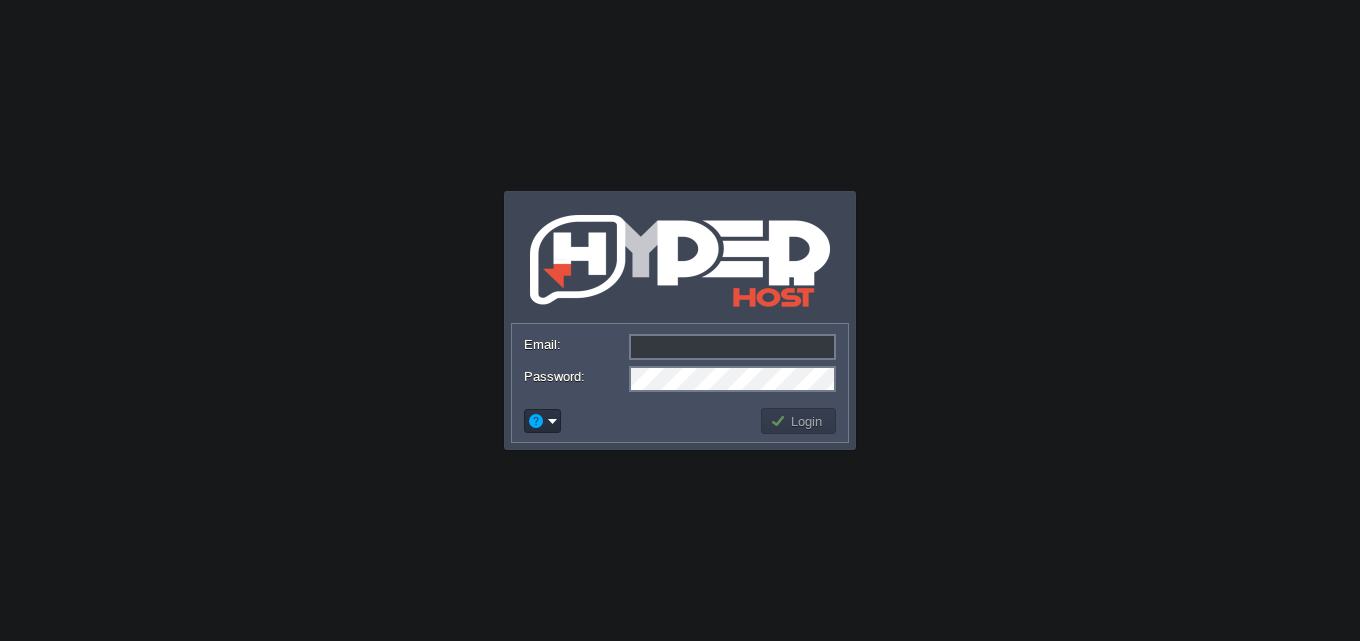 scroll, scrollTop: 0, scrollLeft: 0, axis: both 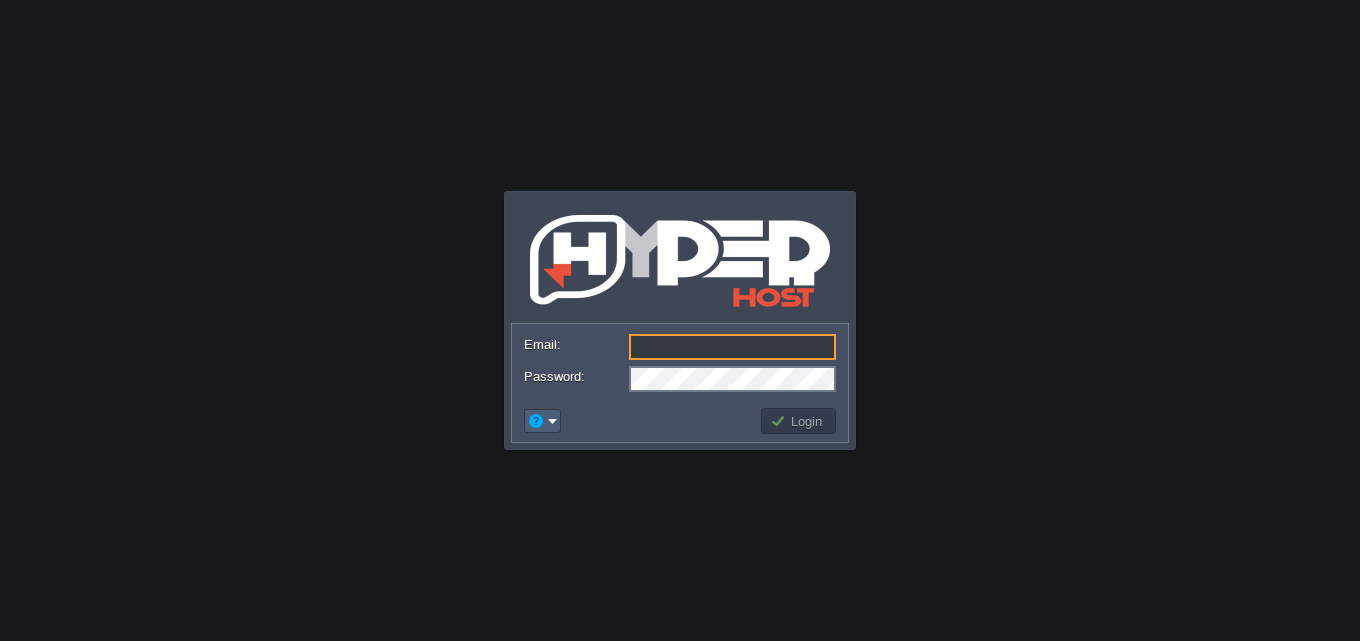 drag, startPoint x: 560, startPoint y: 423, endPoint x: 577, endPoint y: 473, distance: 52.810986 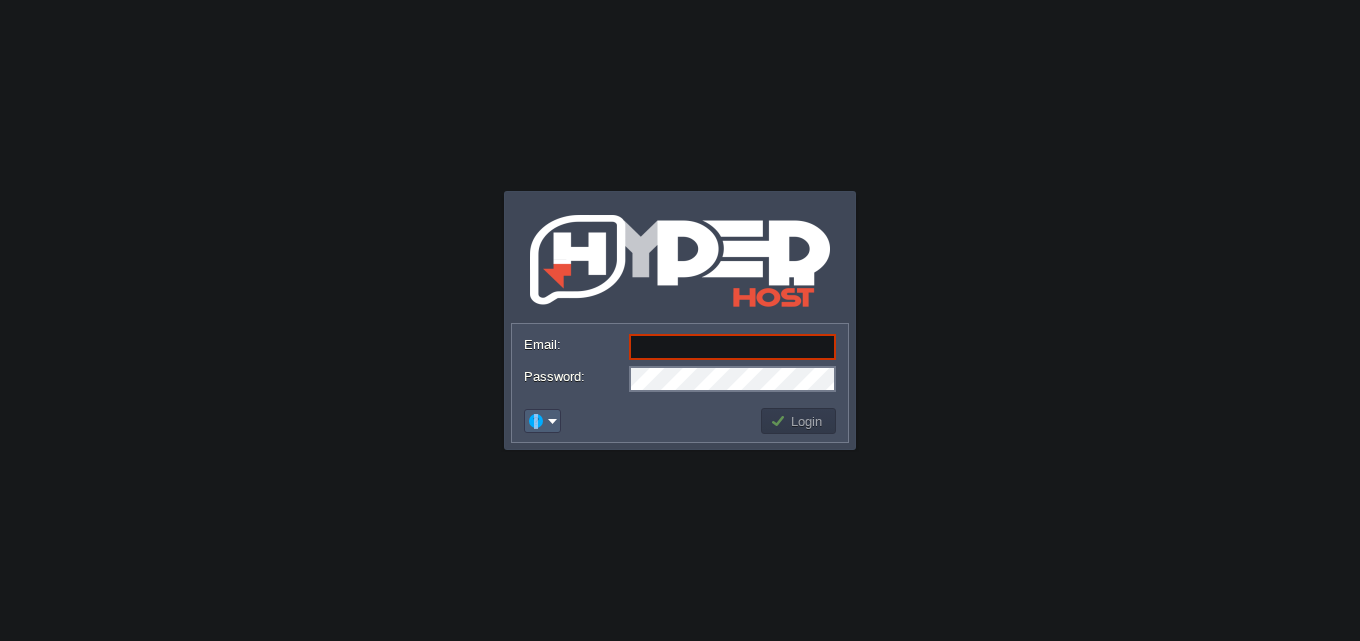 click at bounding box center [536, 421] 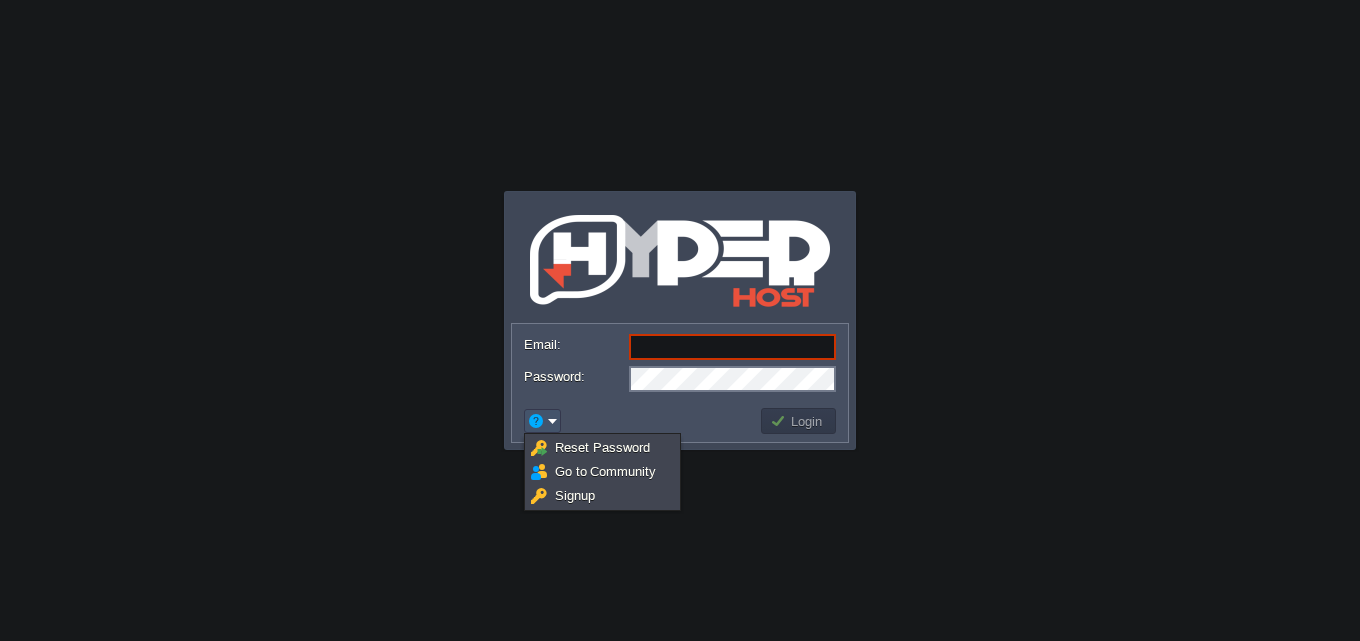 drag, startPoint x: 587, startPoint y: 508, endPoint x: 600, endPoint y: 508, distance: 13 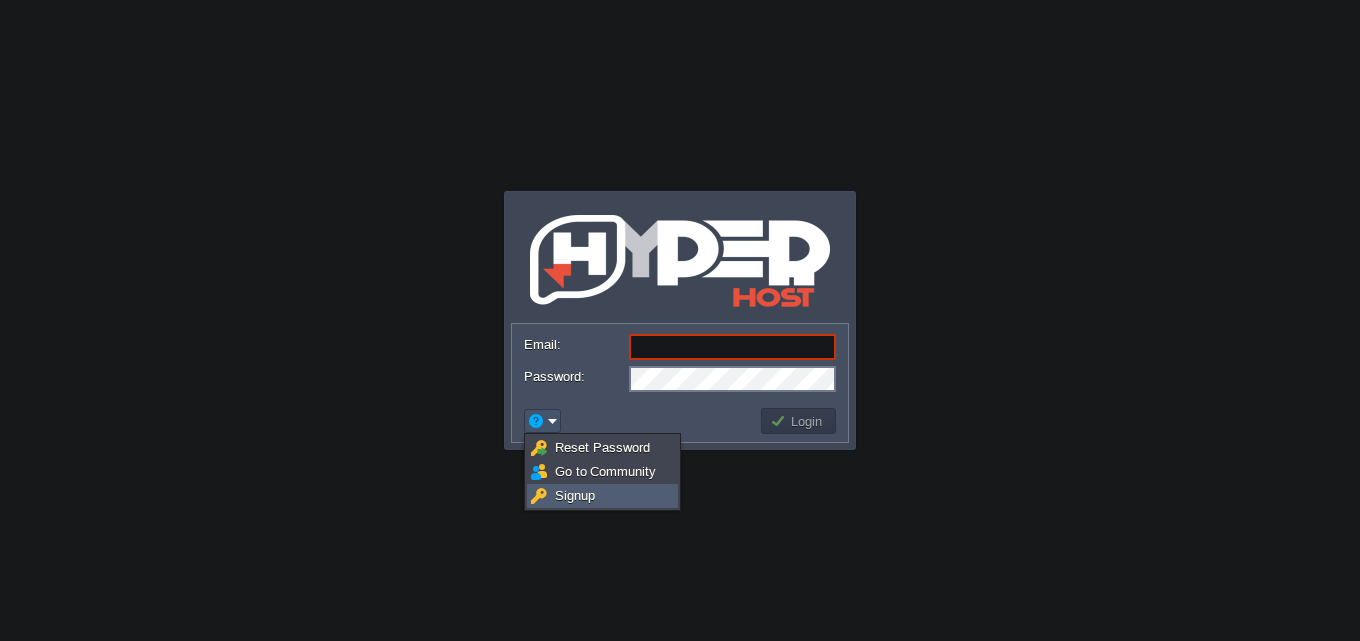 click on "Signup" at bounding box center (575, 495) 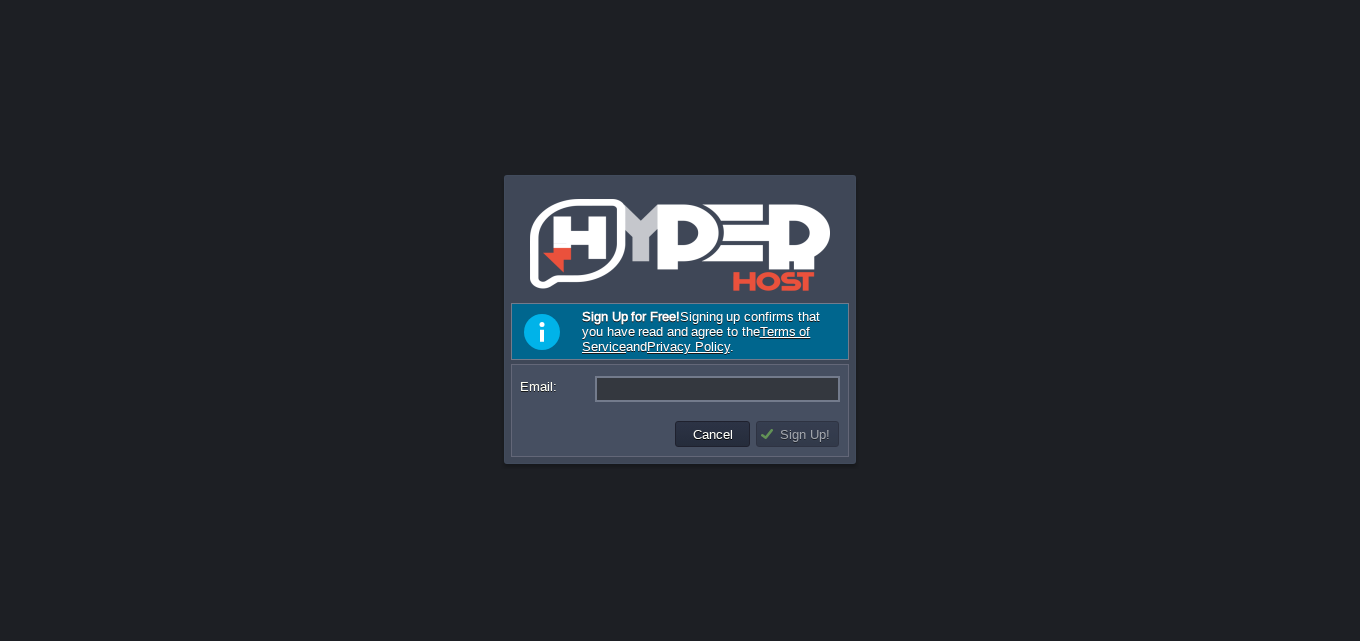 click on "Email:" at bounding box center [717, 389] 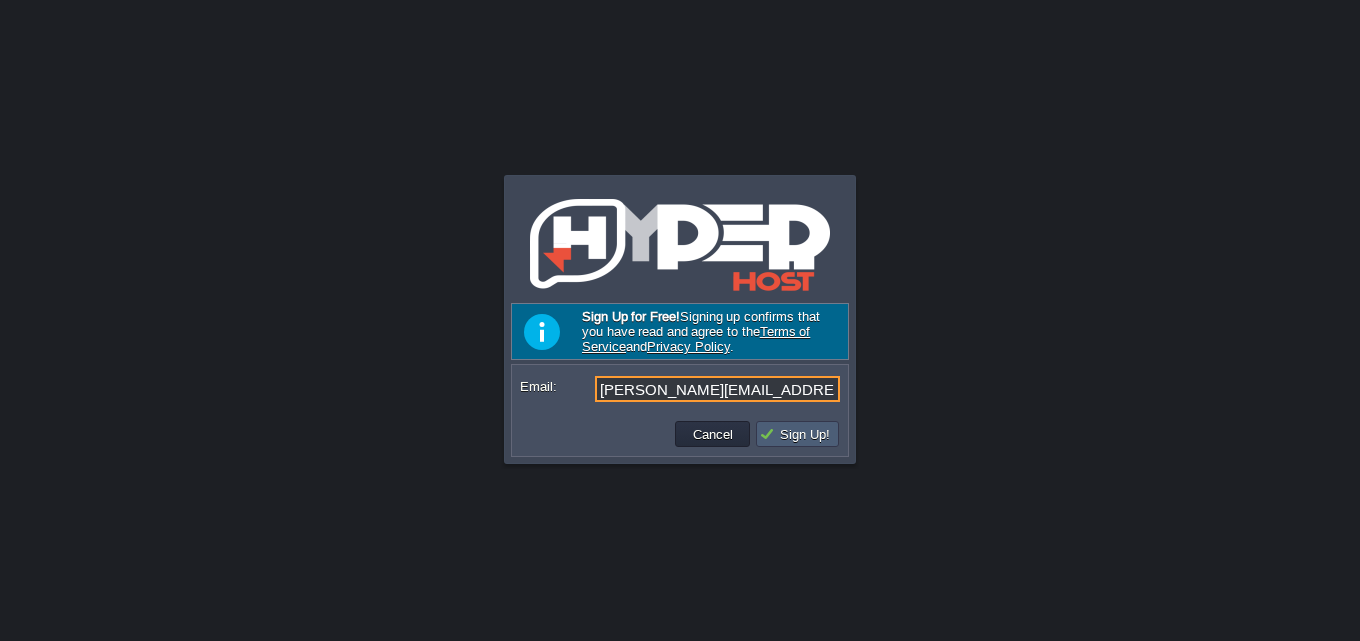 type on "[PERSON_NAME][EMAIL_ADDRESS][DOMAIN_NAME]" 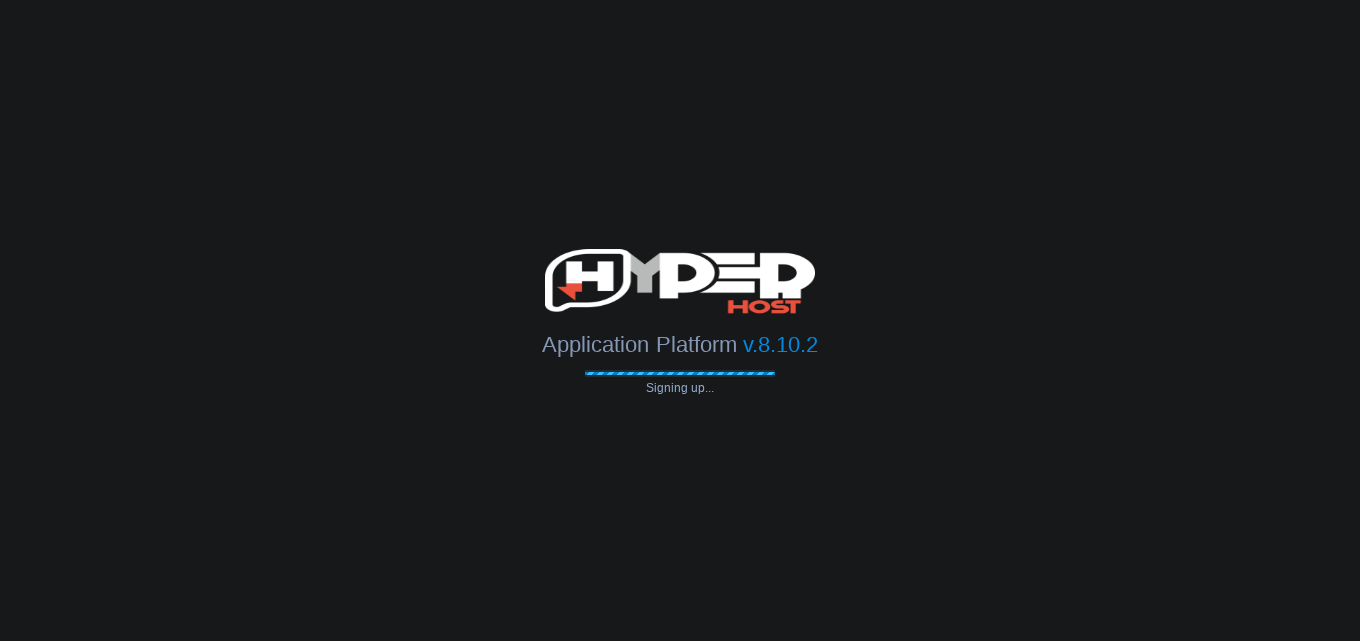 type on "[PERSON_NAME][EMAIL_ADDRESS][DOMAIN_NAME]" 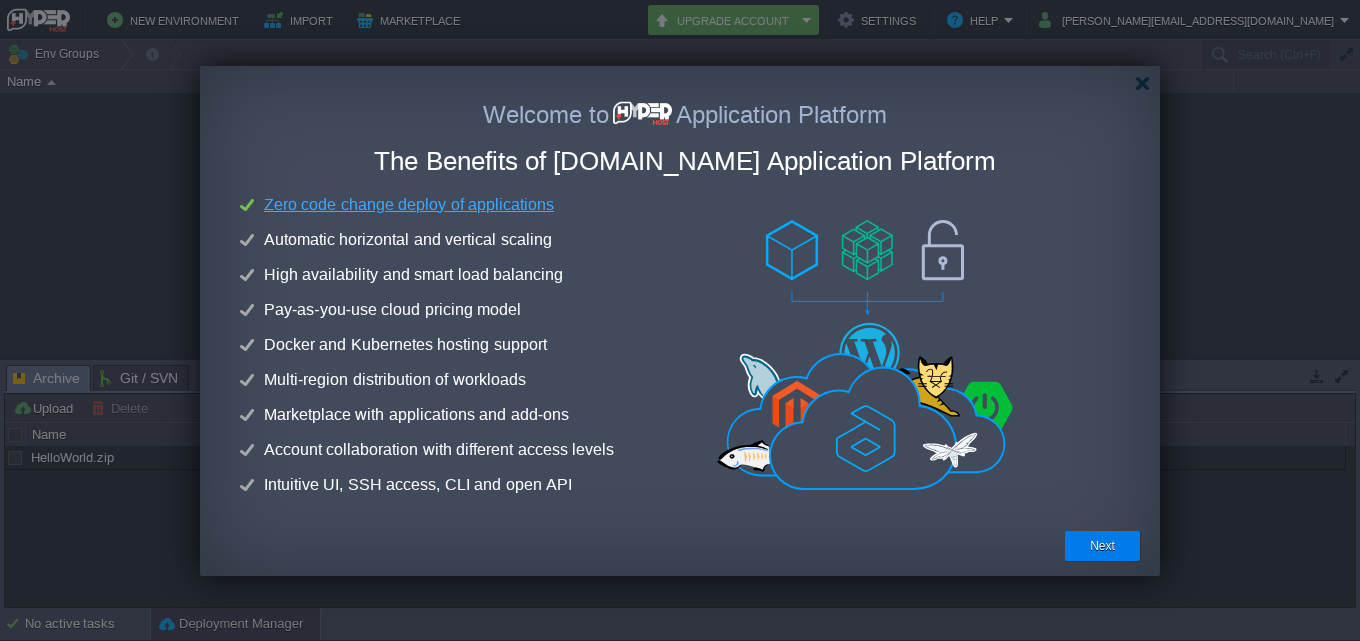 scroll, scrollTop: 0, scrollLeft: 0, axis: both 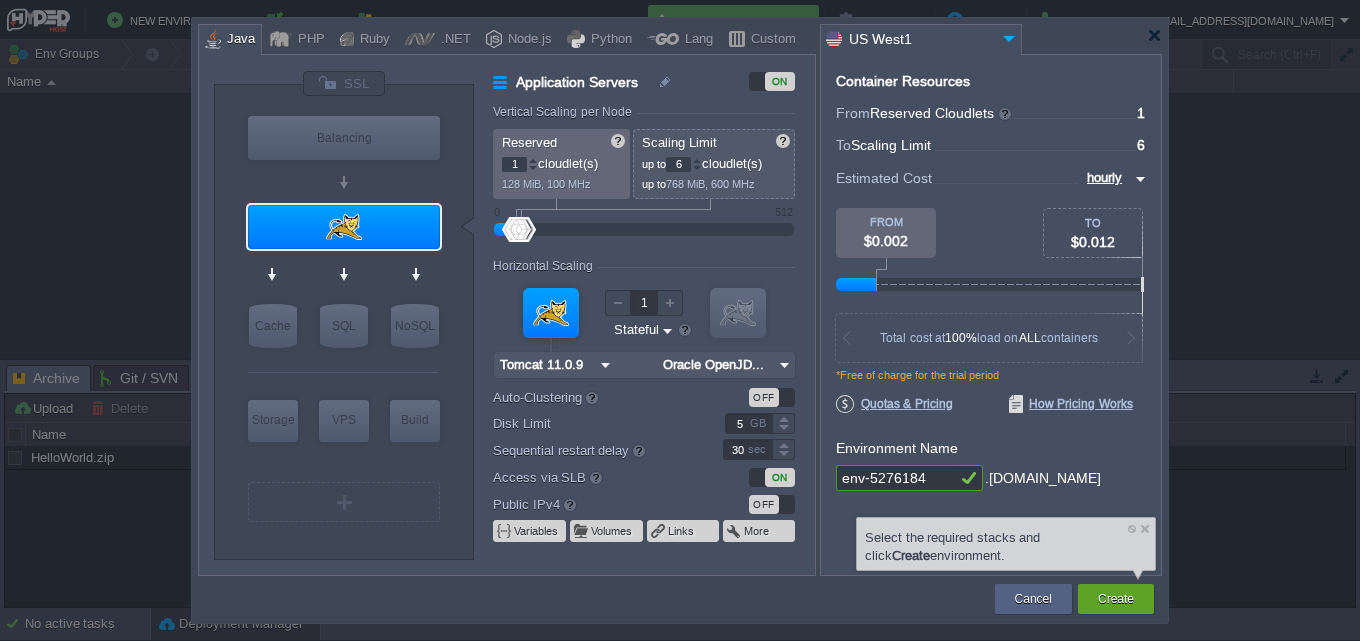 click at bounding box center [1009, 38] 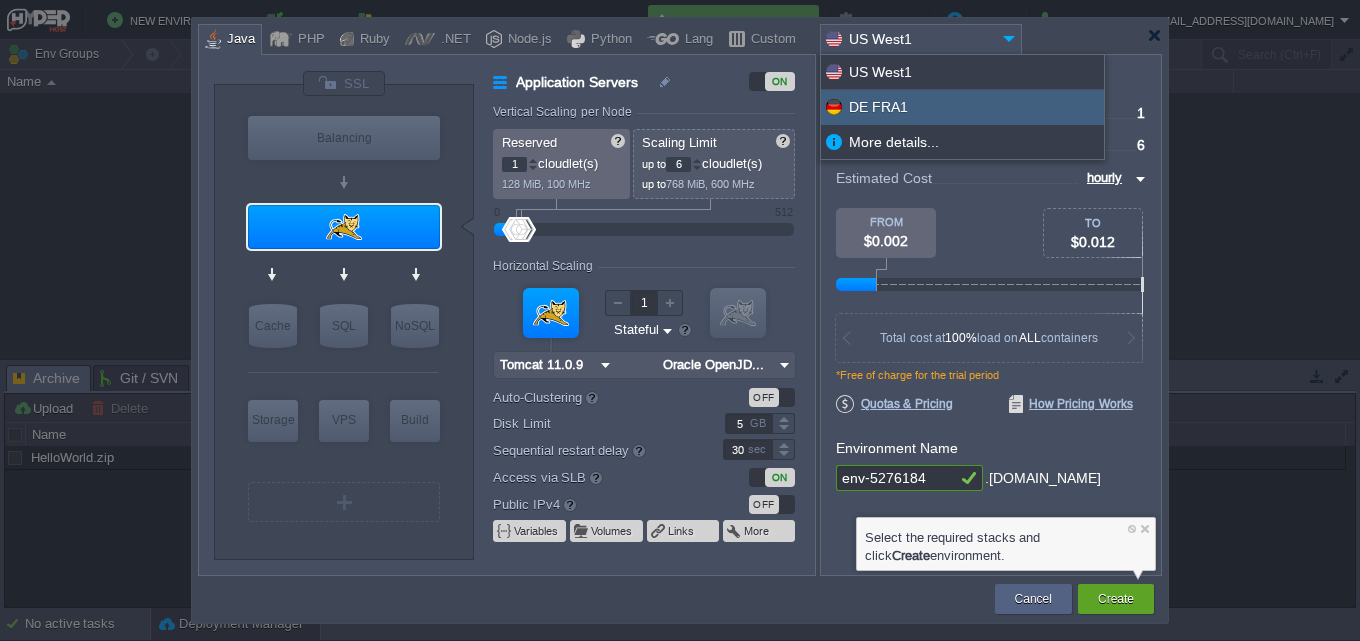 click on "DE FRA1" at bounding box center [962, 107] 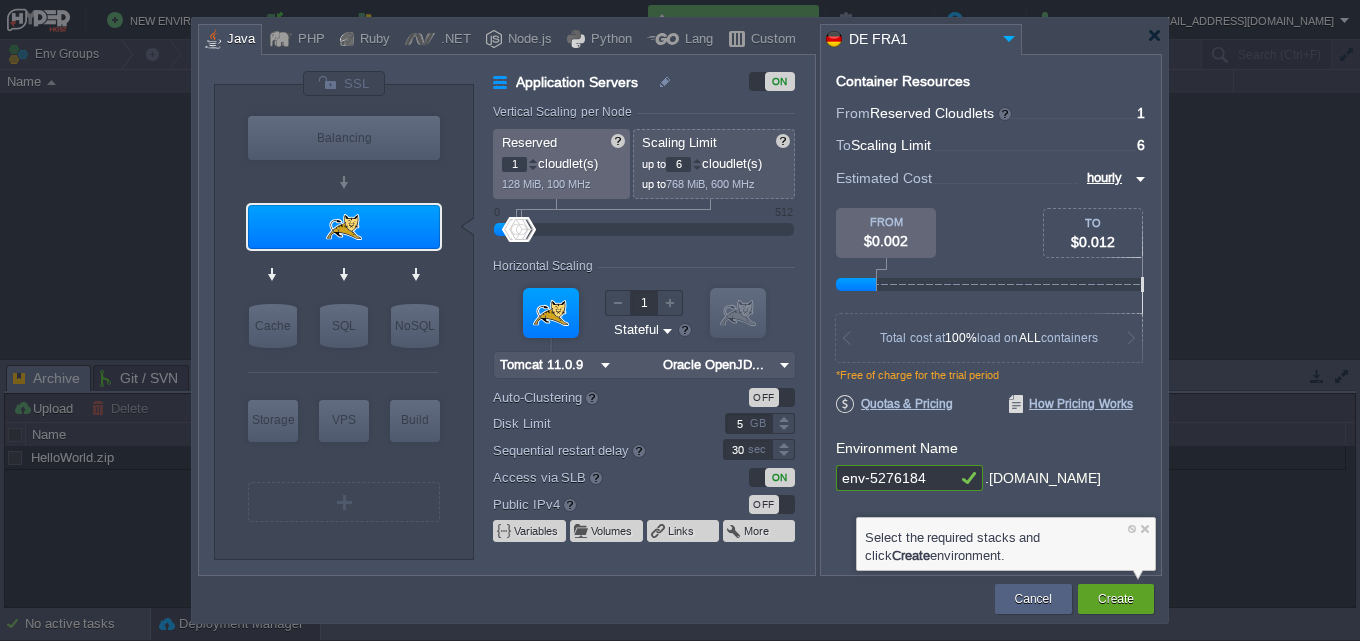 click at bounding box center (1154, 35) 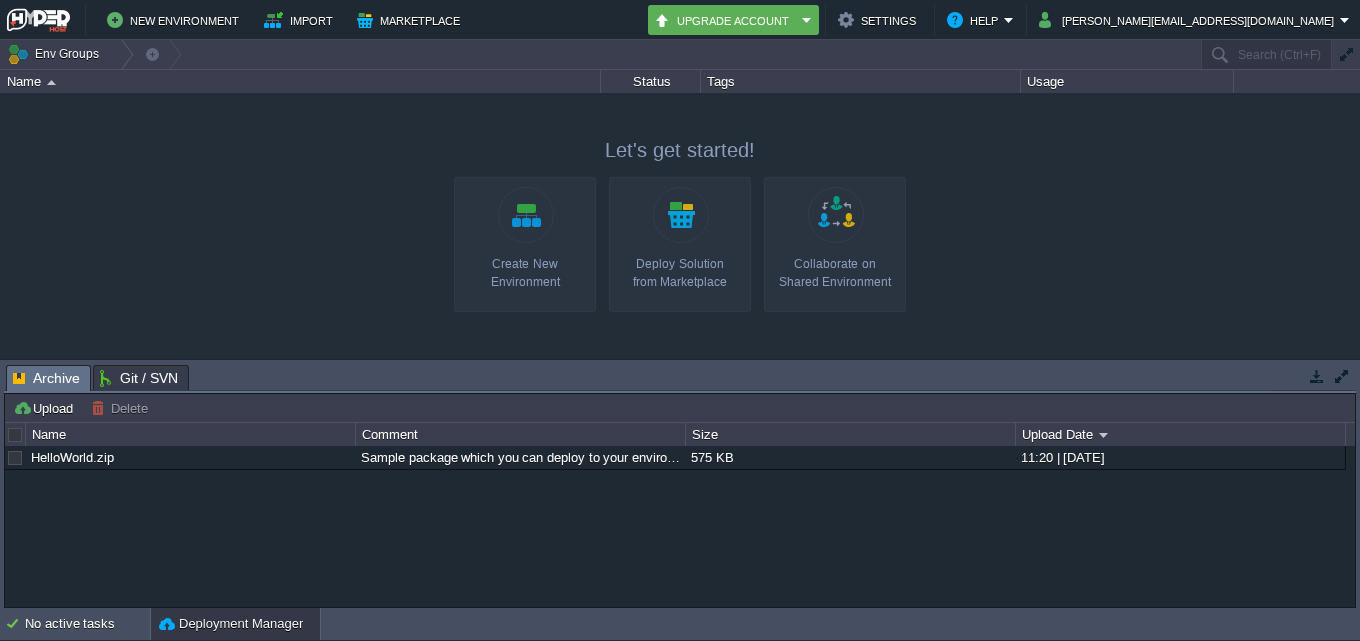 click on "New Environment" at bounding box center [176, 20] 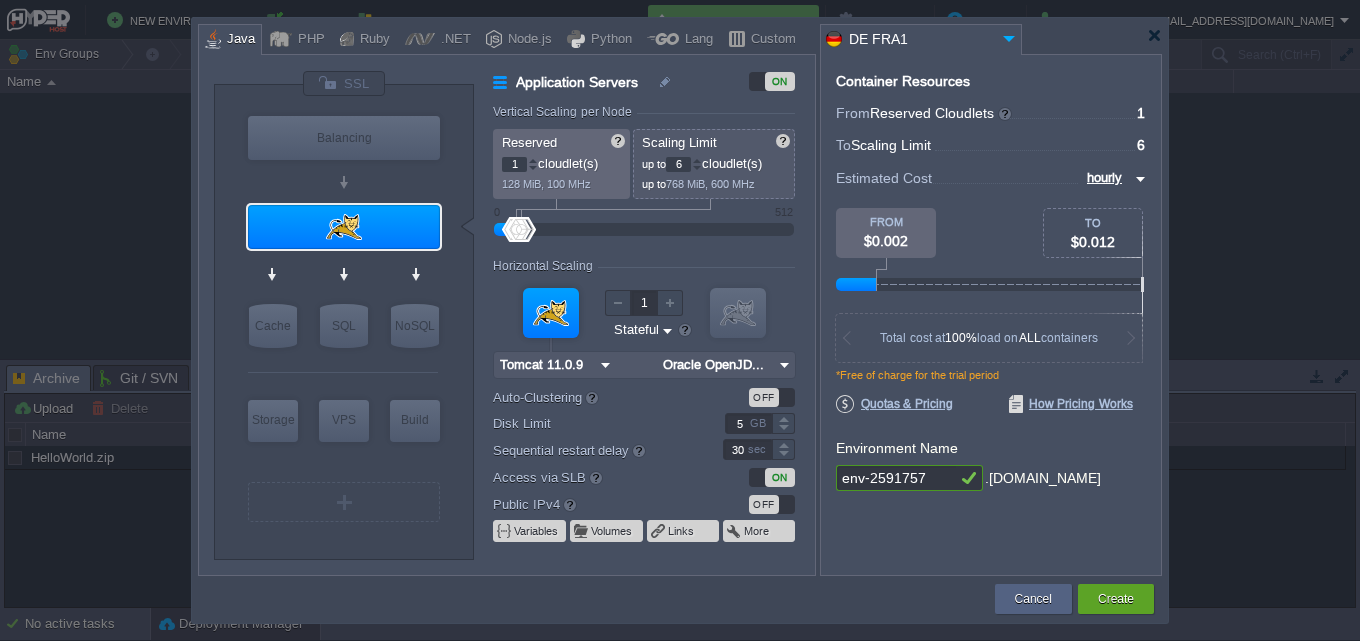 click on "DE FRA1" at bounding box center (909, 39) 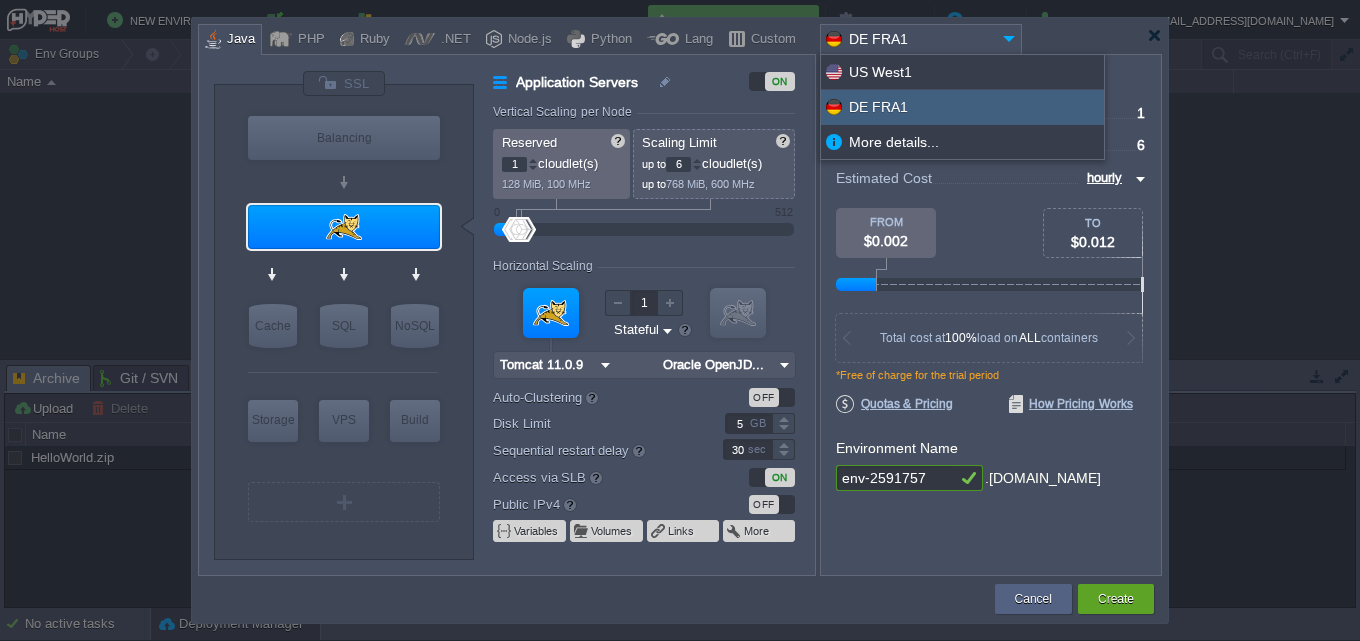 click on "DE FRA1" at bounding box center (962, 107) 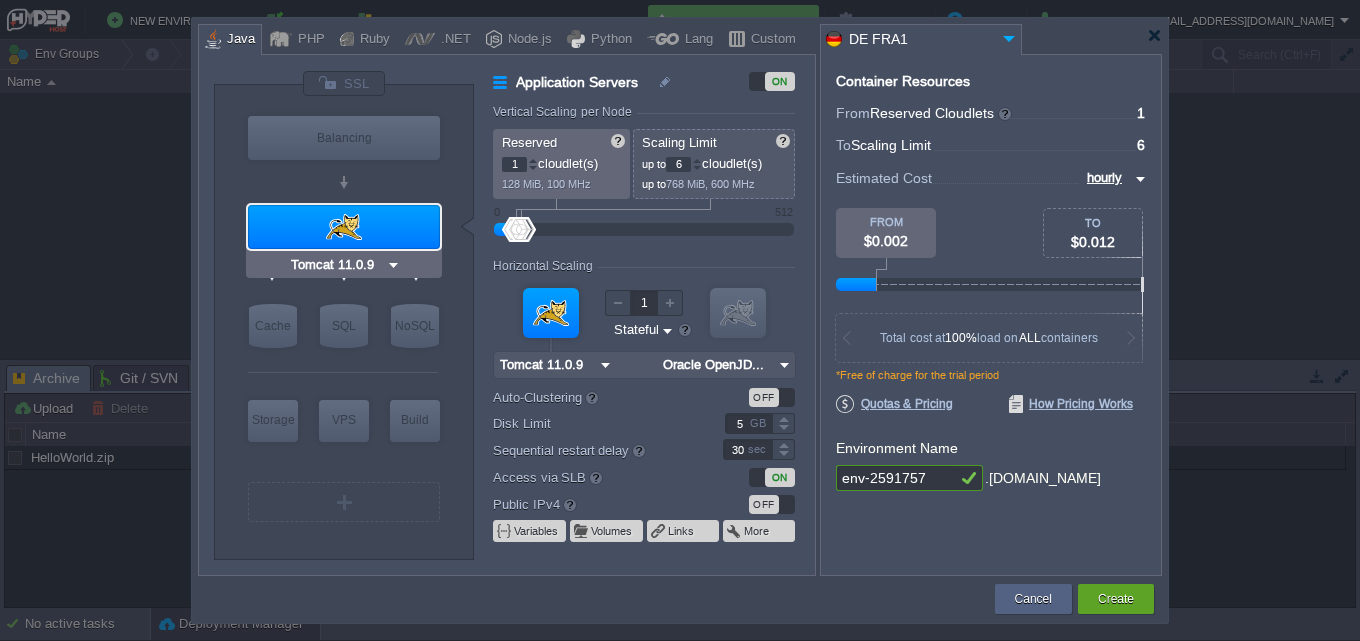click at bounding box center [344, 227] 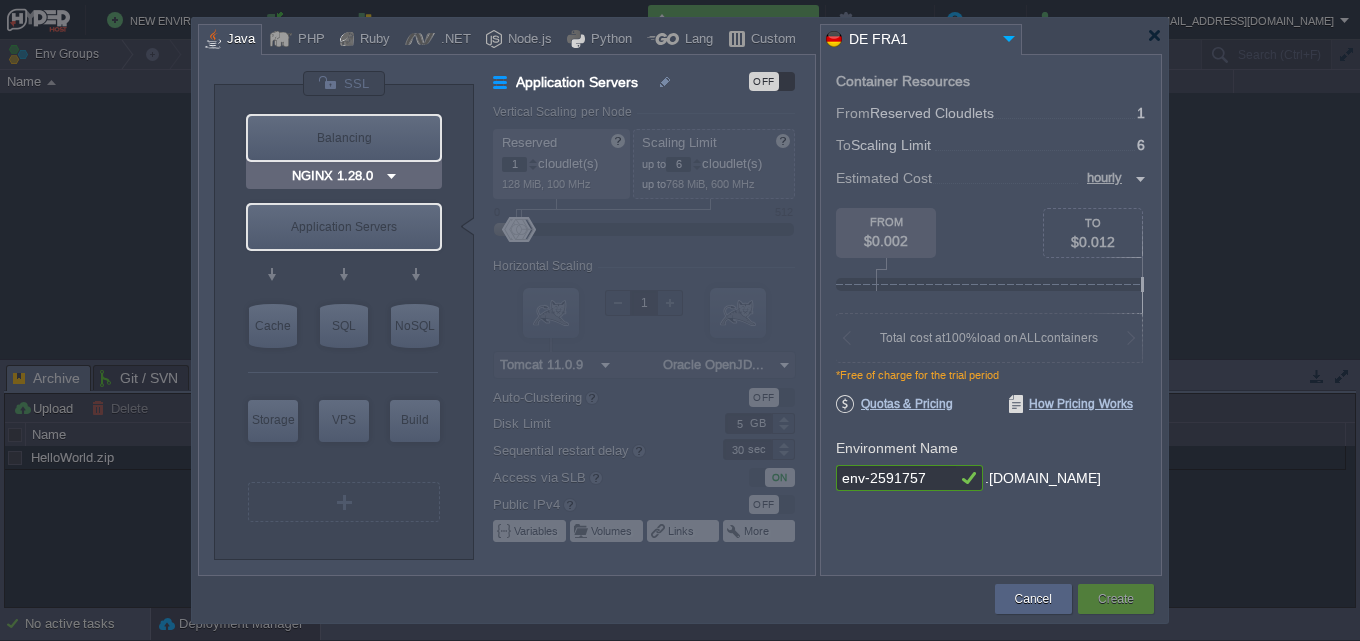 click on "NGINX 1.28.0" at bounding box center [336, 176] 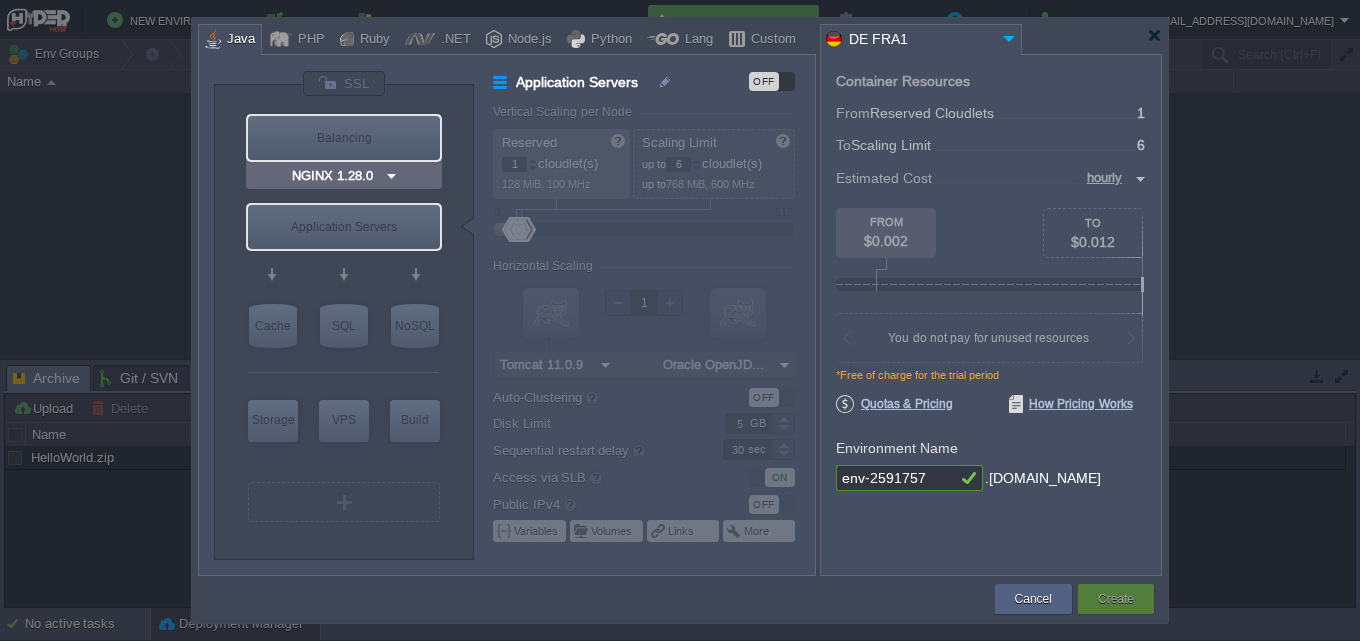 click on "NGINX 1.28.0" at bounding box center [336, 176] 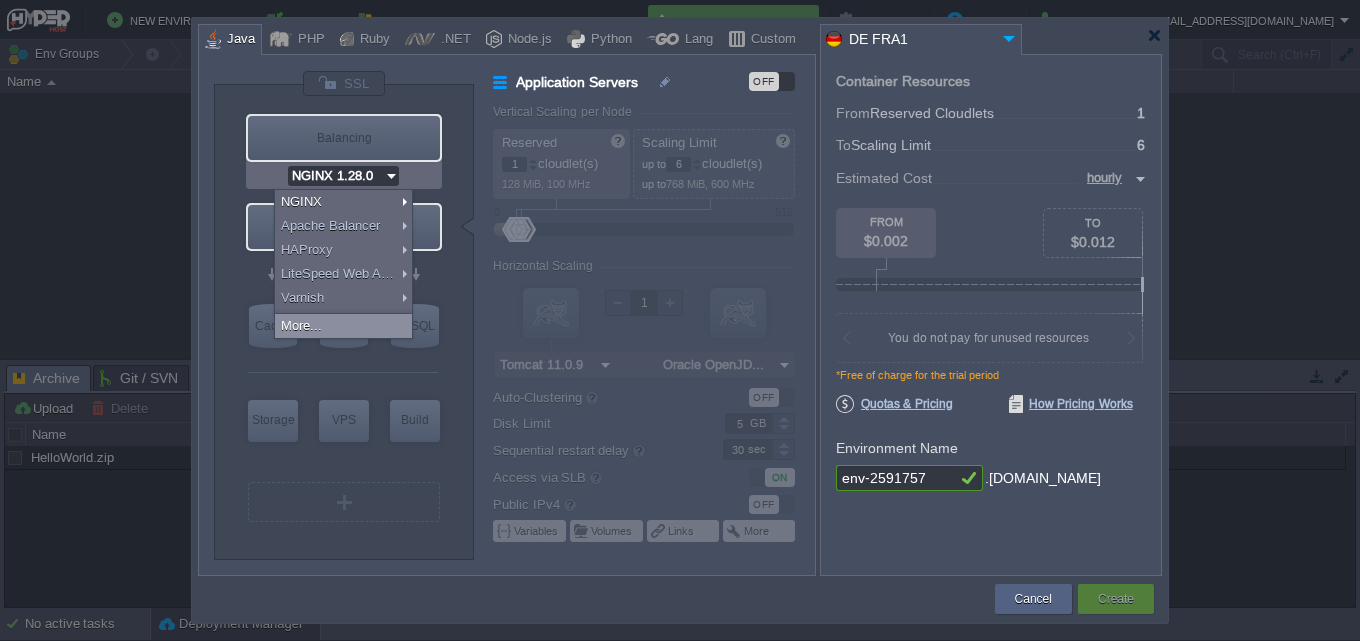 click on "More..." at bounding box center [343, 326] 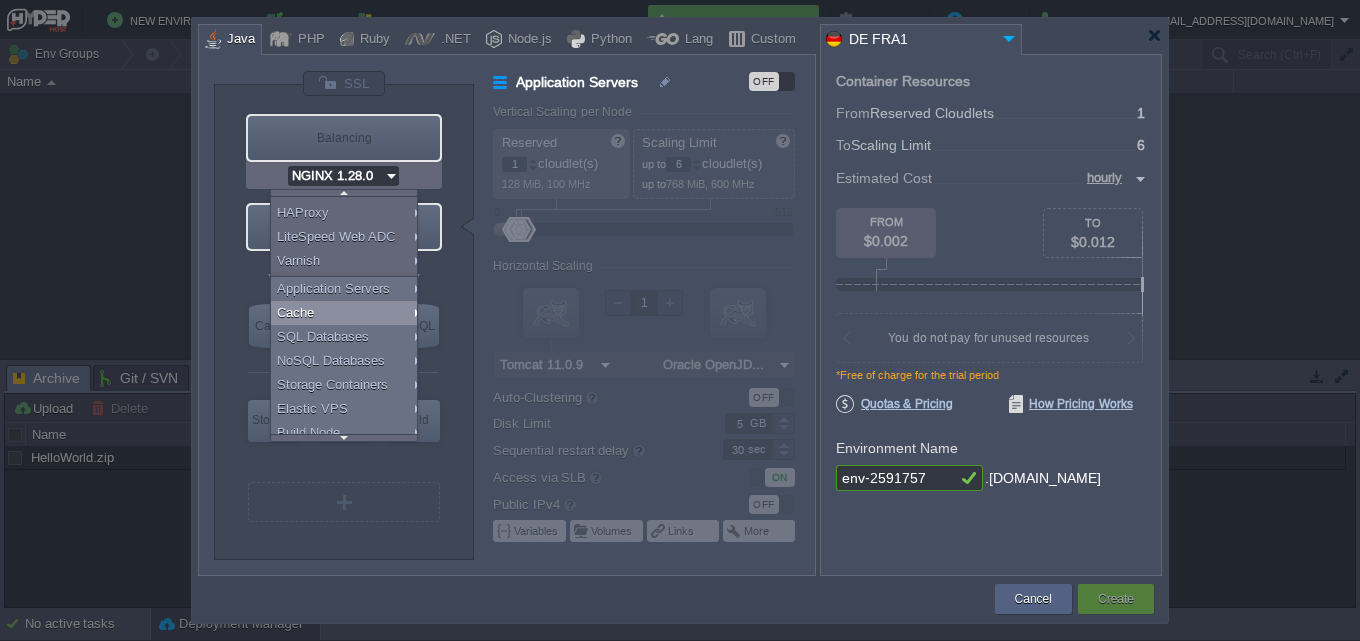 scroll, scrollTop: 65, scrollLeft: 0, axis: vertical 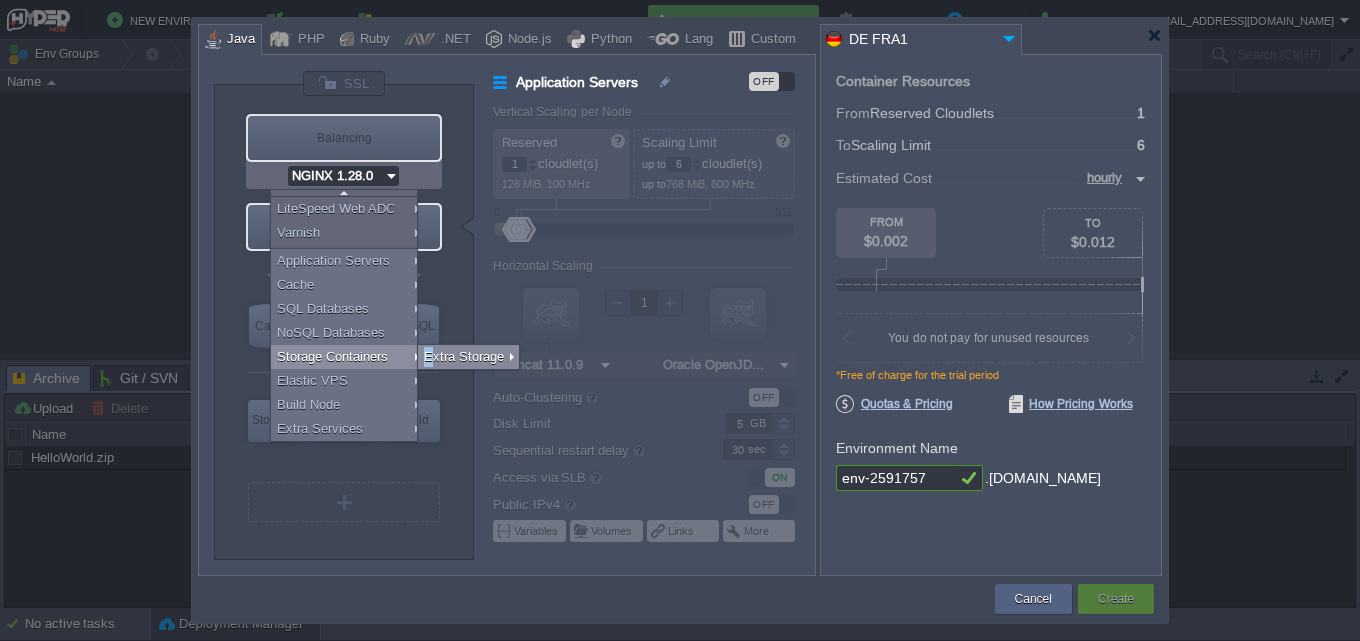 click on "Extra Storage" at bounding box center (468, 357) 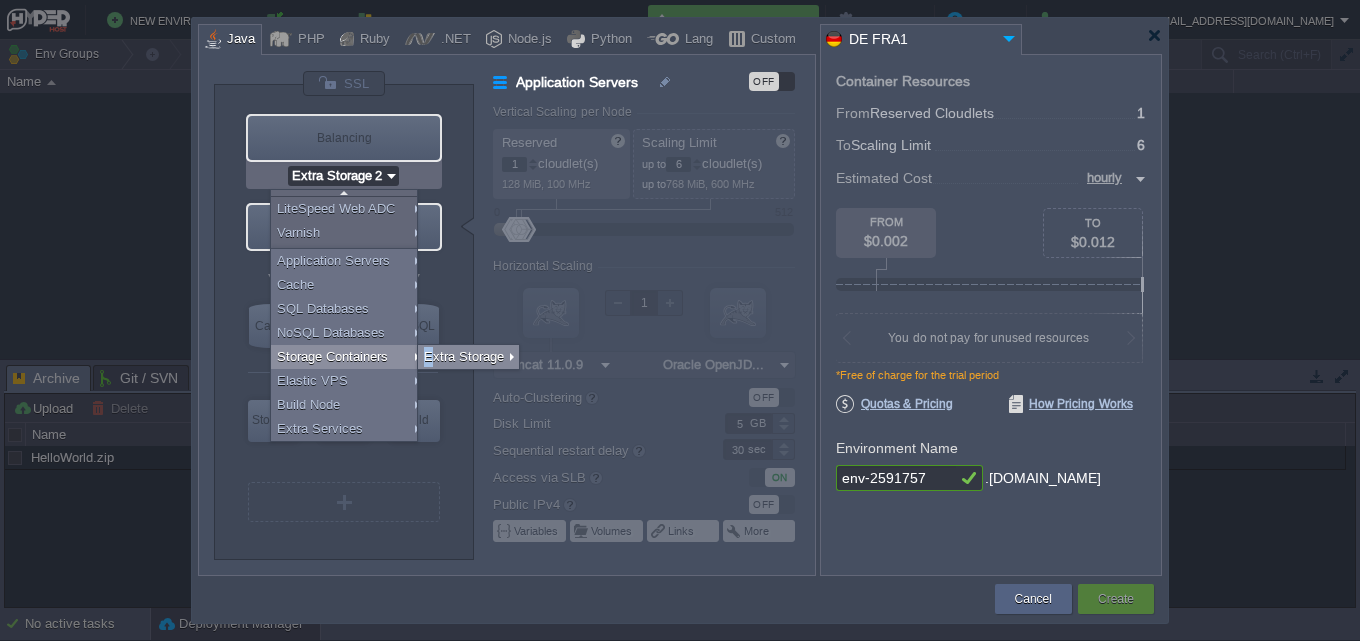 scroll, scrollTop: 0, scrollLeft: 0, axis: both 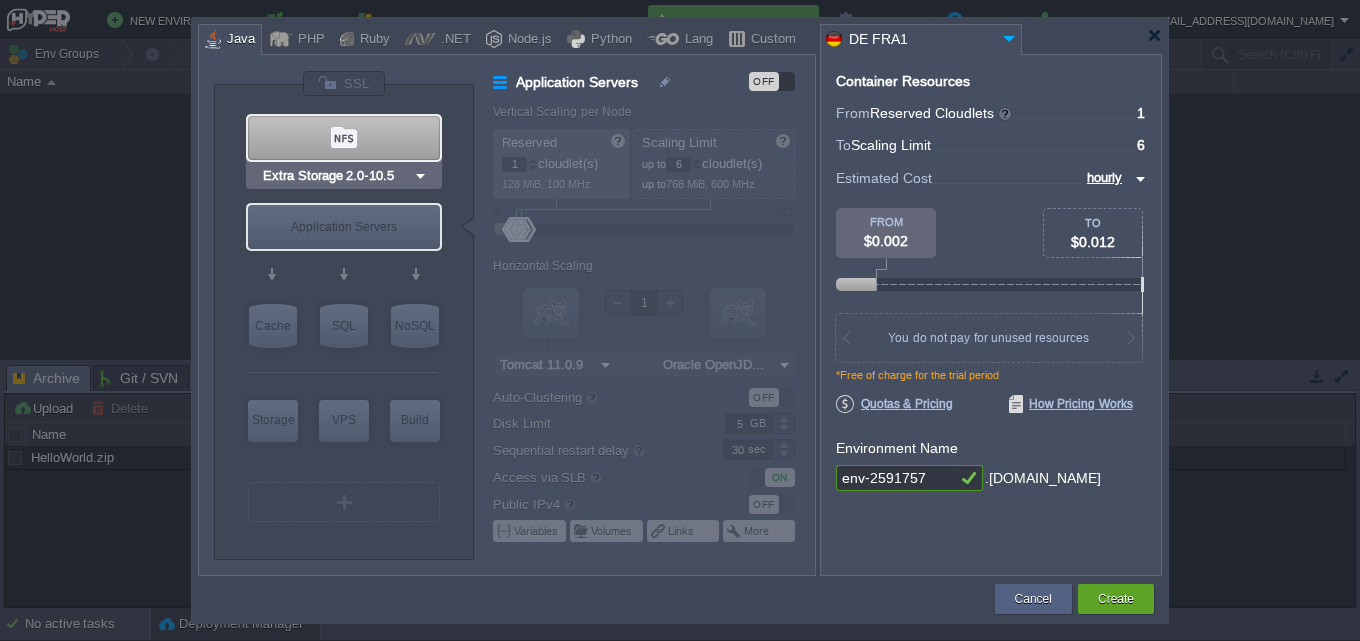 click at bounding box center (344, 138) 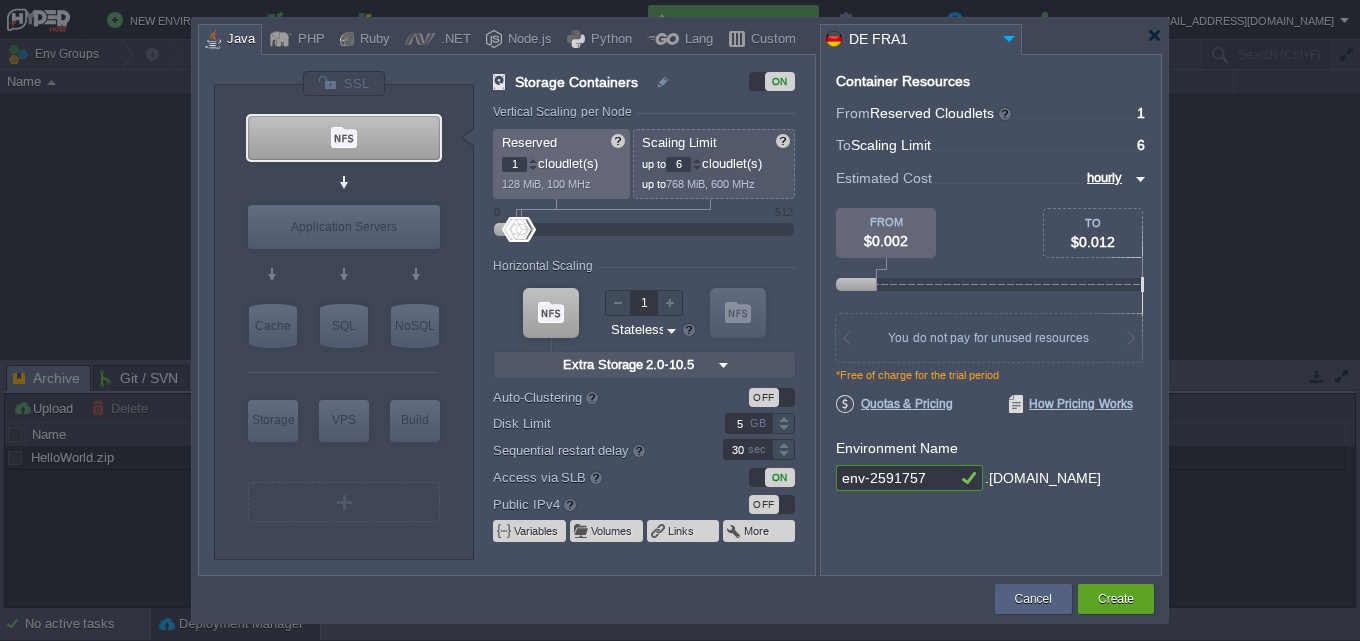 click on "1" at bounding box center [514, 164] 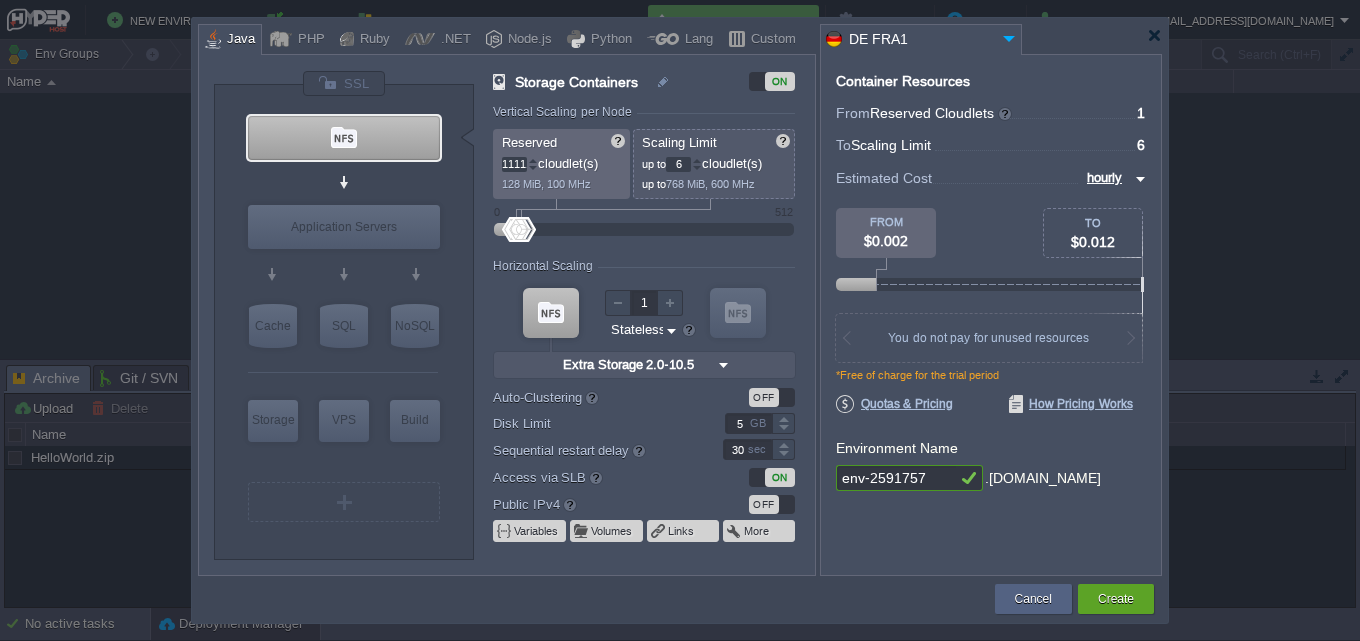 scroll, scrollTop: 0, scrollLeft: 23, axis: horizontal 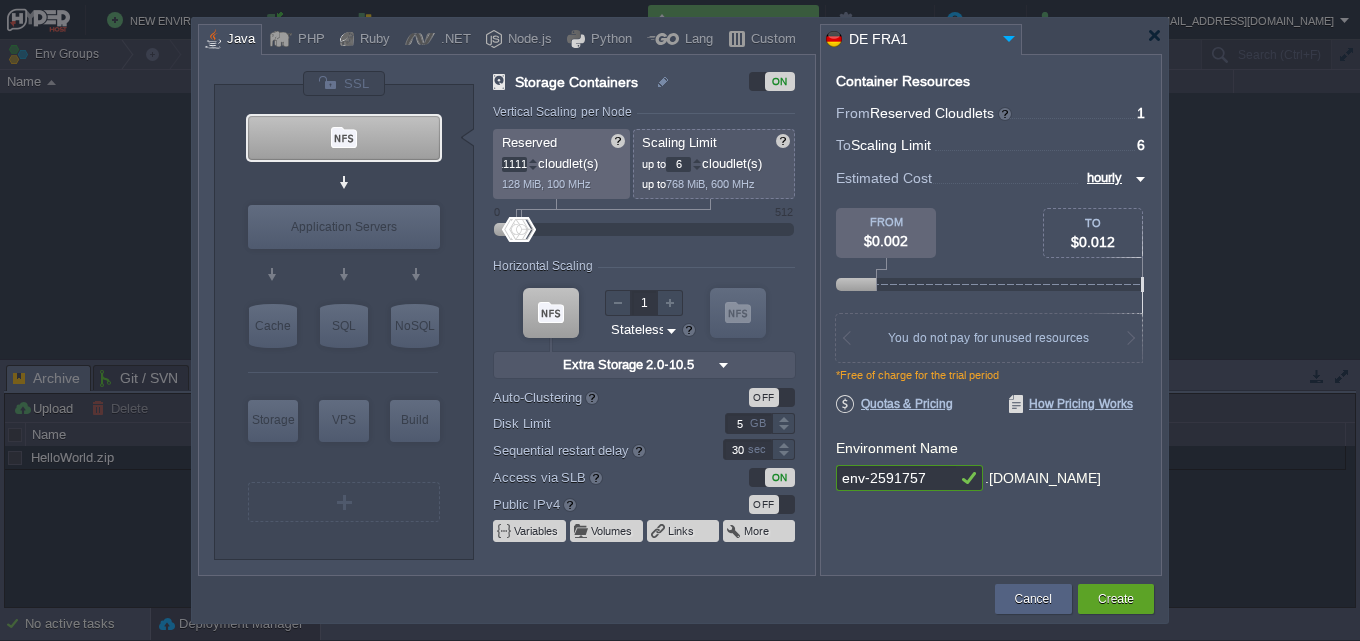 click on "Container Resources From  Reserved Cloudlets   ... = 1 not added To  Scaling Limit ... = 6 not added   VM Resources ... = 0 GiB, 0 vCPU not added Estimated Cost hourly TO $0.012 FROM $0.002 128 MiB RAM + 100 MHz CPU + 5 GB Disk You pay the fixed price for reserved resources Total cost at  100%  load on  ALL  containers You do not pay for unused resources *Free of charge for the trial period Disk Limit per Node 10 GB Traffic Limit per Node 50 GB Quotas & Pricing How Pricing Works Environment Name env-2591757 .[DOMAIN_NAME]" at bounding box center (991, 315) 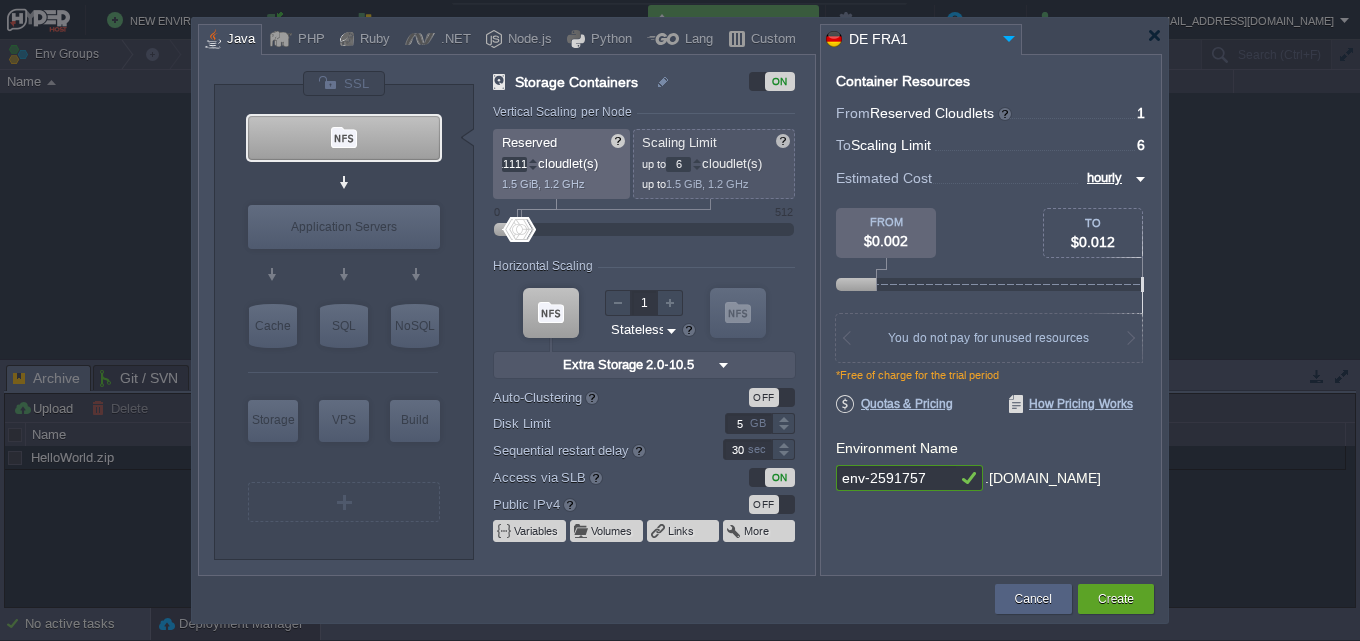 type on "12" 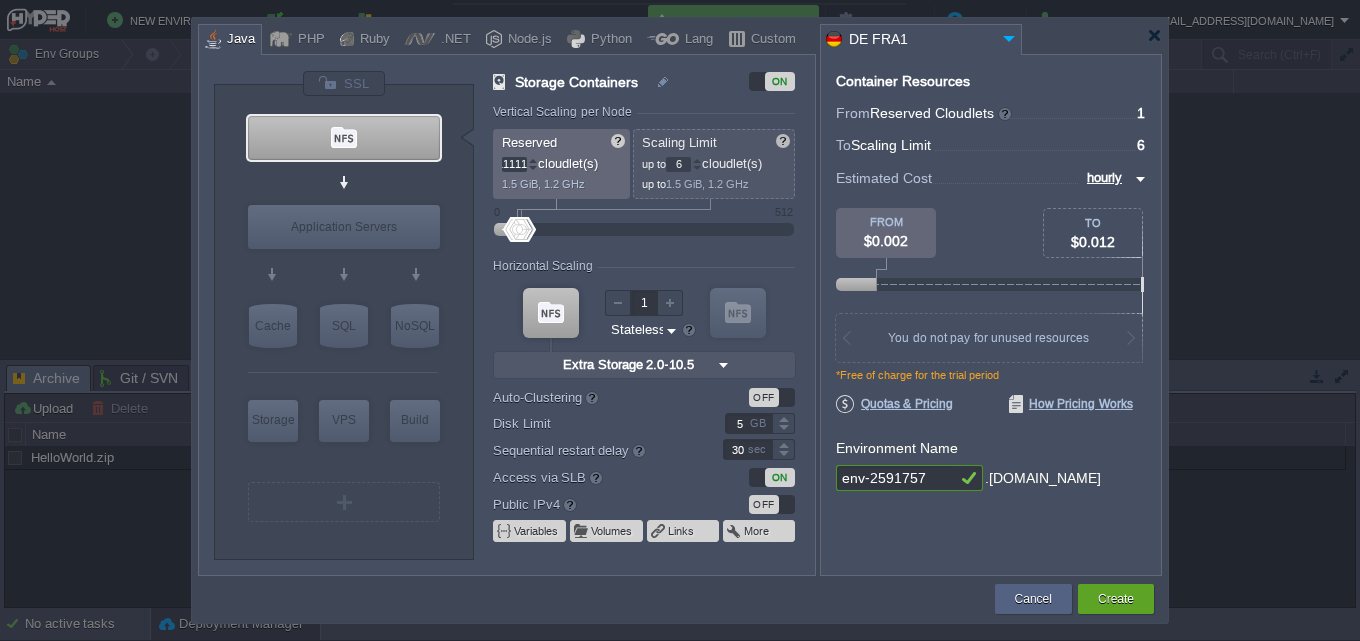 type on "12" 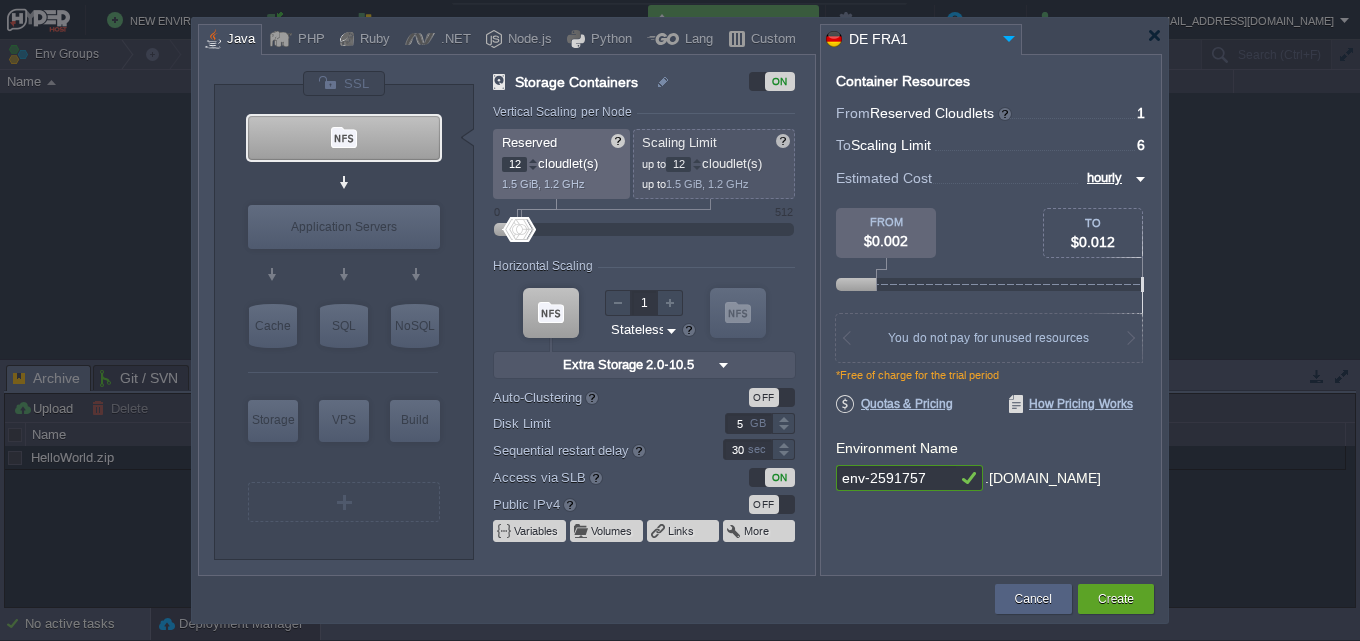scroll, scrollTop: 0, scrollLeft: 0, axis: both 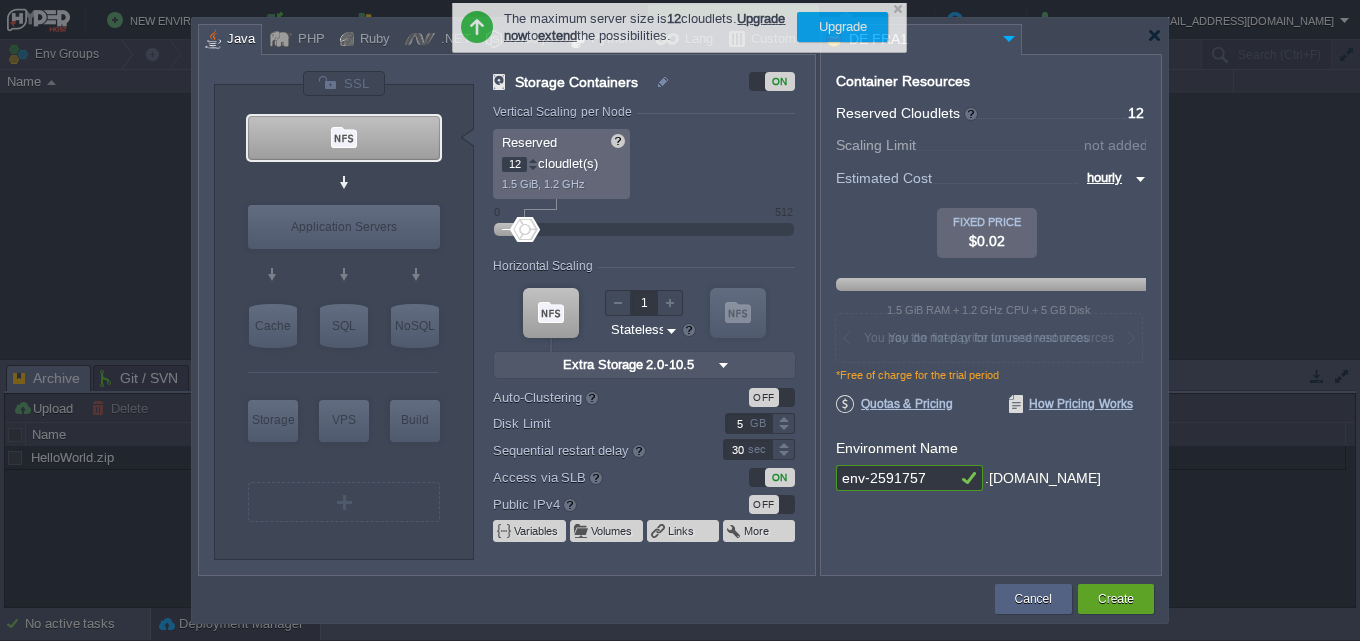 click on "env-2591757" at bounding box center [896, 478] 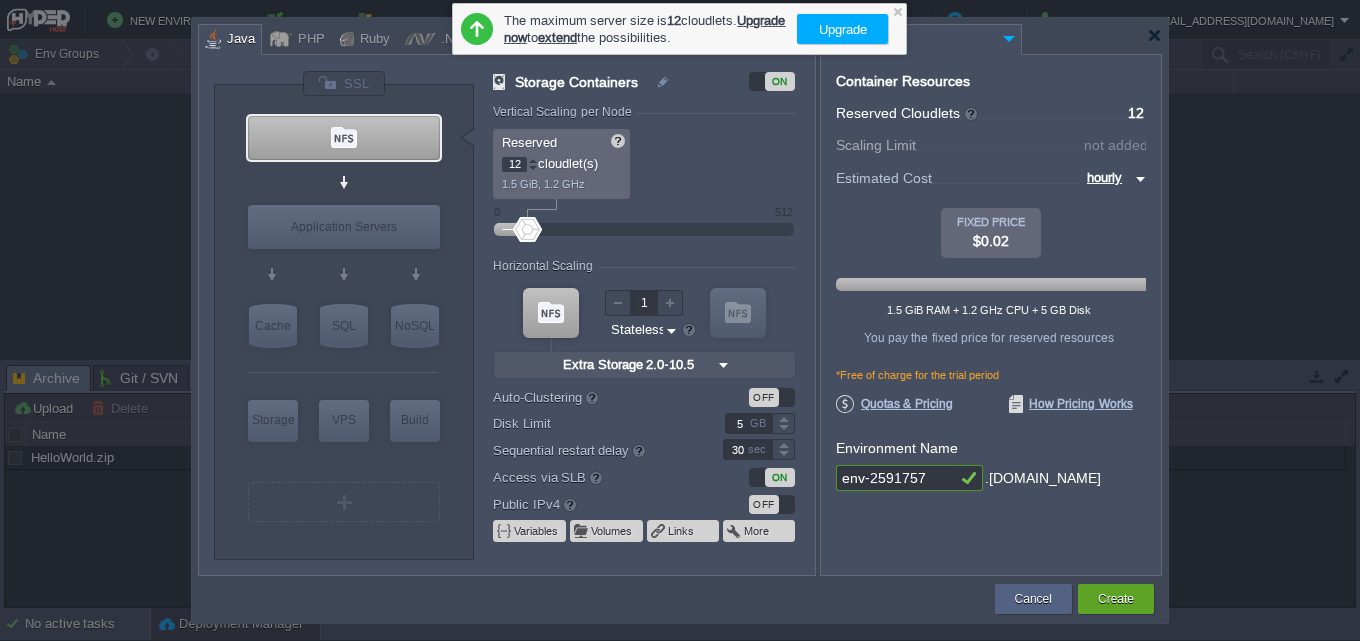 click on "env-2591757" at bounding box center [896, 478] 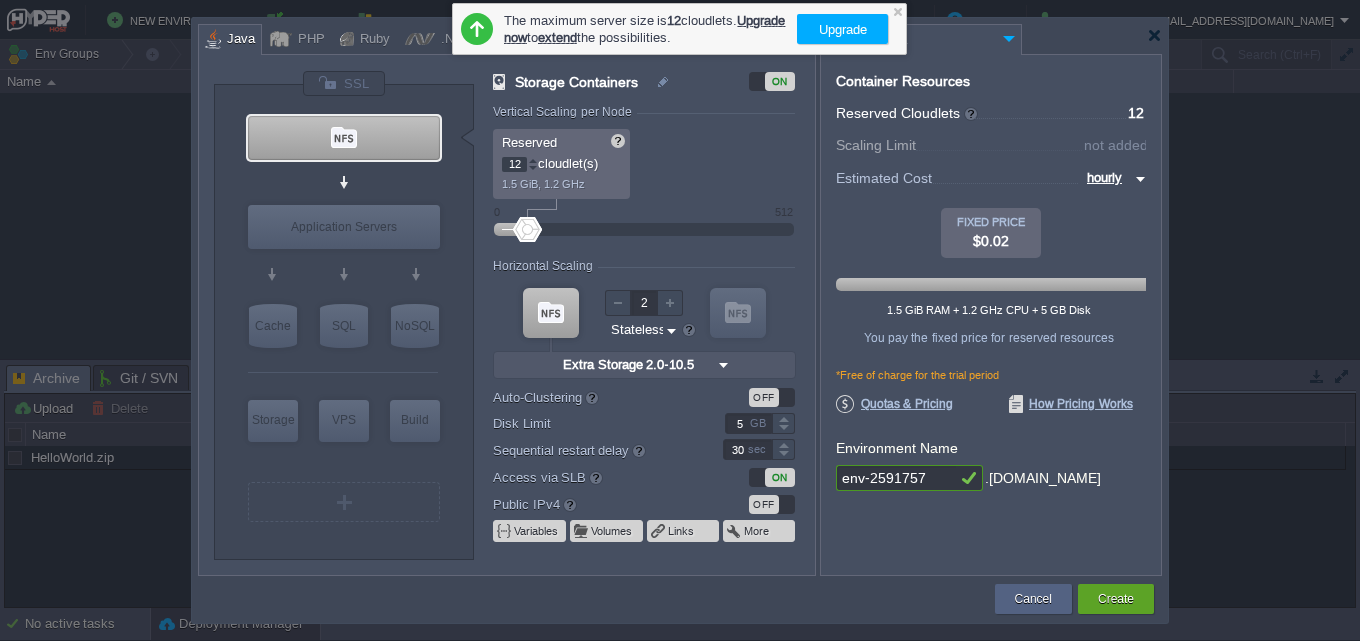 click at bounding box center [670, 303] 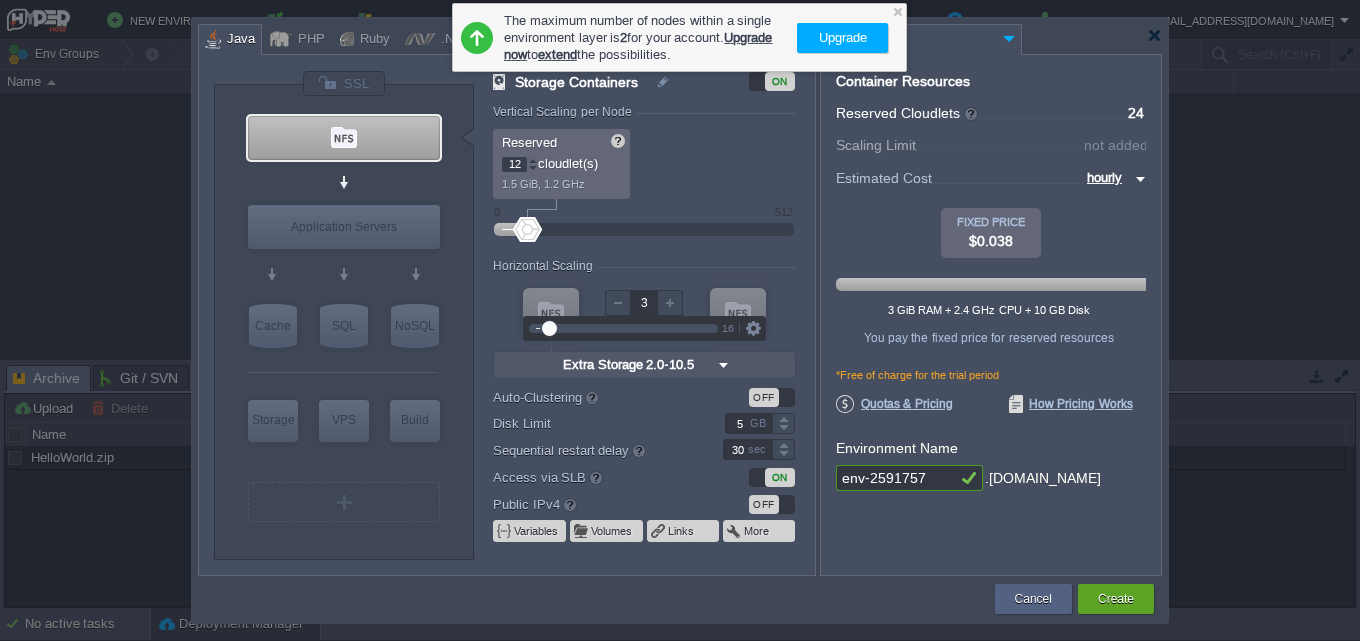 click at bounding box center (670, 303) 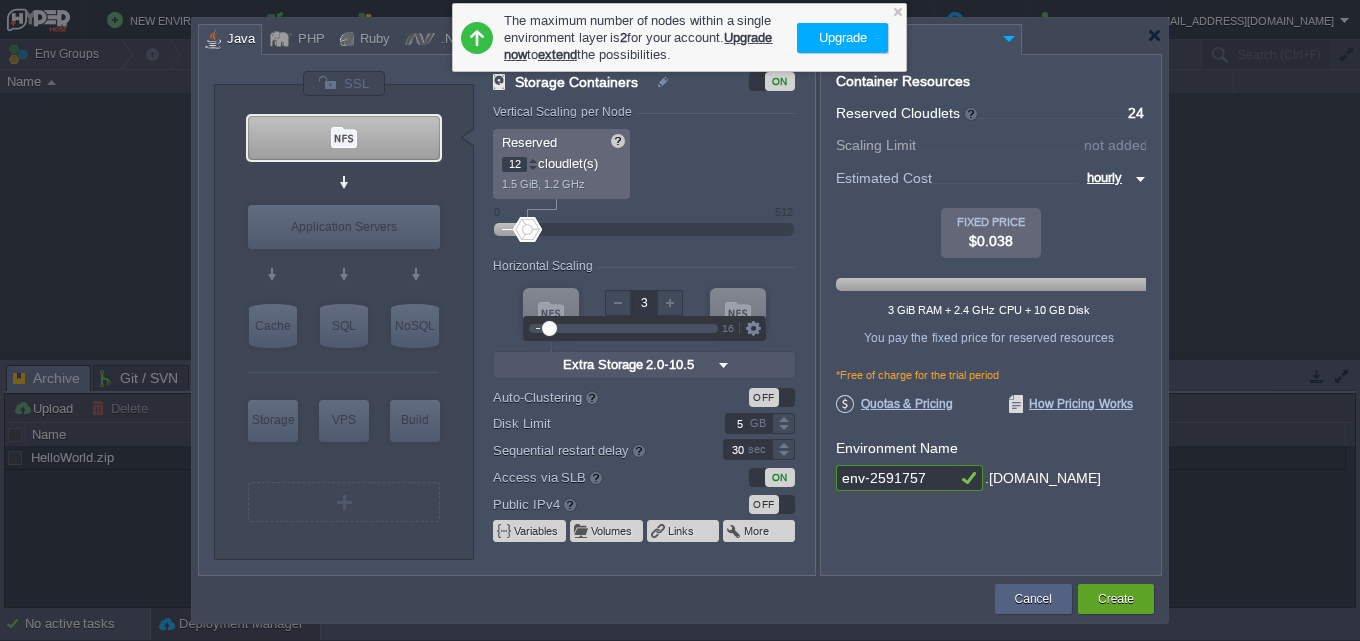type on "2" 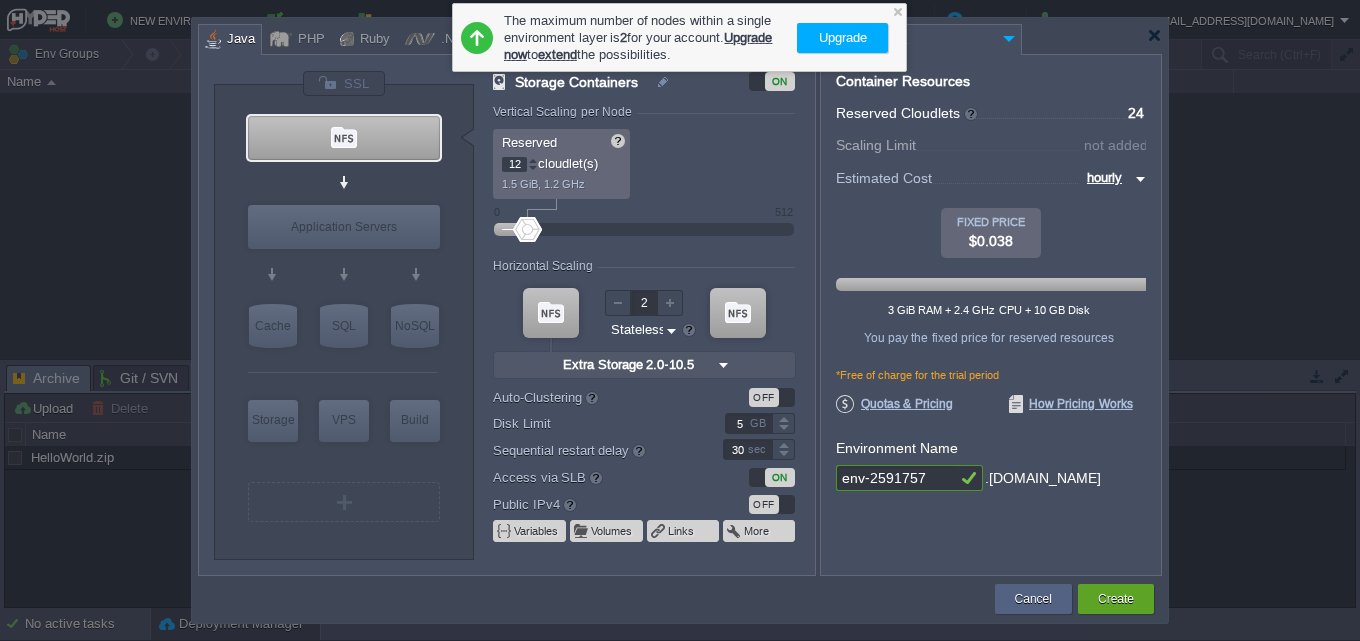 click on "Container Resources From  Reserved Cloudlets   ... = 24 not added To  Scaling Limit ... = 24 not added   VM Resources ... = 0 GiB, 0 vCPU not added Estimated Cost hourly TO $0.038 FIXED PRICE $0.038 3 GiB RAM + 2.4 GHz CPU + 10 GB Disk You pay the fixed price for reserved resources Total cost at  100%  load on  ALL  containers You do not pay for unused resources *Free of charge for the trial period Disk Limit per Node 10 GB Traffic Limit per Node 50 GB Quotas & Pricing How Pricing Works Environment Name env-2591757 .[DOMAIN_NAME]" at bounding box center (991, 315) 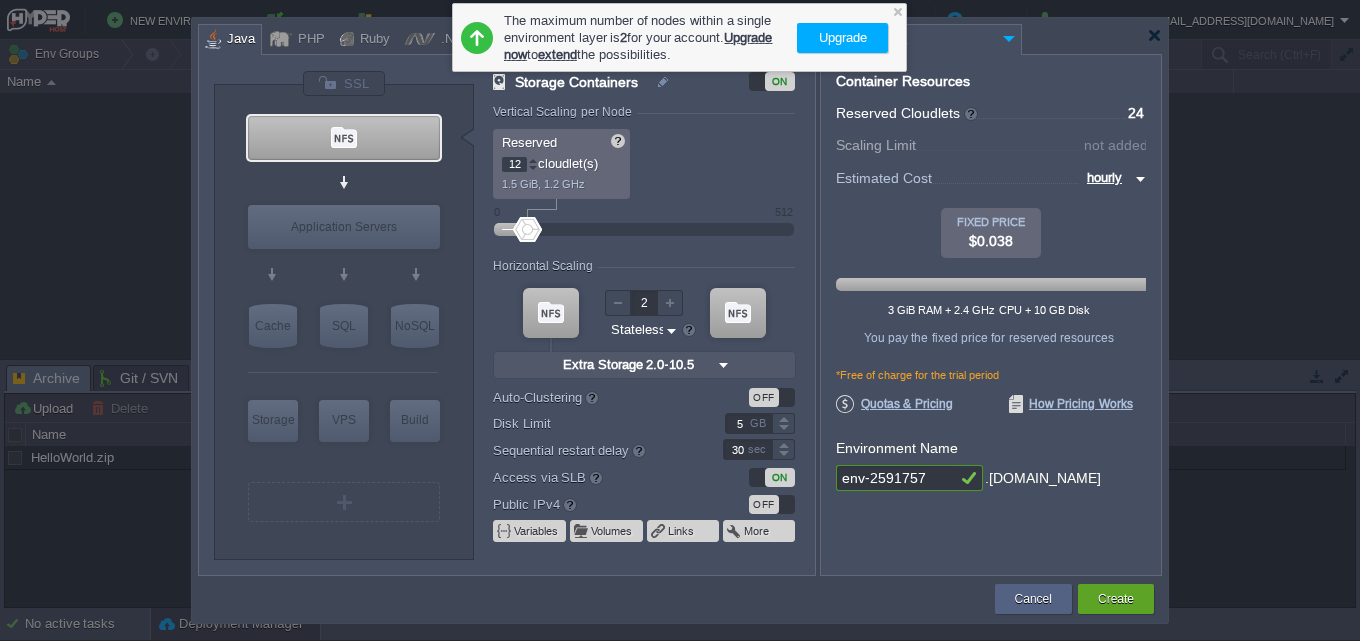 click on "5" at bounding box center (748, 423) 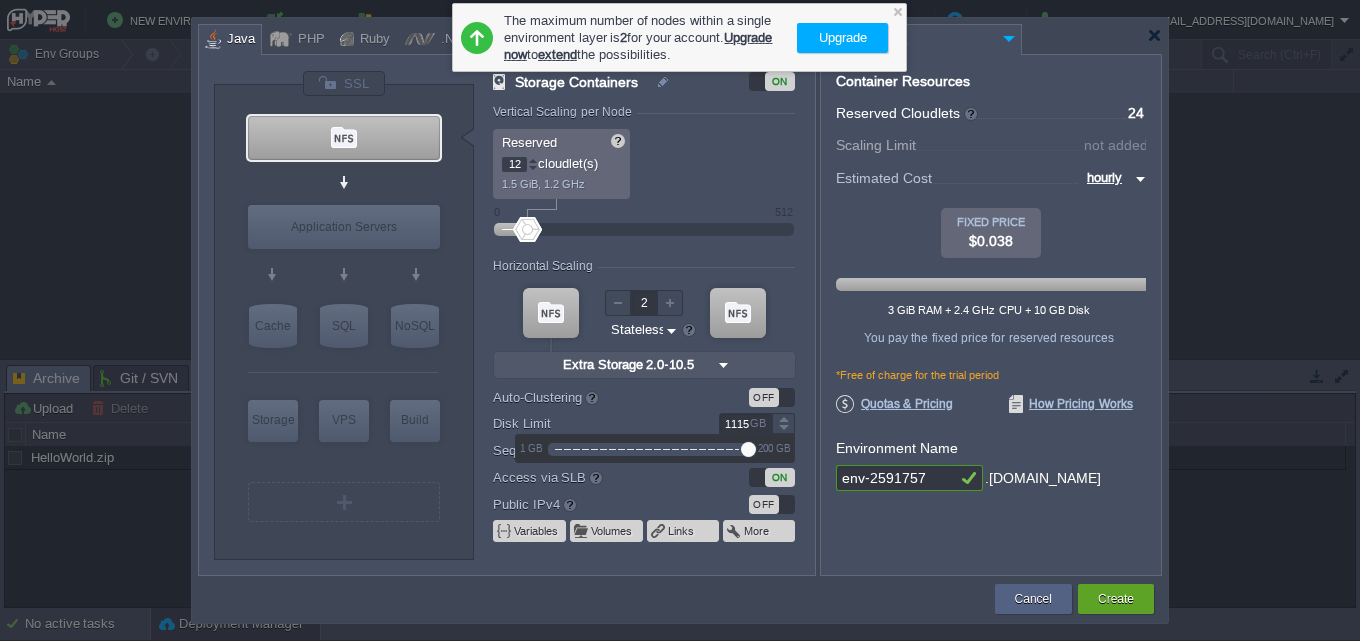 scroll, scrollTop: 0, scrollLeft: 0, axis: both 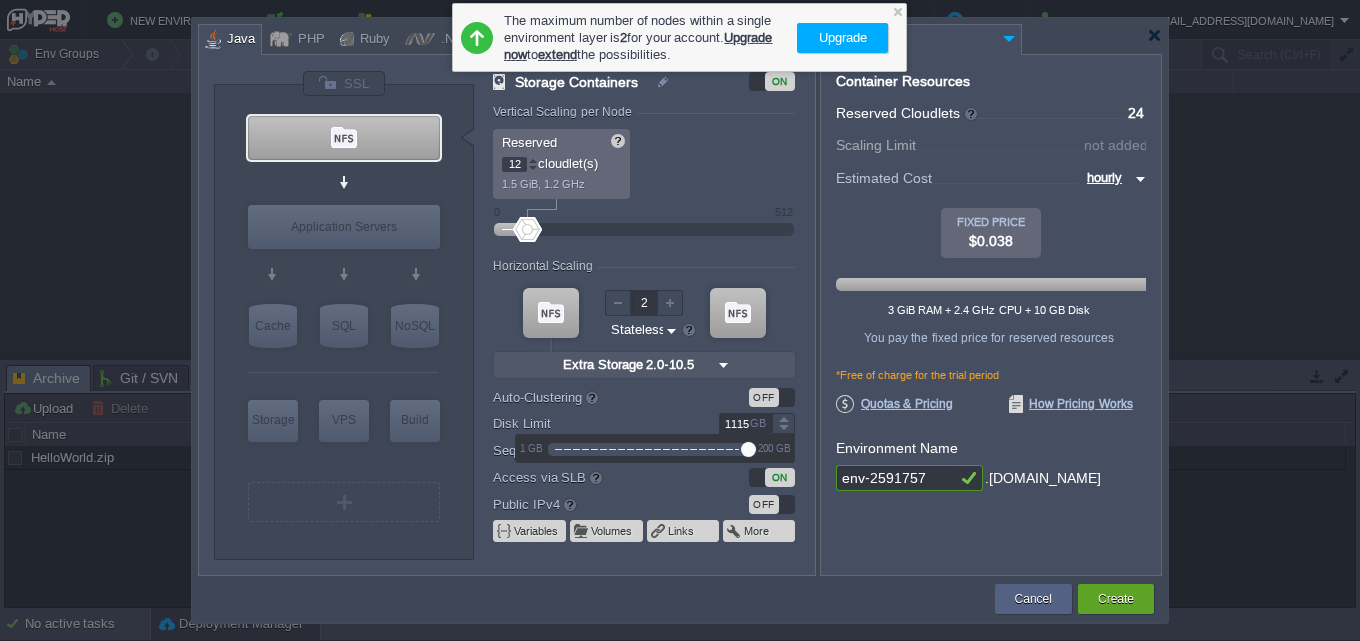 type on "10" 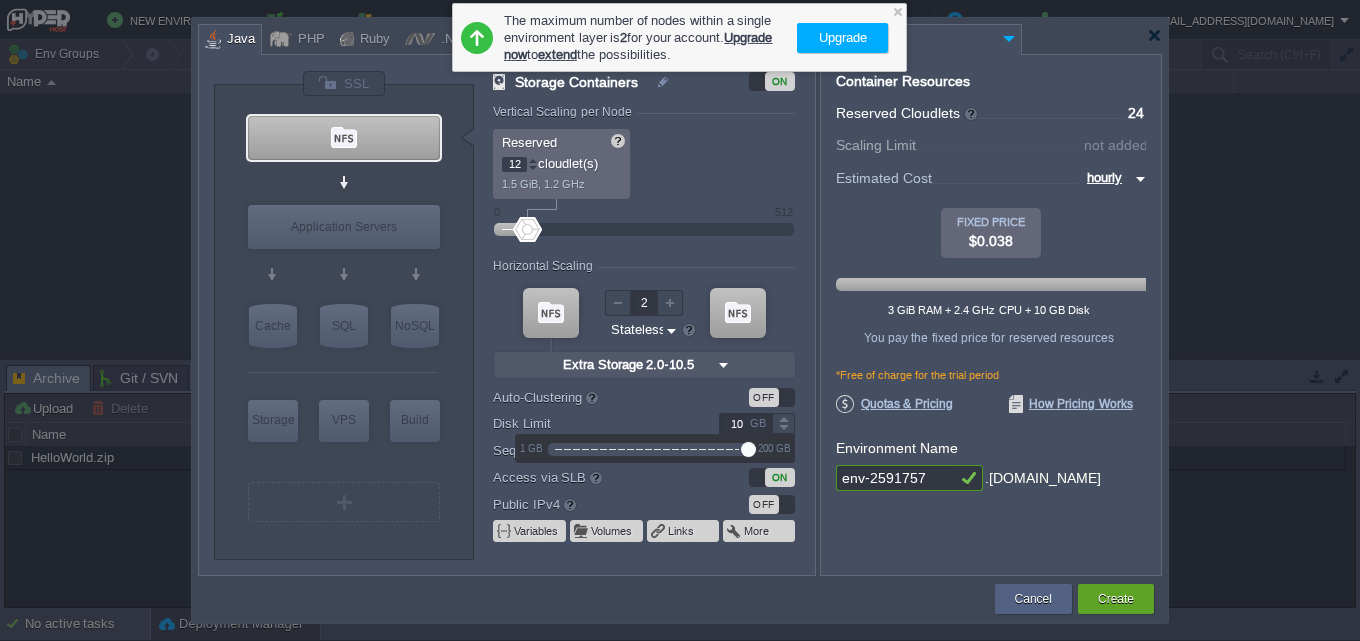 click on "Container Resources From  Reserved Cloudlets   ... = 24 not added To  Scaling Limit ... = 24 not added   VM Resources ... = 0 GiB, 0 vCPU not added Estimated Cost hourly TO $0.038 FIXED PRICE $0.038 3 GiB RAM + 2.4 GHz CPU + 10 GB Disk You pay the fixed price for reserved resources Total cost at  100%  load on  ALL  containers You do not pay for unused resources *Free of charge for the trial period Disk Limit per Node 10 GB Traffic Limit per Node 50 GB Quotas & Pricing How Pricing Works Environment Name env-2591757 .[DOMAIN_NAME]" at bounding box center (991, 315) 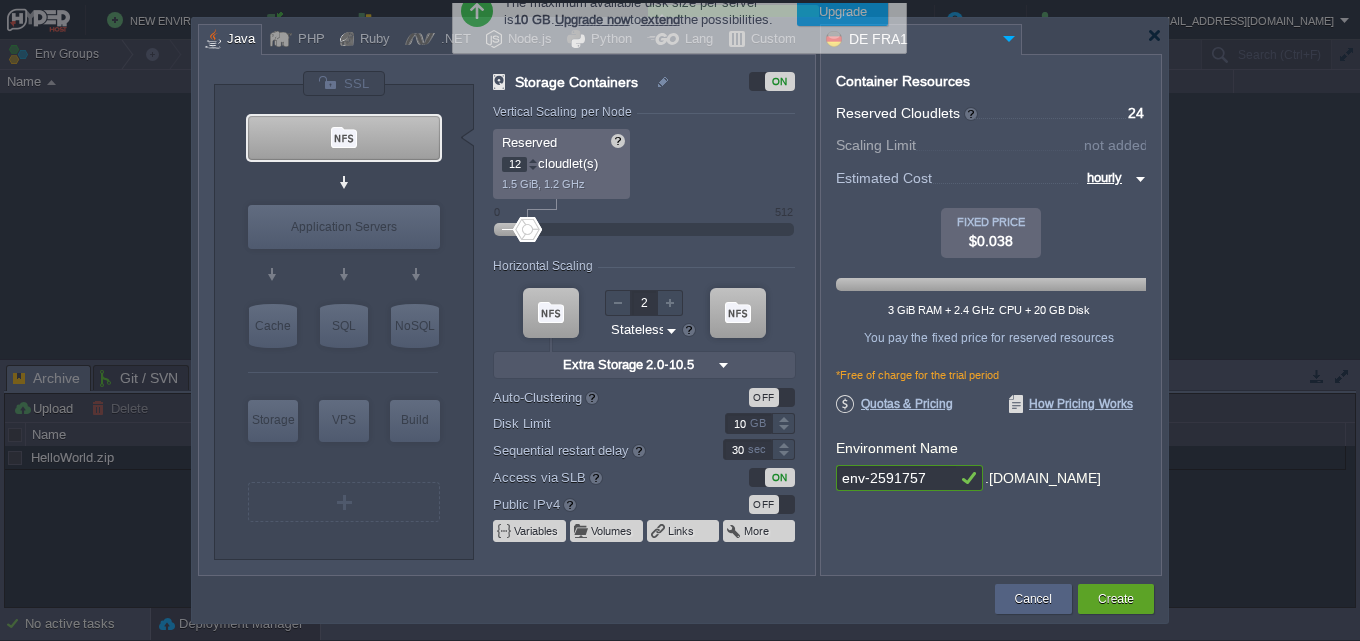 click on "ON" at bounding box center [780, 477] 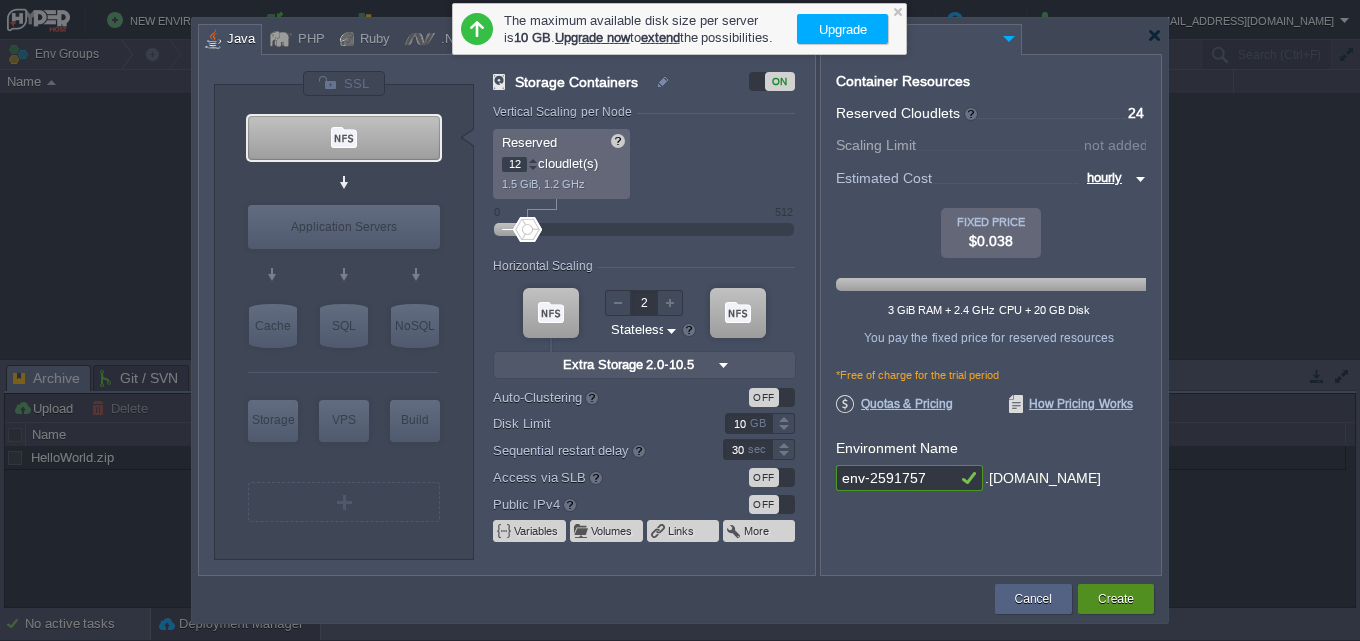 click on "Create" at bounding box center [1116, 599] 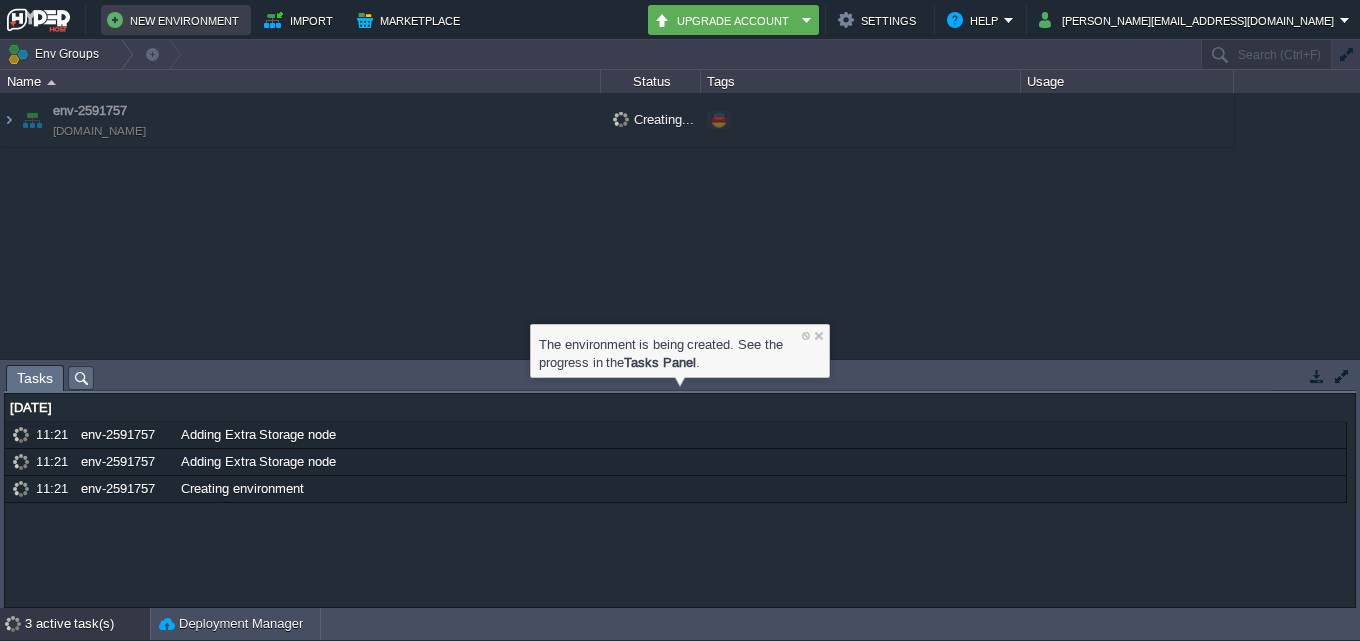 click on "New Environment" at bounding box center [176, 20] 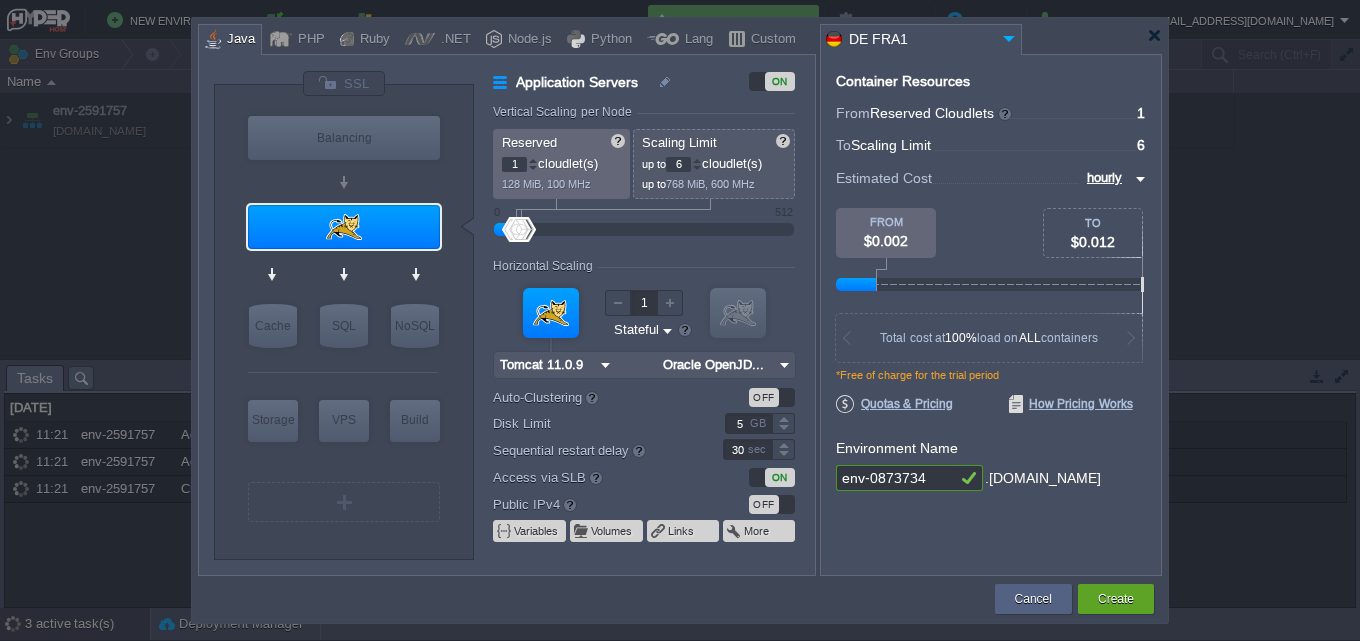 click on "DE FRA1" at bounding box center (909, 39) 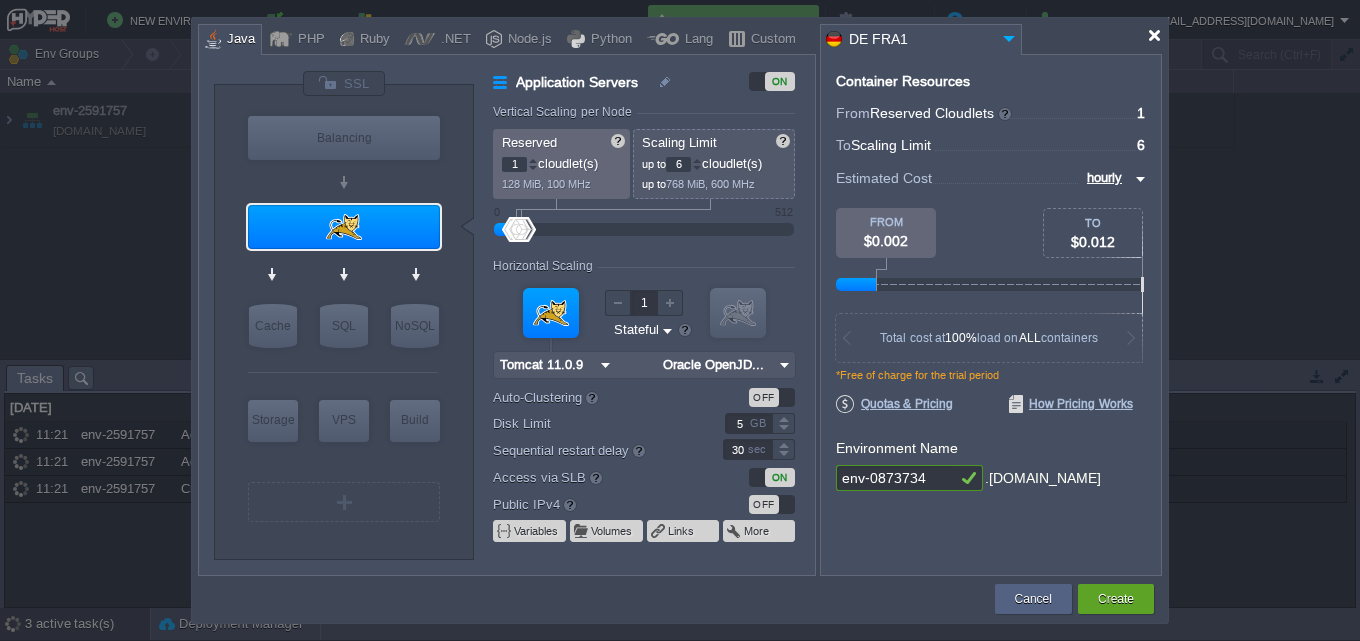 click at bounding box center (1154, 35) 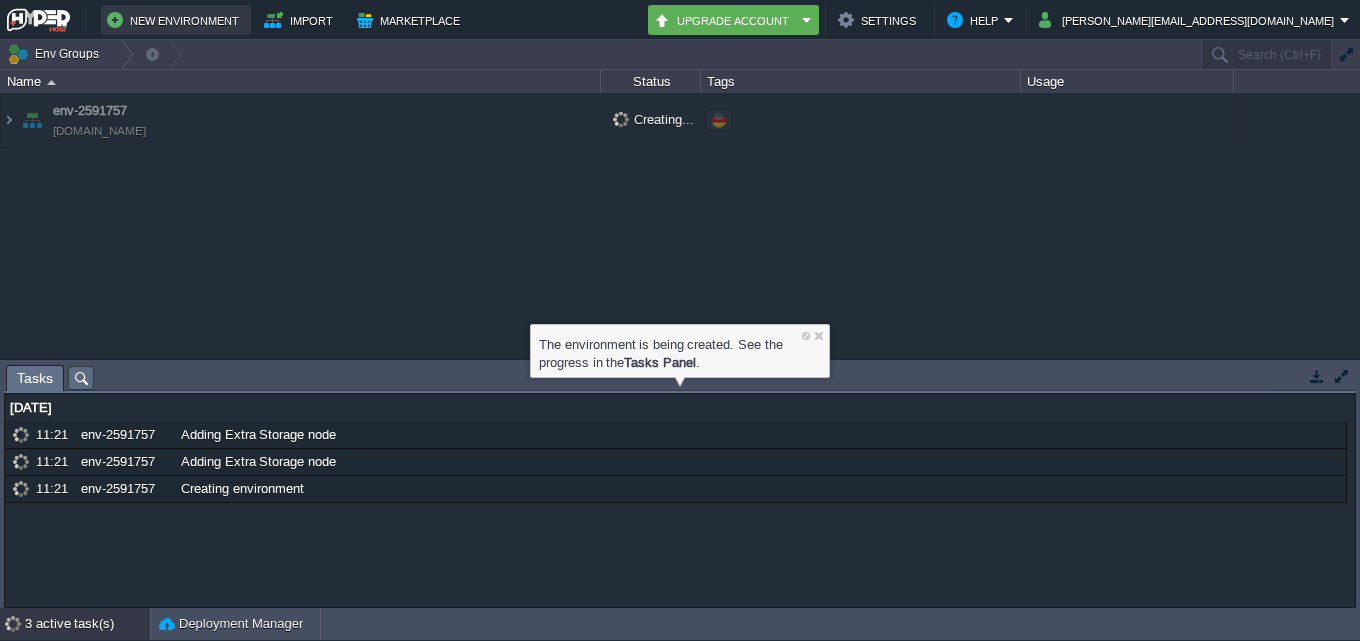click on "New Environment" at bounding box center (176, 20) 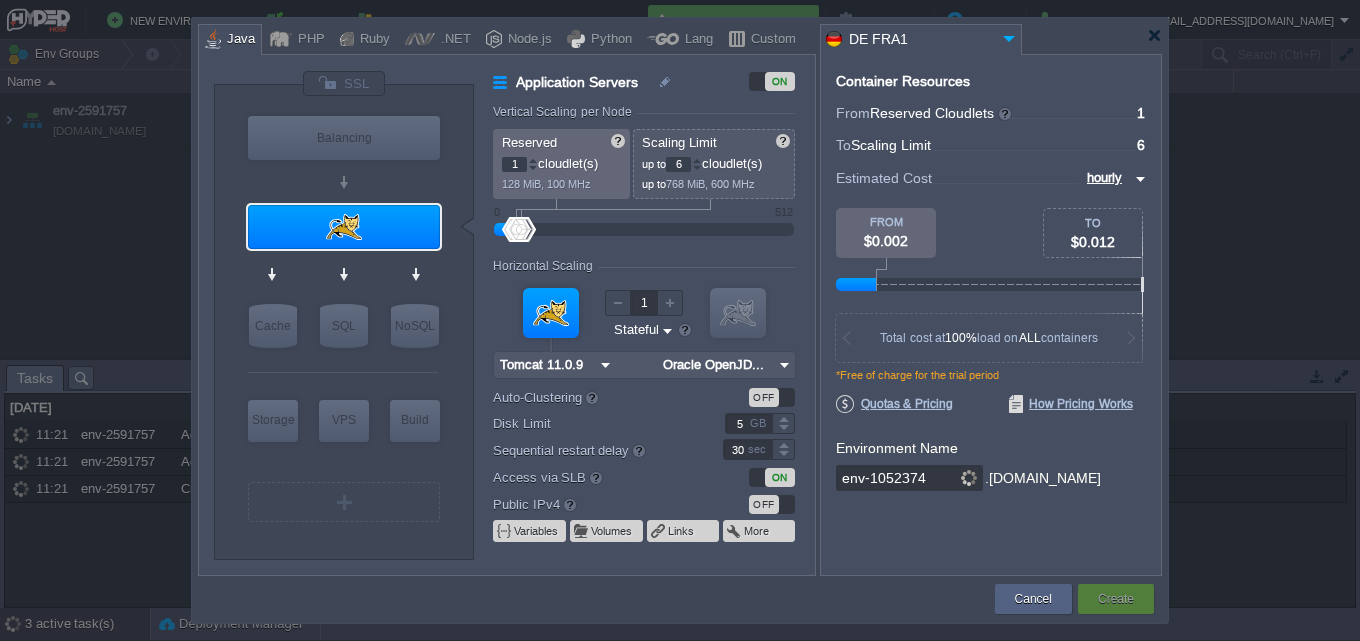 click on "DE FRA1" at bounding box center (909, 39) 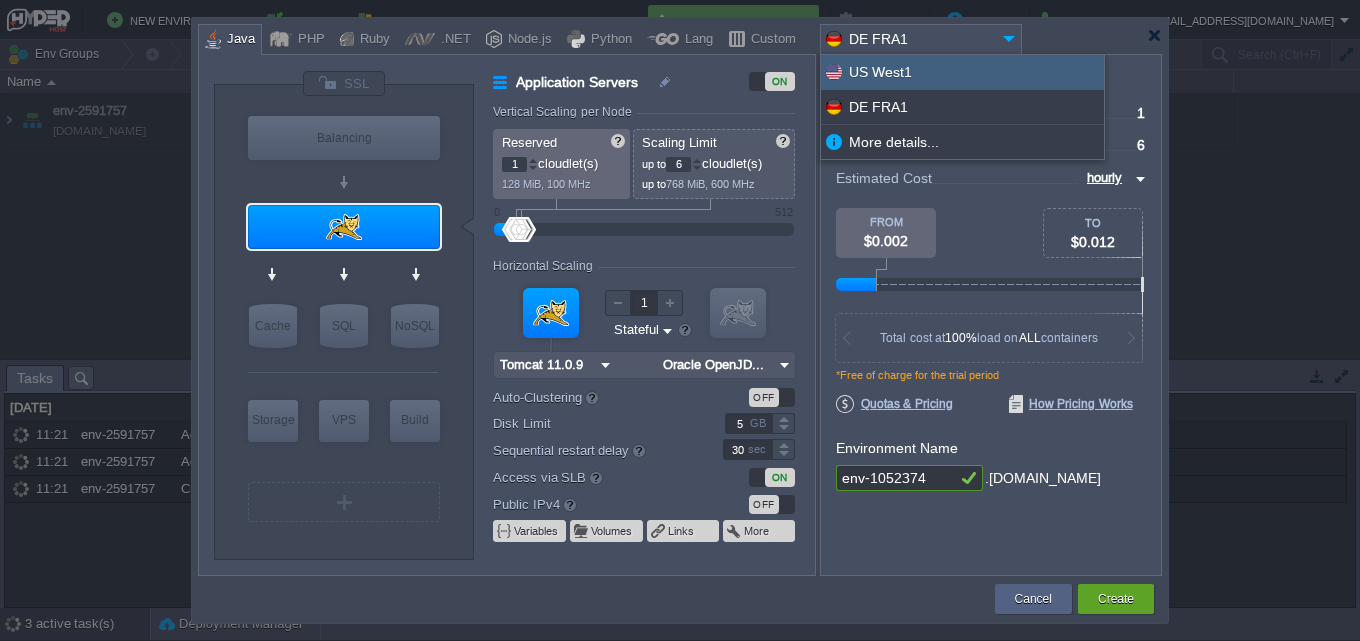 click on "US West1" at bounding box center (962, 72) 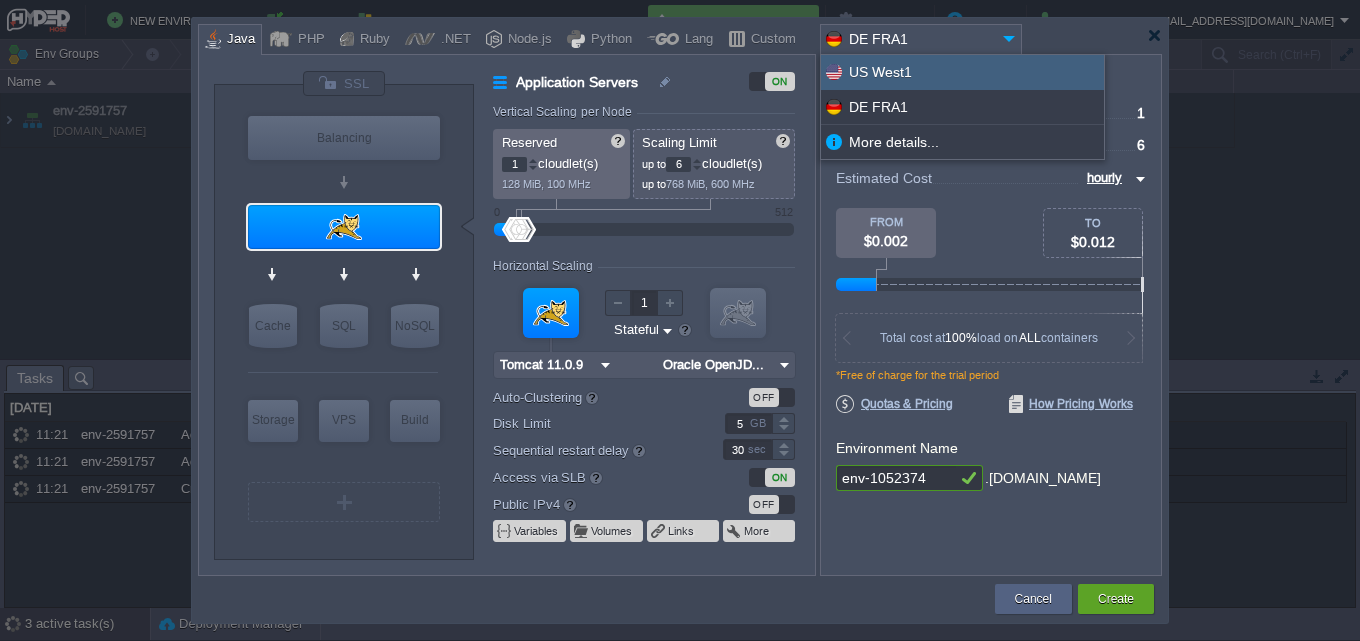 type on "Oracle OpenJD..." 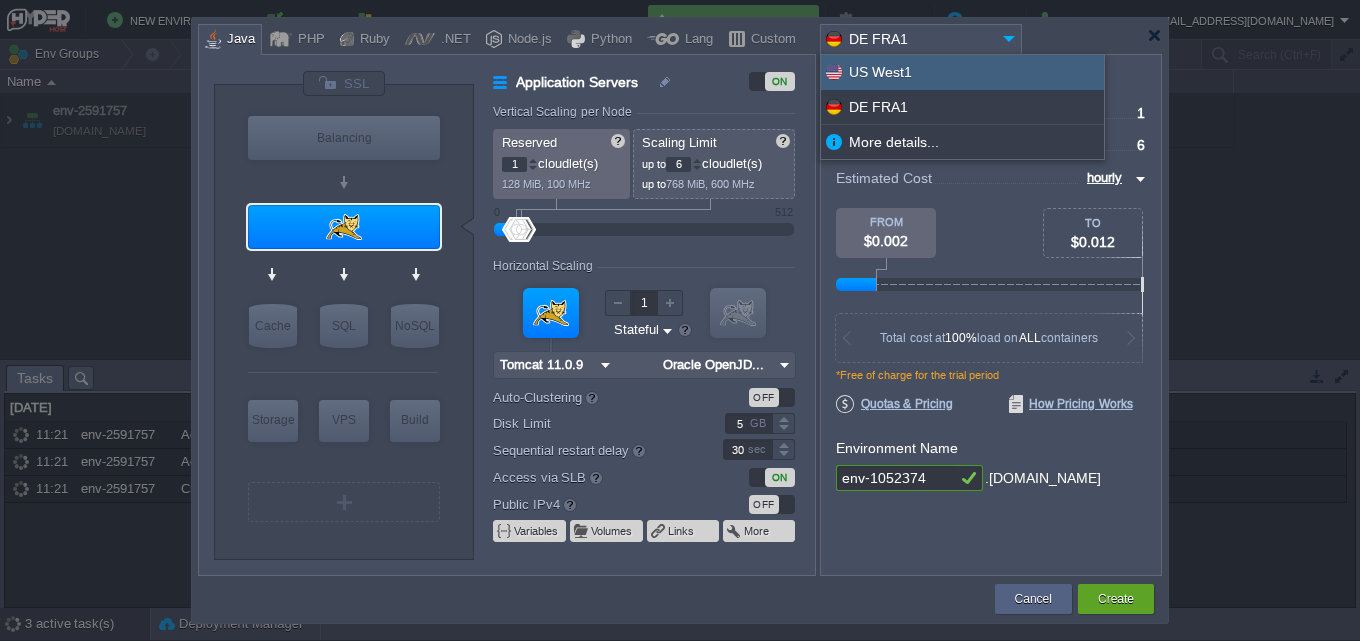 type on "US West1" 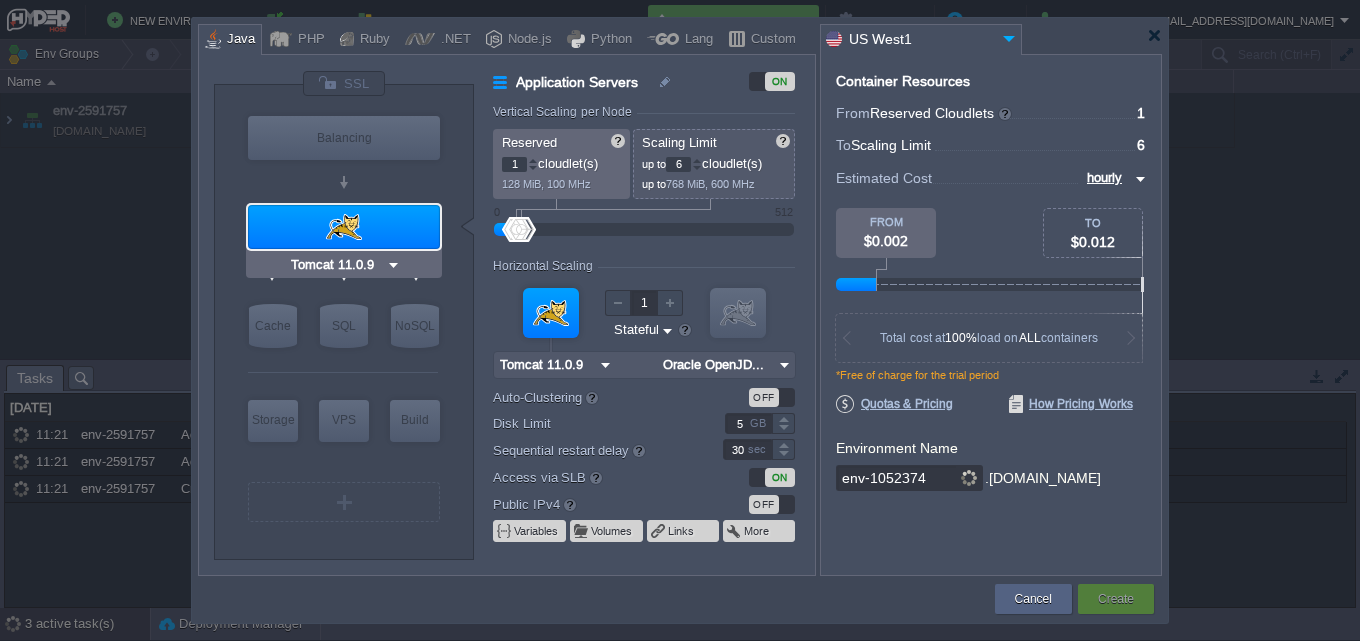 drag, startPoint x: 350, startPoint y: 213, endPoint x: 372, endPoint y: 213, distance: 22 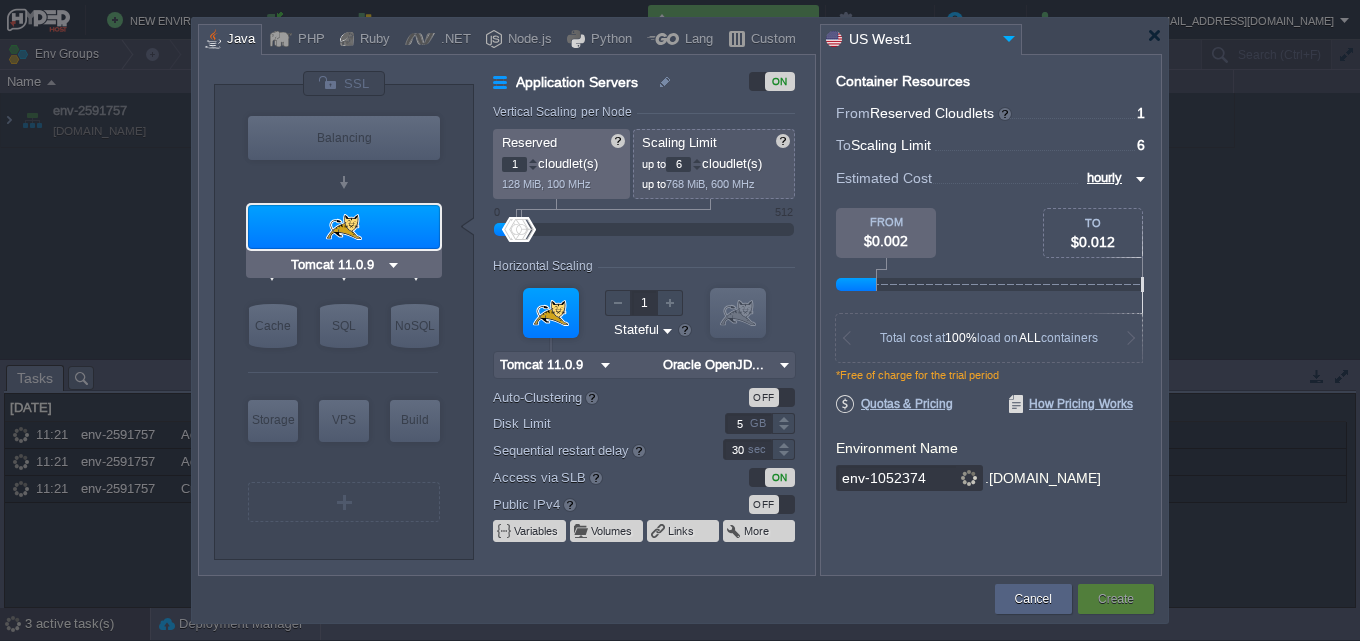 click at bounding box center (344, 227) 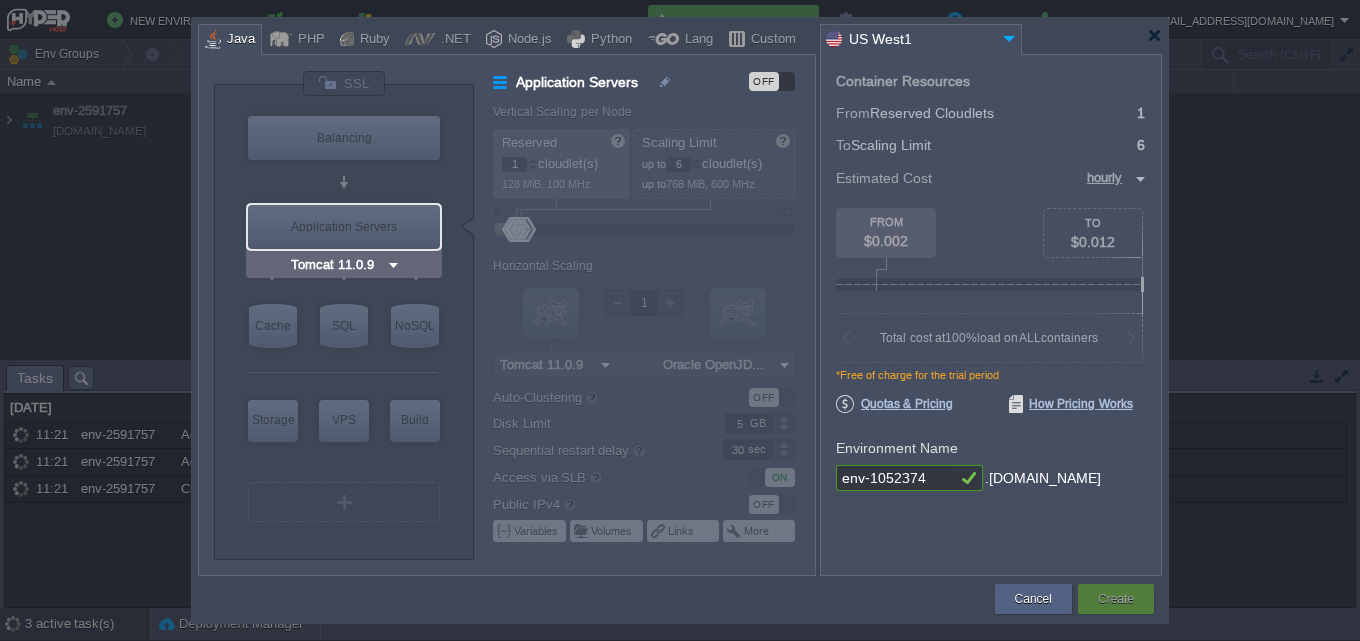 type on "NGINX 1.28.0" 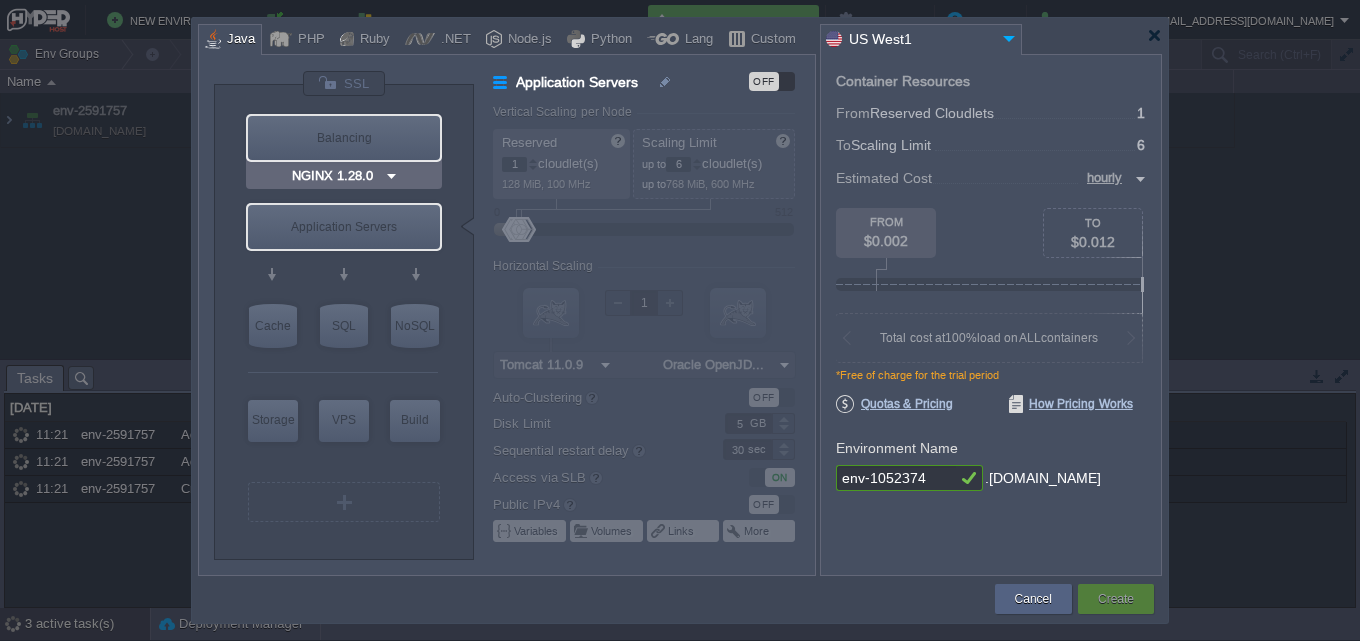 click on "Balancing" at bounding box center [344, 138] 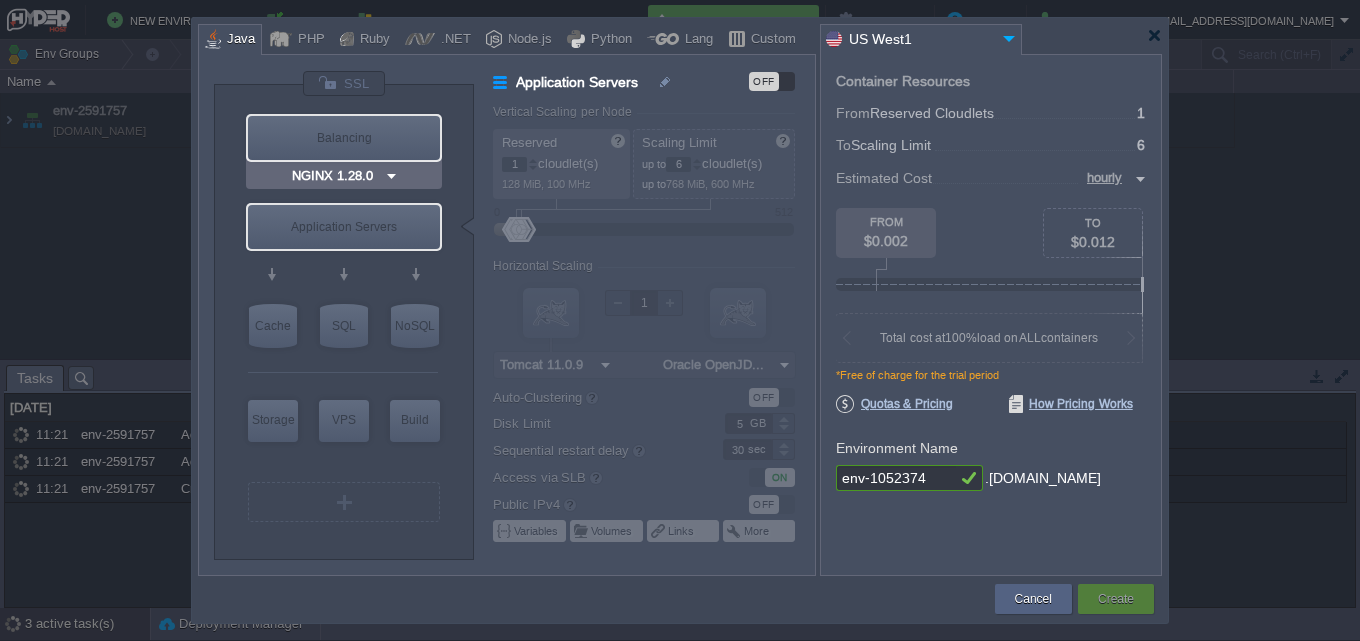 type on "Load Balancer" 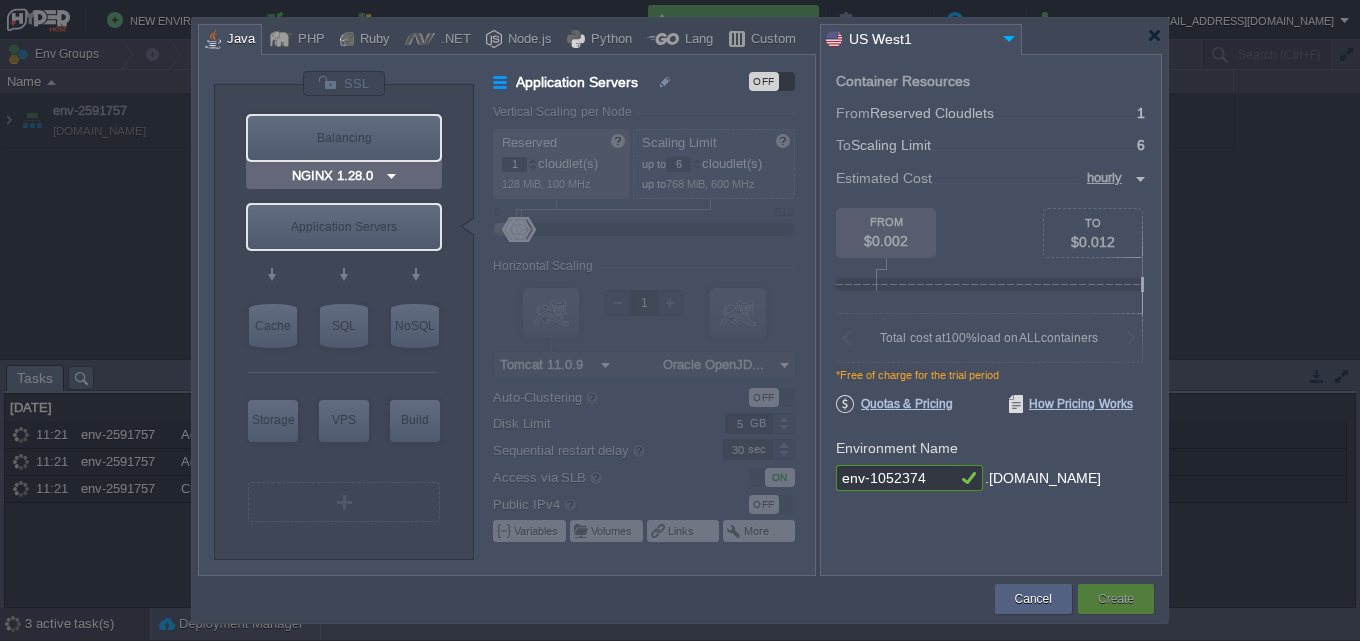 type on "4" 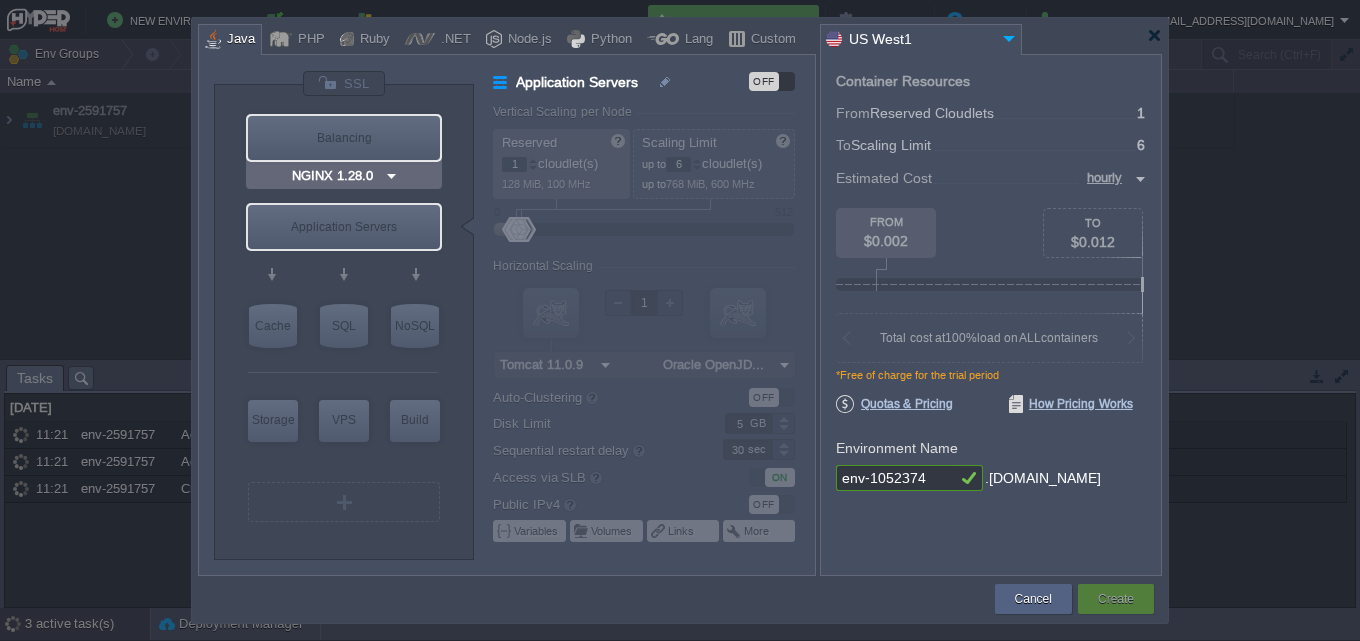 type on "1.28.0-almalin..." 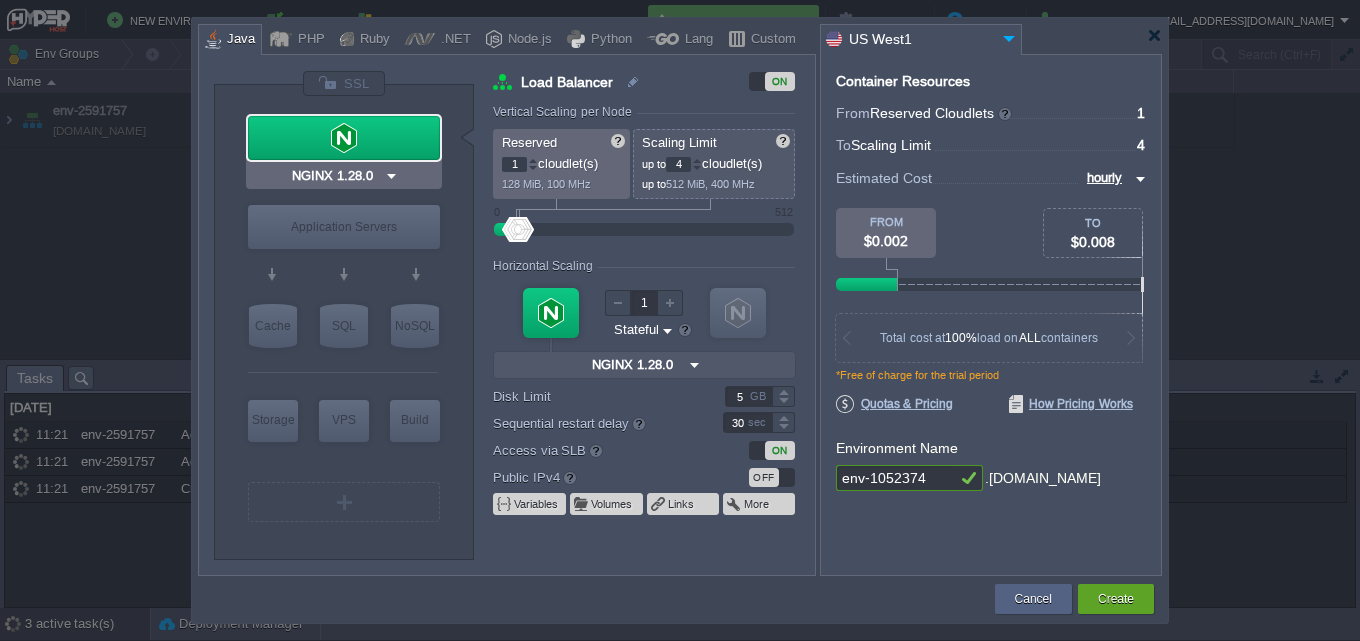 click at bounding box center [344, 138] 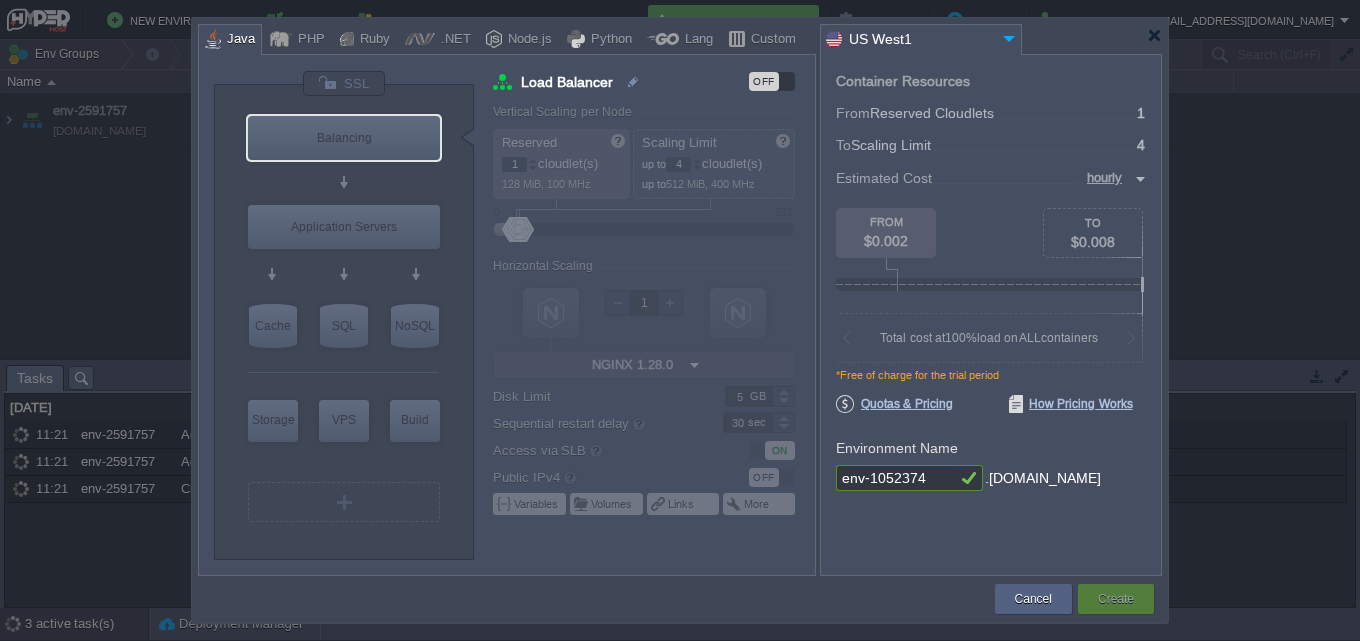 type on "Extra Storage 2.0-10.5" 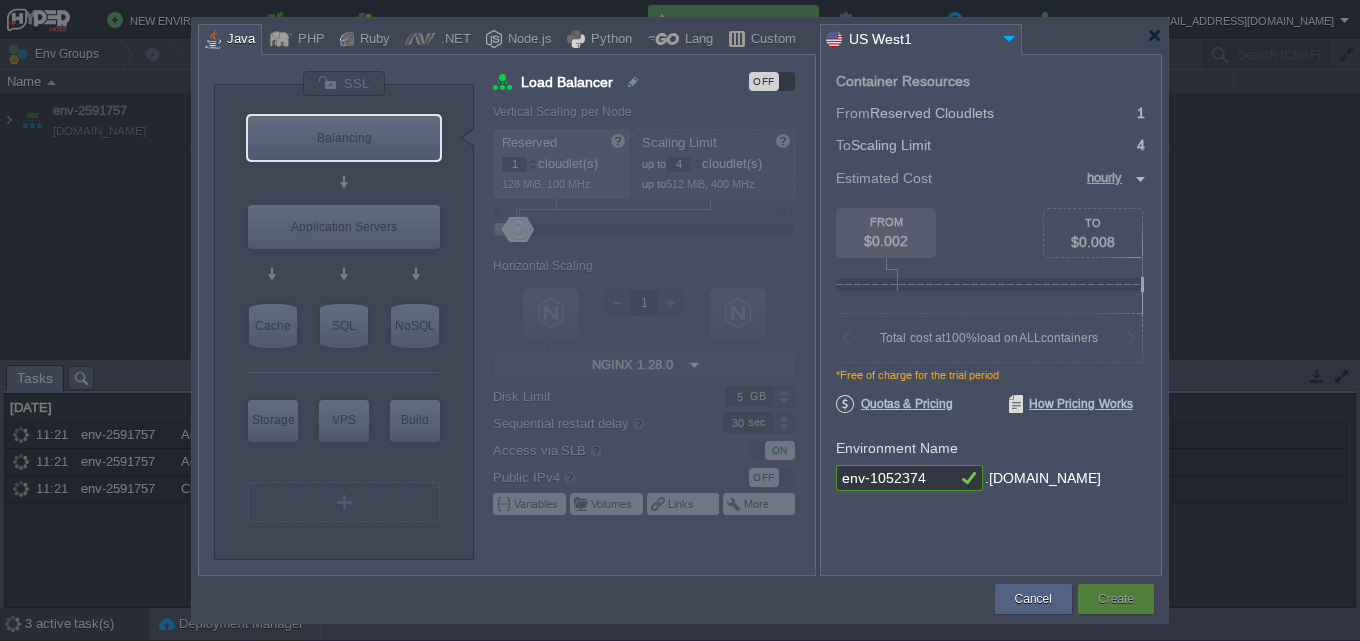 click on "Storage" at bounding box center (273, 420) 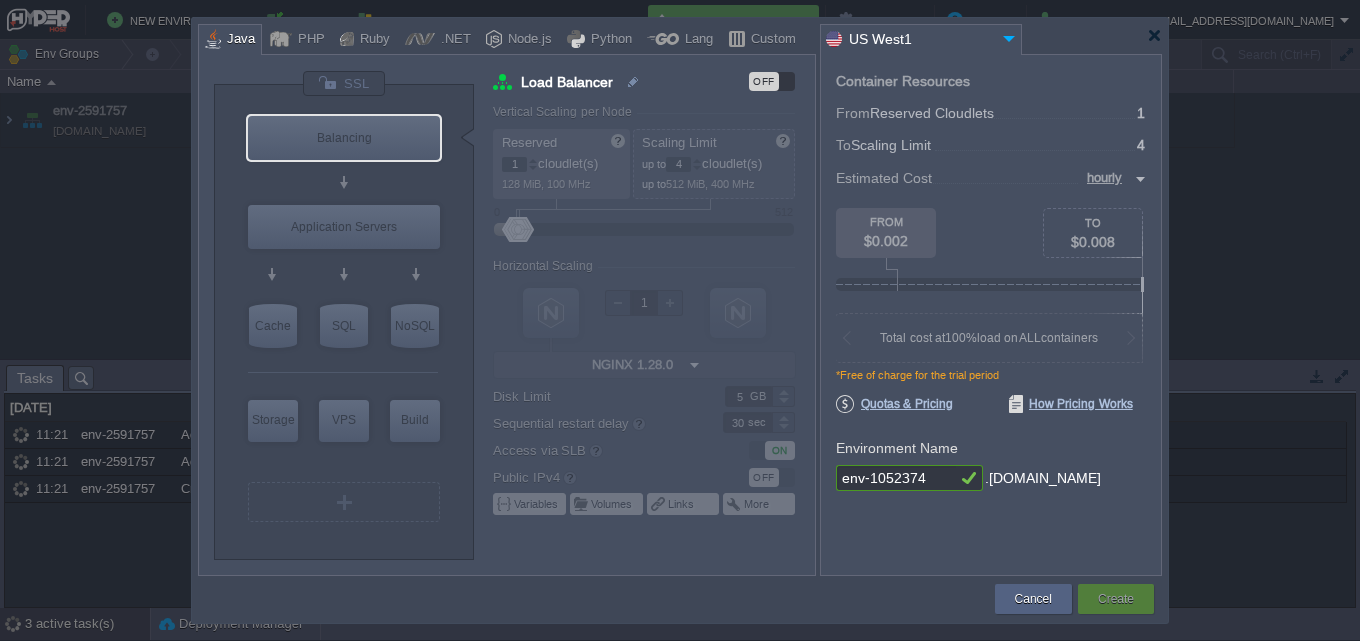 type on "Storage Containers" 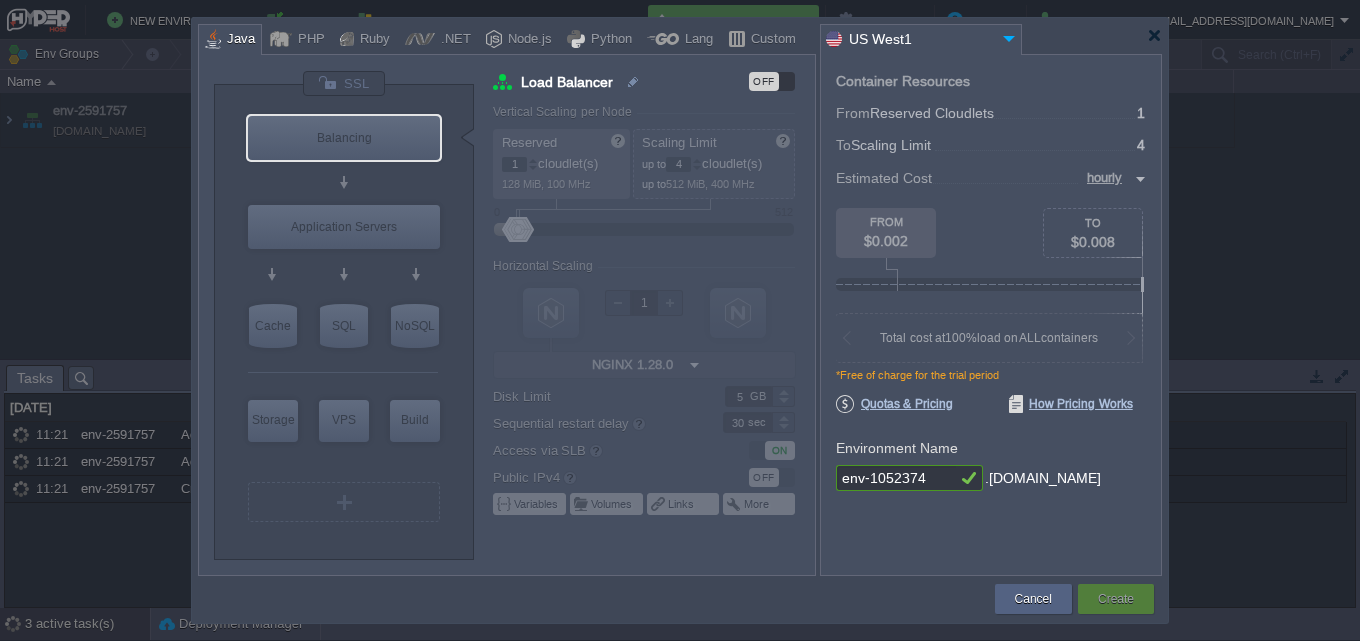 type on "6" 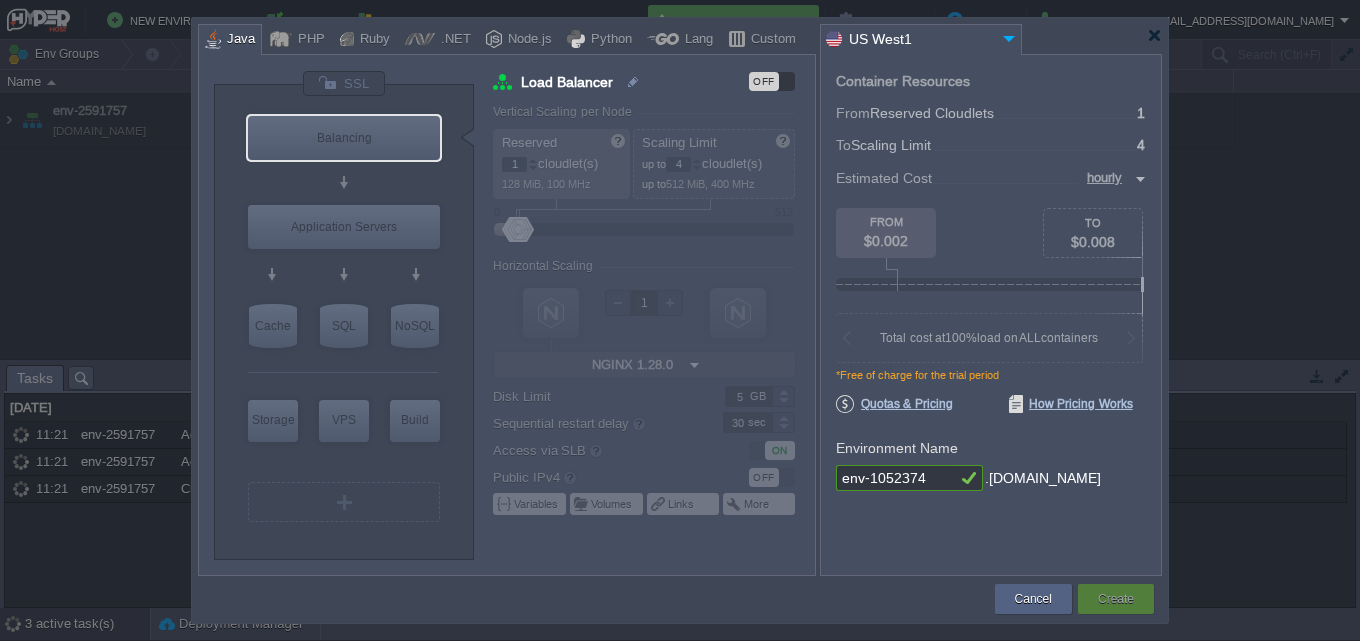 type on "Extra Storage 2.0-10.5" 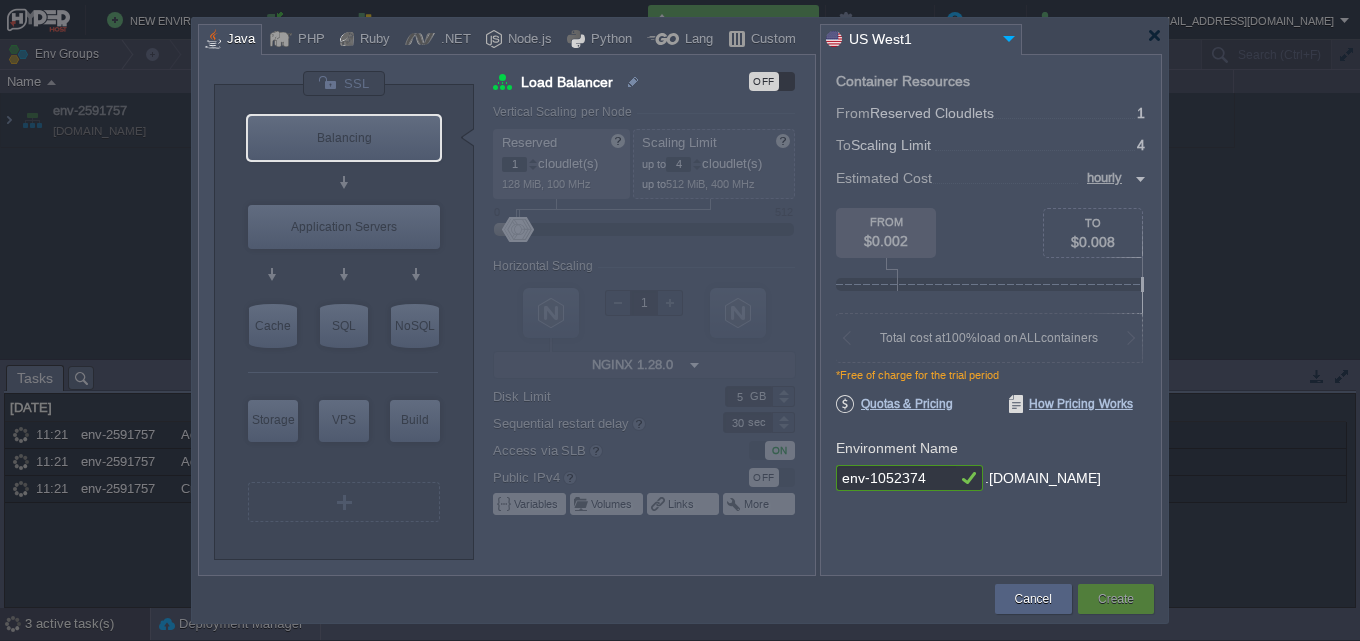 type on "2.0-10.5-almal..." 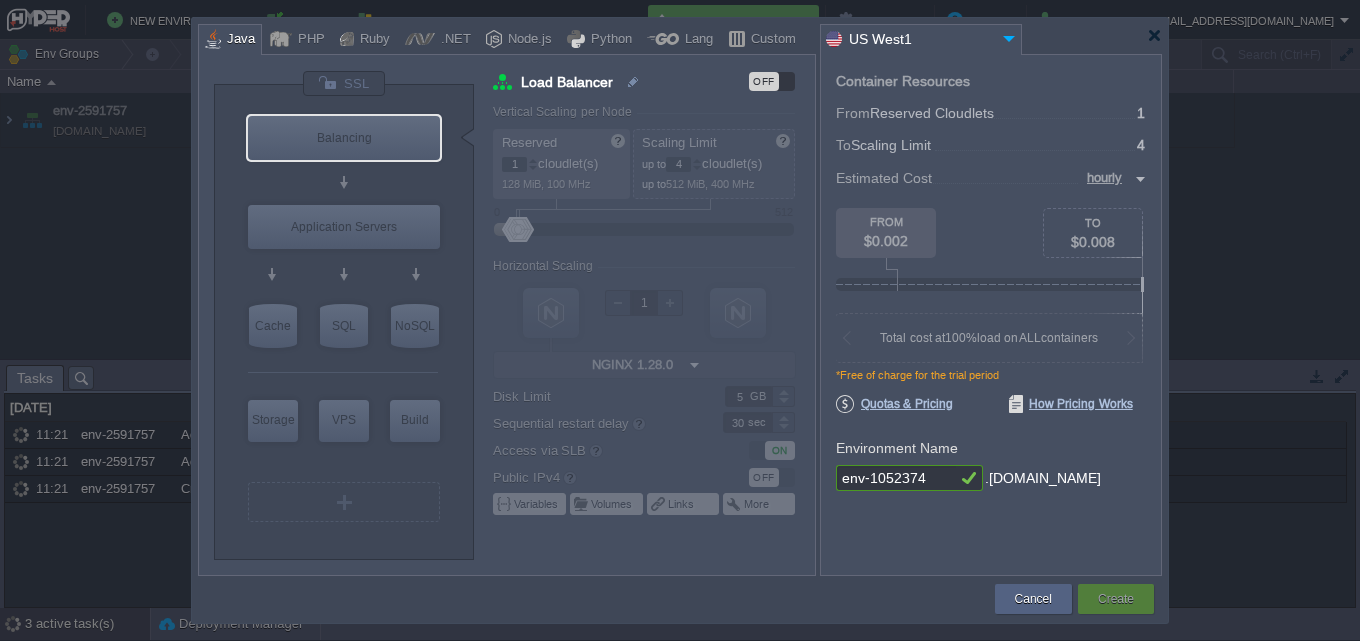 type on "Stateless" 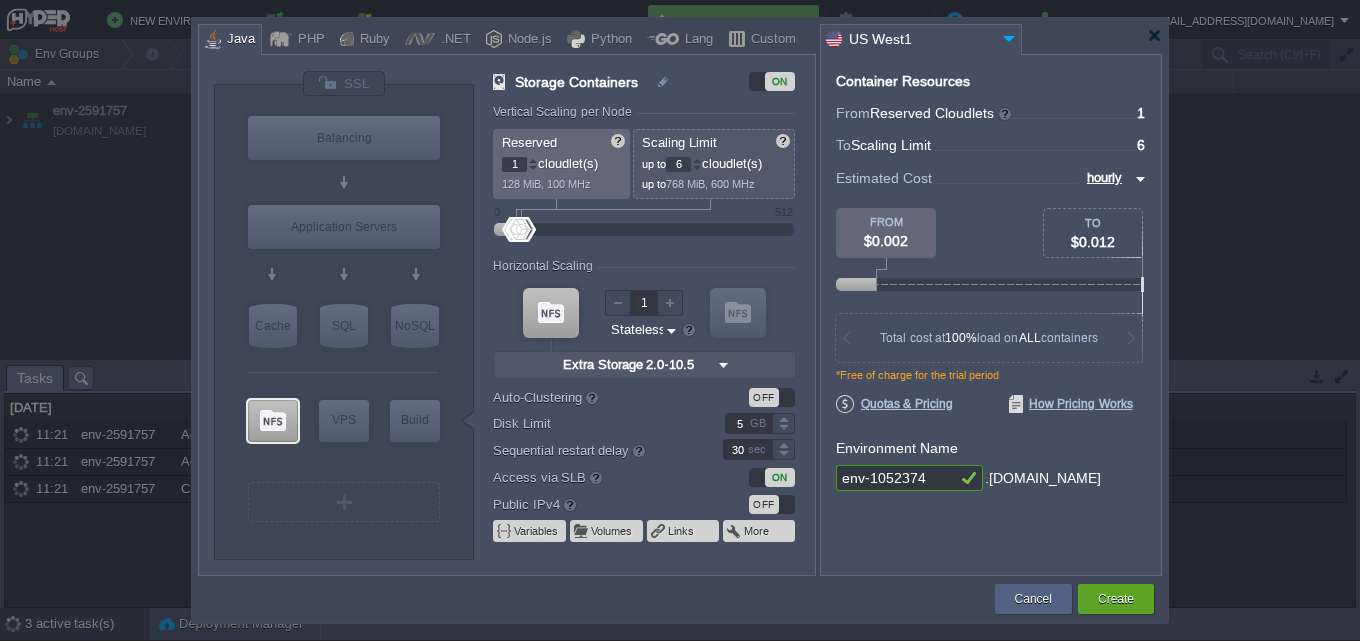 click on "128 MiB, 100 MHz" at bounding box center (562, 181) 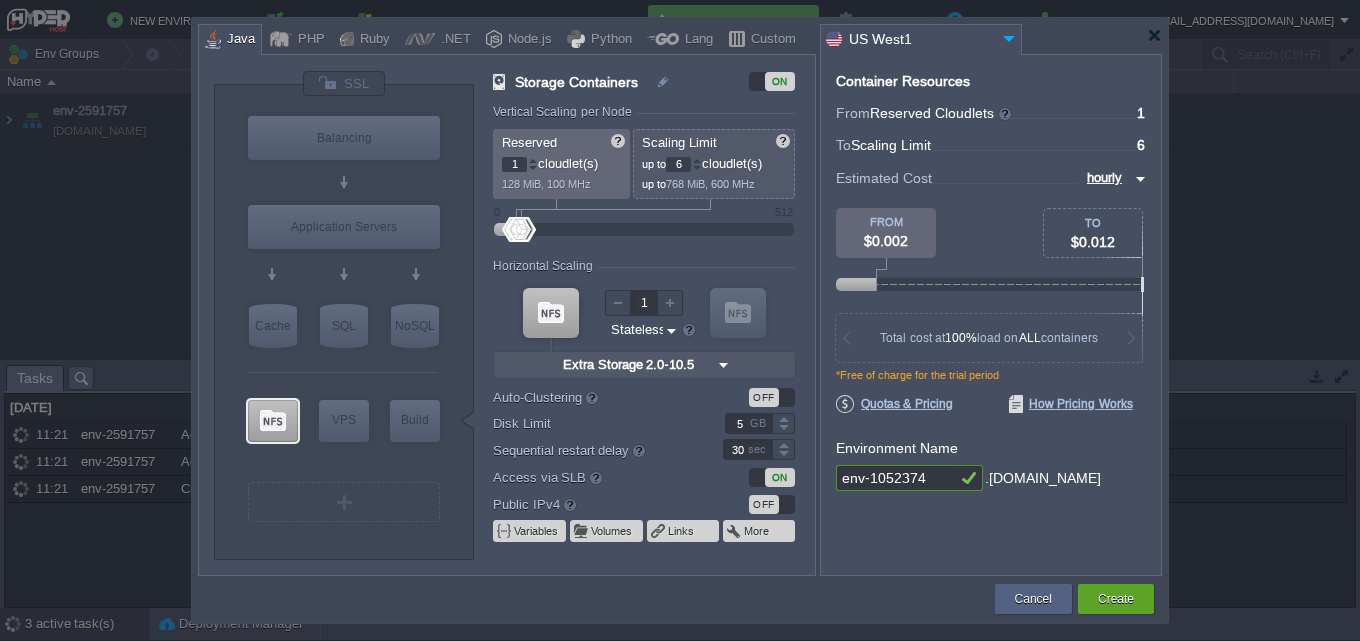 click at bounding box center (533, 164) 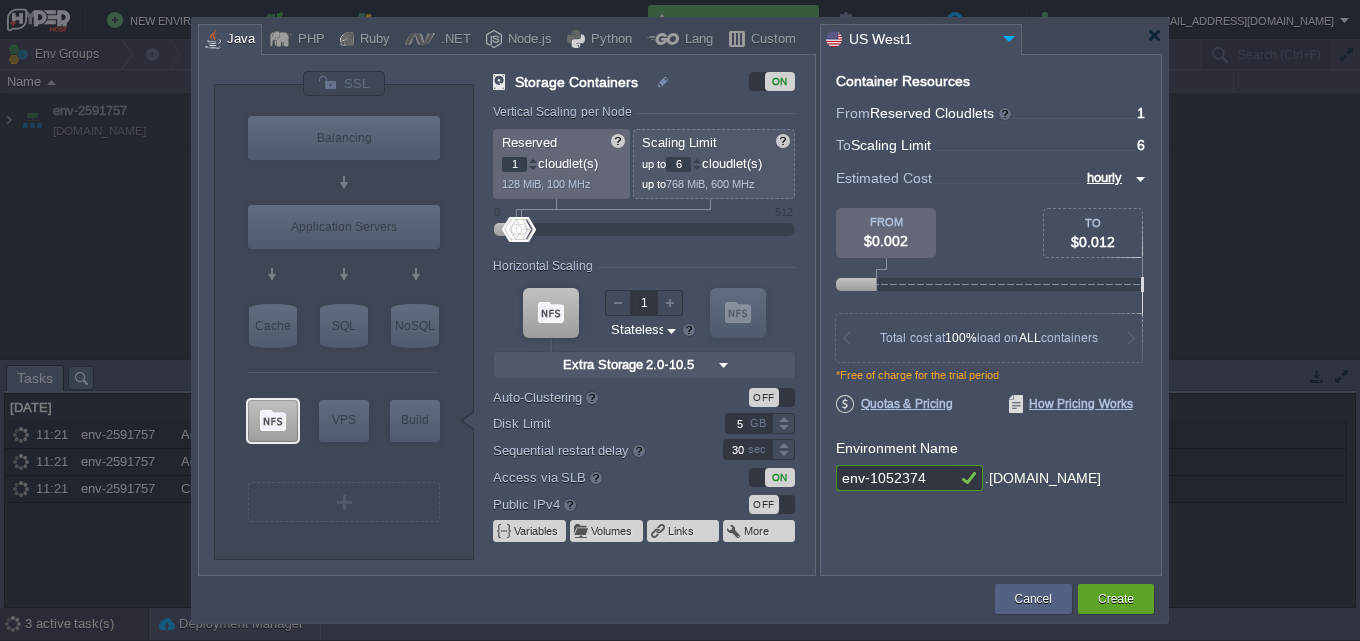 click on "1" at bounding box center (514, 164) 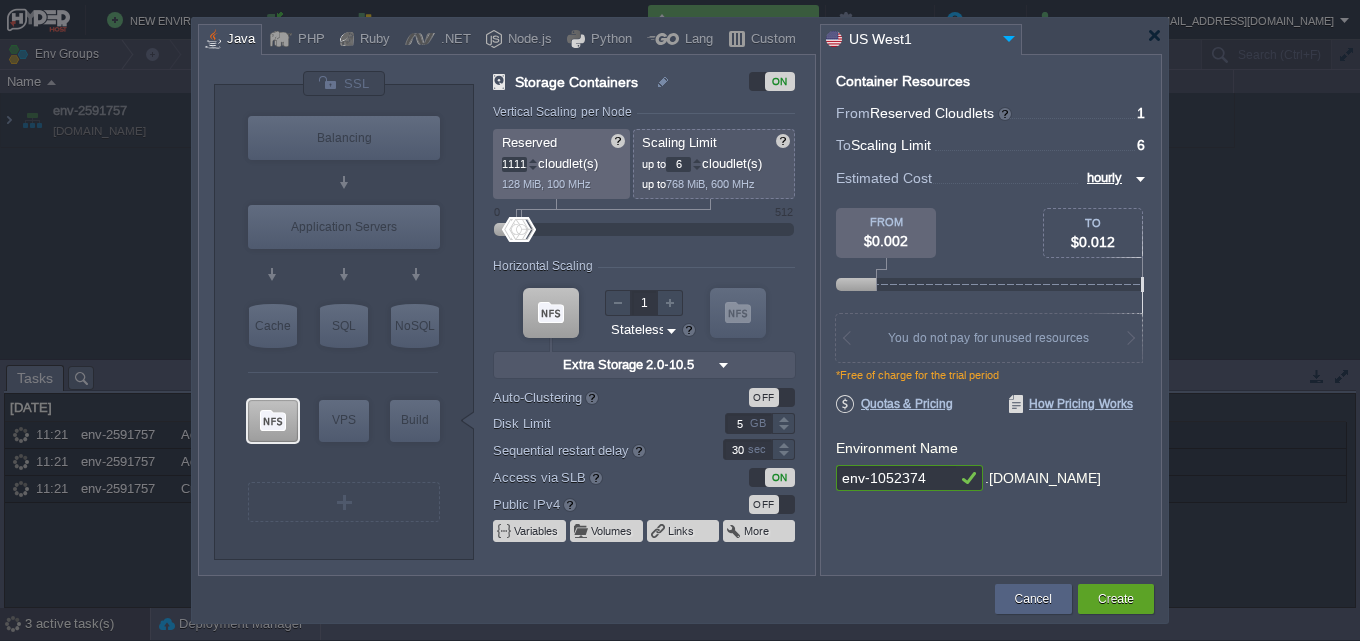 type on "11111" 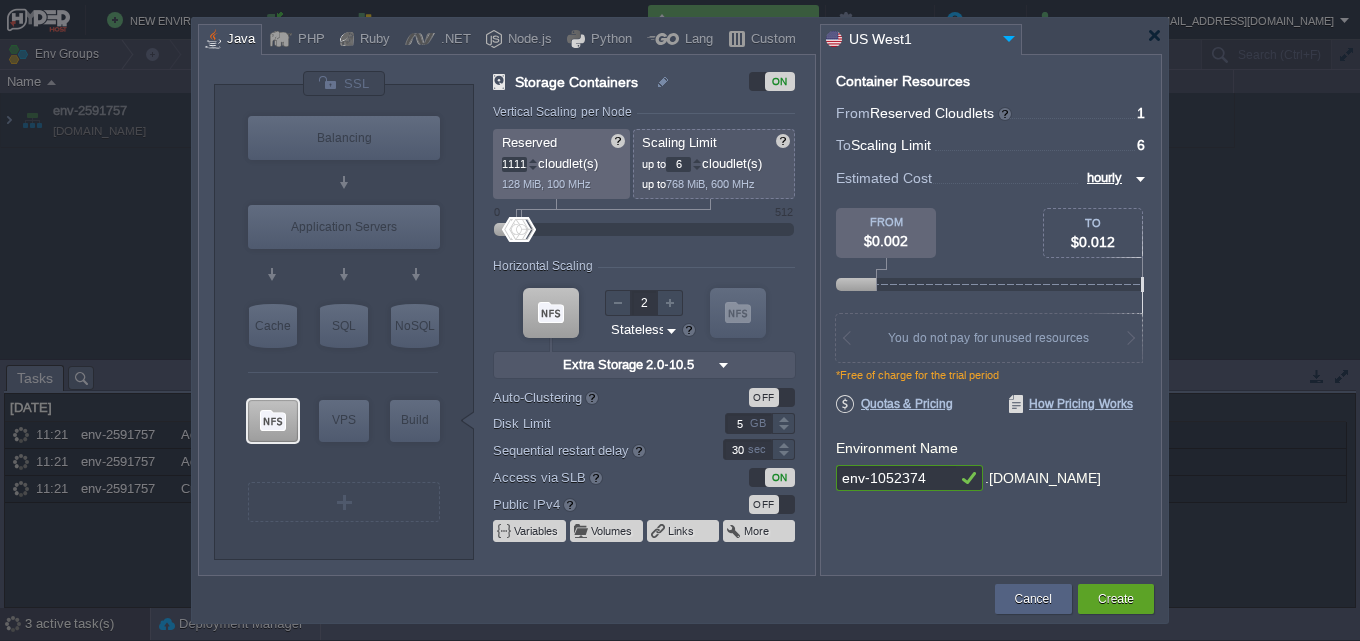 click at bounding box center [670, 303] 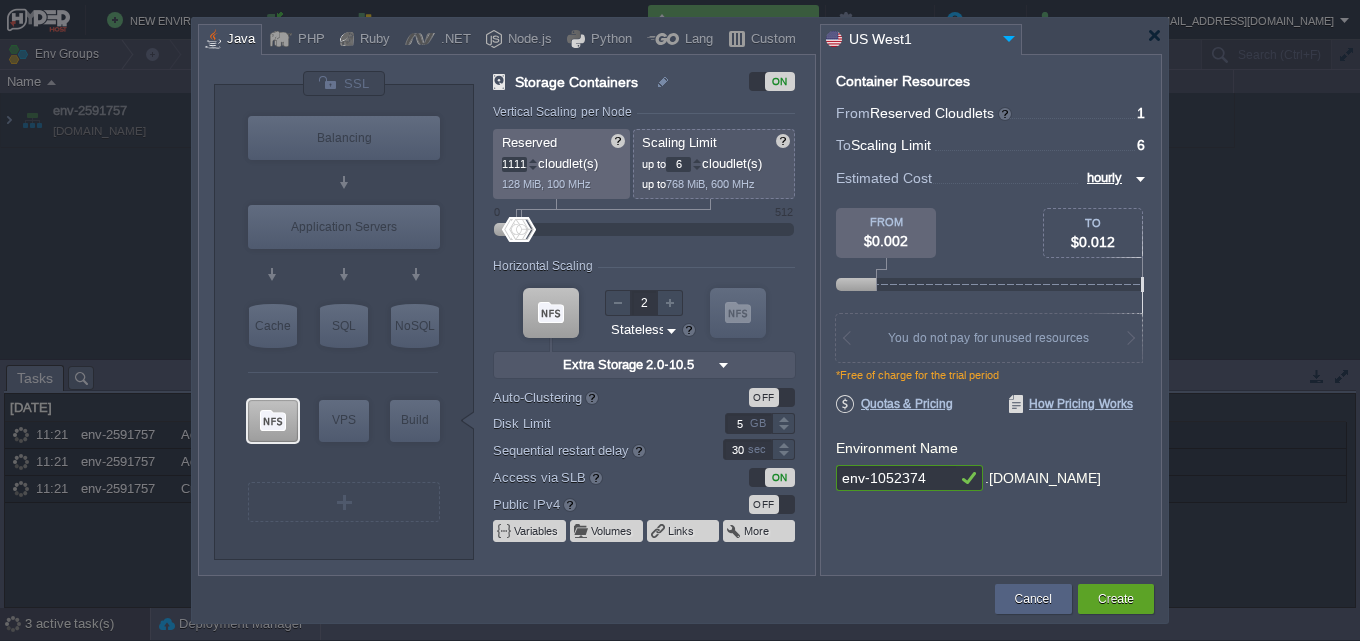type on "12" 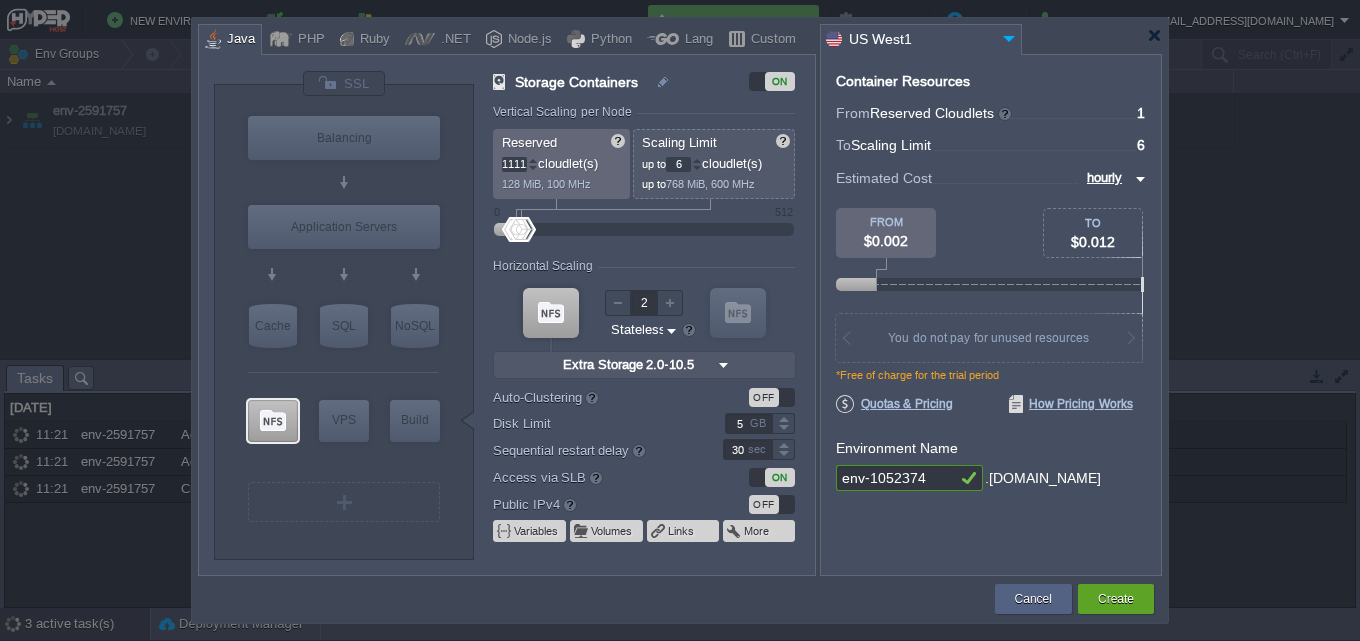 type on "12" 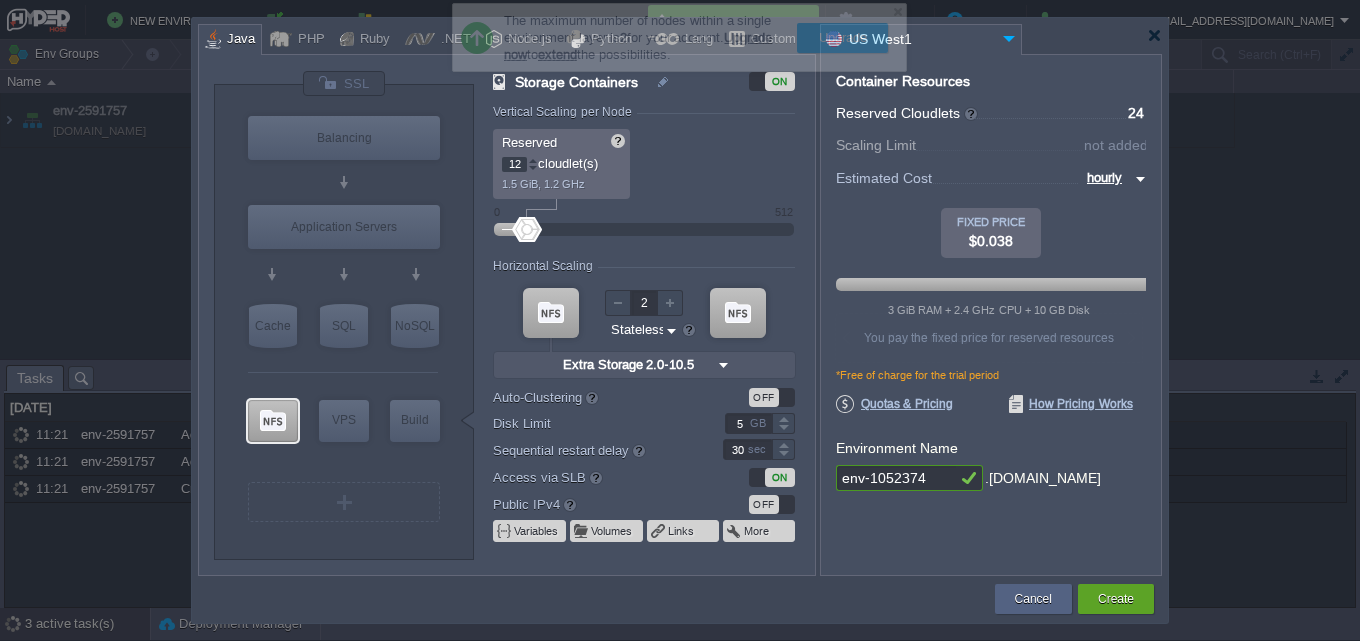 click on "sec" at bounding box center (759, 449) 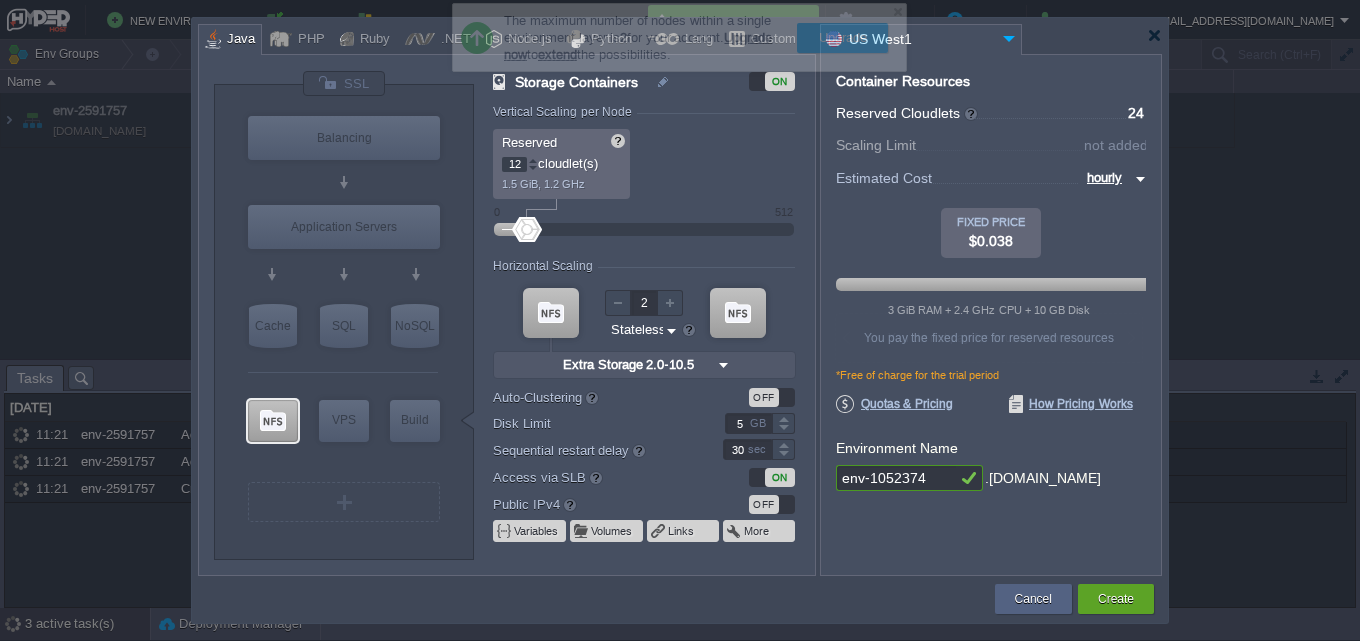 click on "Vertical Scaling per Node Reserved 12  cloudlet(s)   1.5 GiB, 1.2 GHz Scaling Limit up to  12  cloudlet(s)   up to  1.5 GiB, 1.2 GHz 0 512 Resources Reserved   RAM   vCPU   Horizontal Scaling 2             VM             VM   Extra Storage 2.0-10.5 null 2.0-10.5-almal...            Stateless            Stateful   Auto-Clustering beta   OFF Disk Limit 5 GB Sequential restart delay   30 sec High-Availability OFF Access via SLB   ON Public IPv4   OFF Public IPv6 OFF   Variables   Volumes   Links   More" at bounding box center (653, 340) 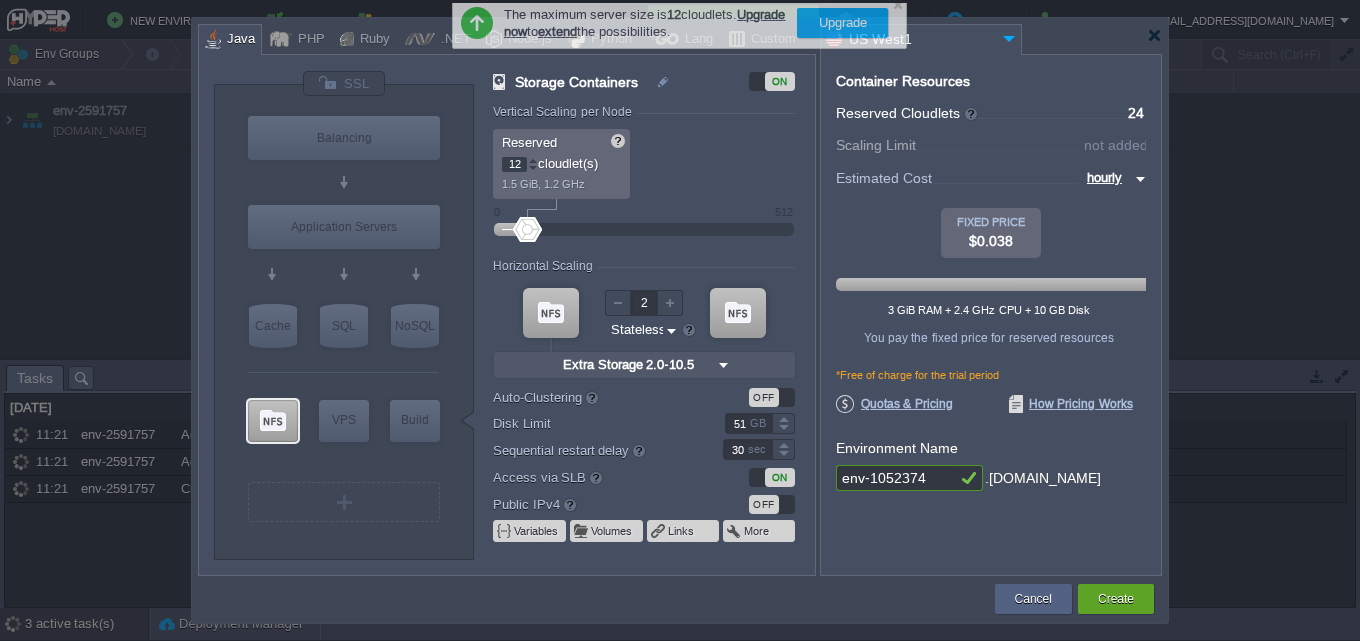 click on "51" at bounding box center (748, 423) 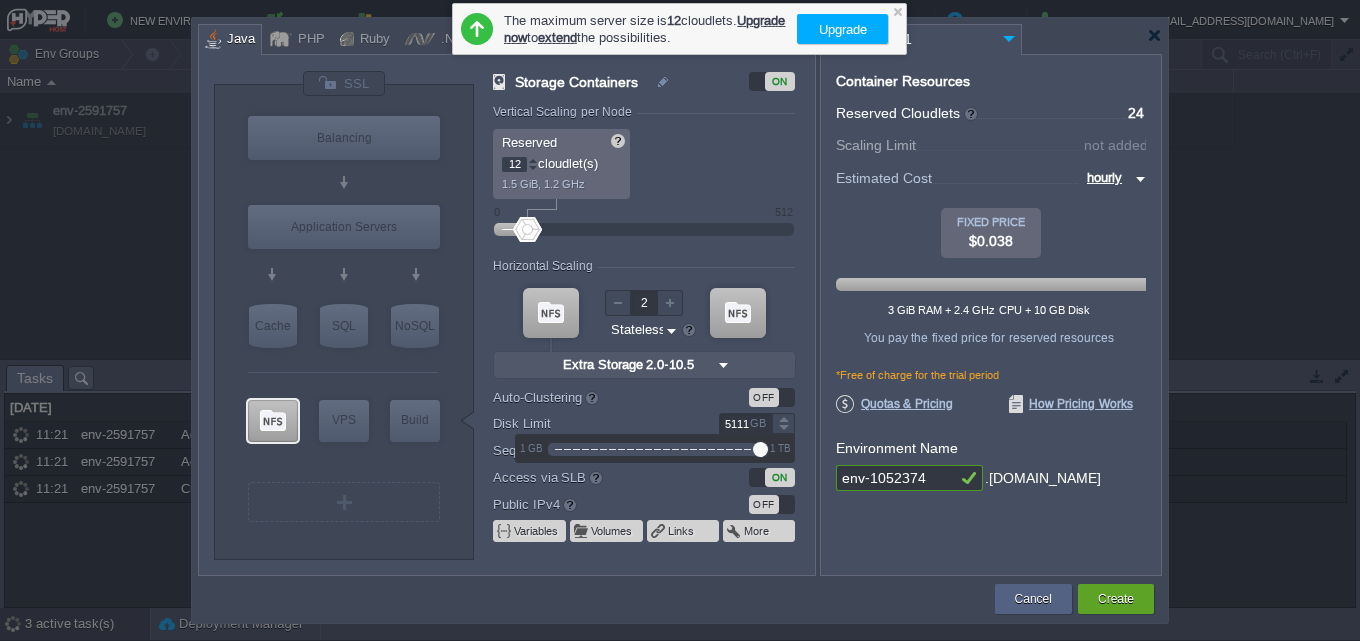 click on "Container Resources From  Reserved Cloudlets   ... = 24 not added To  Scaling Limit ... = 24 not added   VM Resources ... = 0 GiB, 0 vCPU not added Estimated Cost hourly TO $0.038 FIXED PRICE $0.038 3 GiB RAM + 2.4 GHz CPU + 10 GB Disk You pay the fixed price for reserved resources Total cost at  100%  load on  ALL  containers You do not pay for unused resources *Free of charge for the trial period Disk Limit per Node 10 GB Traffic Limit per Node 50 GB Quotas & Pricing How Pricing Works Environment Name env-1052374 .[DOMAIN_NAME]" at bounding box center [991, 315] 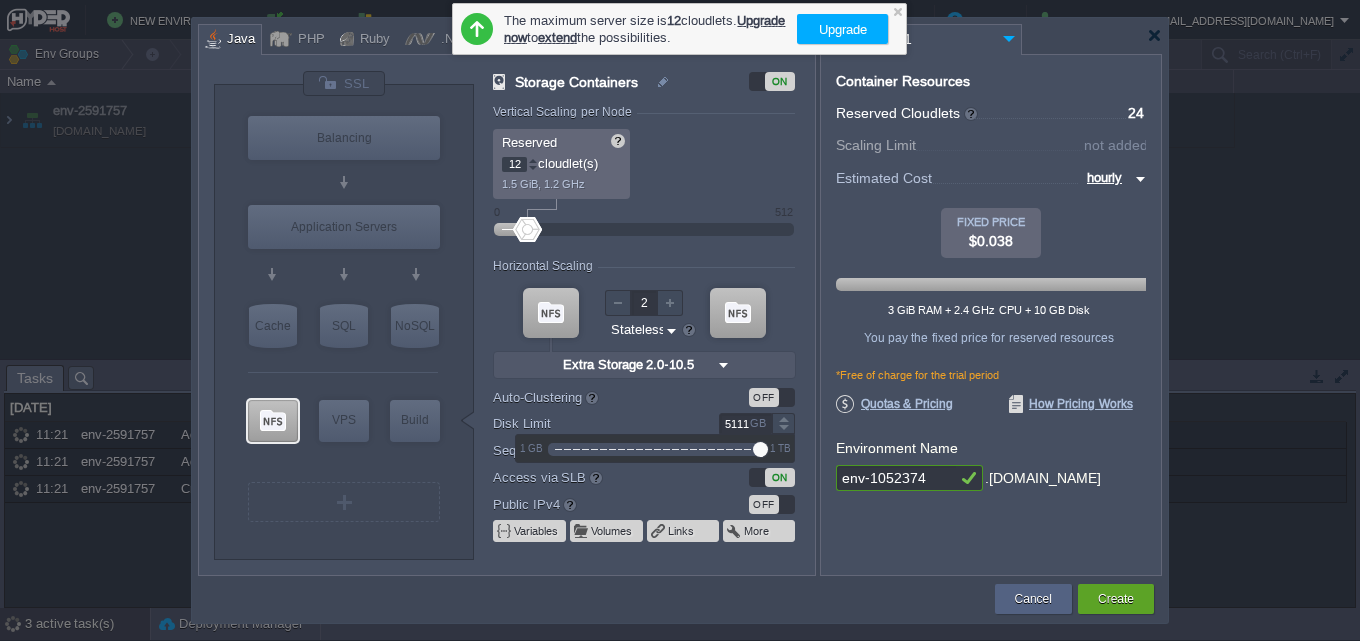 type on "10" 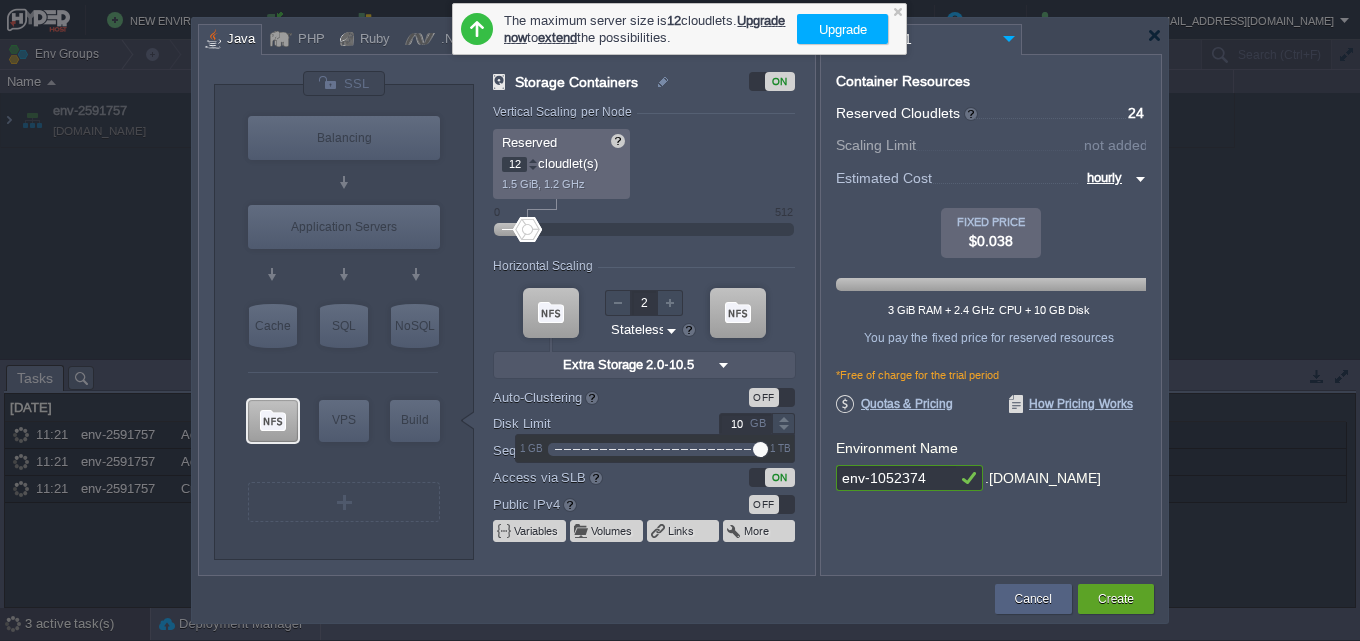 scroll, scrollTop: 0, scrollLeft: 0, axis: both 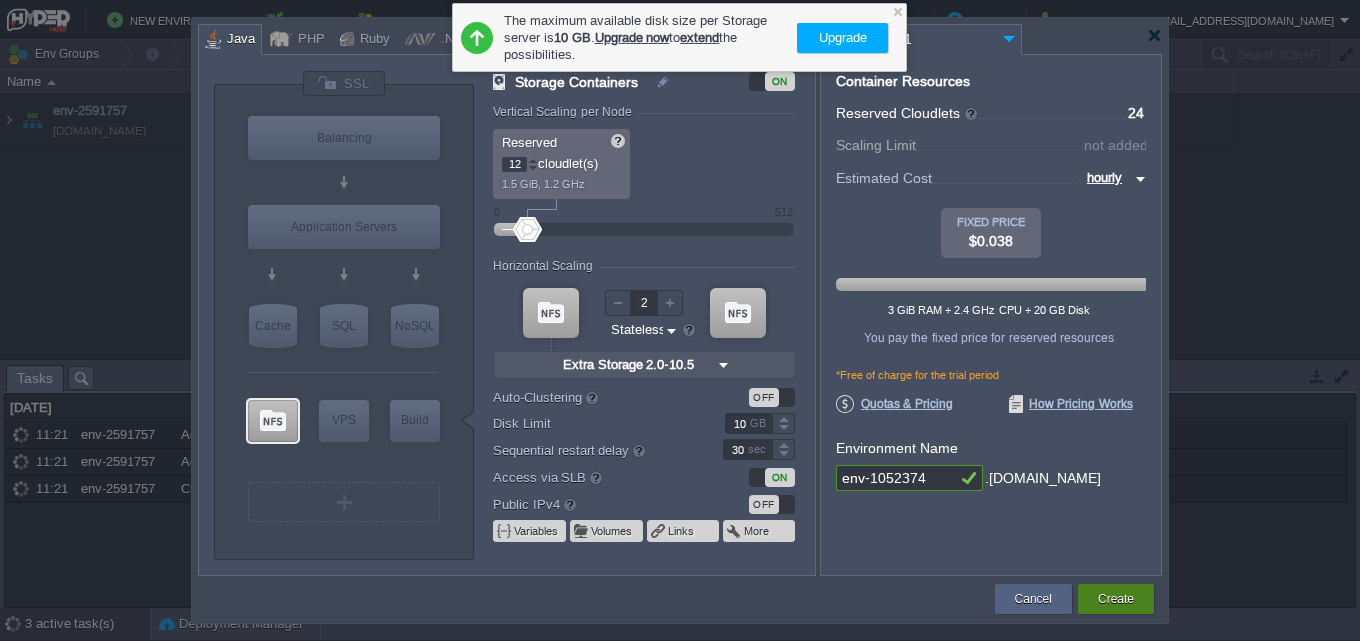 click on "Create" at bounding box center [1116, 599] 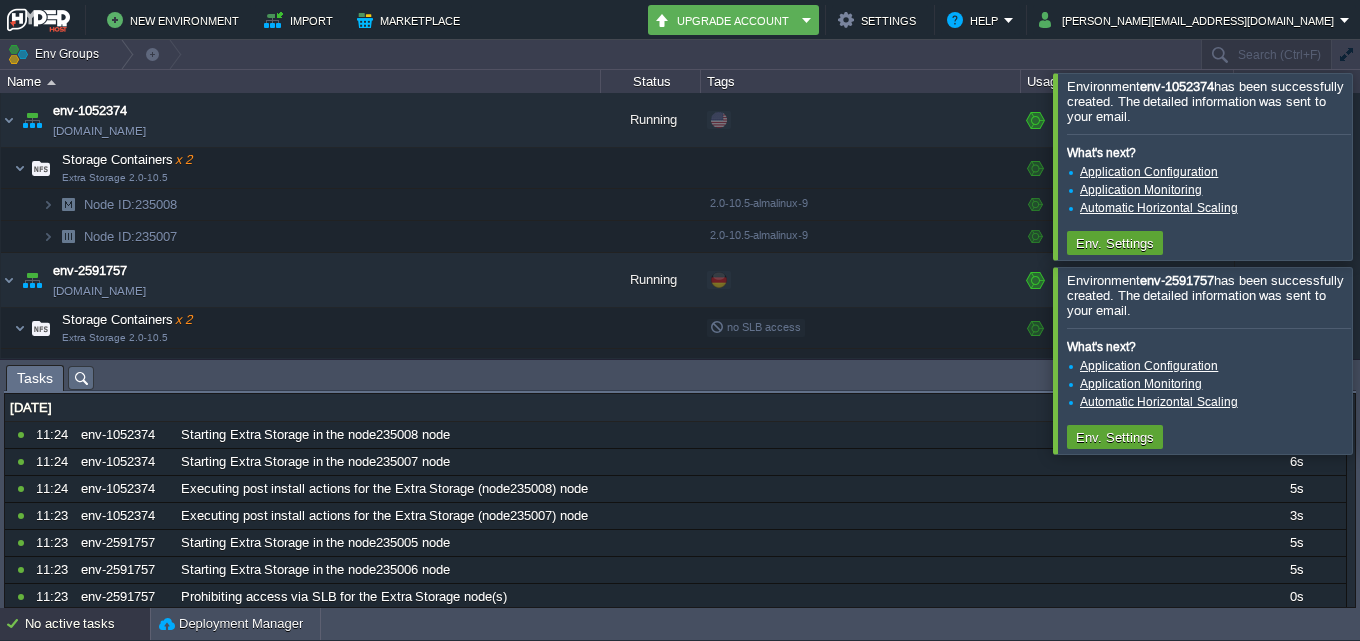 click at bounding box center [1384, 166] 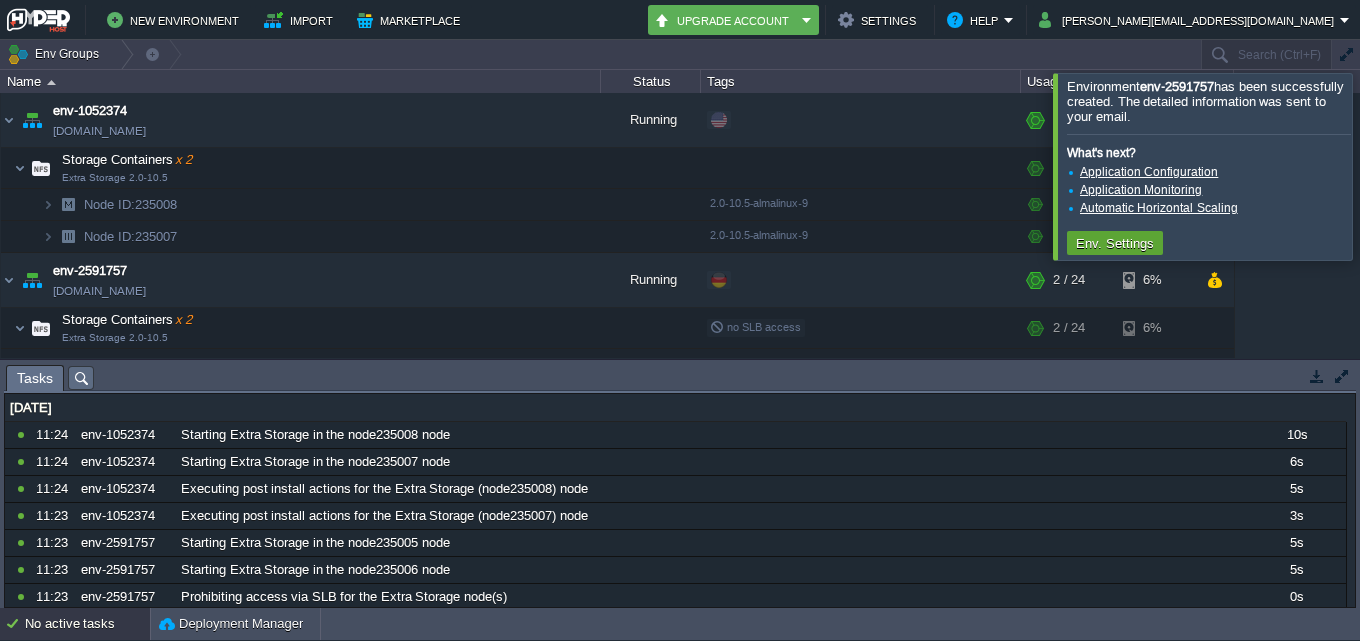 click at bounding box center (1384, 166) 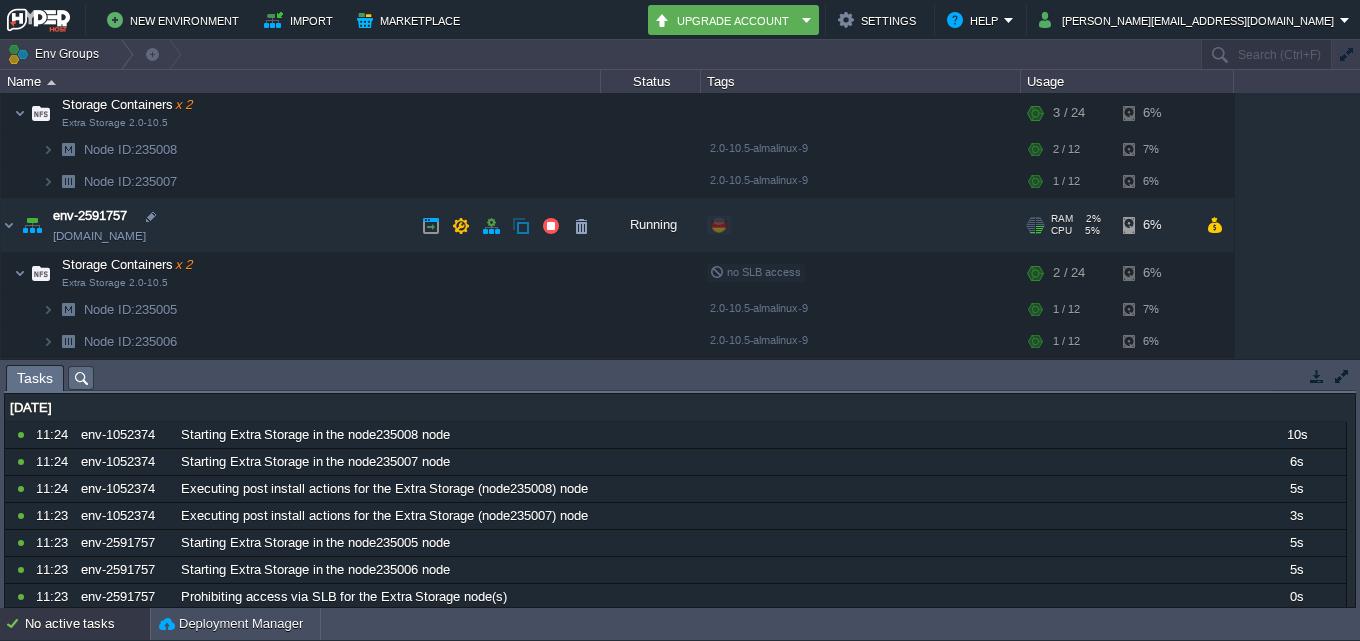 scroll, scrollTop: 0, scrollLeft: 0, axis: both 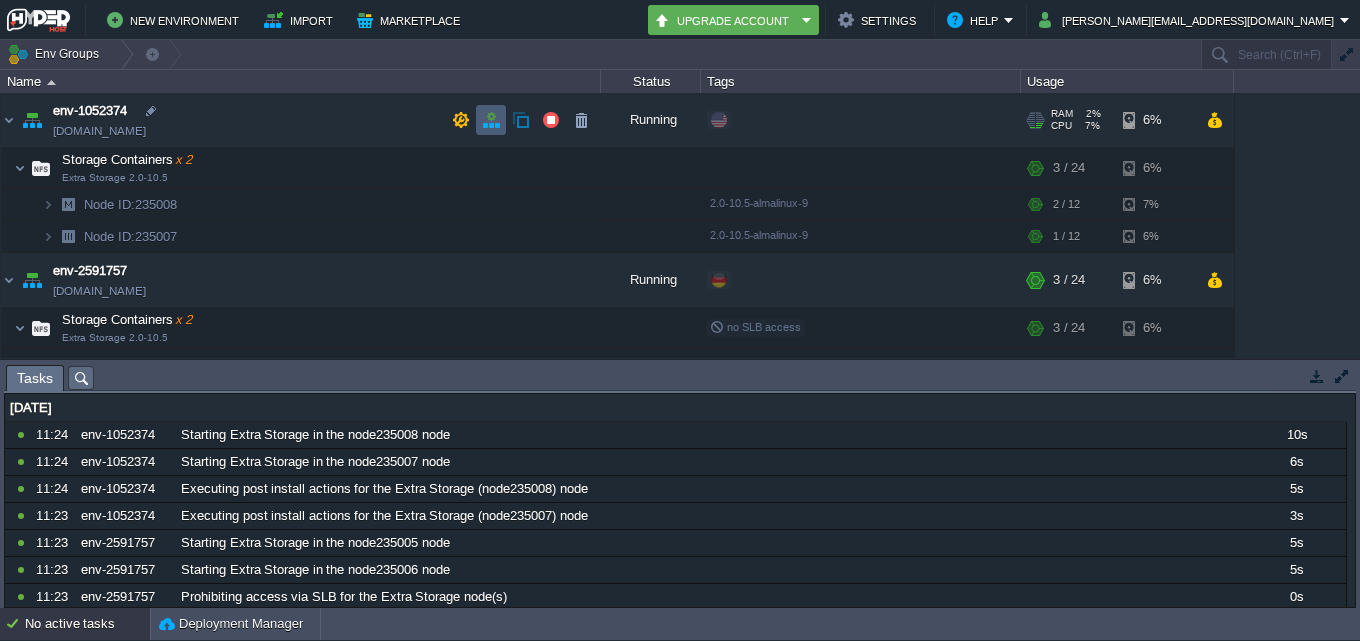 click at bounding box center (491, 120) 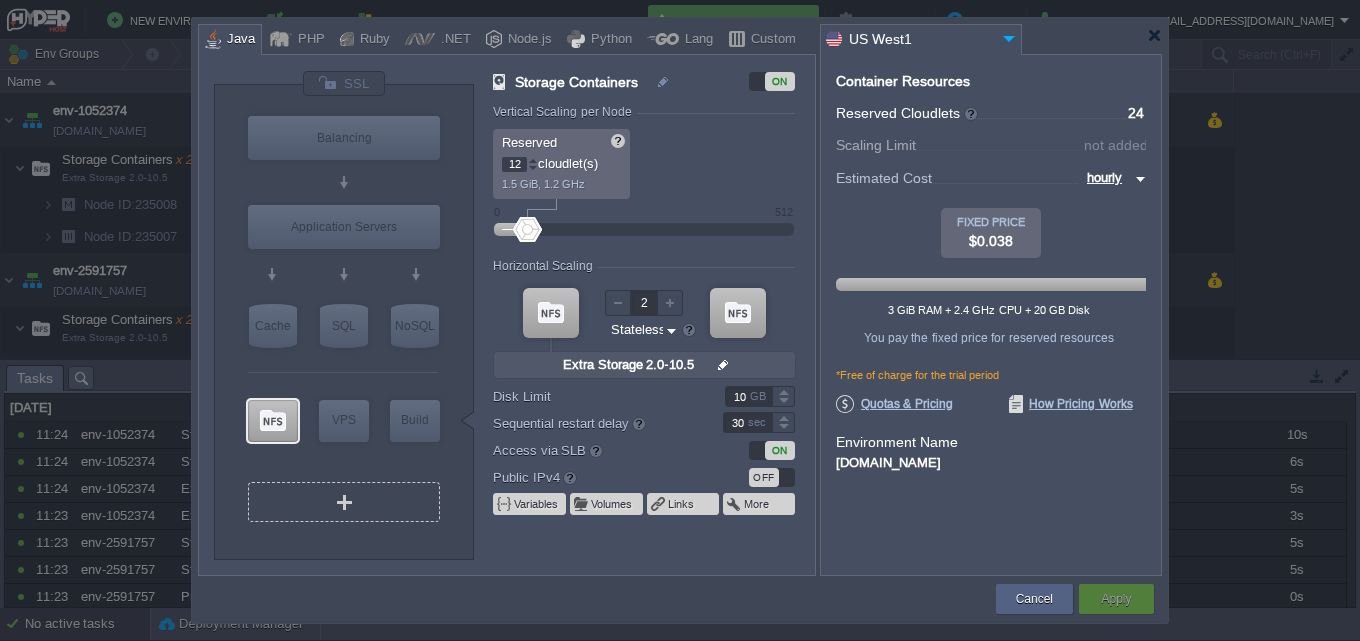 click on "VM" at bounding box center [344, 502] 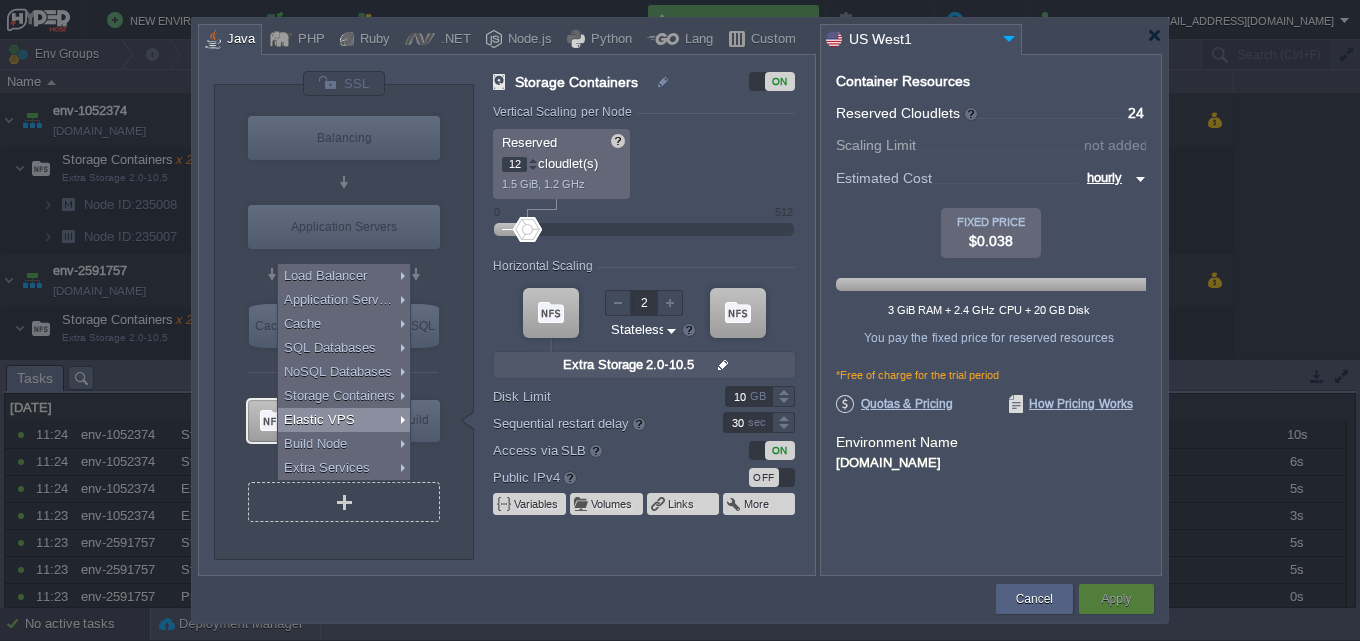 type on "Extra Storage 2.0-10.5" 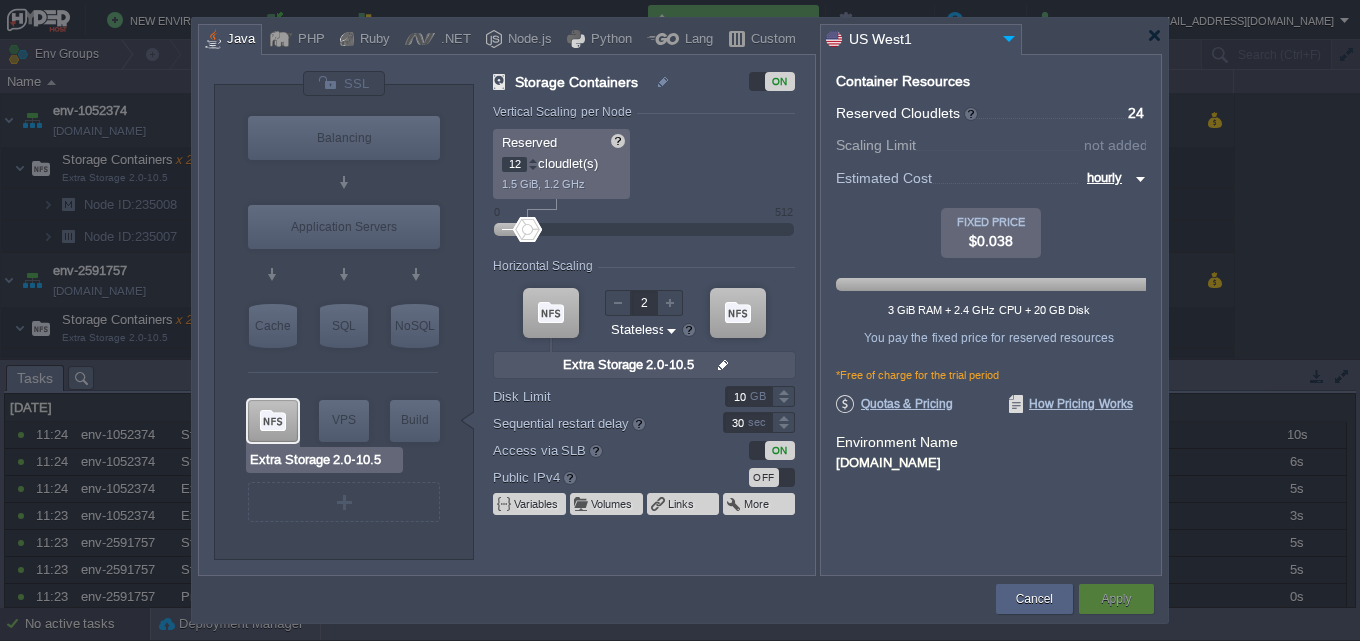 type on "Select Image" 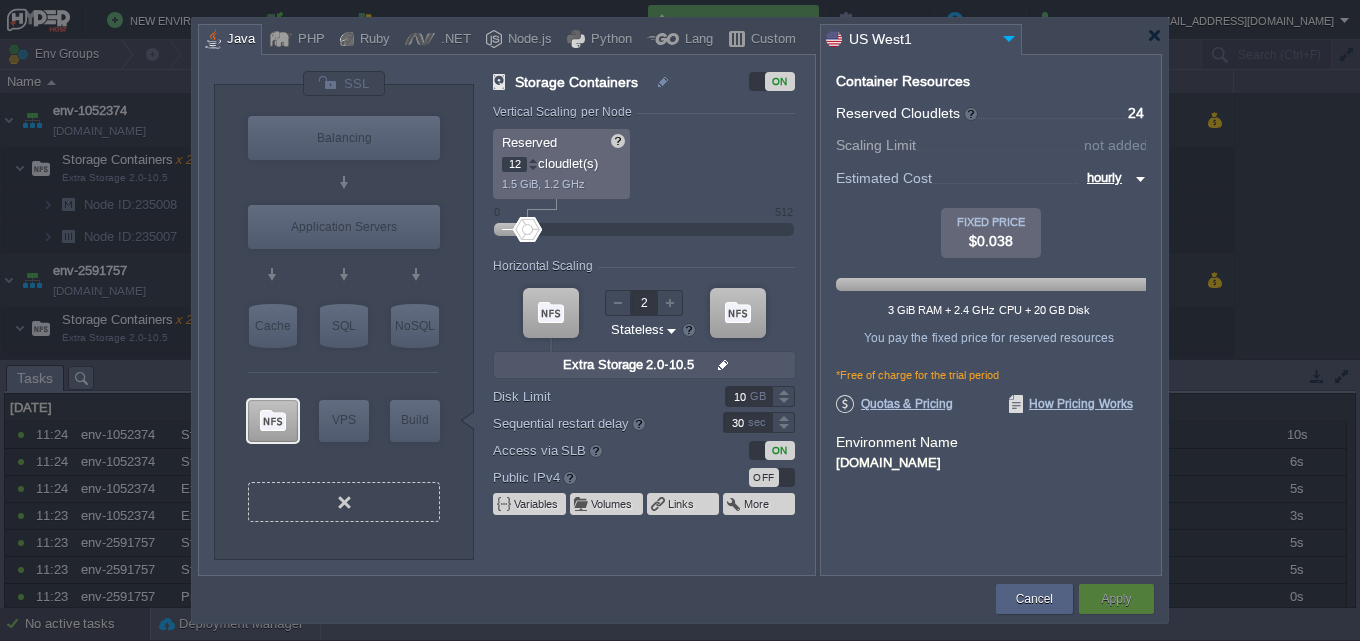 type 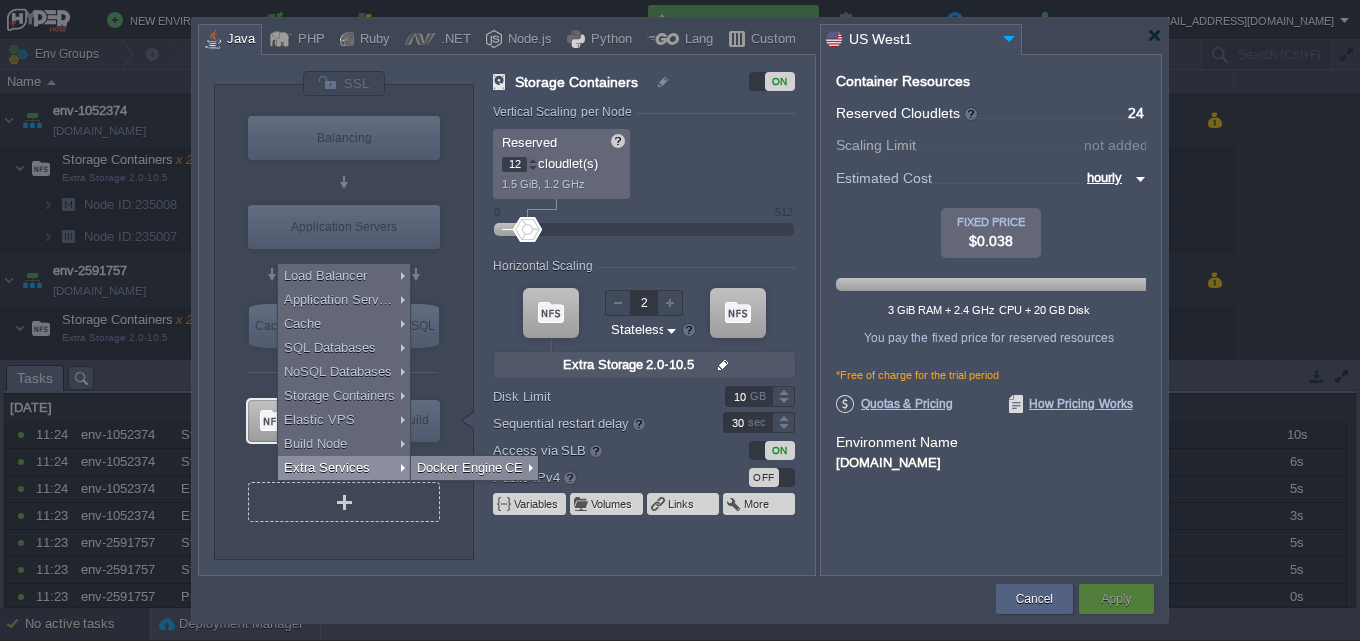 click on "Docker Engine CE" at bounding box center [474, 468] 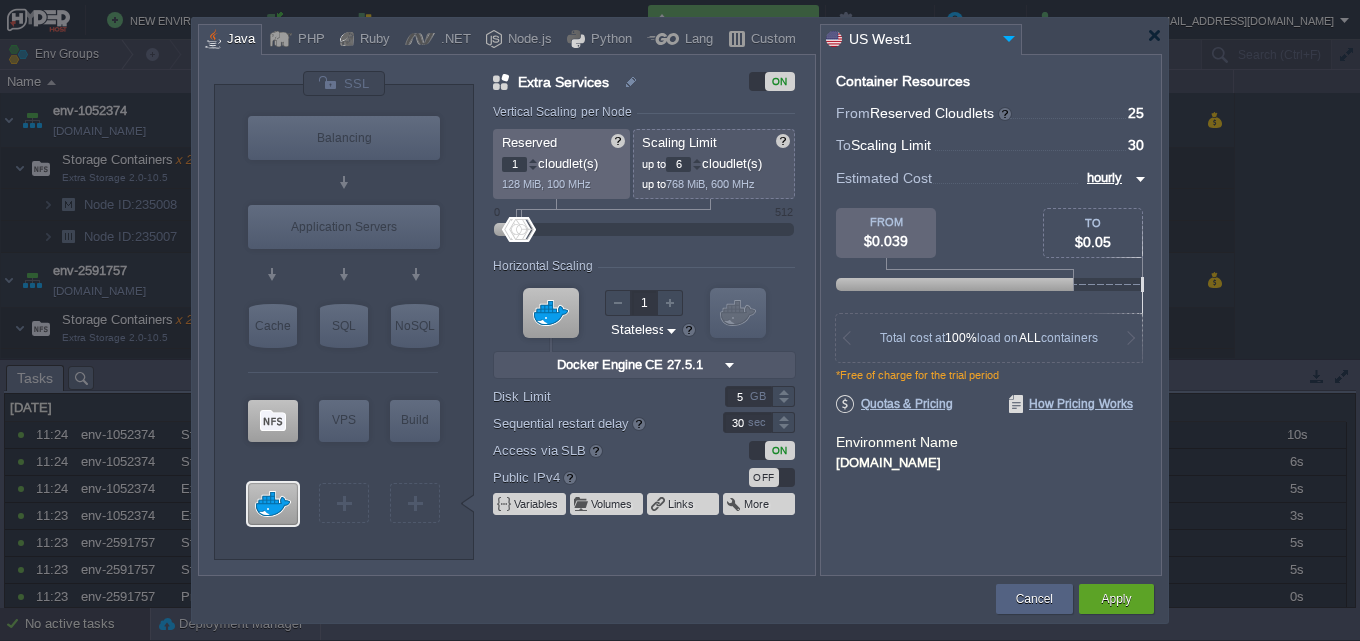 type on "Select Image" 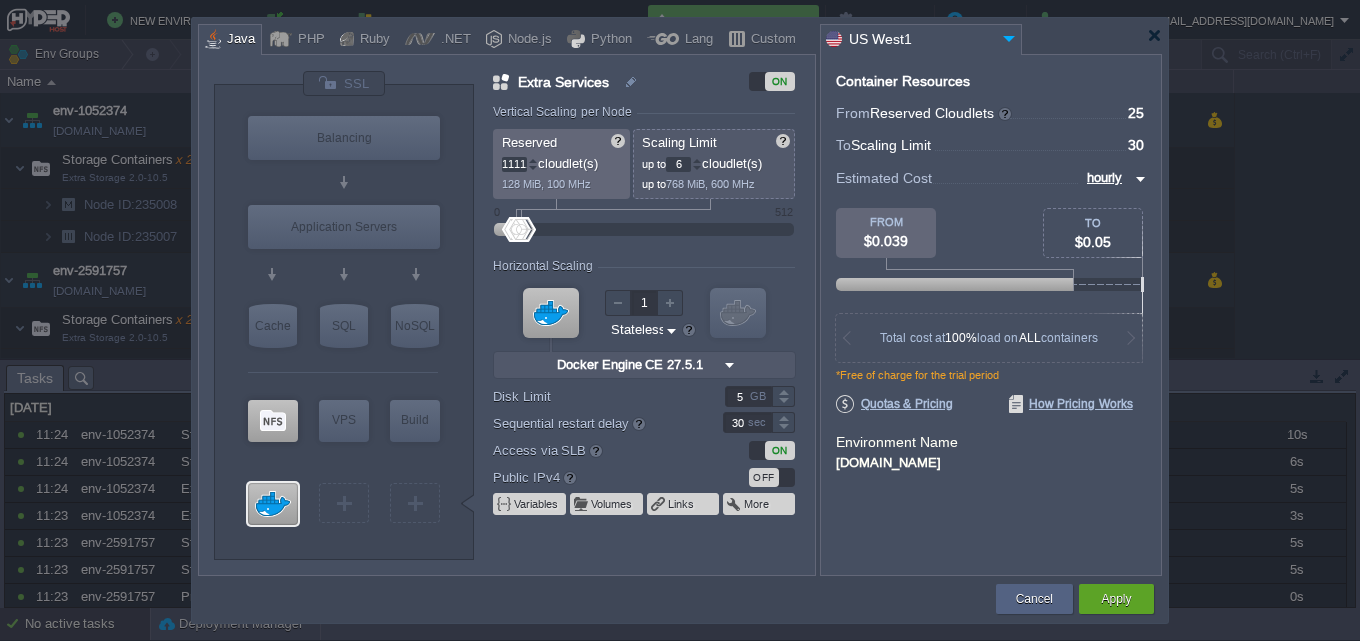 click on "Container Resources From  Reserved Cloudlets   ... = 25 not added To  Scaling Limit ... = 30 not added   VM Resources ... = 0 GiB, 0 vCPU not added Estimated Cost hourly TO $0.05 FROM $0.039 3.12 GiB RAM + 2.5 GHz CPU + 25 GB Disk You pay the fixed price for reserved resources Total cost at  100%  load on  ALL  containers You do not pay for unused resources *Free of charge for the trial period Disk Limit per Node 10 GB Traffic Limit per Node 50 GB Quotas & Pricing How Pricing Works Environment Name [DOMAIN_NAME]" at bounding box center (991, 315) 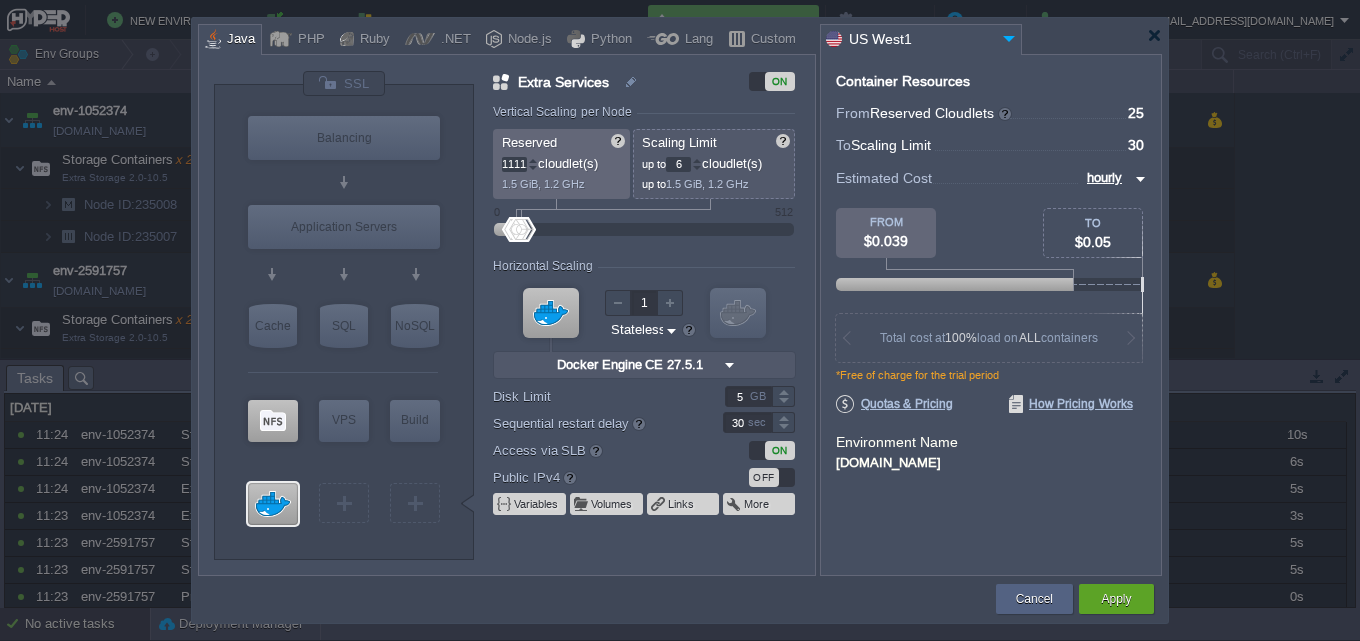 type on "12" 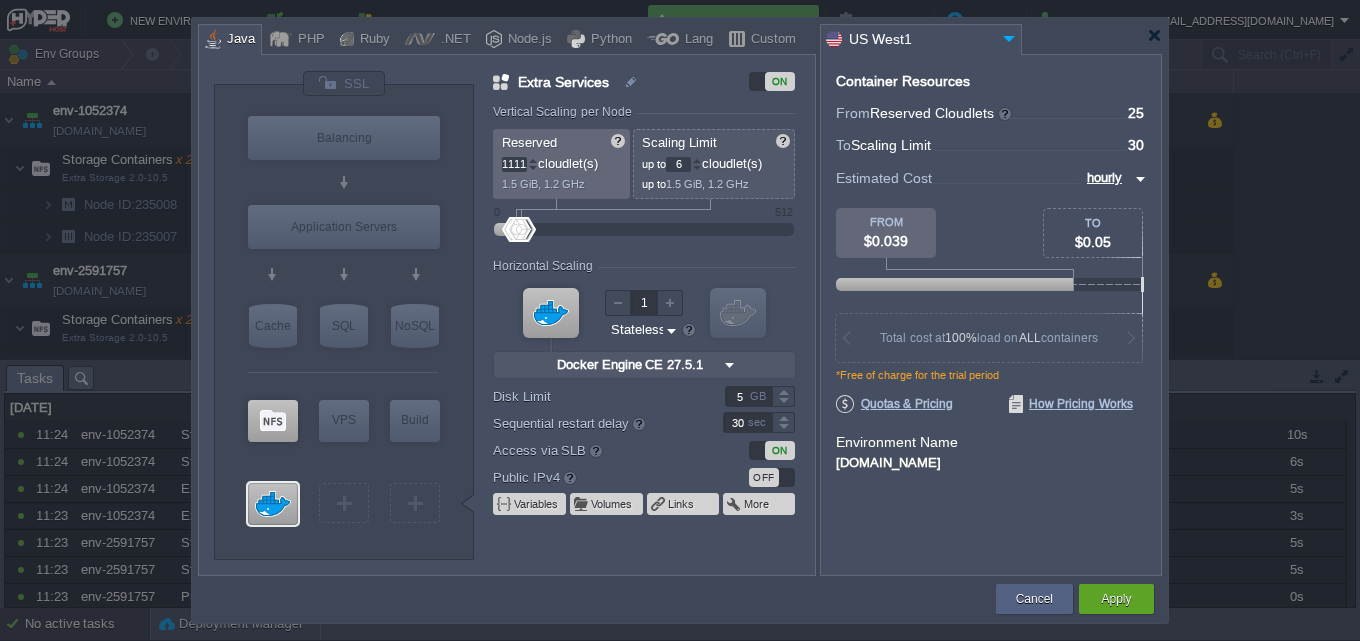 type on "12" 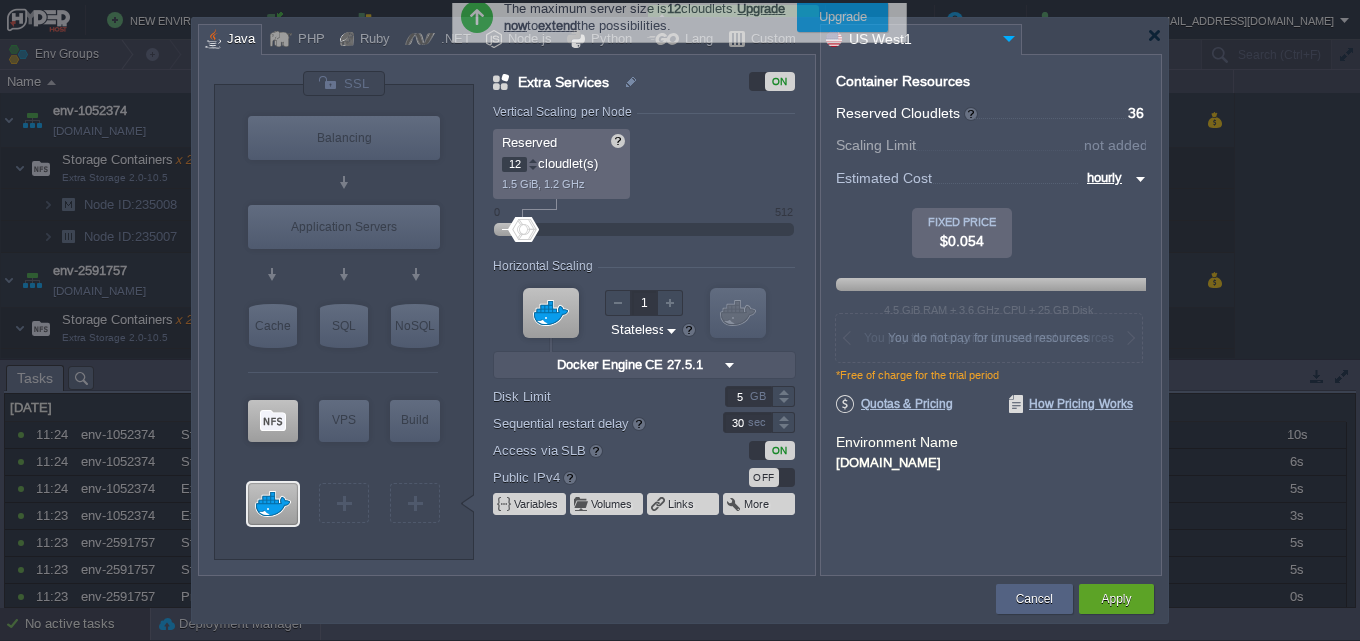 click on "5" at bounding box center (748, 396) 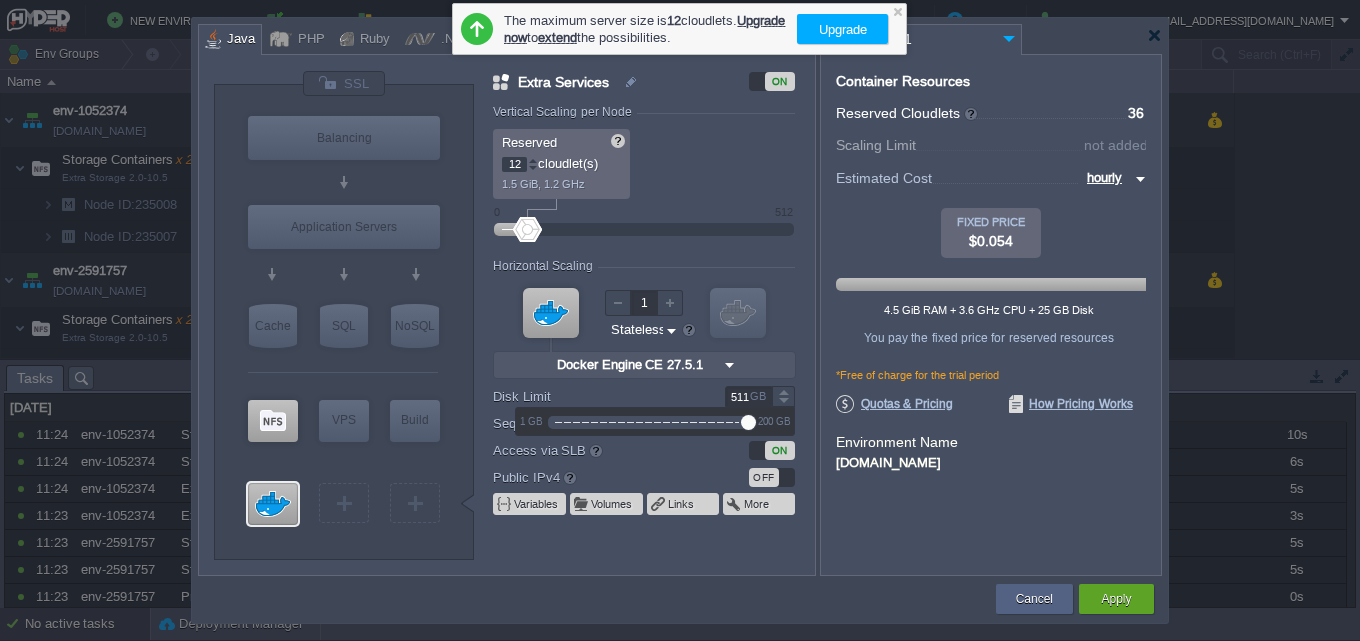 scroll, scrollTop: 0, scrollLeft: 0, axis: both 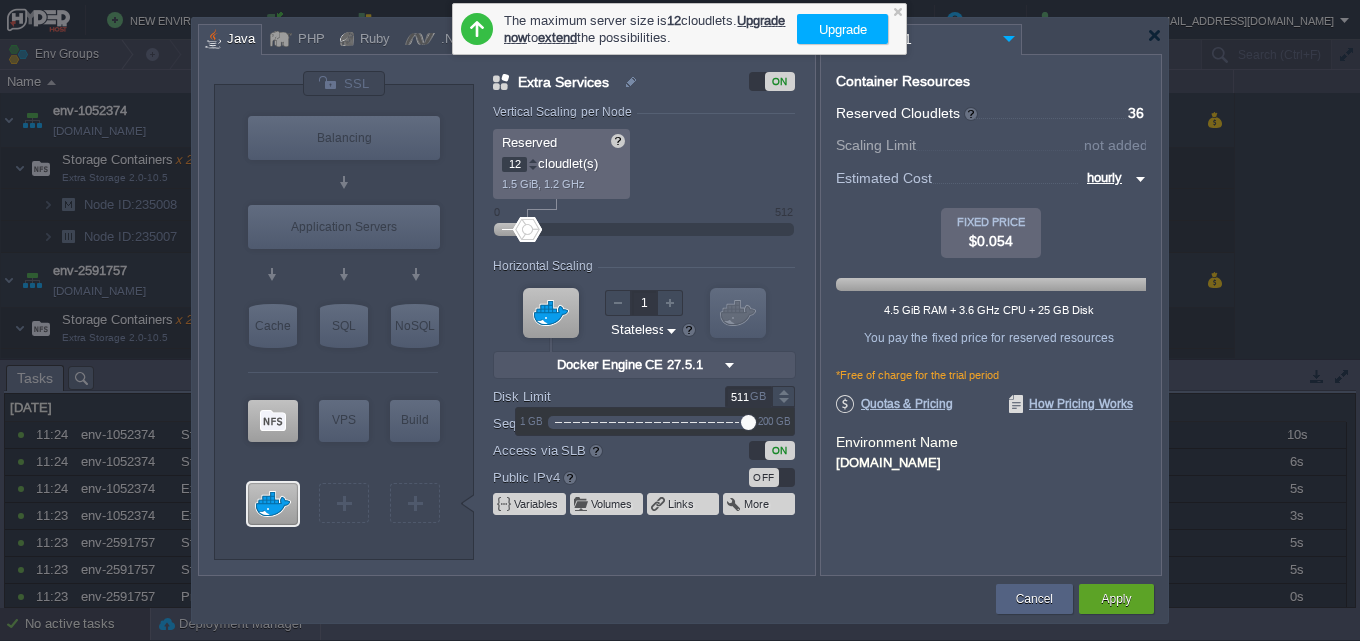 type on "10" 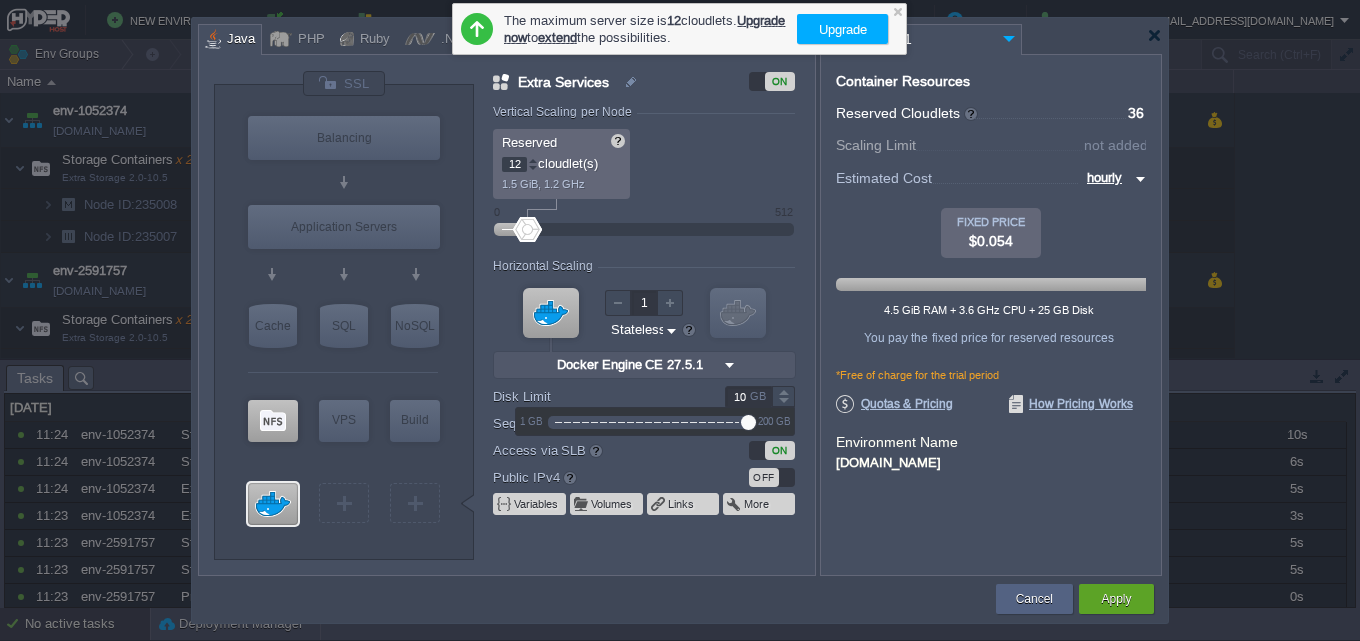 click on "Container Resources From  Reserved Cloudlets   ... = 36 not added To  Scaling Limit ... = 36 not added   VM Resources ... = 0 GiB, 0 vCPU not added Estimated Cost hourly TO $0.054 FIXED PRICE $0.054 4.5 GiB RAM + 3.6 GHz CPU + 25 GB Disk You pay the fixed price for reserved resources Total cost at  100%  load on  ALL  containers You do not pay for unused resources *Free of charge for the trial period Disk Limit per Node 10 GB Traffic Limit per Node 50 GB Quotas & Pricing How Pricing Works Environment Name [DOMAIN_NAME]" at bounding box center [991, 315] 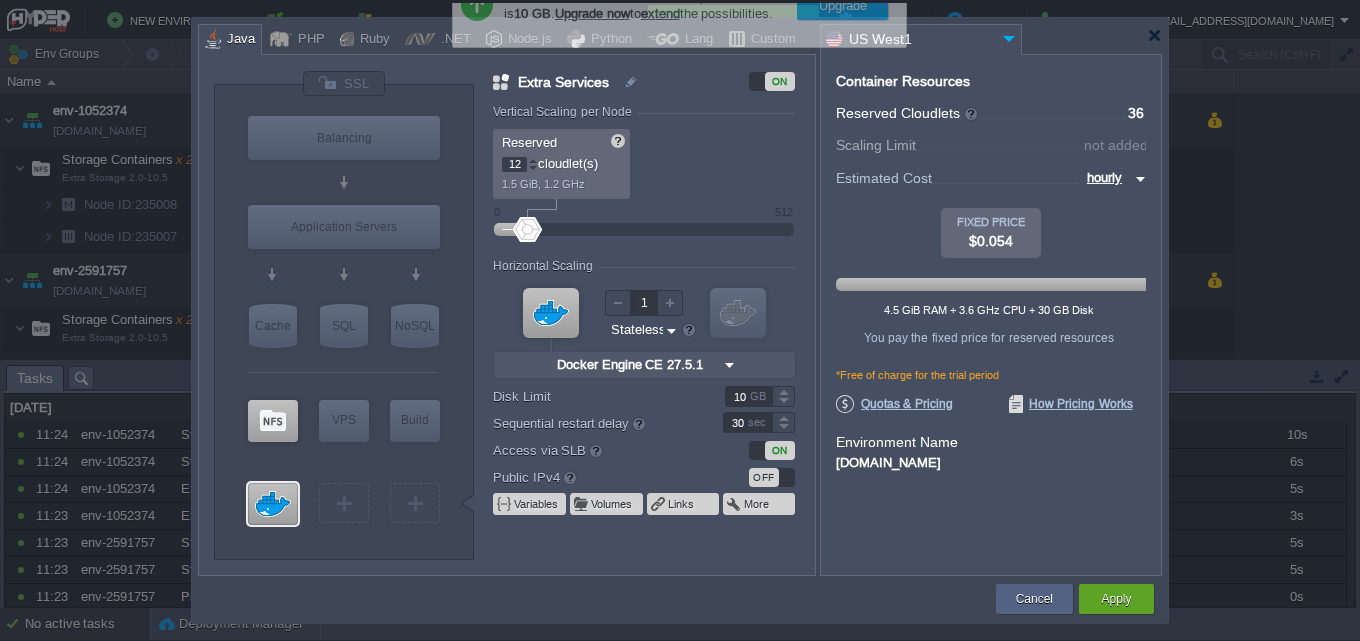 click at bounding box center [671, 330] 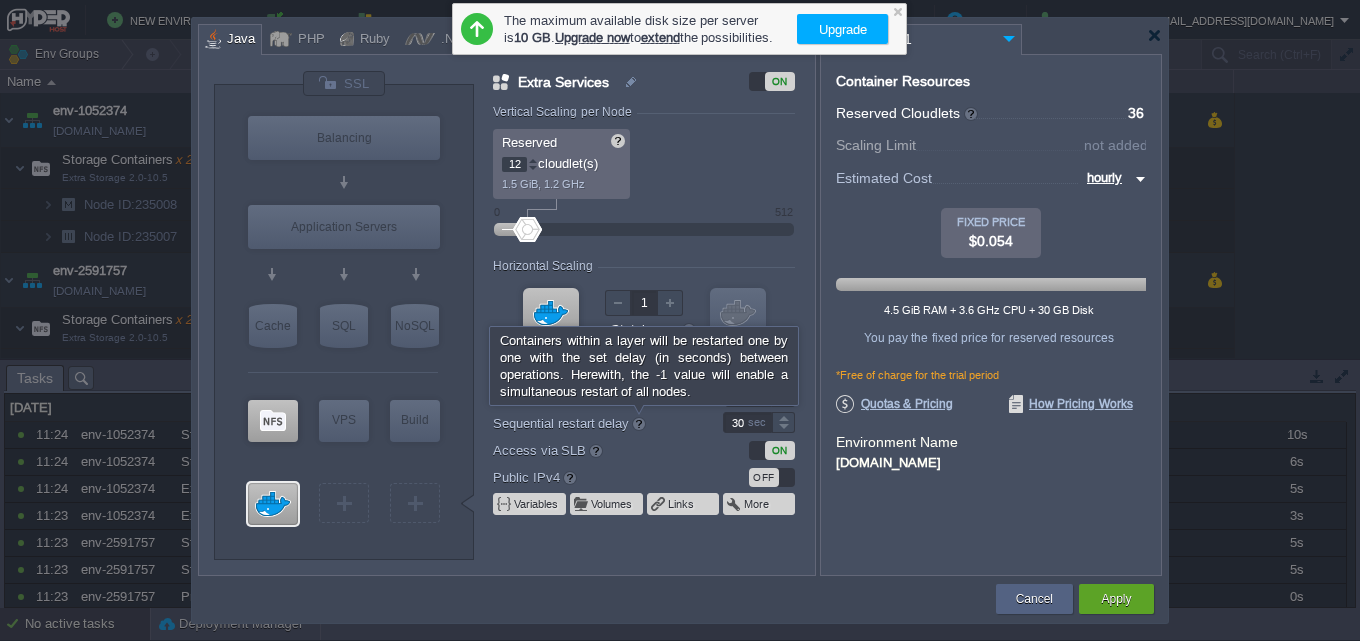 click on "Vertical Scaling per Node Reserved 12  cloudlet(s)   1.5 GiB, 1.2 GHz Scaling Limit up to  12  cloudlet(s)   up to  1.5 GiB, 1.2 GHz 0 512 Resources Reserved   RAM   vCPU   Horizontal Scaling 1             VM             [PERSON_NAME] Engine CE 27.5.1 null 27.5.1-almalin...            Stateless            Stateful   Auto-Clustering beta   OFF Disk Limit 10 GB Sequential restart delay   30 sec High-Availability OFF Access via SLB   ON Public IPv4   OFF Public IPv6 OFF   Variables   Volumes   Links   More" at bounding box center [653, 340] 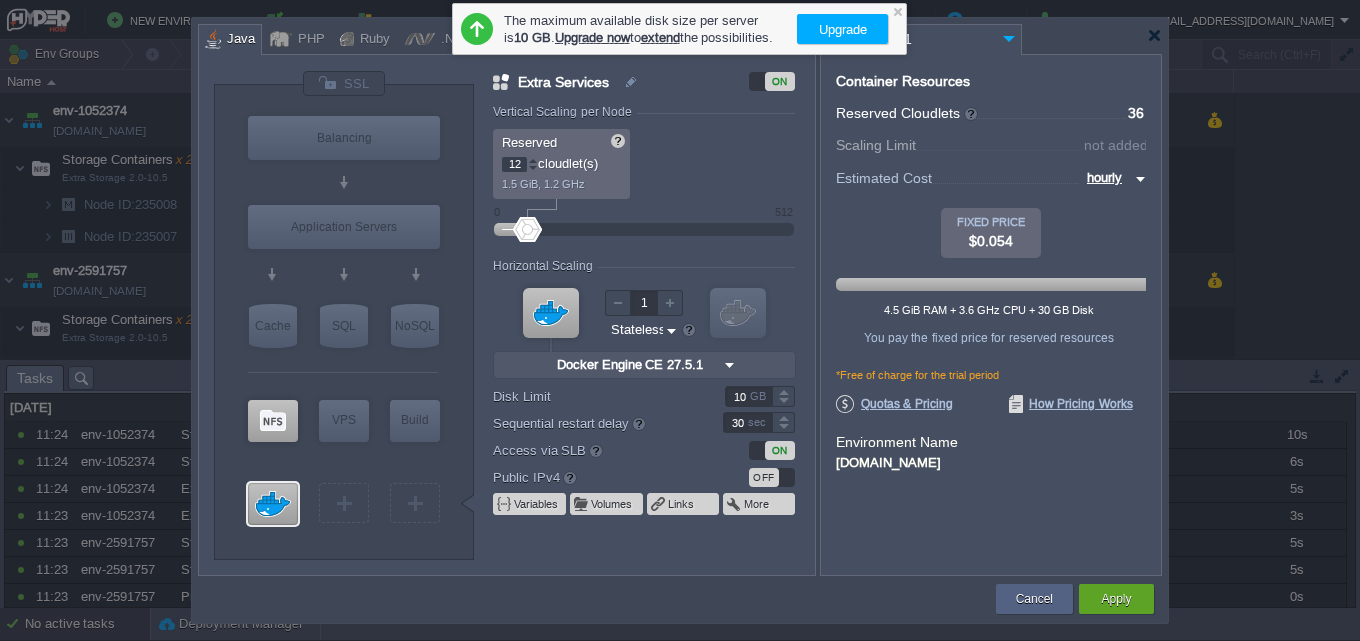 click on "Stateless            Stateful" at bounding box center (636, 330) 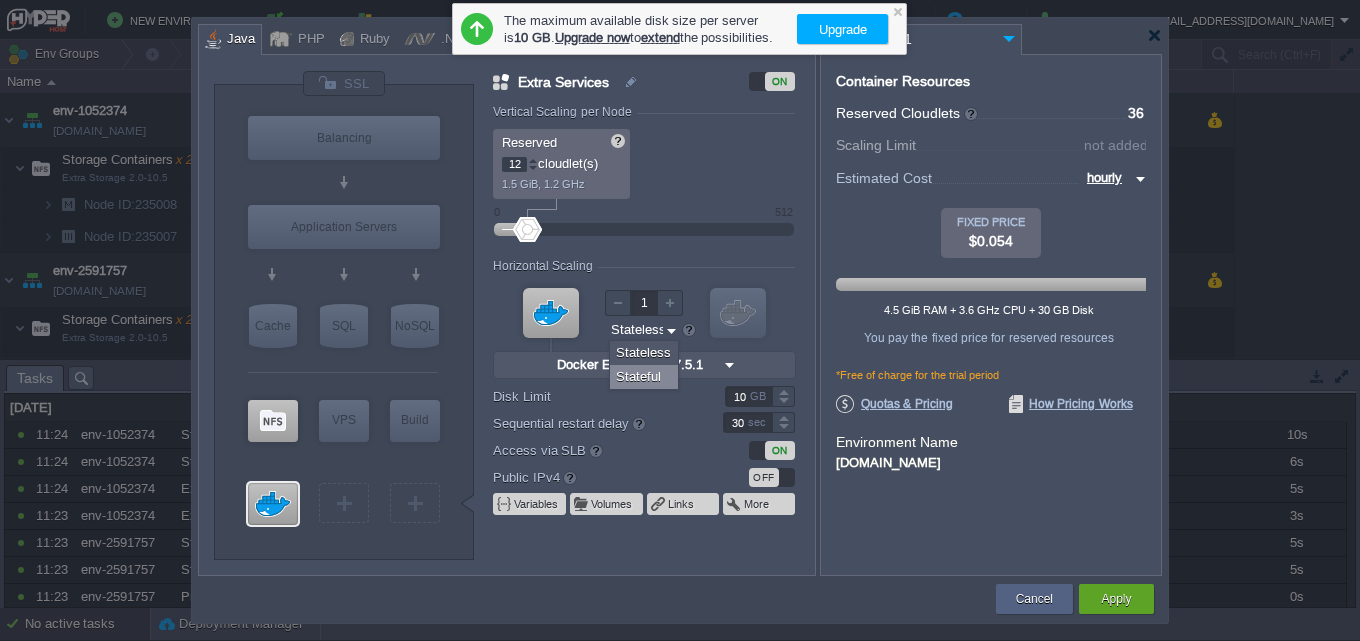 click on "Stateful" at bounding box center (644, 377) 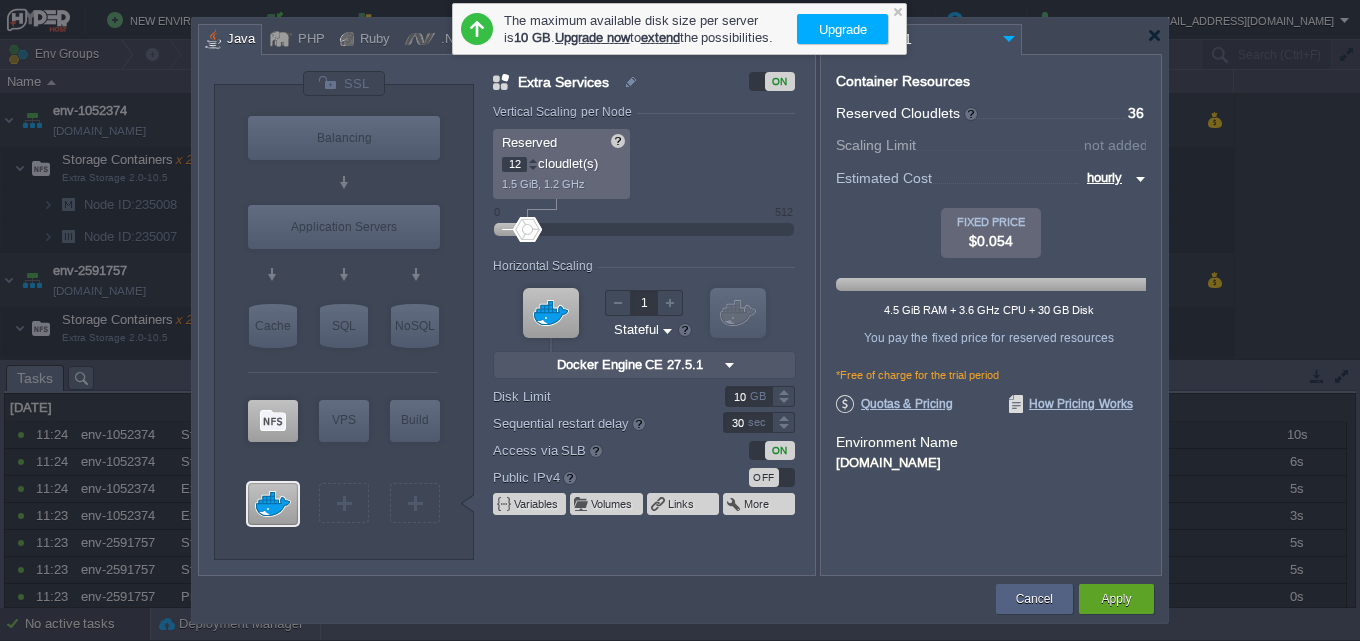 click on "Vertical Scaling per Node Reserved 12  cloudlet(s)   1.5 GiB, 1.2 GHz Scaling Limit up to  12  cloudlet(s)   up to  1.5 GiB, 1.2 GHz 0 512 Resources Reserved   RAM   vCPU   Horizontal Scaling 1             VM             [PERSON_NAME] Engine CE 27.5.1 null 27.5.1-almalin...            Stateless            Stateful   Auto-Clustering beta   OFF Disk Limit 10 GB Sequential restart delay   30 sec High-Availability OFF Access via SLB   ON Public IPv4   OFF Public IPv6 OFF   Variables   Volumes   Links   More" at bounding box center [653, 340] 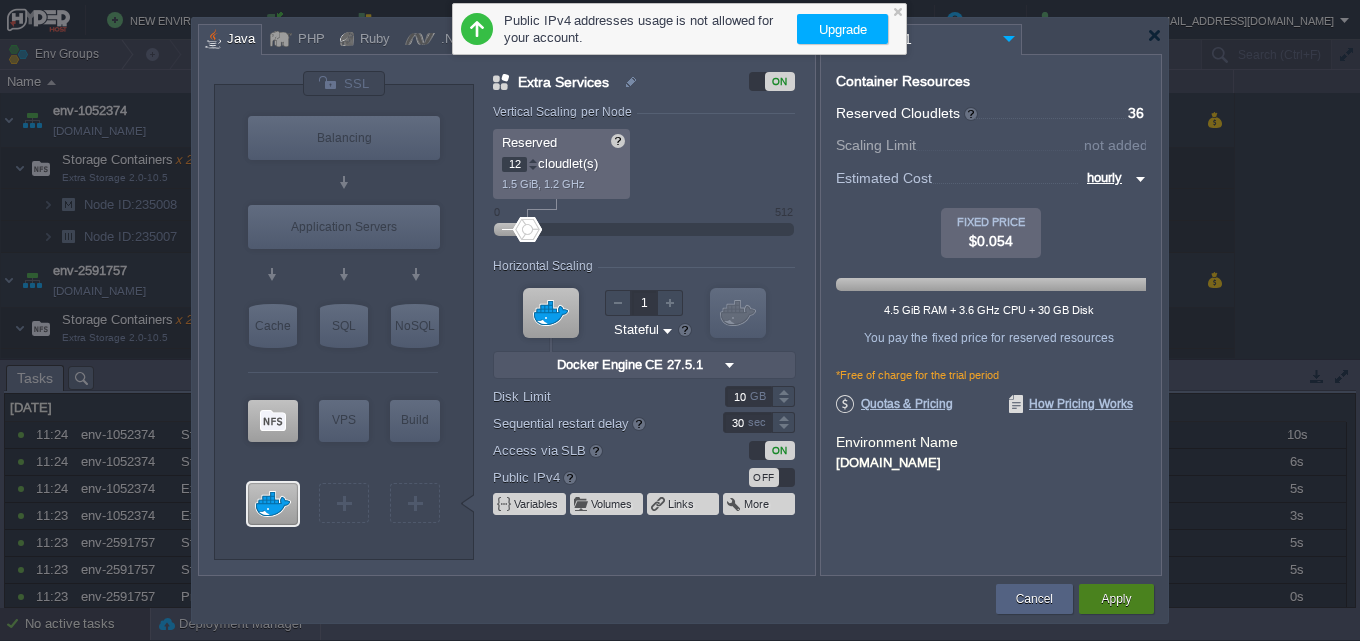 click on "Apply" at bounding box center [1116, 599] 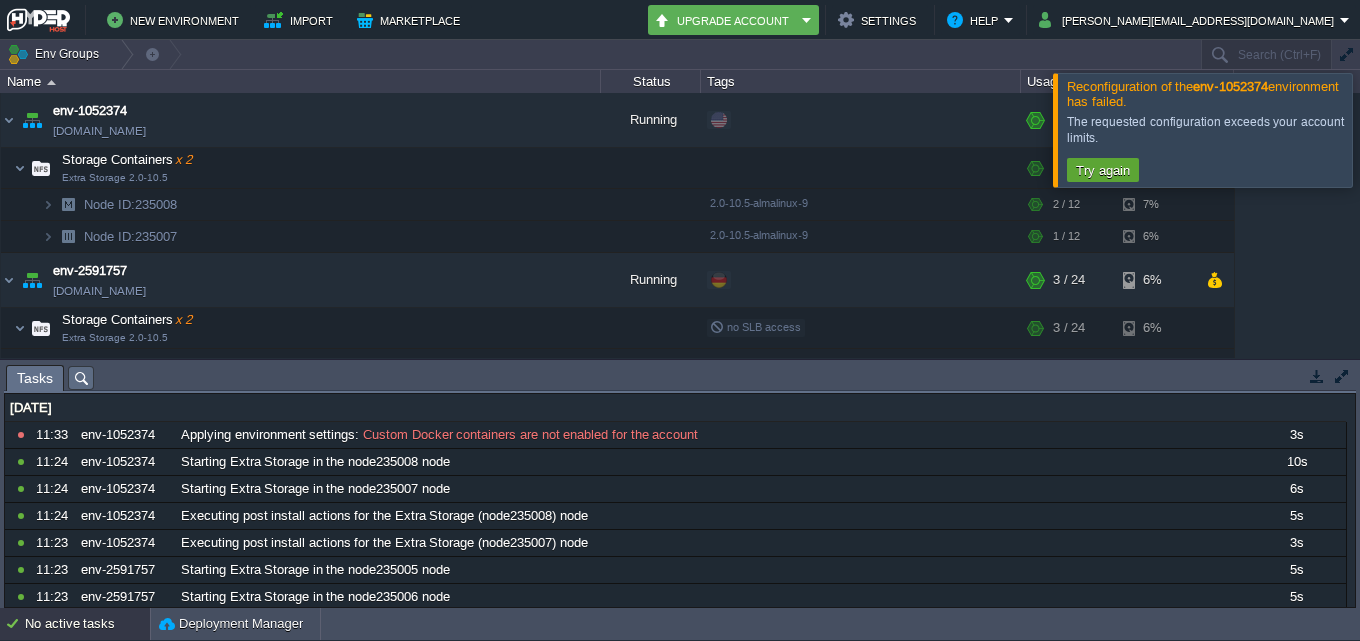 click on "The requested configuration exceeds your account limits." at bounding box center (1207, 130) 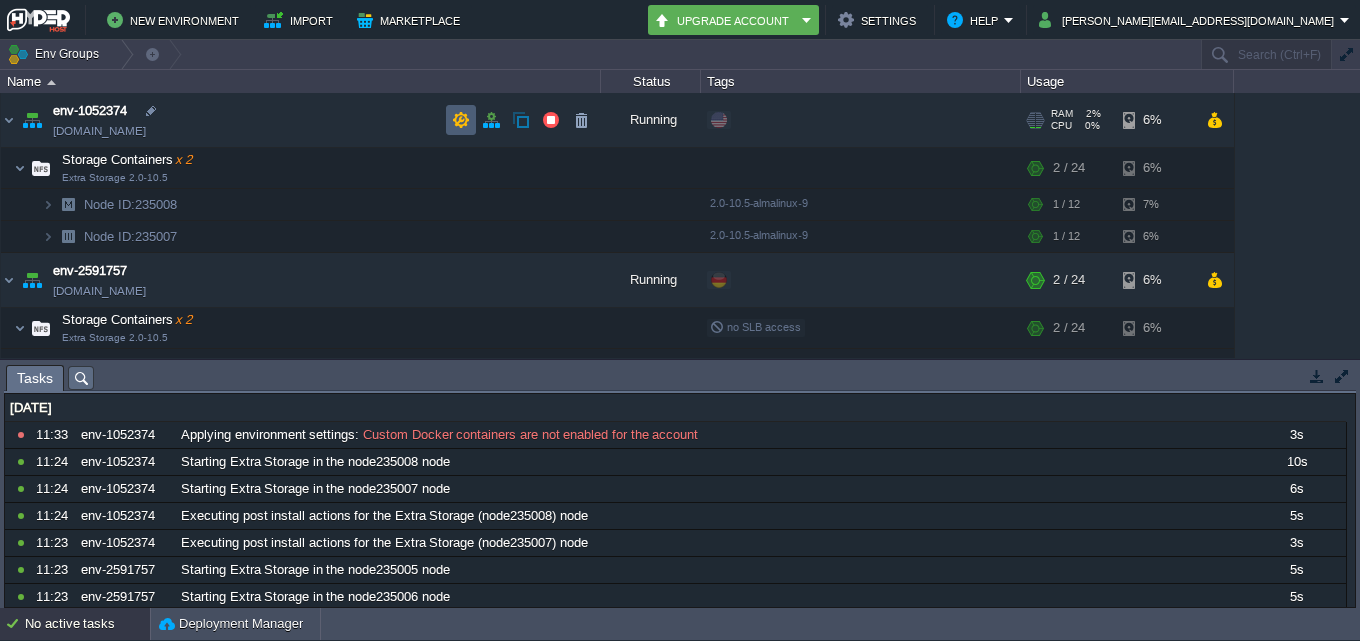 click at bounding box center [461, 120] 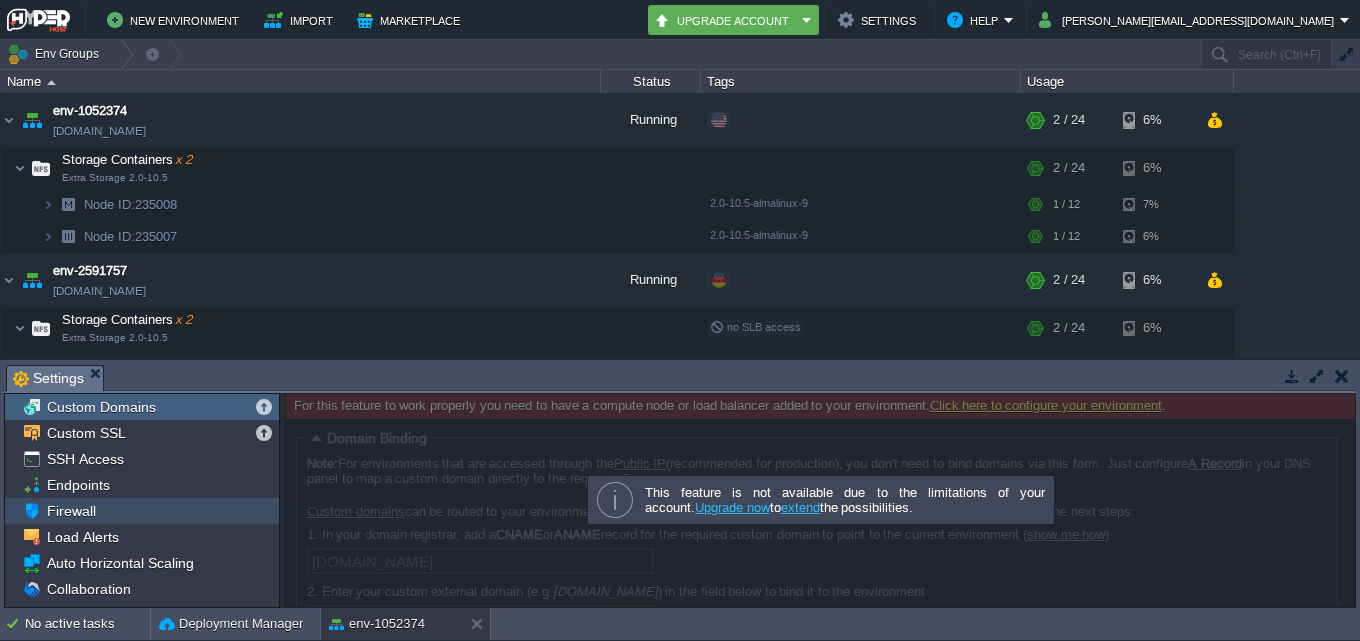 click on "Firewall" at bounding box center (142, 511) 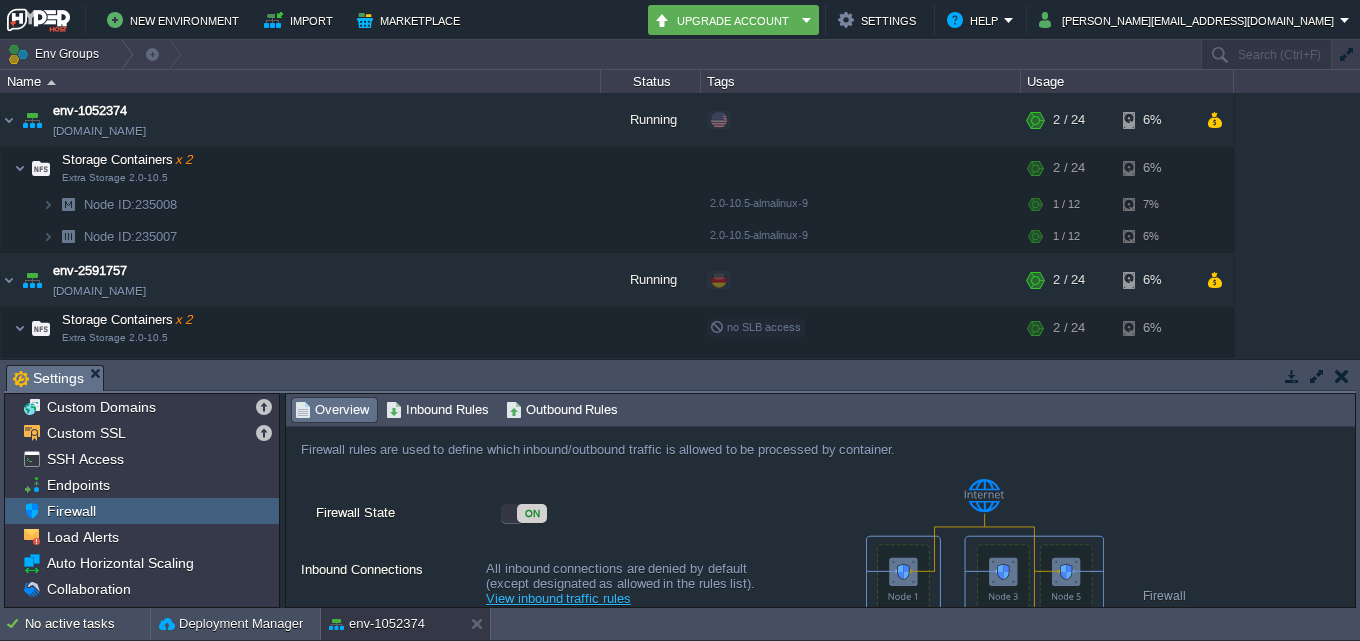 click on "Firewall State" at bounding box center [407, 521] 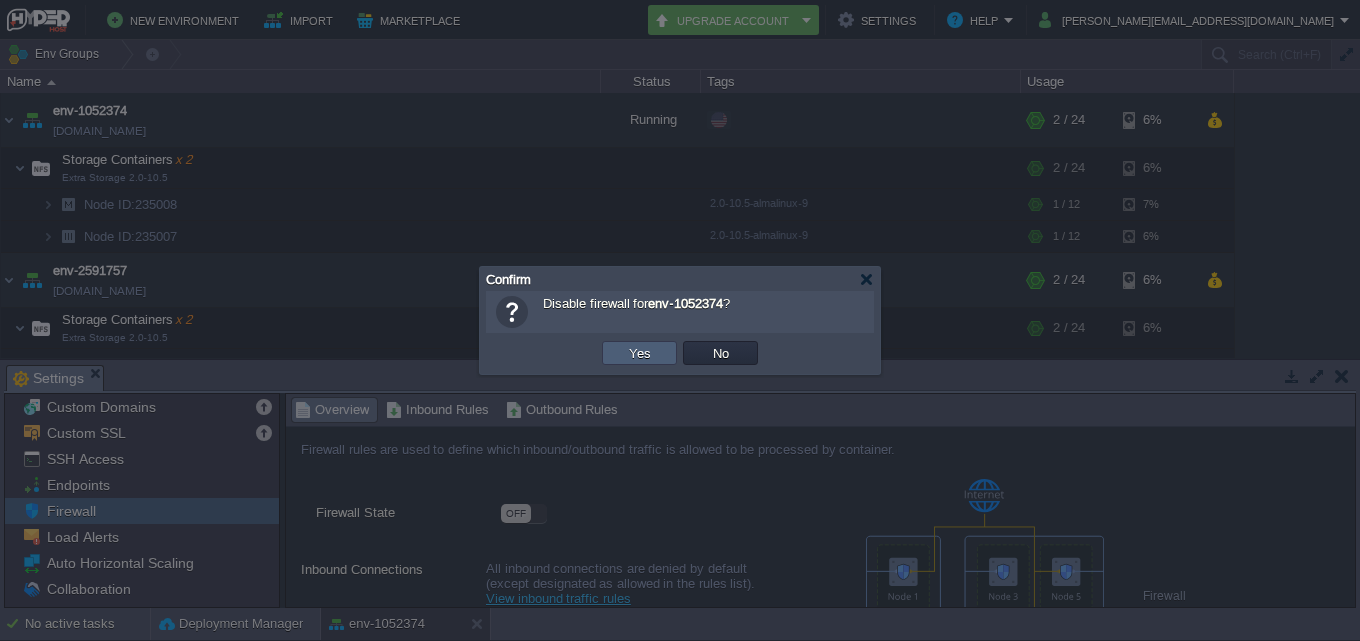 click on "Yes" at bounding box center [639, 353] 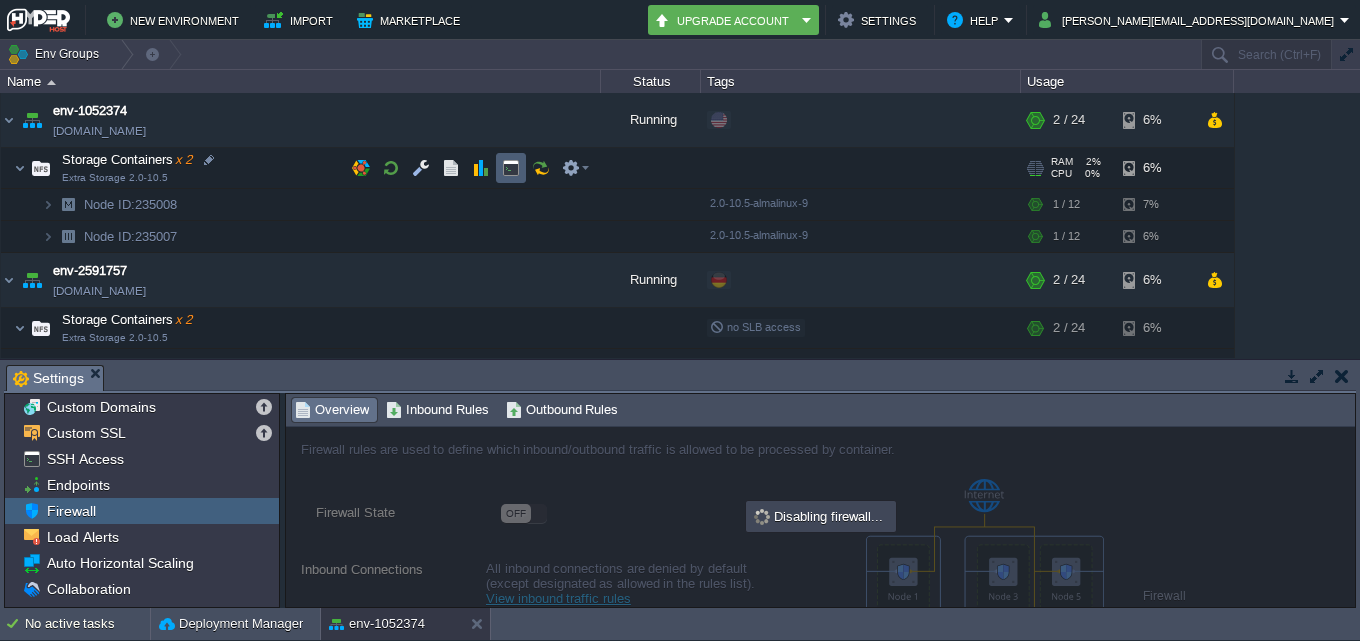 click at bounding box center [511, 168] 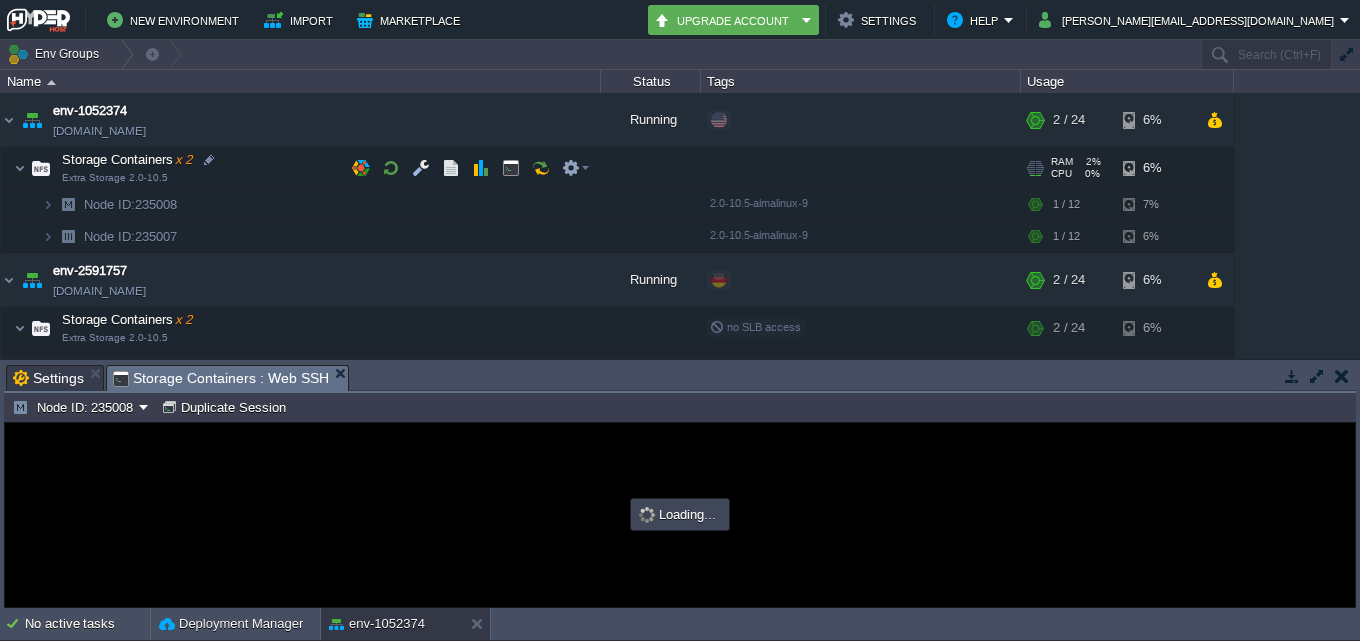 click at bounding box center (421, 168) 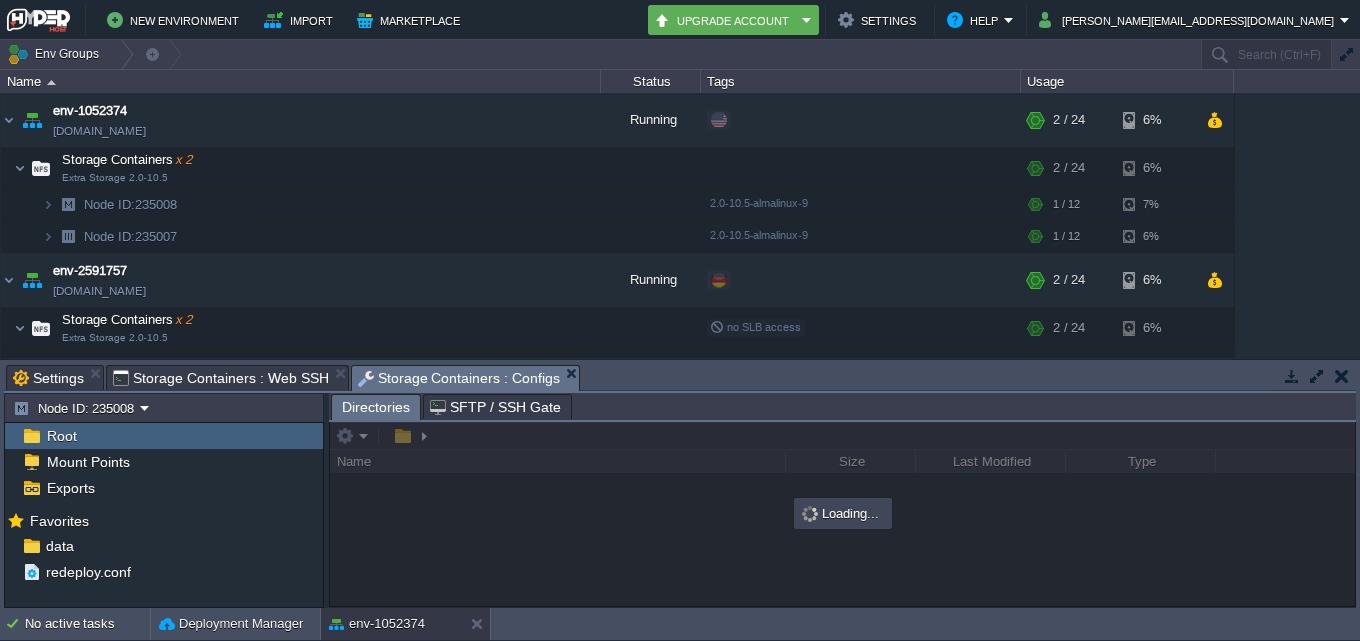 scroll, scrollTop: 0, scrollLeft: 0, axis: both 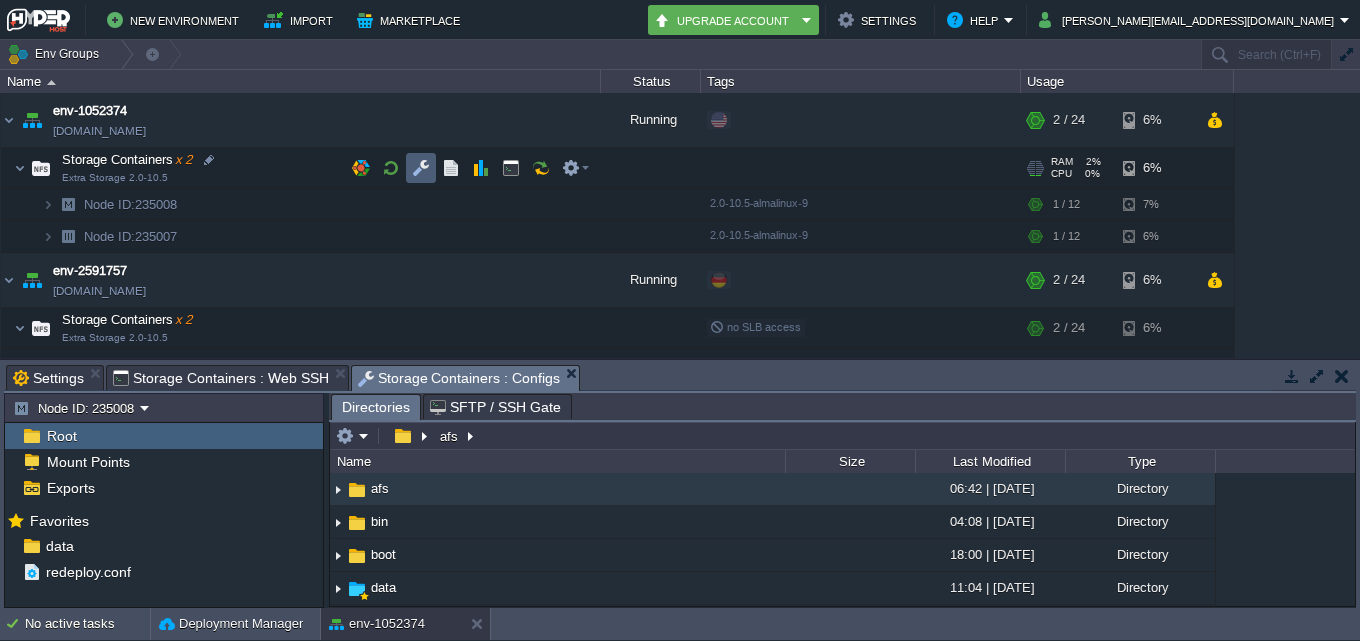 click at bounding box center [421, 168] 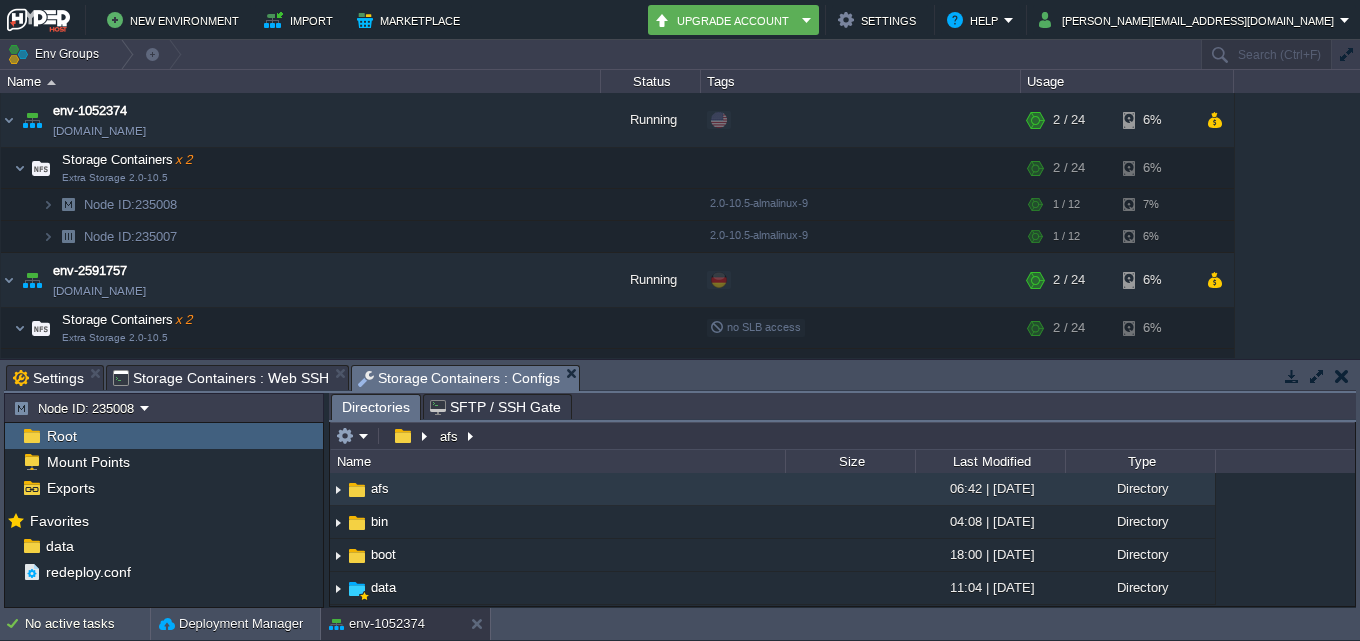 click on "Name" at bounding box center (558, 461) 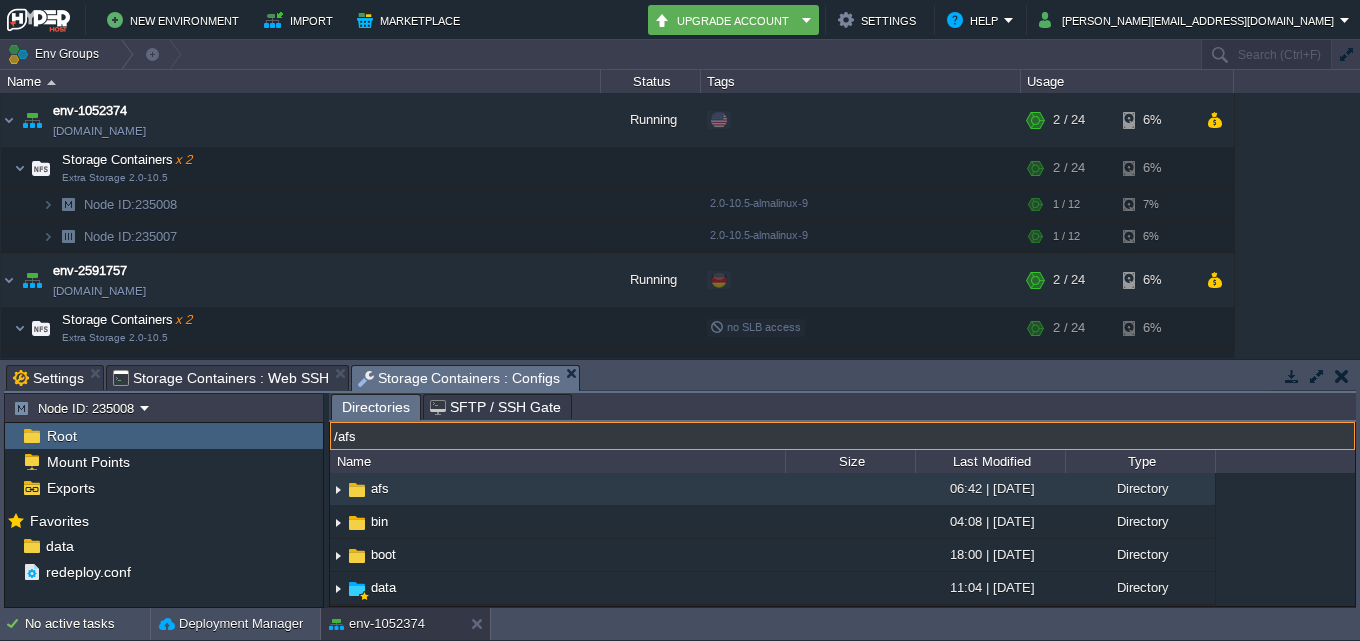 click on "/afs" at bounding box center (842, 436) 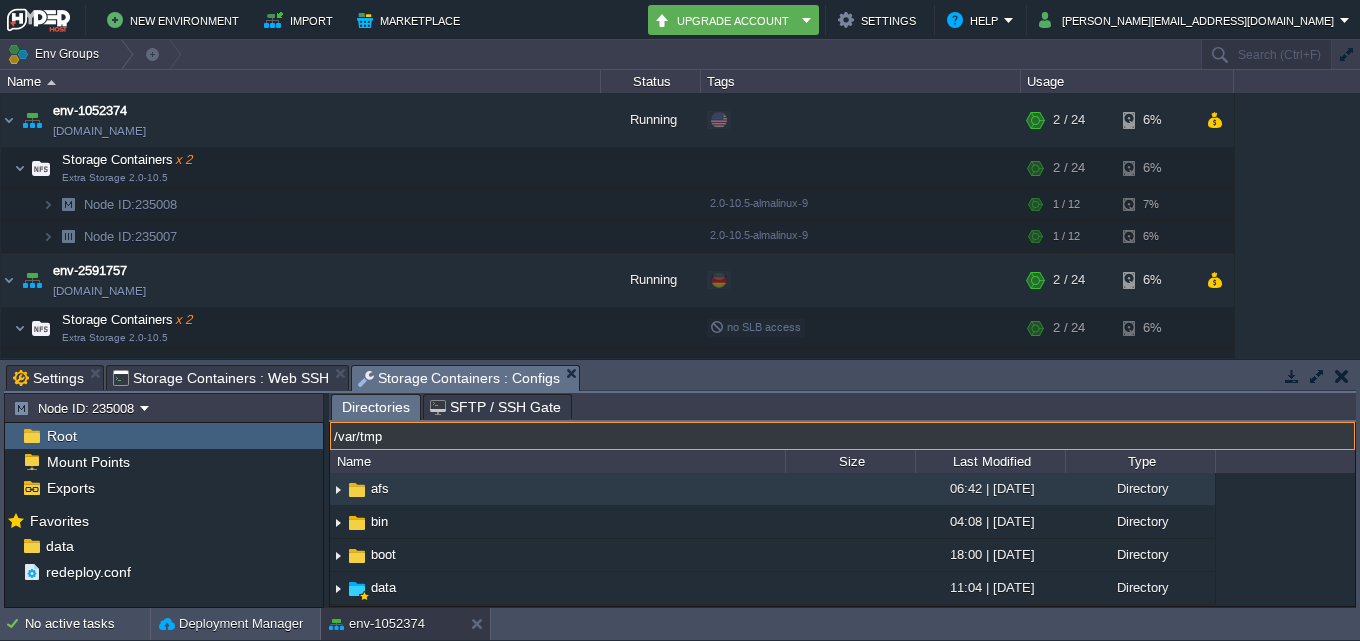type on "/var/tmp" 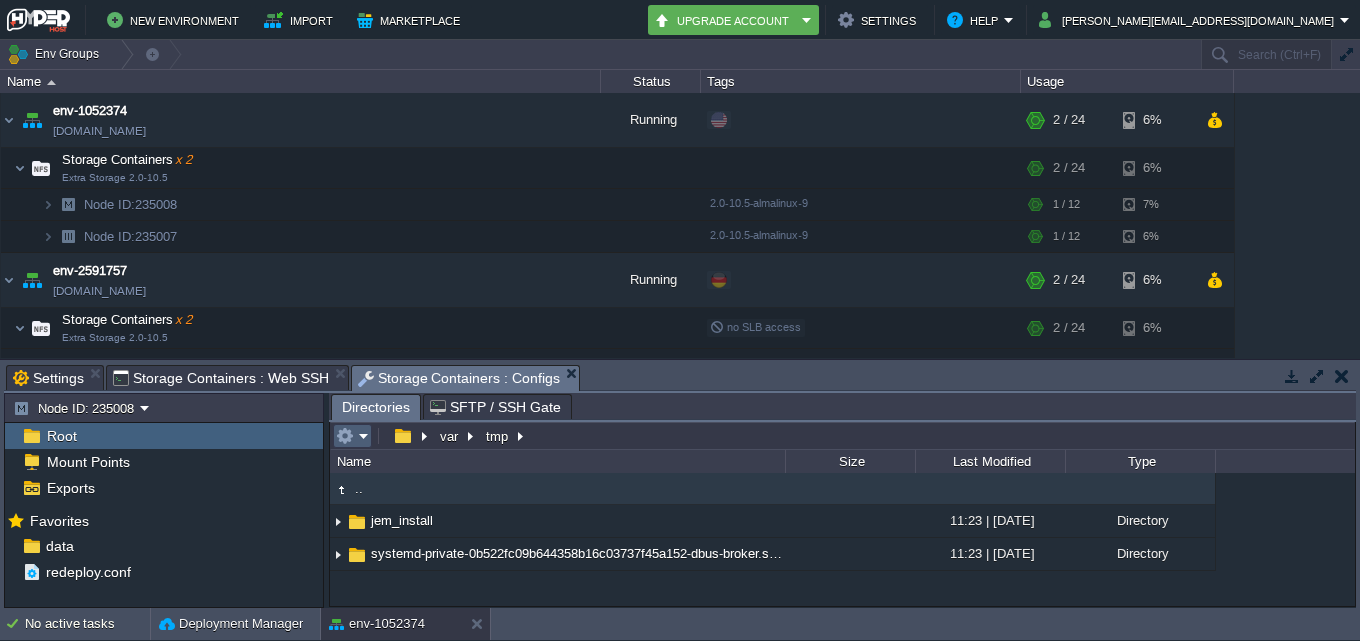 click at bounding box center (352, 436) 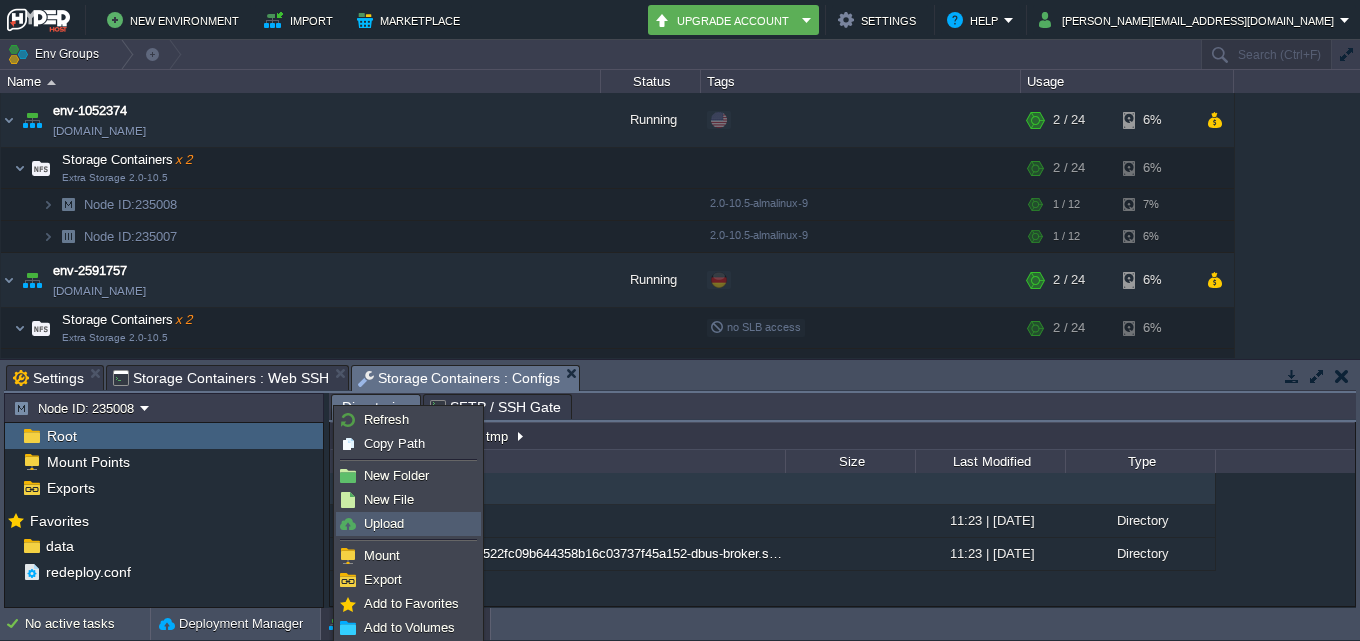 click at bounding box center [348, 524] 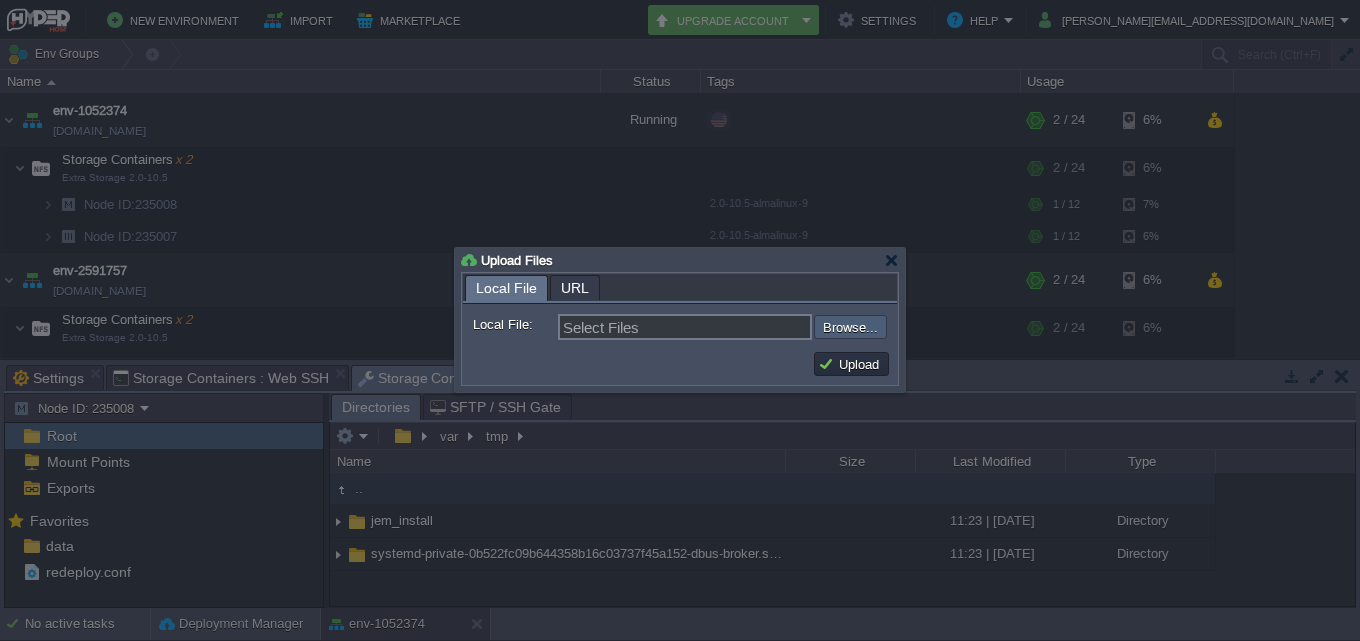 click at bounding box center (760, 327) 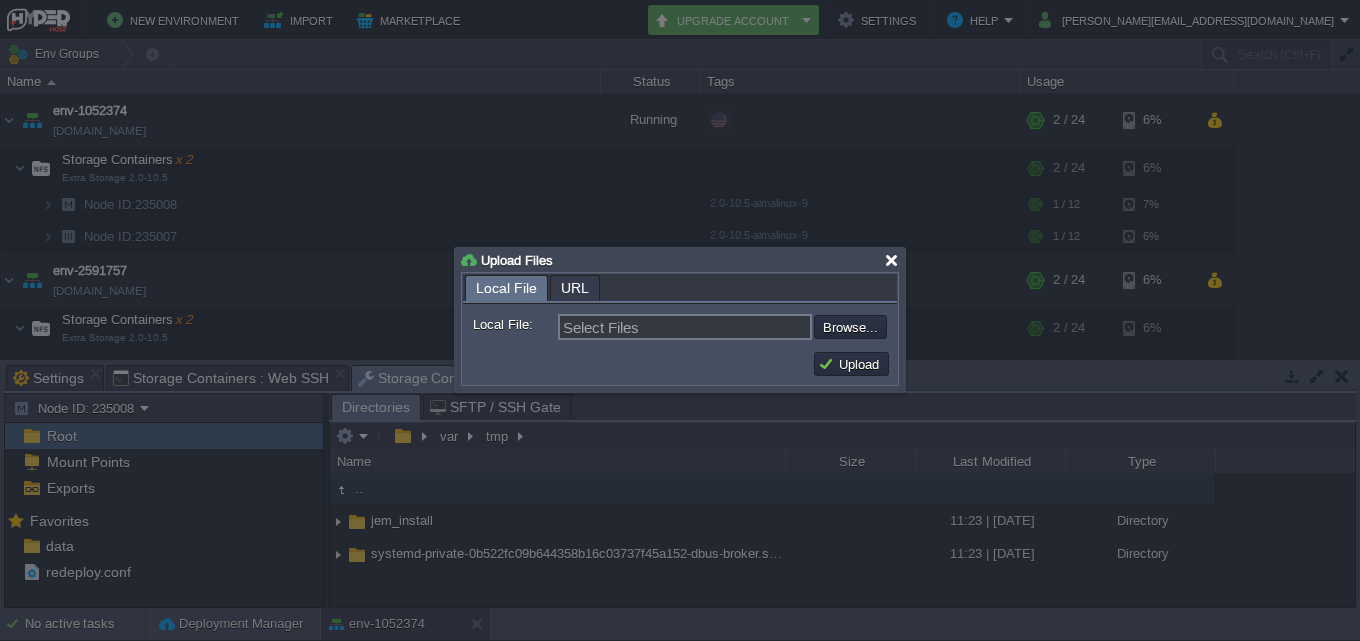 click at bounding box center (891, 260) 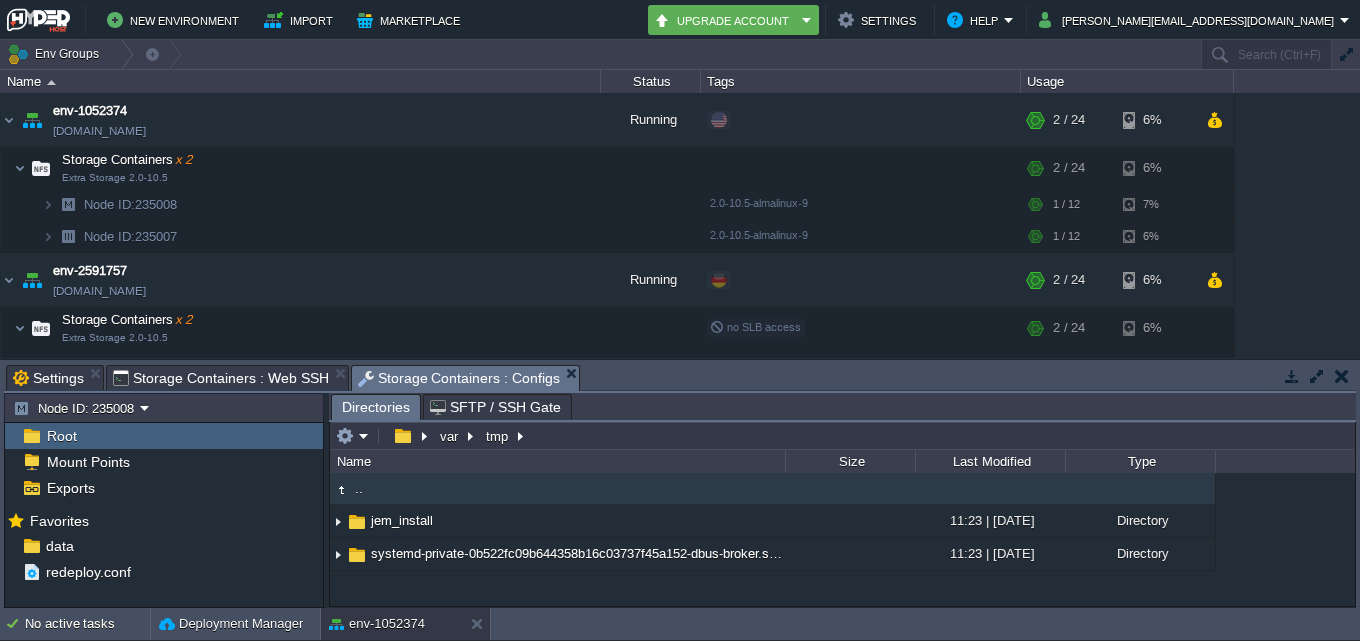 click at bounding box center [352, 436] 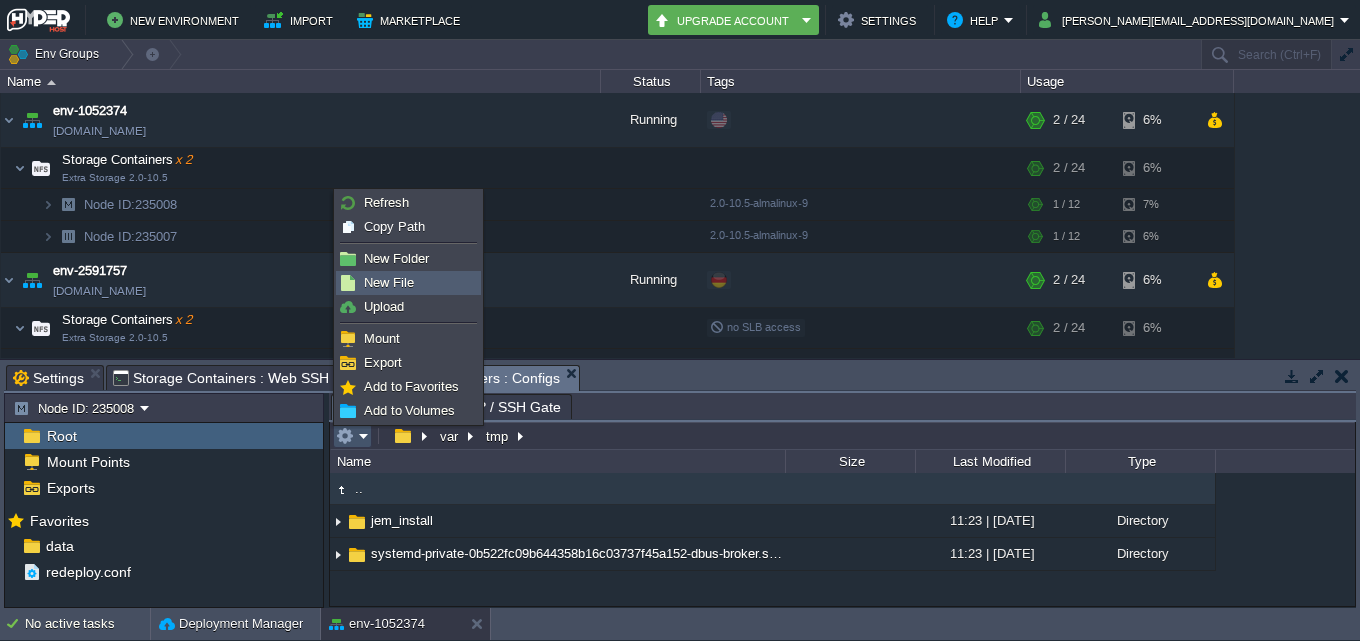 click on "New File" at bounding box center [389, 282] 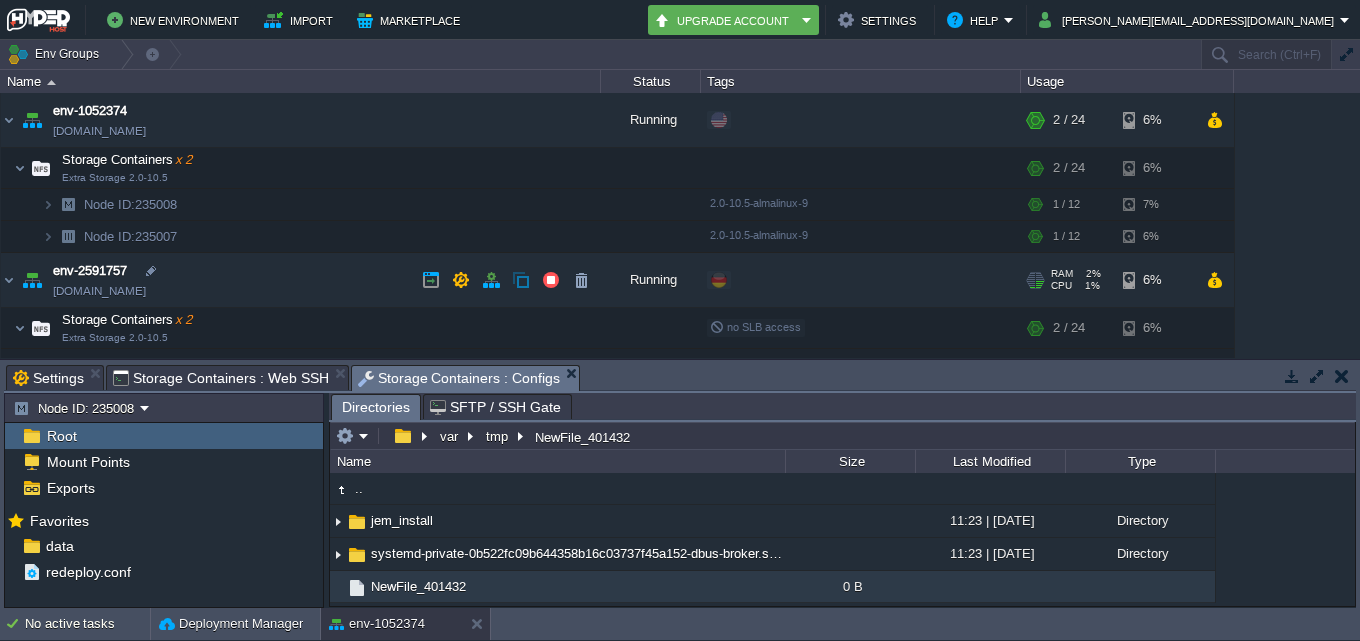 scroll, scrollTop: 1, scrollLeft: 0, axis: vertical 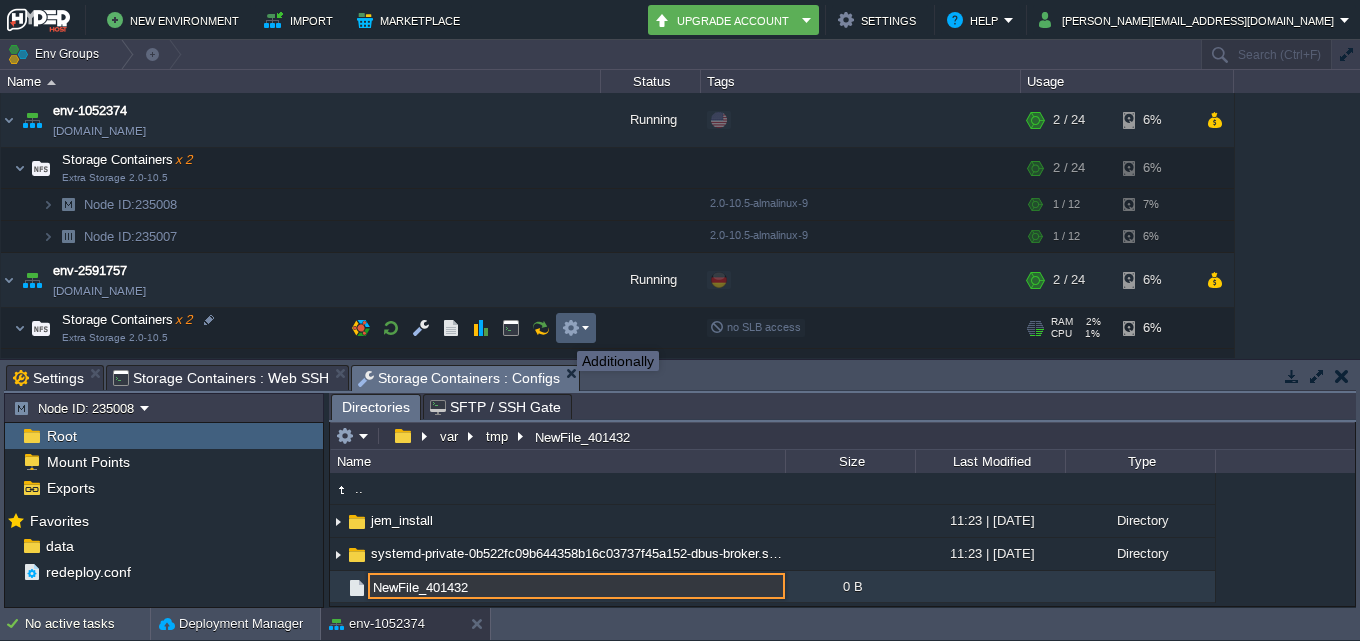 type on "u" 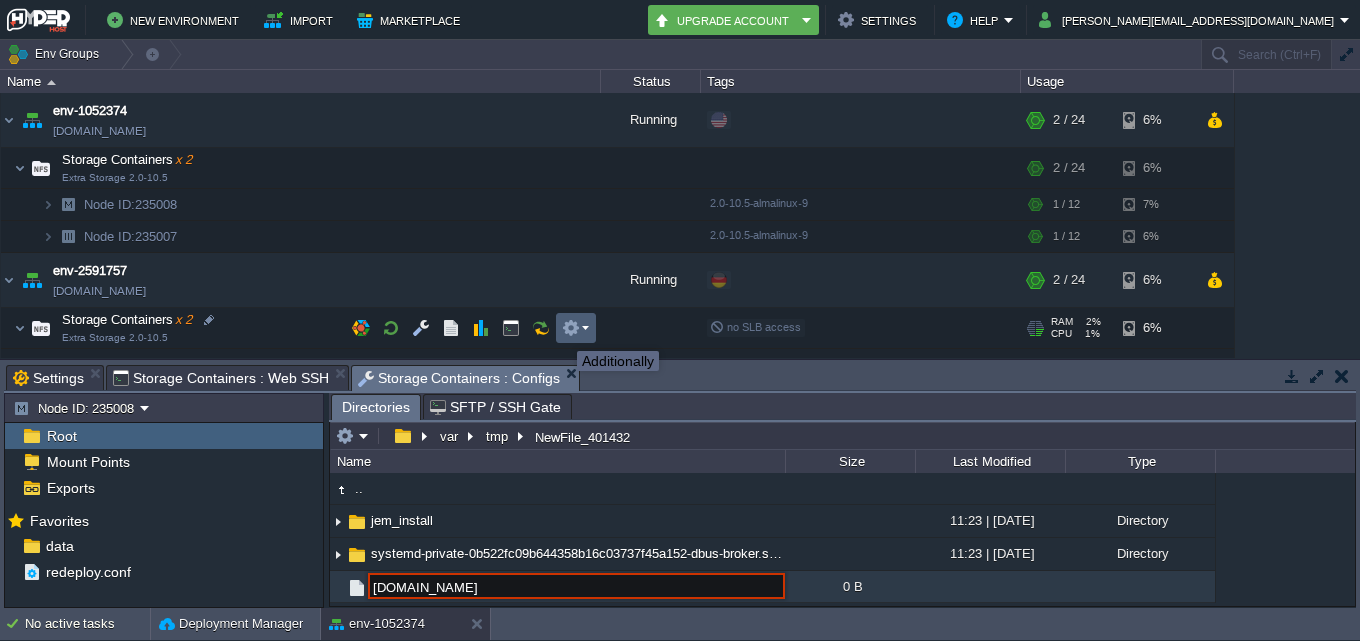 type on "[DOMAIN_NAME]" 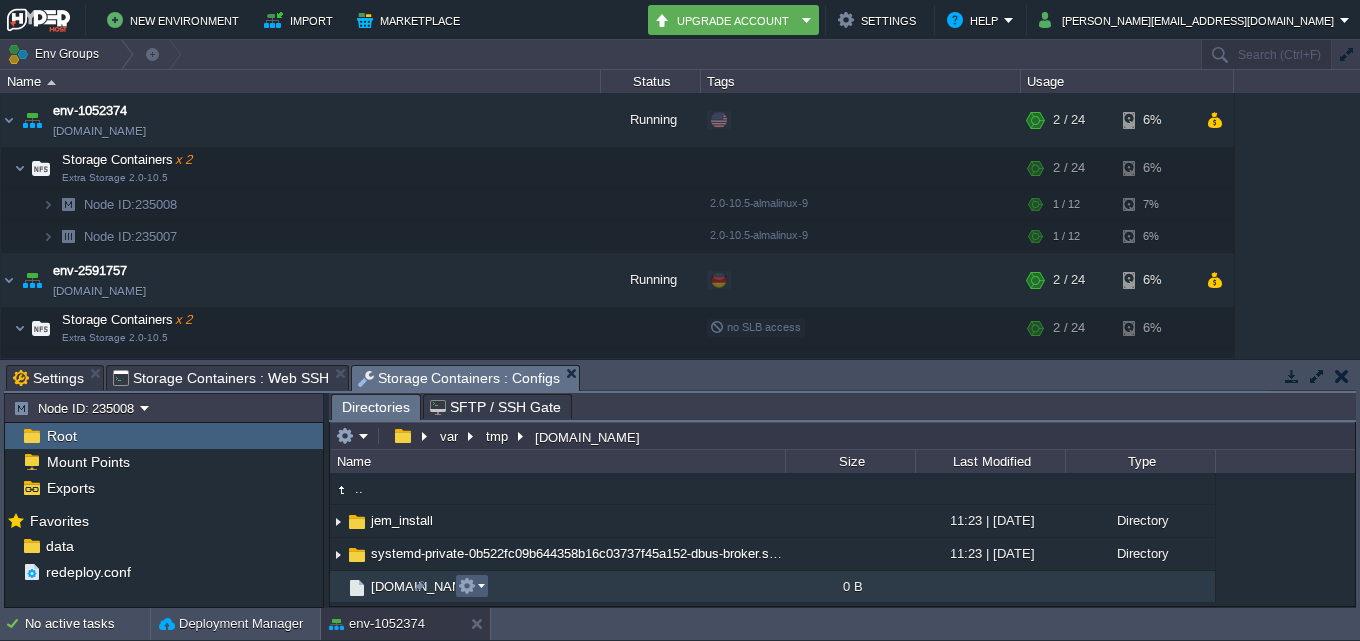 click at bounding box center [467, 586] 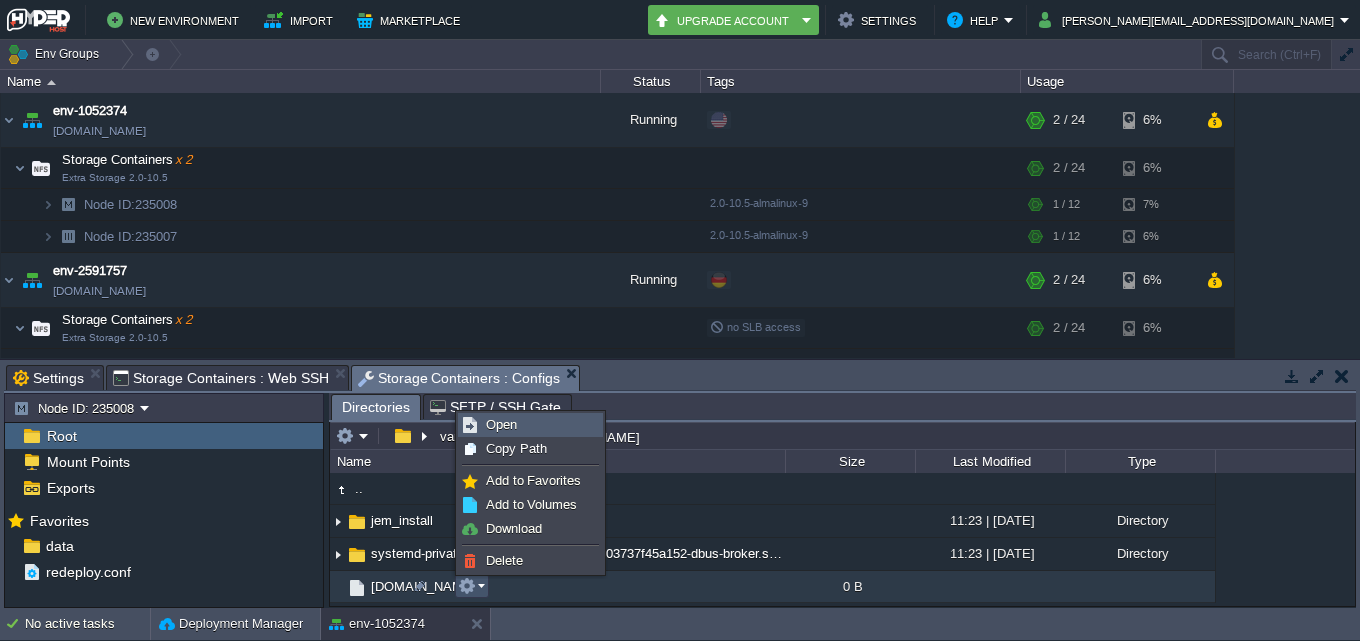 click on "Open" at bounding box center (530, 425) 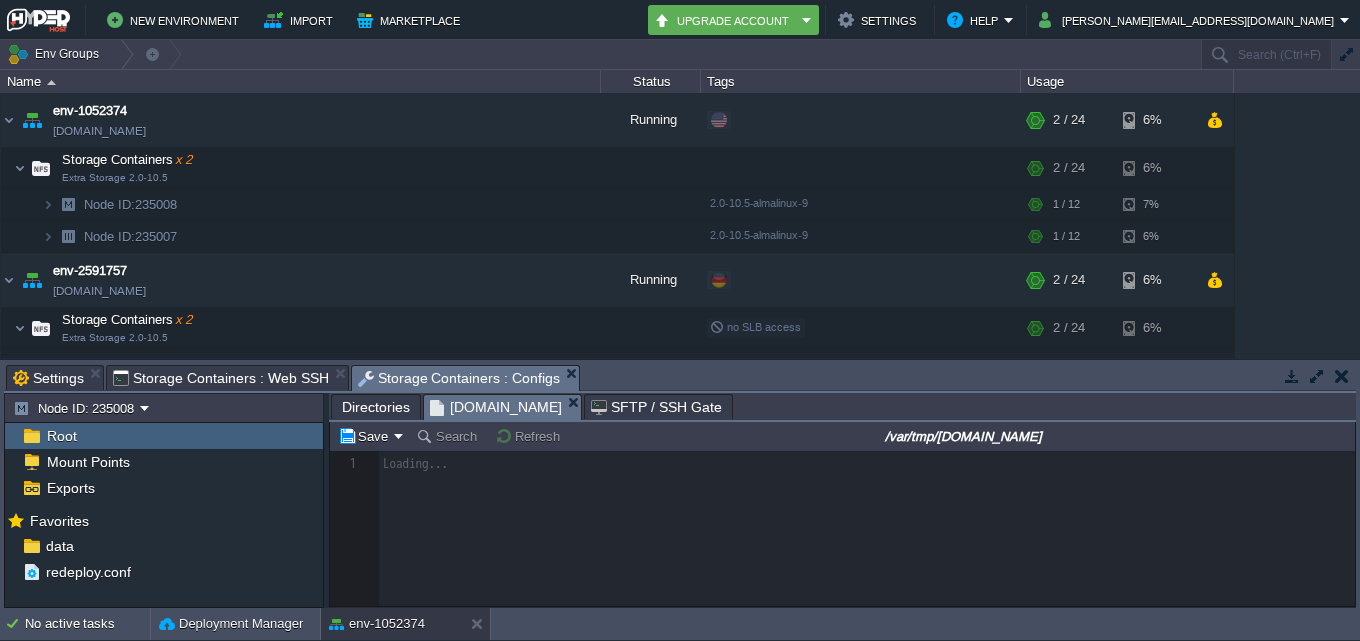 click at bounding box center [842, 528] 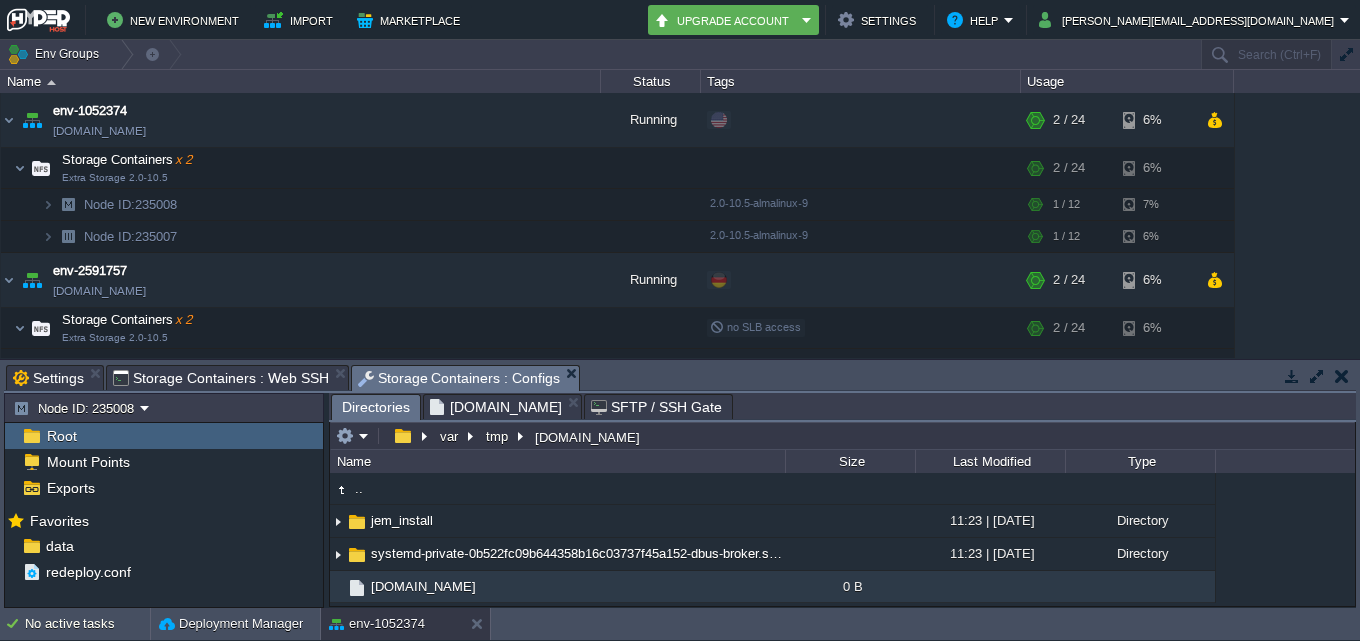 click on "[DOMAIN_NAME]" at bounding box center [496, 407] 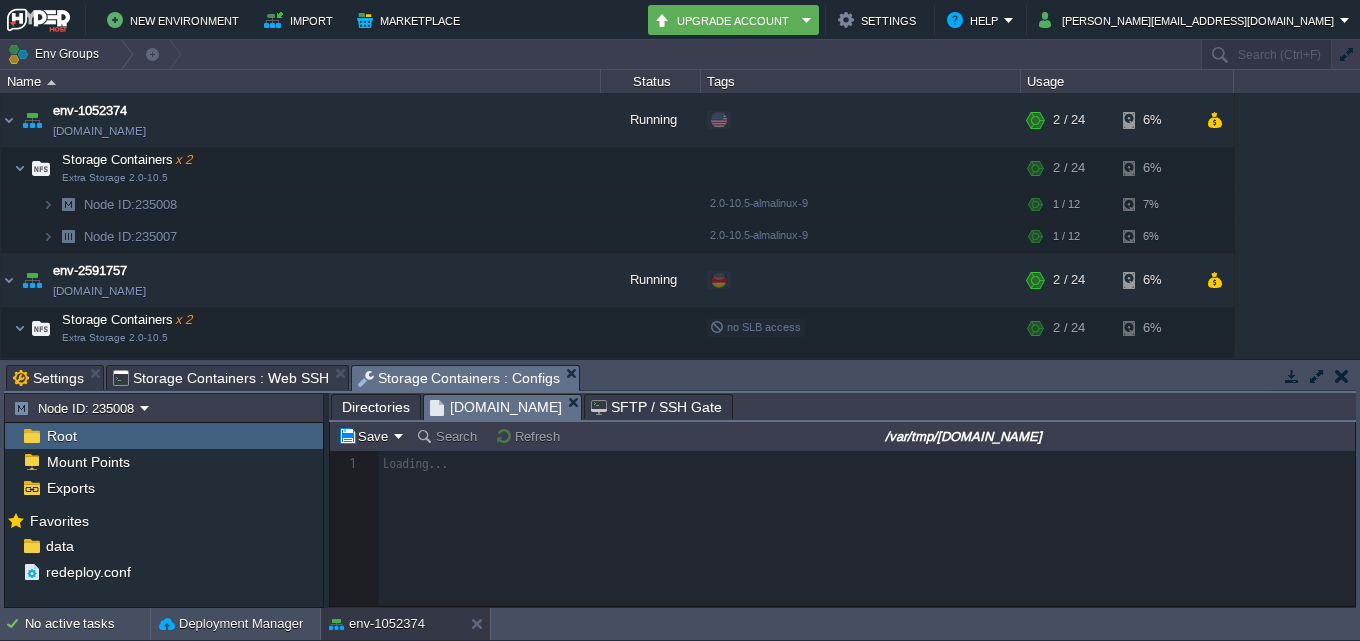 click at bounding box center [842, 528] 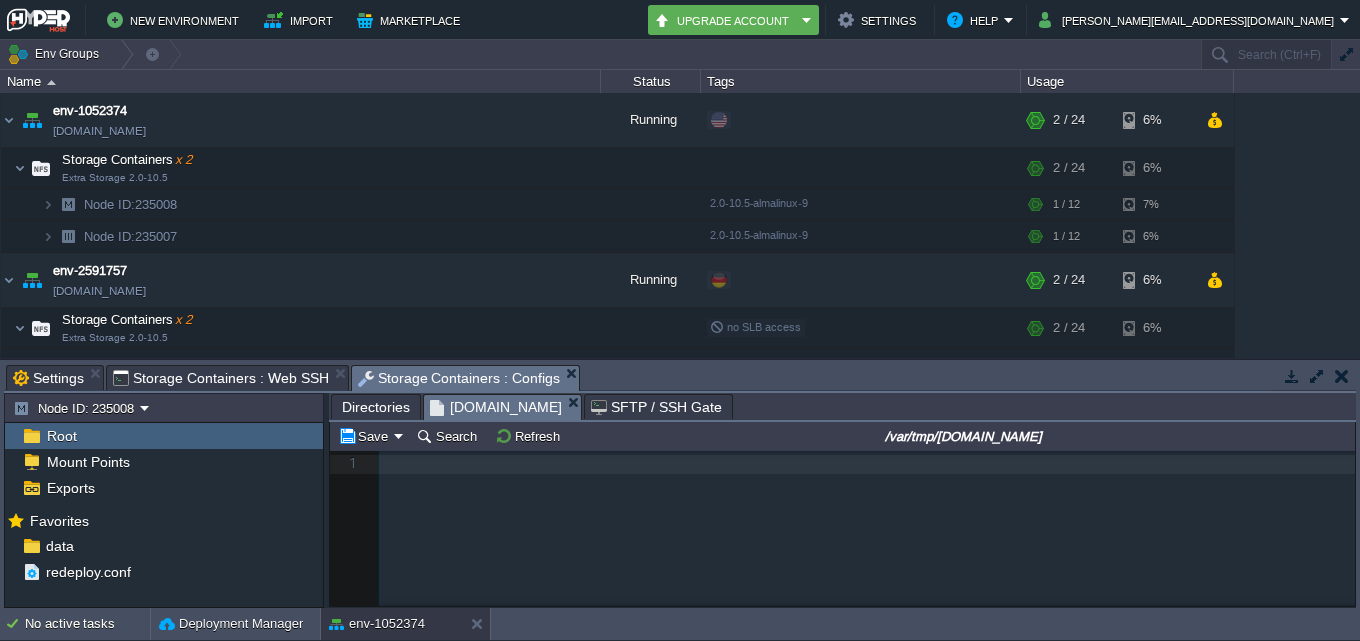 scroll, scrollTop: 7, scrollLeft: 0, axis: vertical 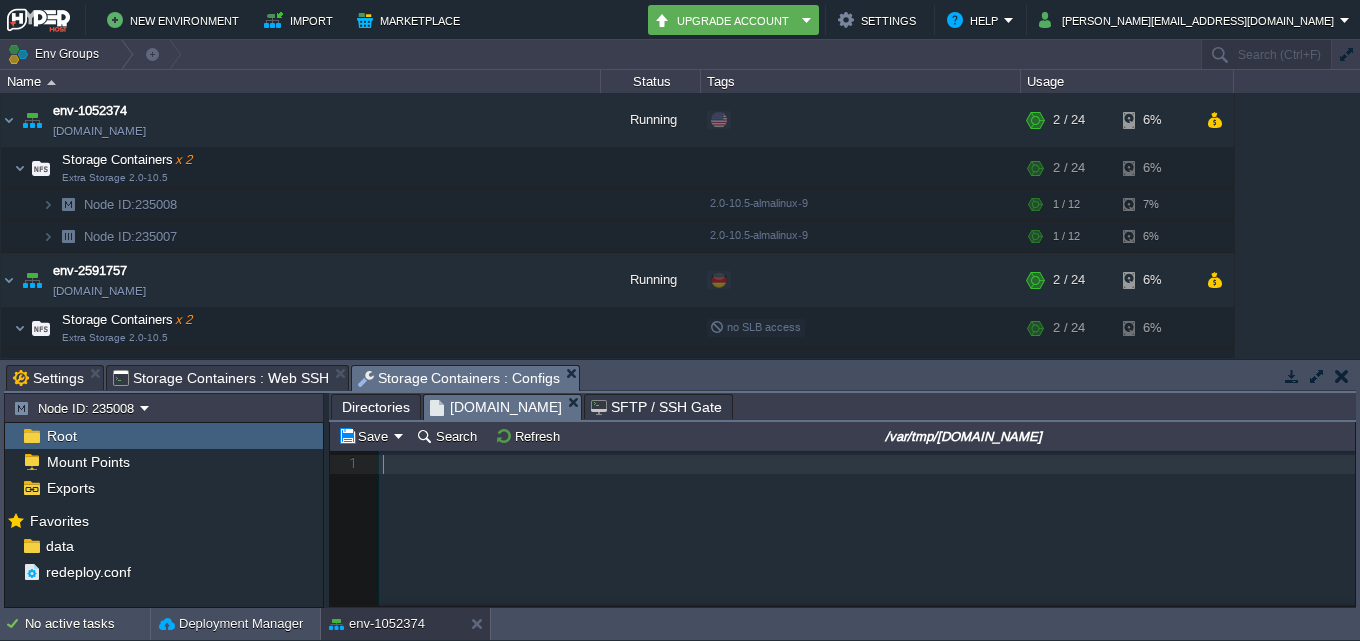 click on "1   1 ​" at bounding box center [857, 543] 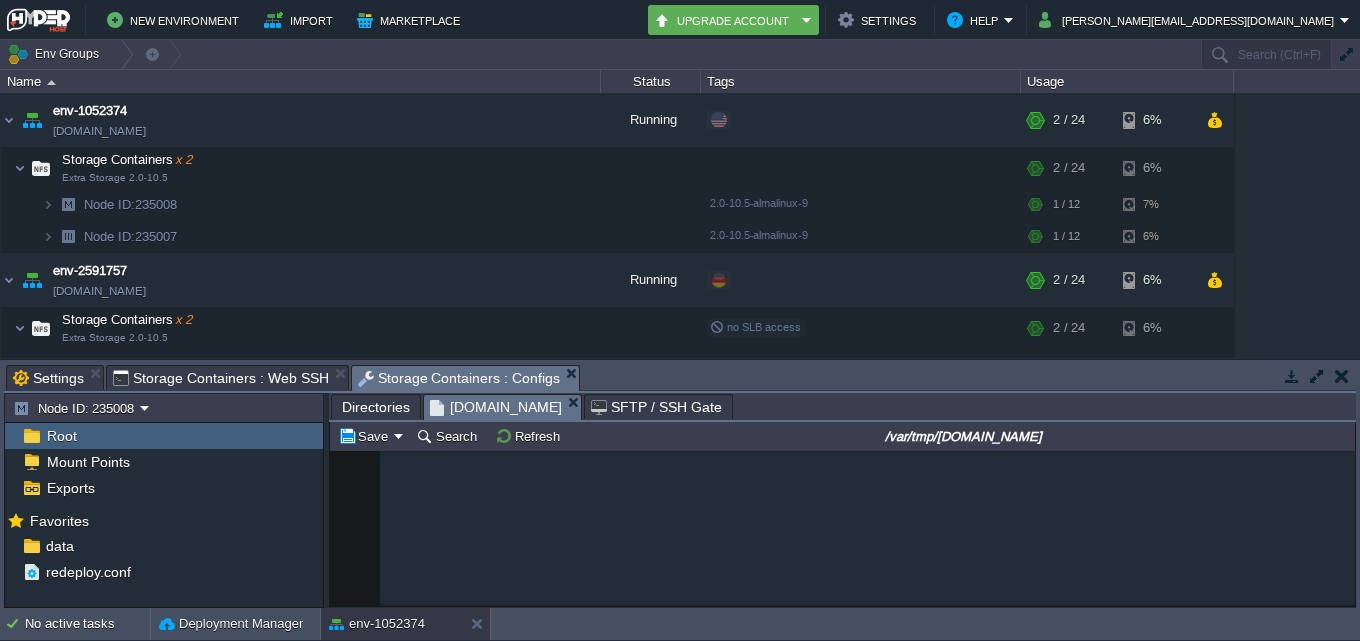 scroll, scrollTop: 10743, scrollLeft: 0, axis: vertical 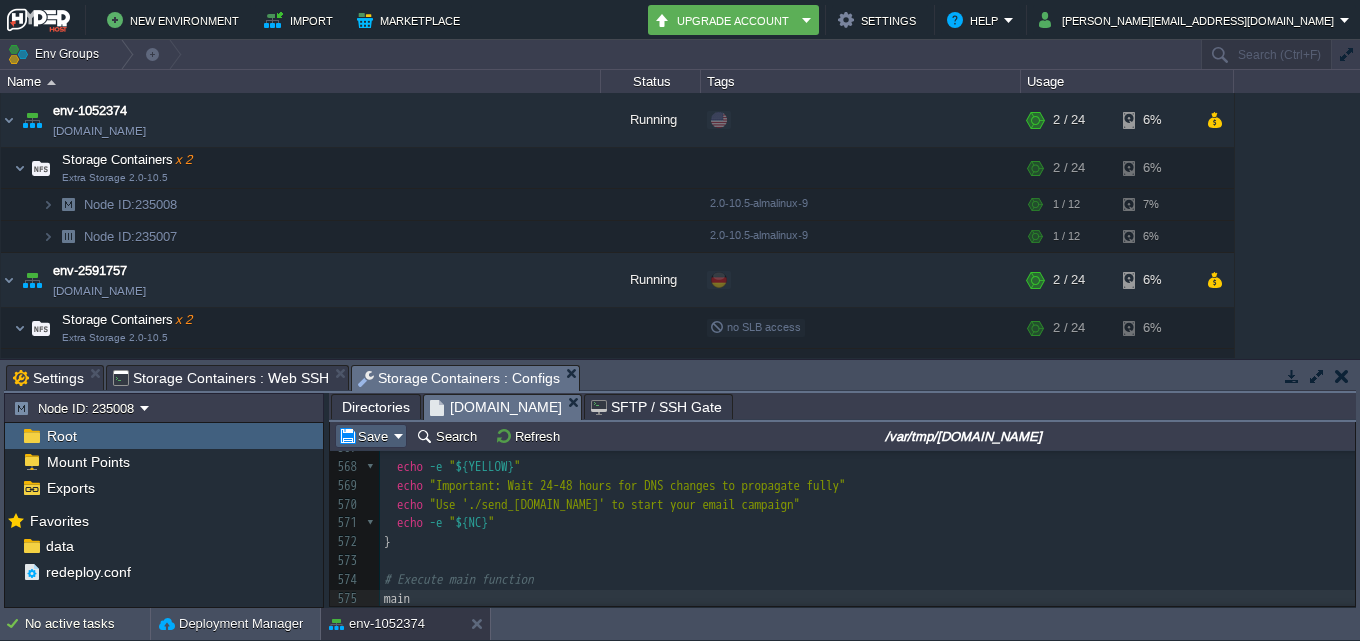click on "Save" at bounding box center (366, 436) 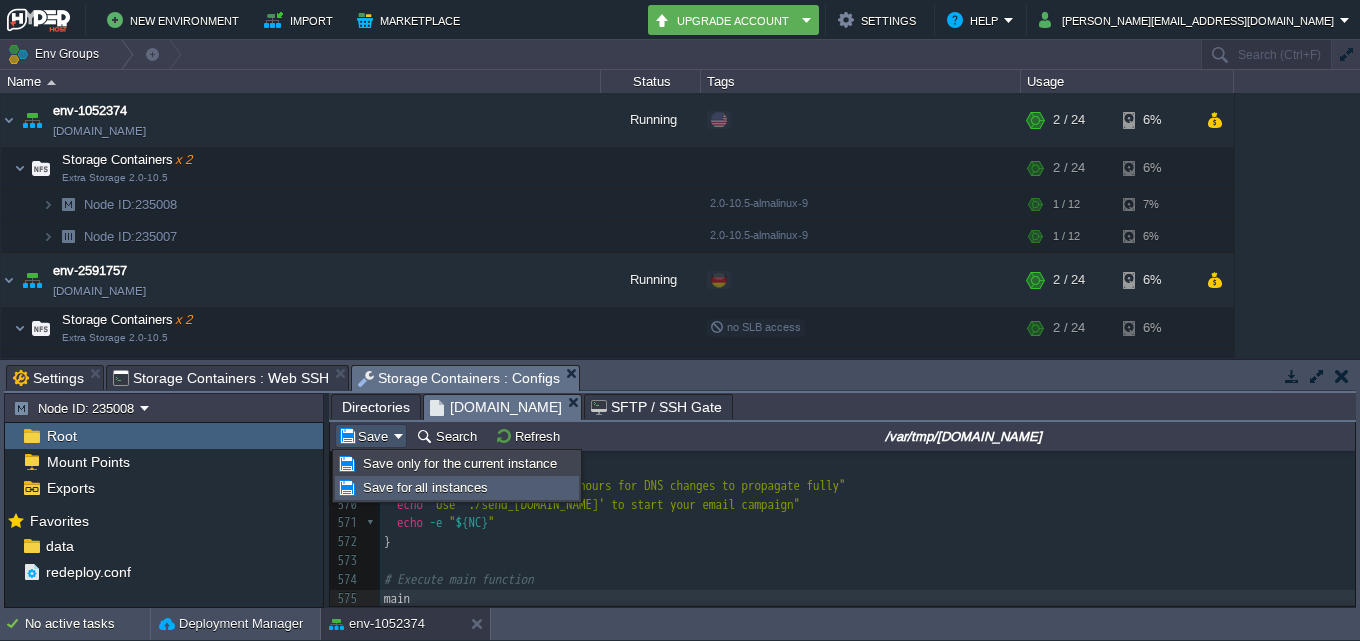 click on "Save for all instances" at bounding box center [425, 487] 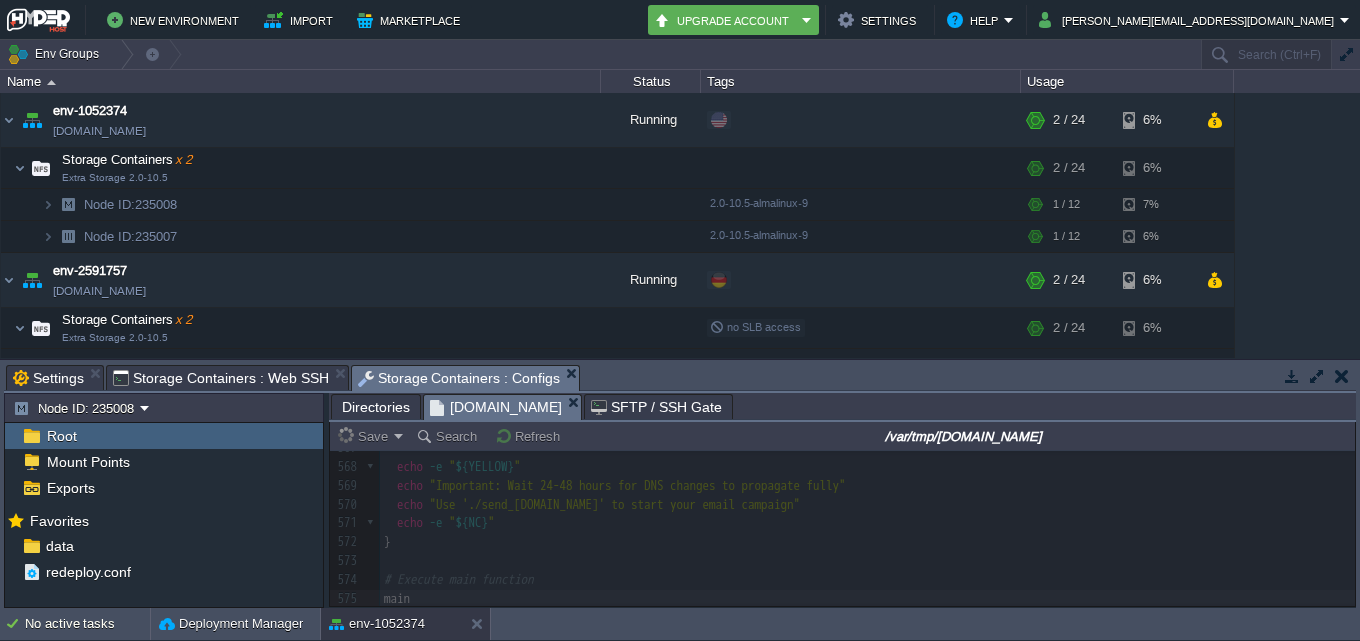 click on "Storage Containers : Web SSH" at bounding box center (221, 378) 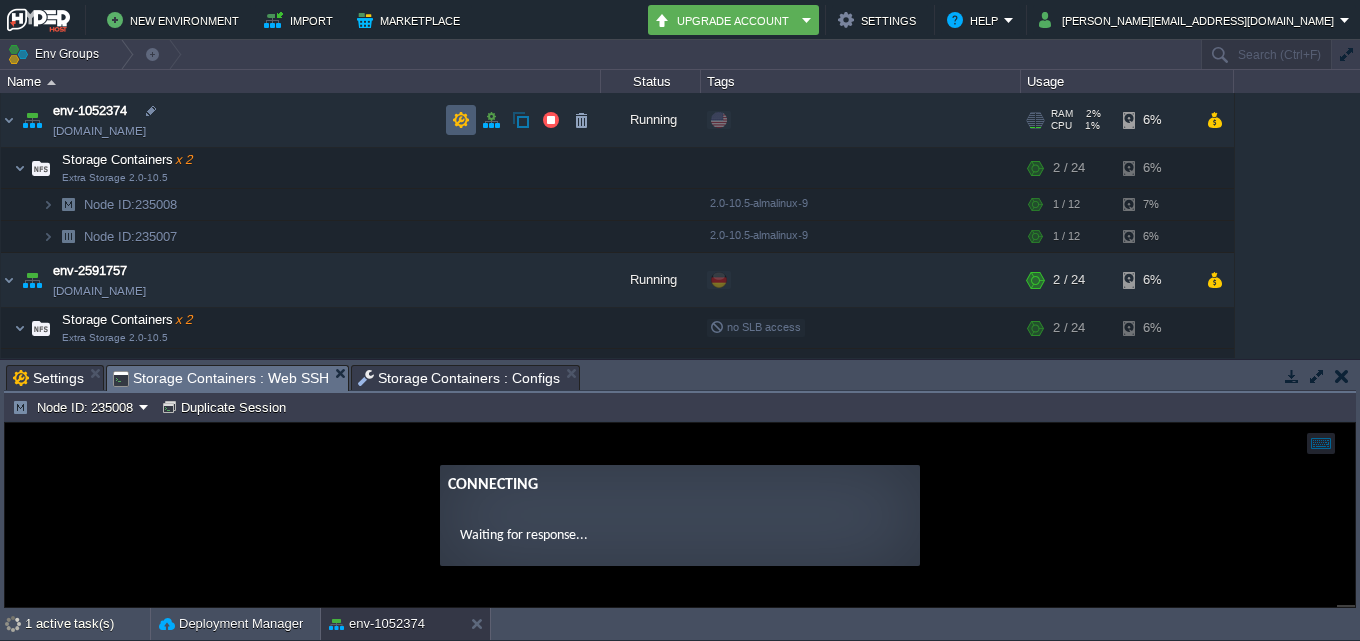 click at bounding box center [461, 120] 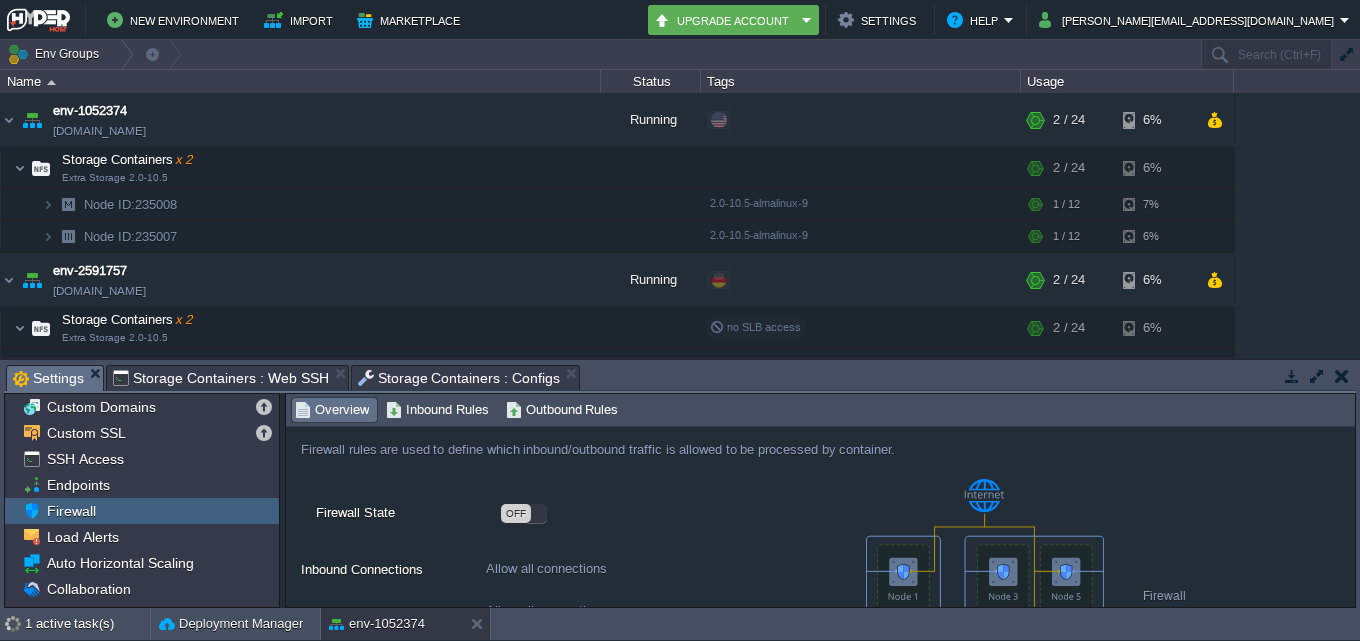 click on "Tasks Activity Log Archive Git / SVN Settings Storage Containers : Web SSH Storage Containers : Configs" at bounding box center (2504, 377) 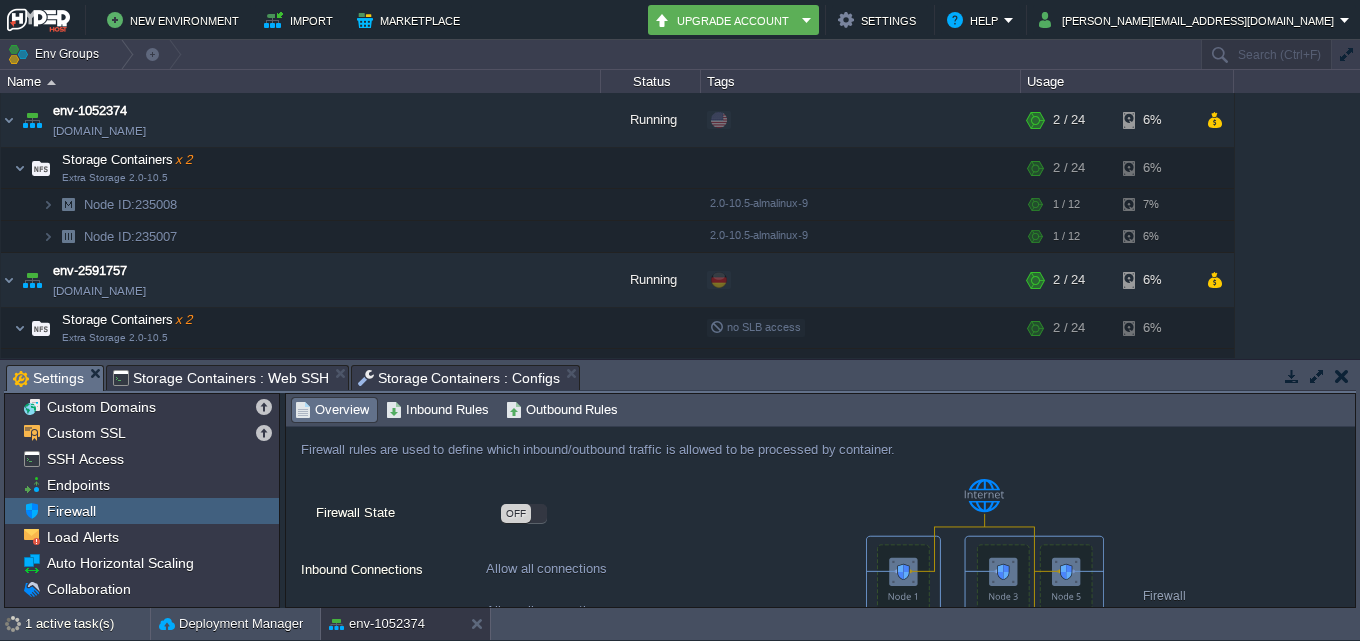 click on "Storage Containers : Configs" at bounding box center (459, 378) 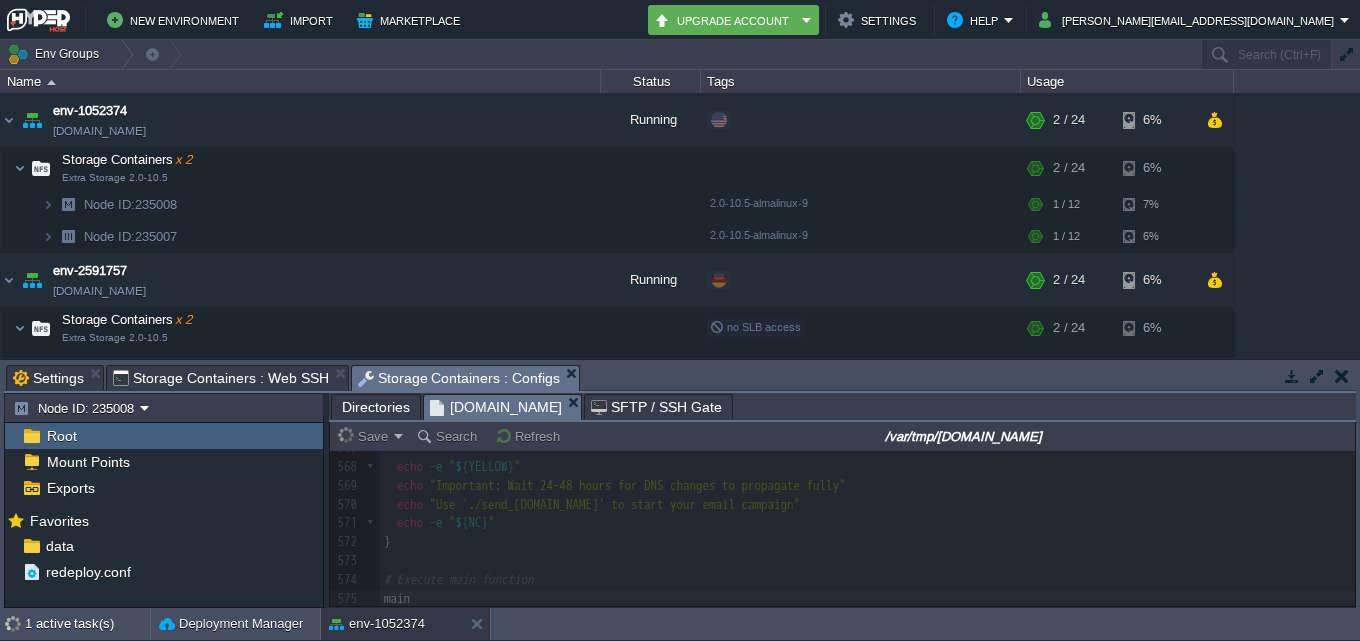 click on "Storage Containers : Web SSH" at bounding box center [221, 378] 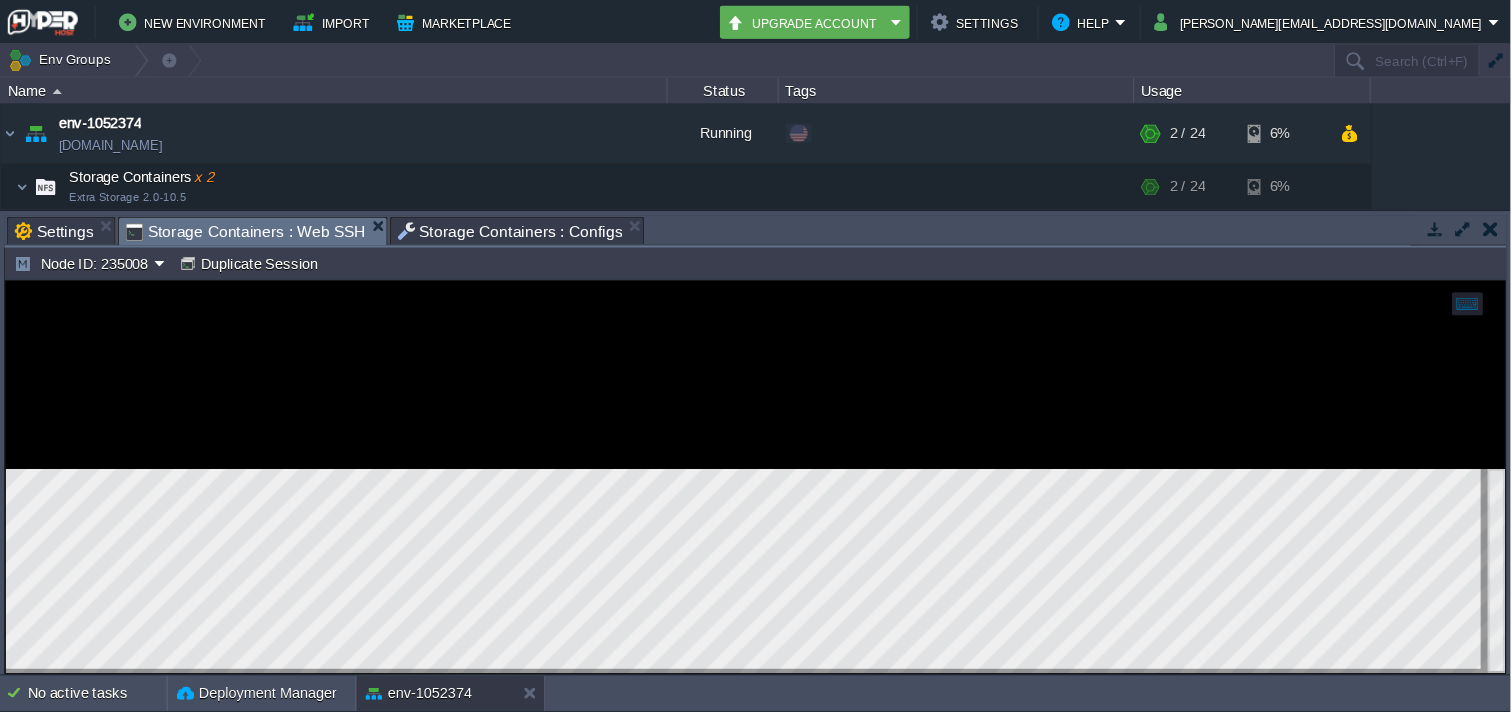 scroll, scrollTop: 0, scrollLeft: 0, axis: both 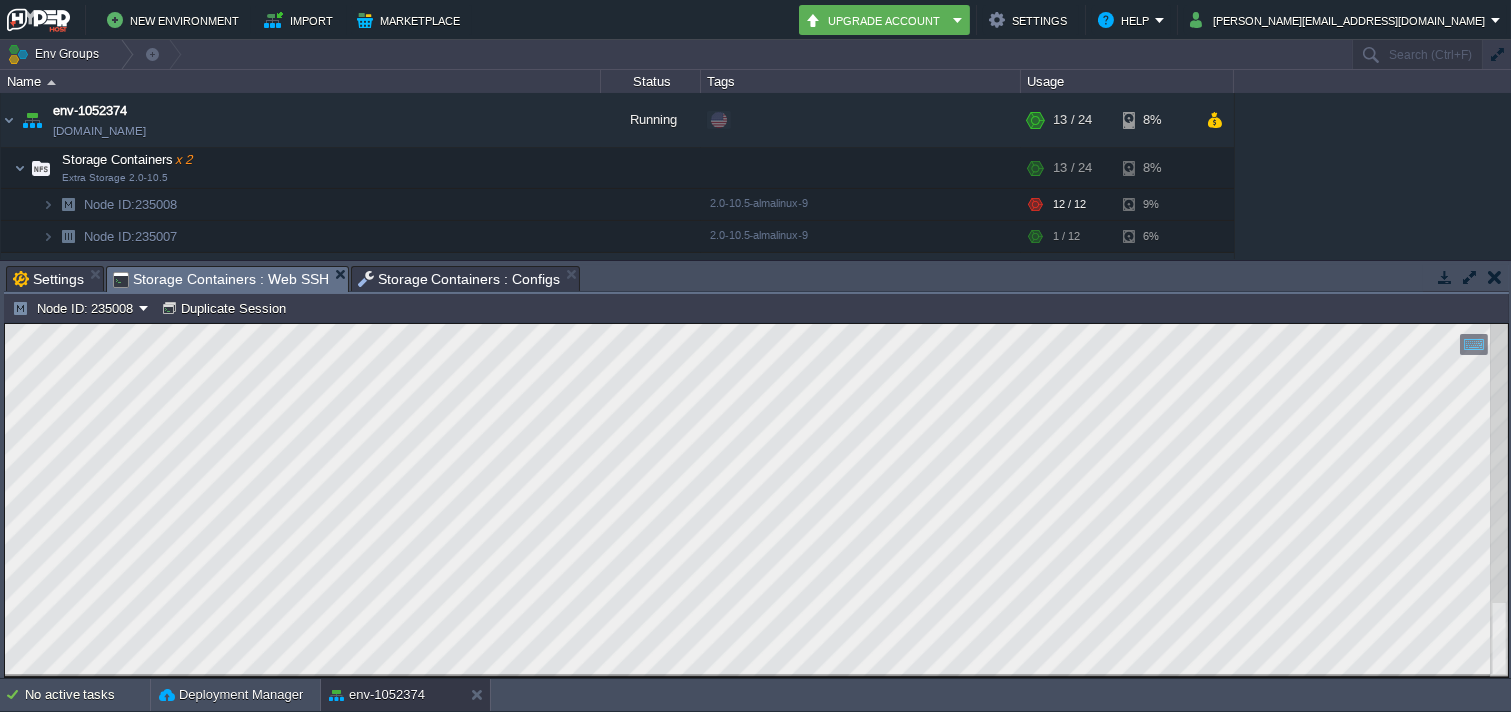 click on "Storage Containers : Configs" at bounding box center [459, 279] 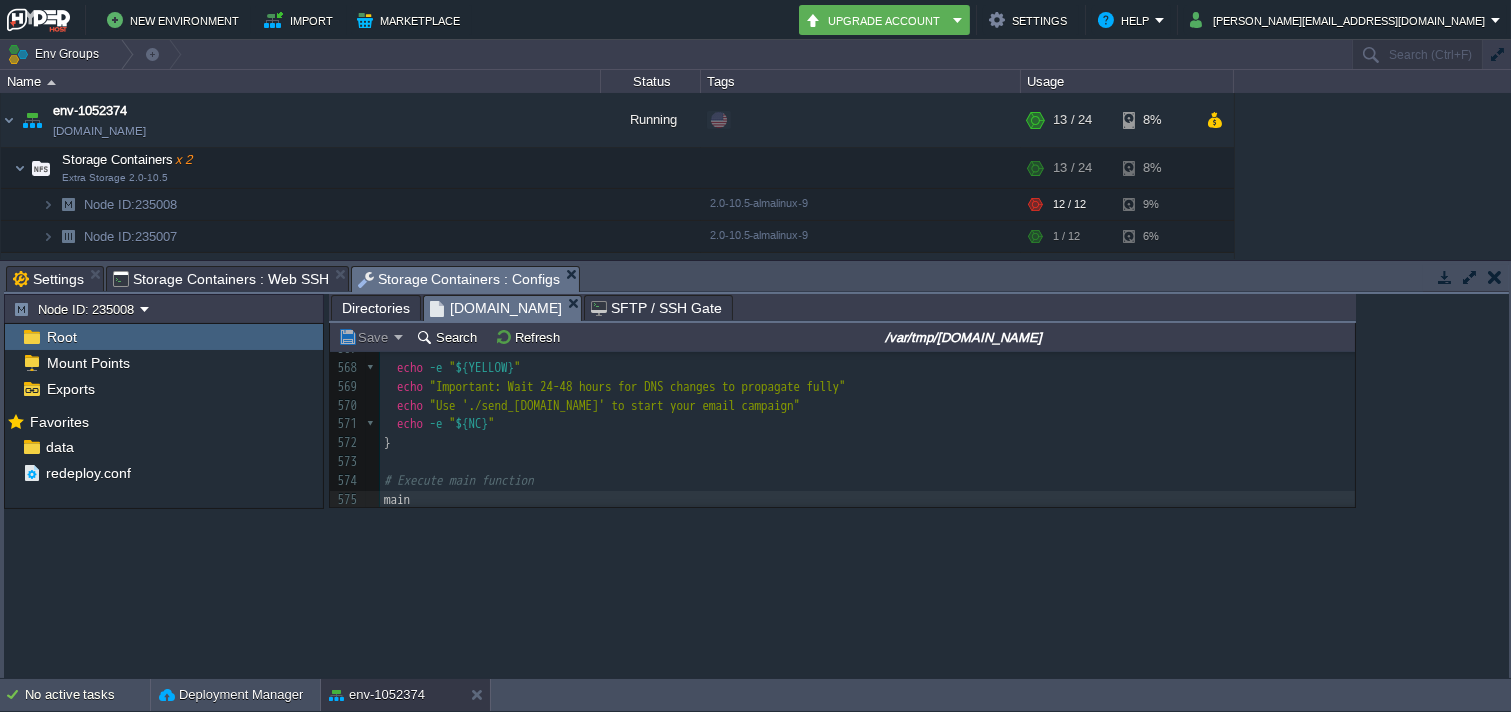 scroll, scrollTop: 10574, scrollLeft: 0, axis: vertical 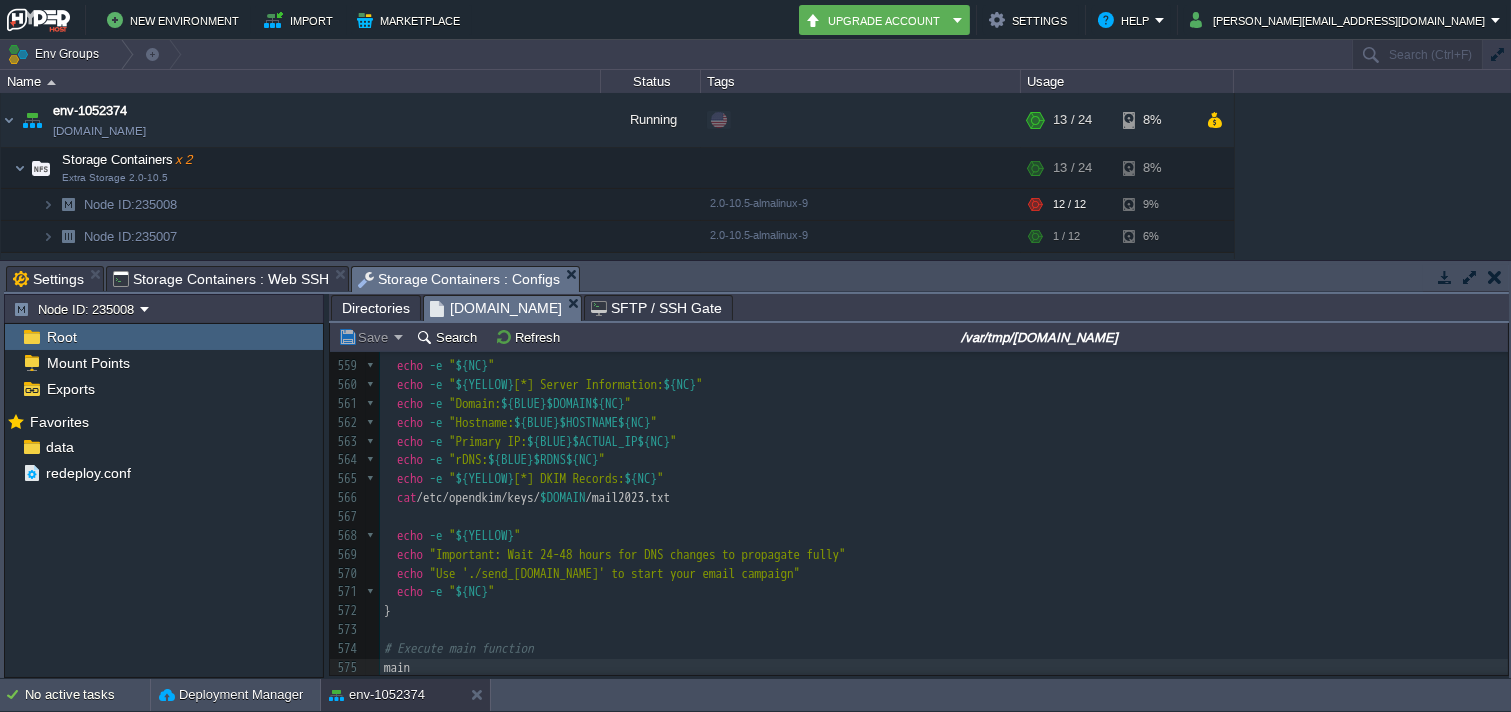 click on "Storage Containers : Web SSH" at bounding box center [221, 279] 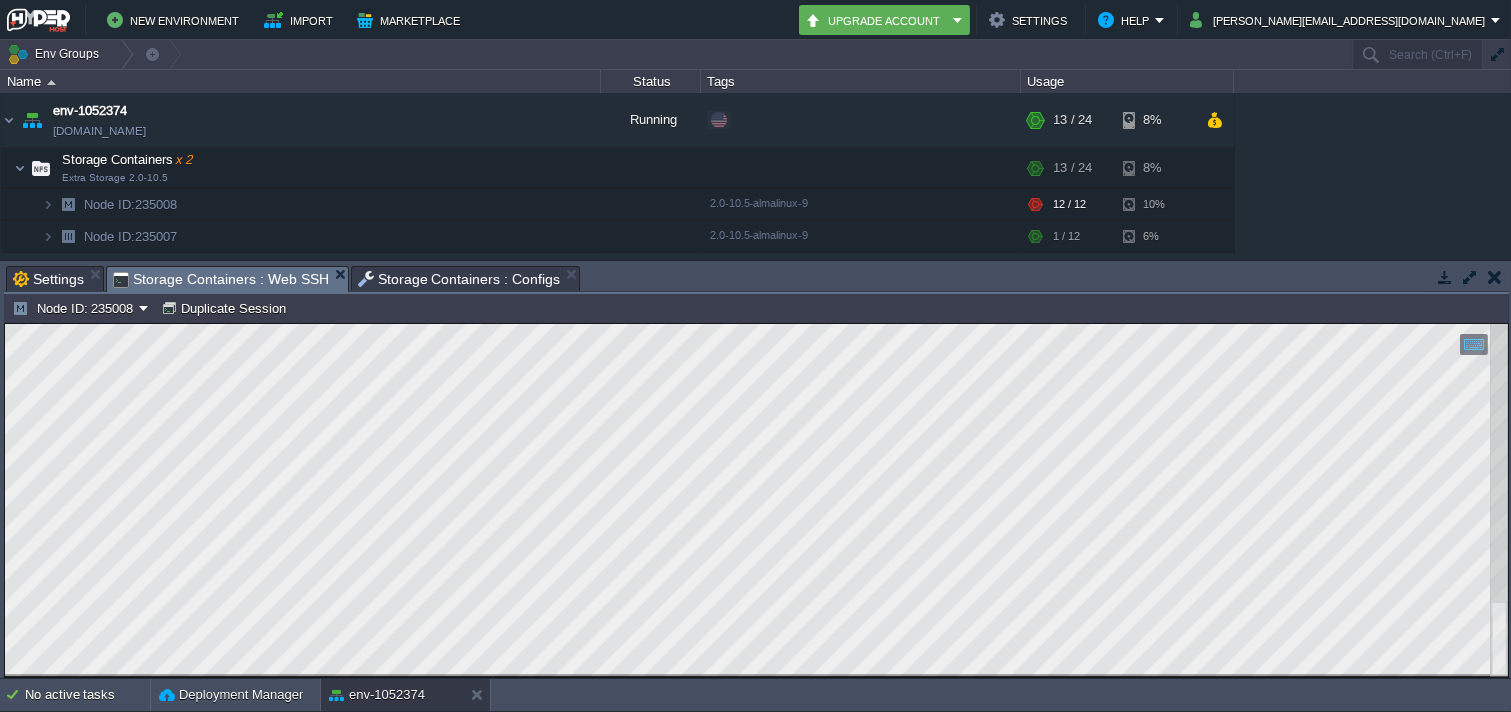 click on "No active tasks   Deployment Manager   env-1052374" at bounding box center (755, 695) 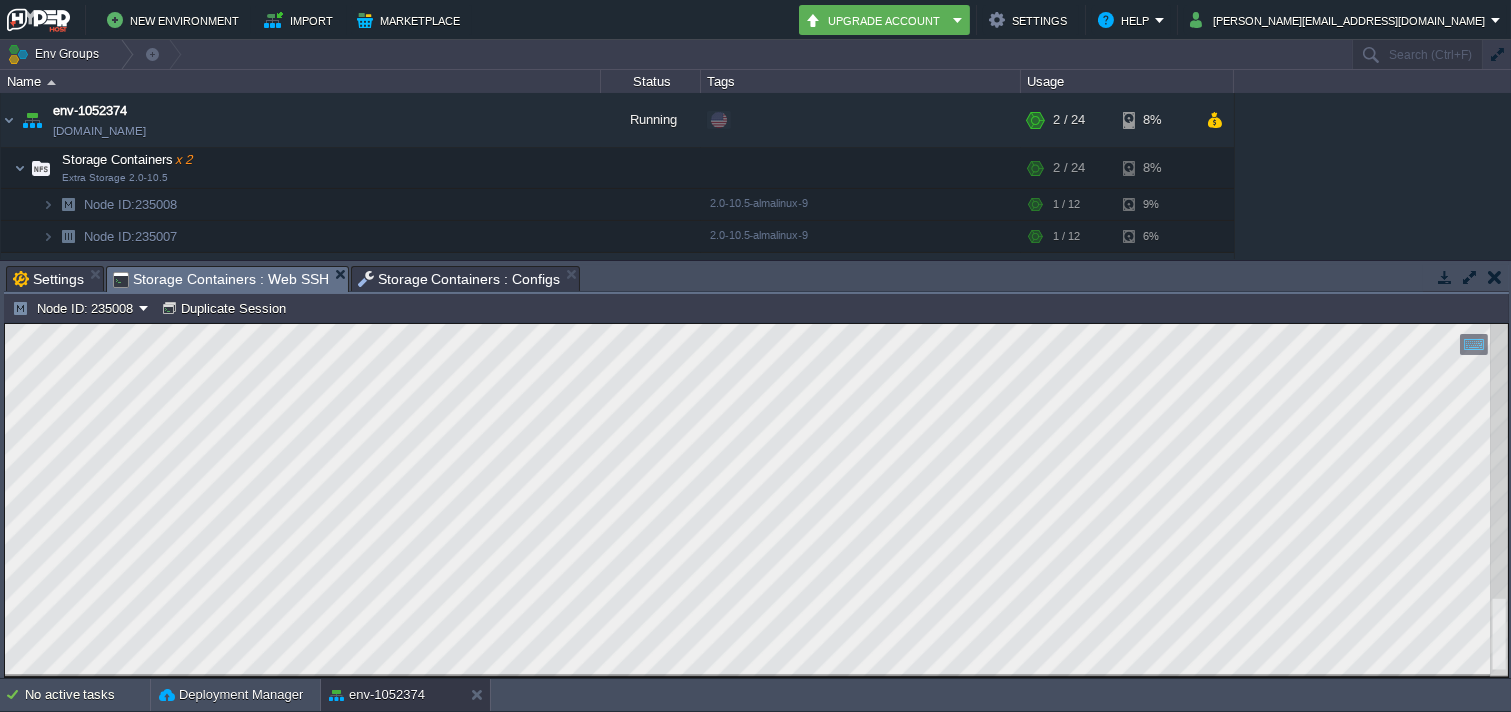 click on "Storage Containers : Configs" at bounding box center (459, 279) 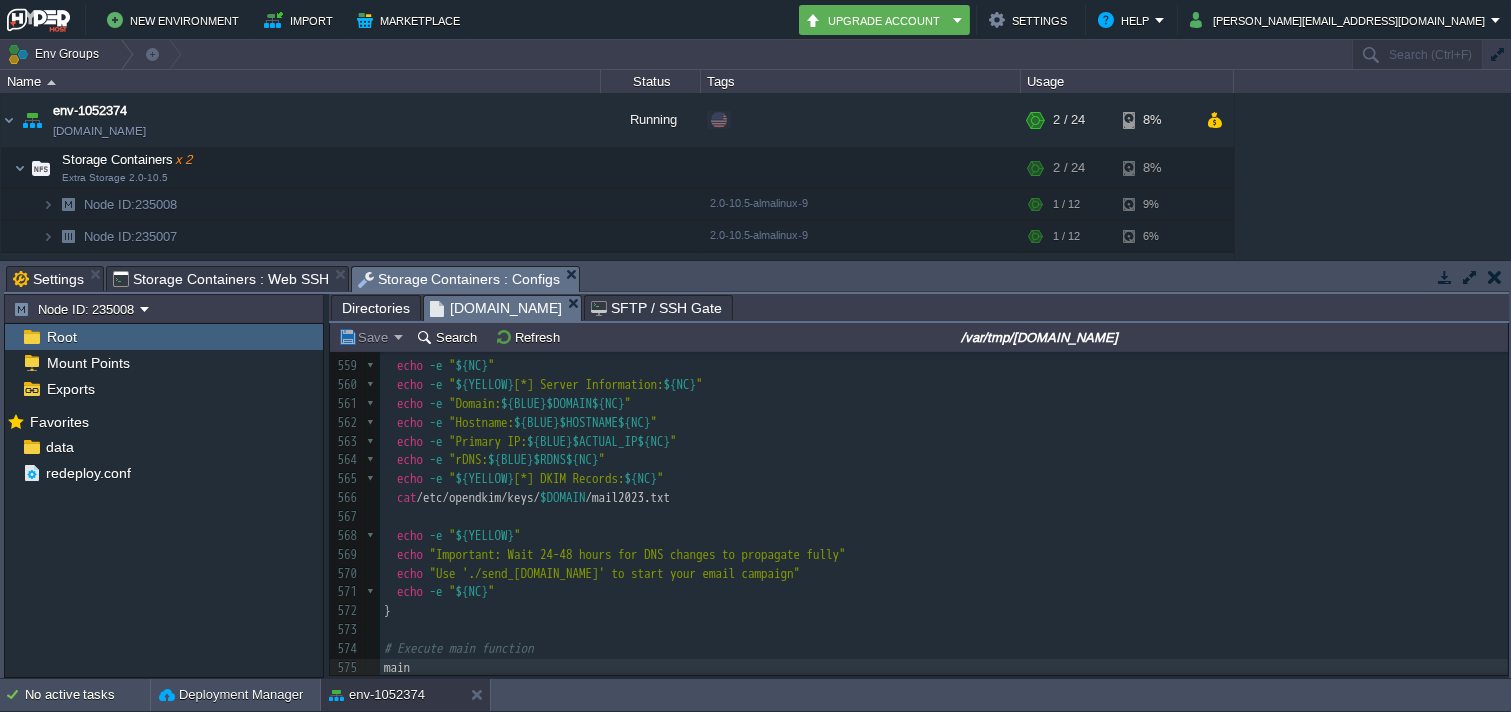 click on "xxxxxxxxxx 575   549   configure_fail2ban 550   configure_ip_rotation 551   configure_rate_limits 552   configure_delivery_monitoring 553    554    # Final output 555    echo   -e   " ${GREEN} " 556    echo   "=============================================" 557    echo   " SETUP COMPLETED SUCCESSFULLY " 558    echo   "=============================================" 559    echo   -e   " ${NC} " 560    echo   -e   " ${YELLOW} [*] Server Information: ${NC} " 561    echo   -e   "Domain:  ${BLUE}$DOMAIN${NC} " 562    echo   -e   "Hostname:  ${BLUE}$HOSTNAME${NC} " 563    echo   -e   "Primary IP:  ${BLUE}$ACTUAL_IP${NC} " 564    echo   -e   "rDNS:  ${BLUE}$RDNS${NC} " 565    echo   -e   " ${YELLOW} [*] DKIM Records: ${NC} " 566    cat  /etc/opendkim/keys/ $DOMAIN /mail2023.txt 567    568    echo   -e   " ${YELLOW} " 569    echo   "Important: Wait 24-48 hours for DNS changes to propagate fully" 570    echo   "Use './send_[DOMAIN_NAME]' to start your email campaign" 571    echo   -e   " ${NC} " 572 } 573 ​ 574 575" at bounding box center [944, 423] 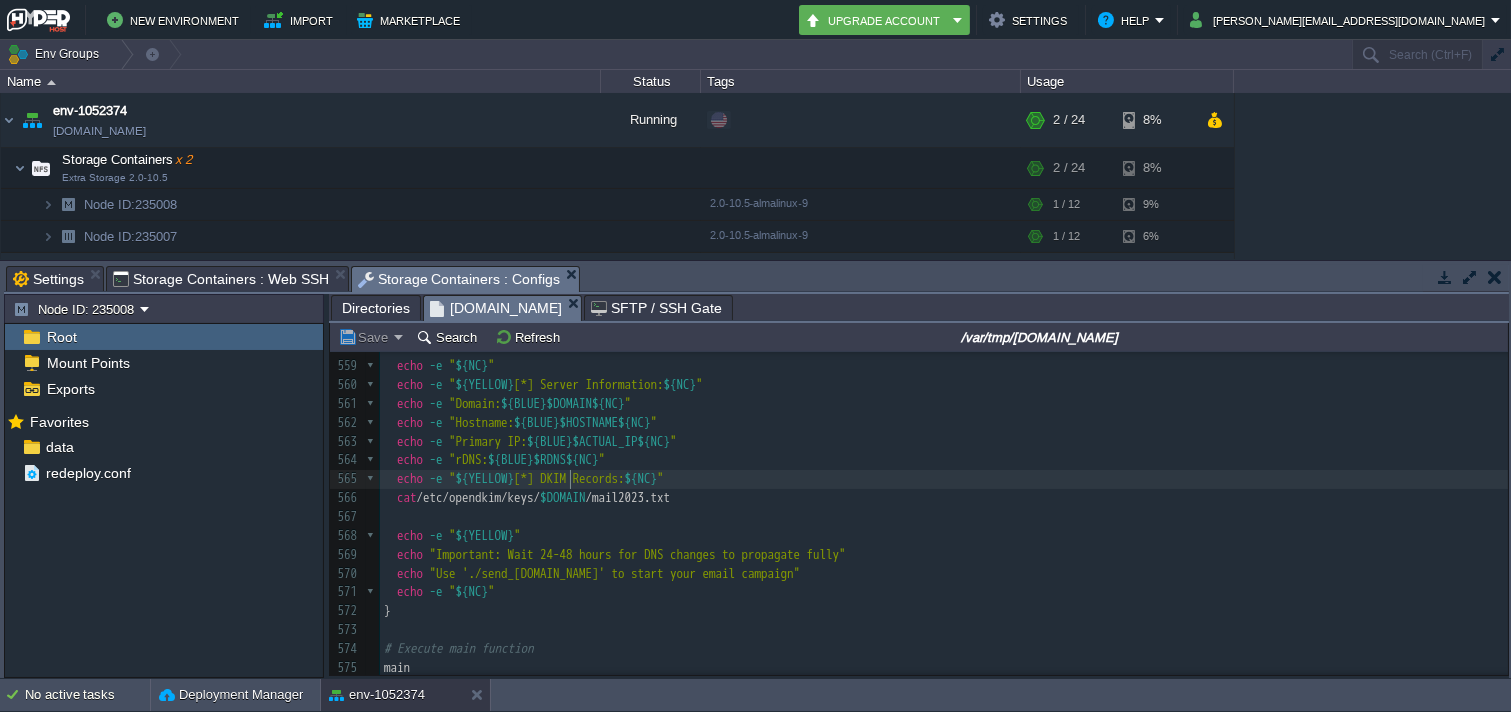 type on "-" 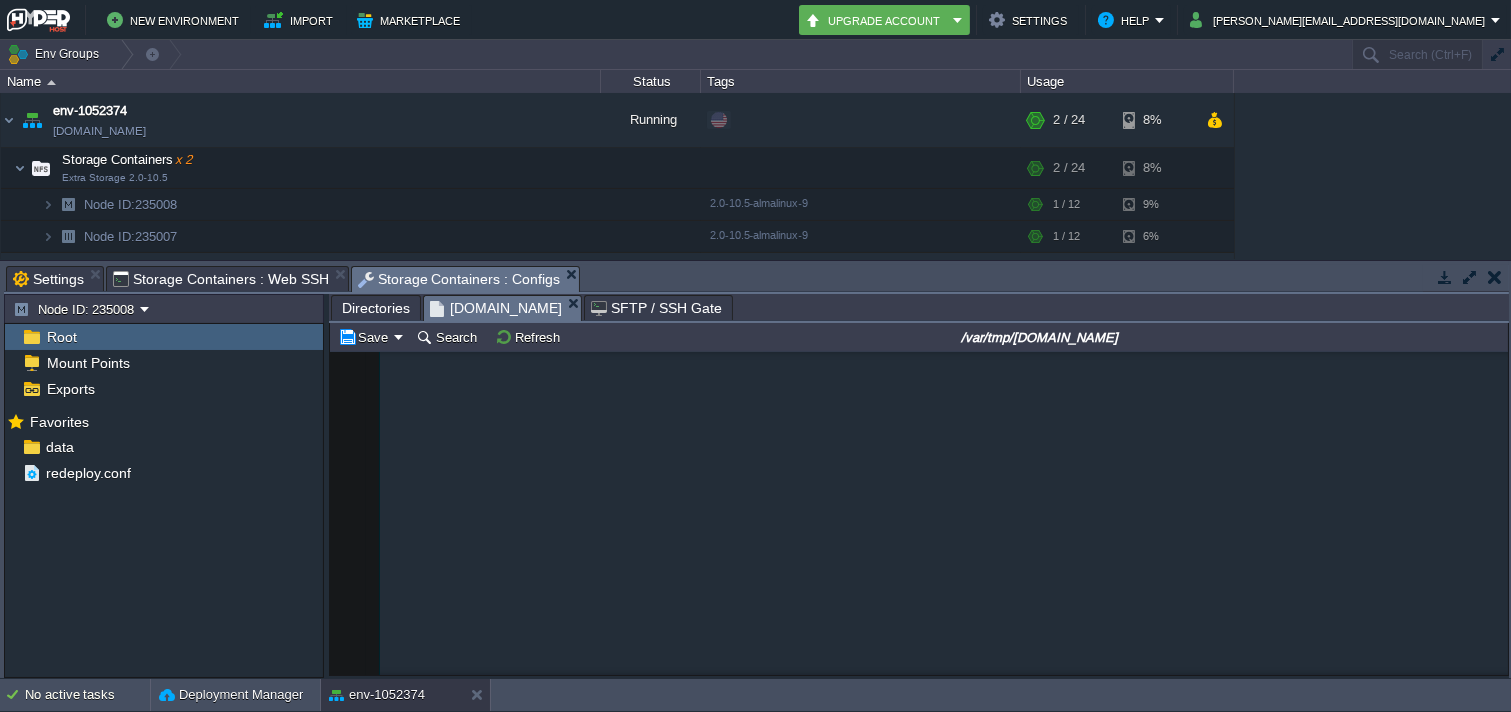 scroll, scrollTop: 12320, scrollLeft: 0, axis: vertical 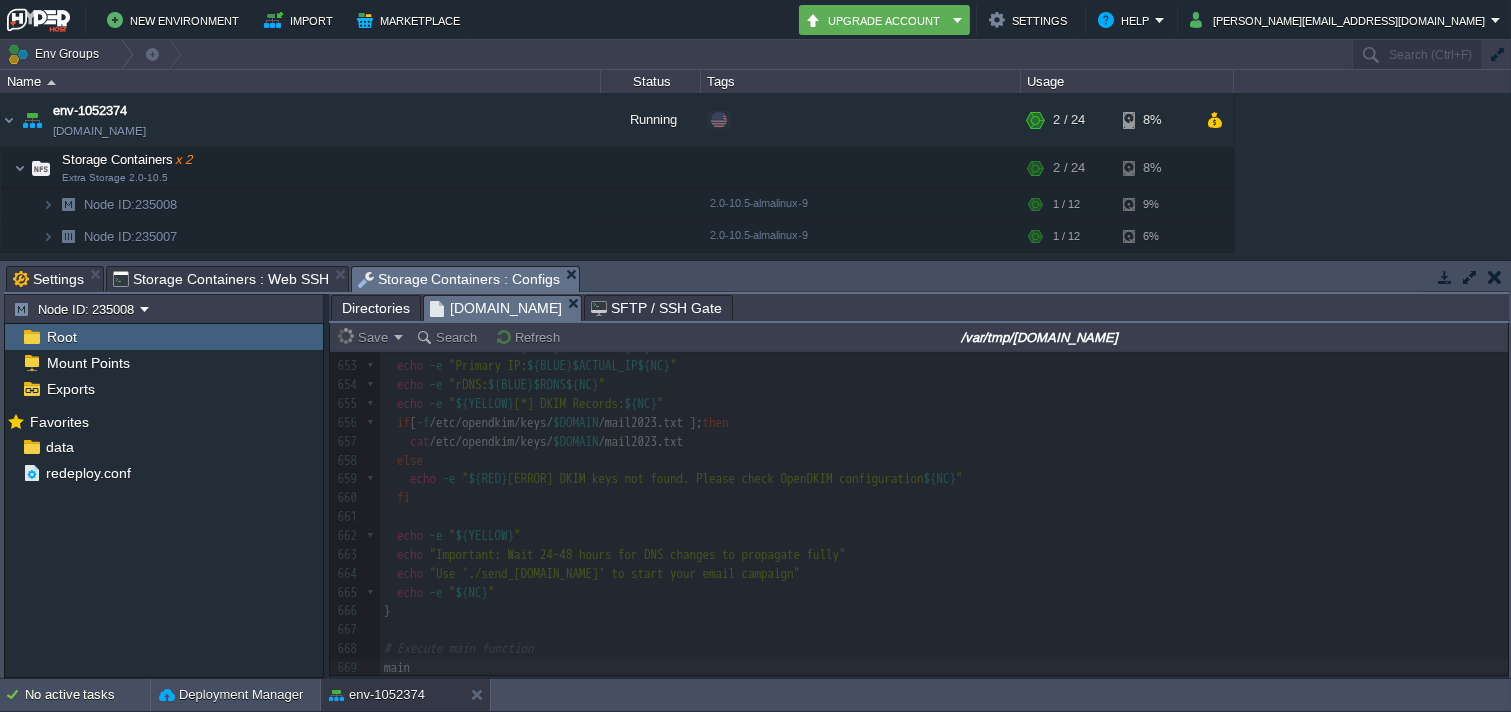 click on "Storage Containers : Web SSH" at bounding box center (221, 279) 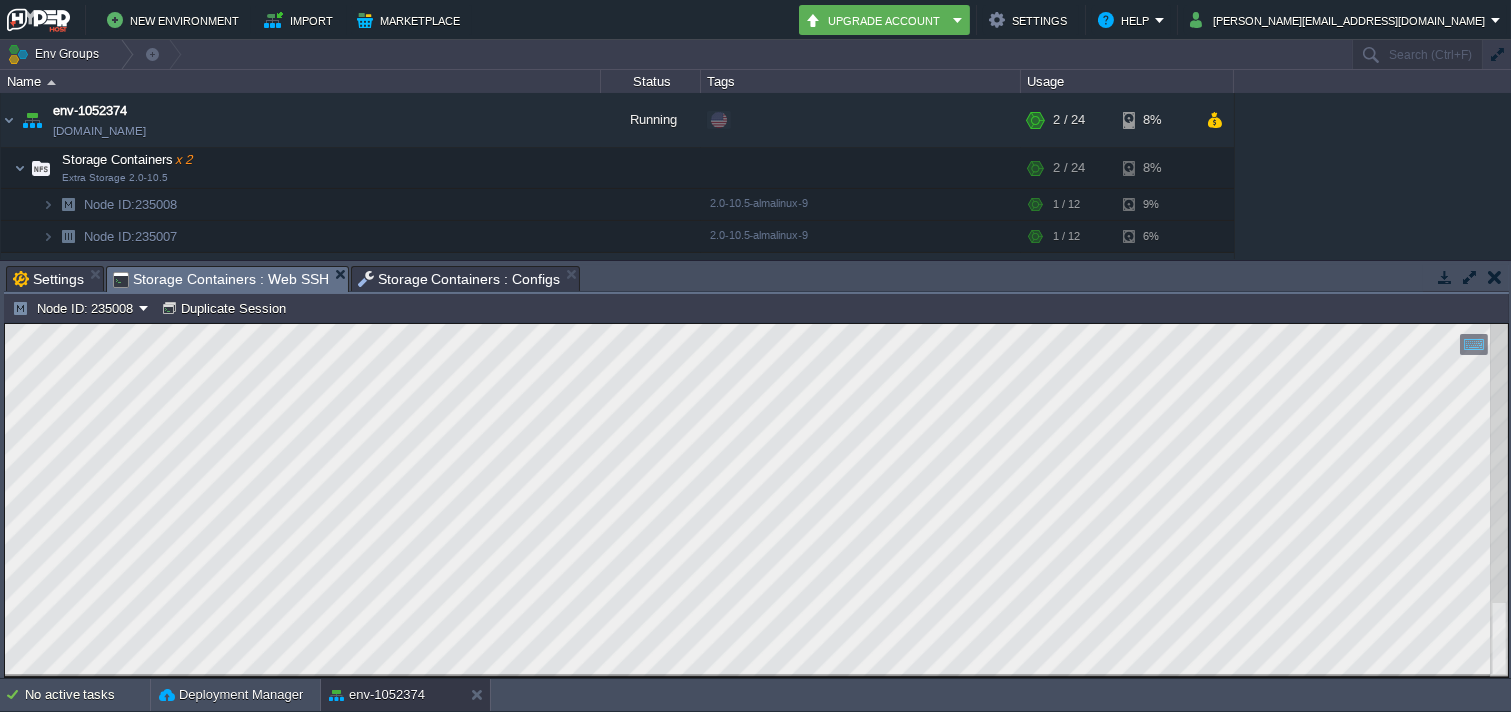 click on "Copy:                  Ctrl + Shift + C                                          Paste:                  Ctrl + V                                         Settings:                  Ctrl + Shift + Alt
0" at bounding box center (756, 323) 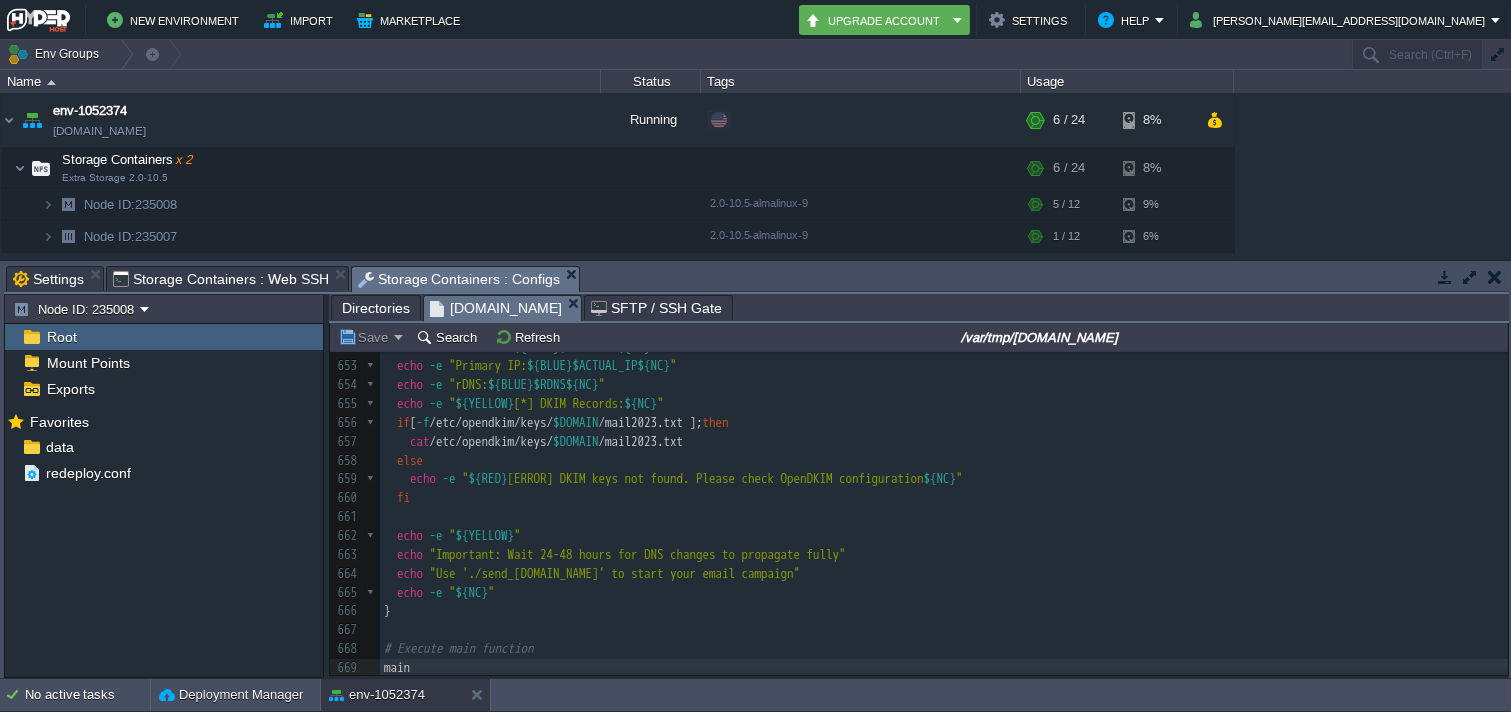 click on "Storage Containers : Configs" at bounding box center [459, 279] 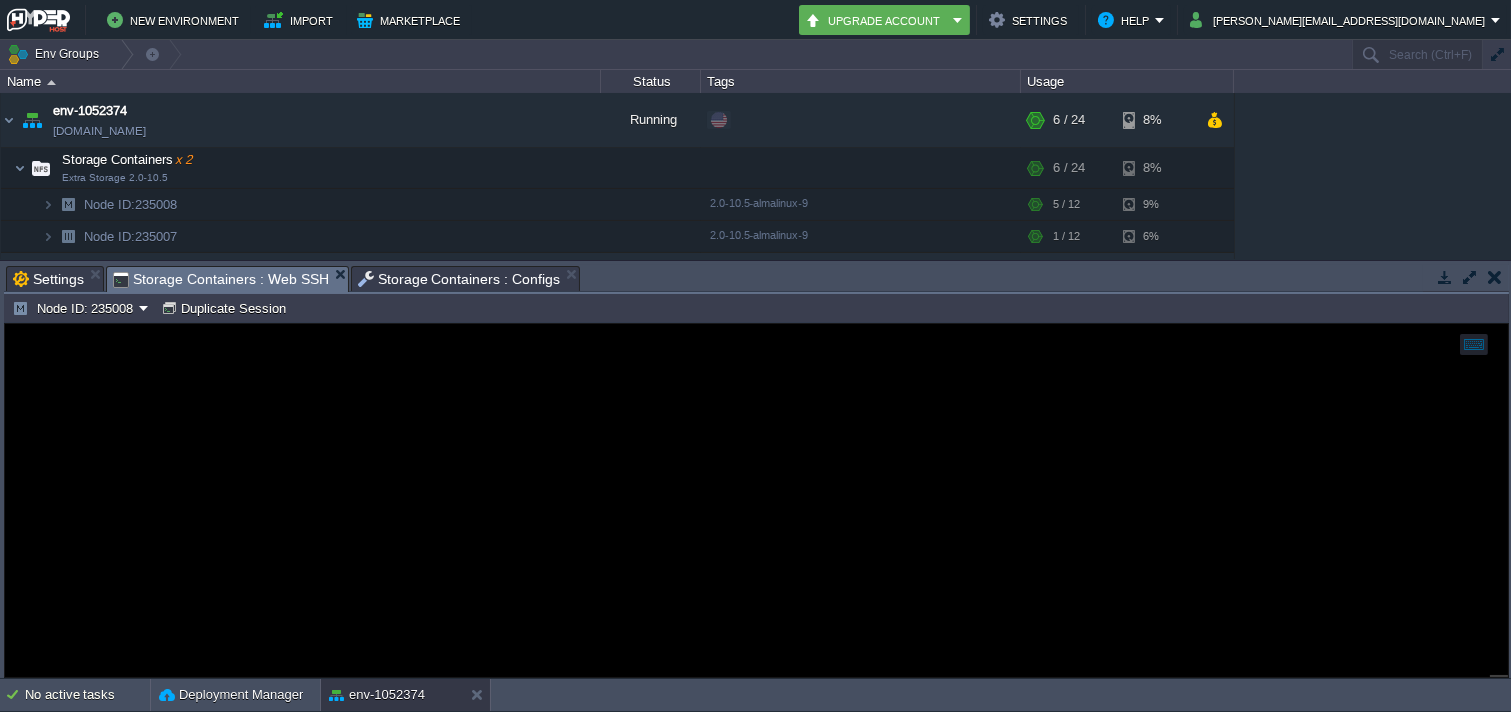 click on "Storage Containers : Web SSH" at bounding box center (221, 279) 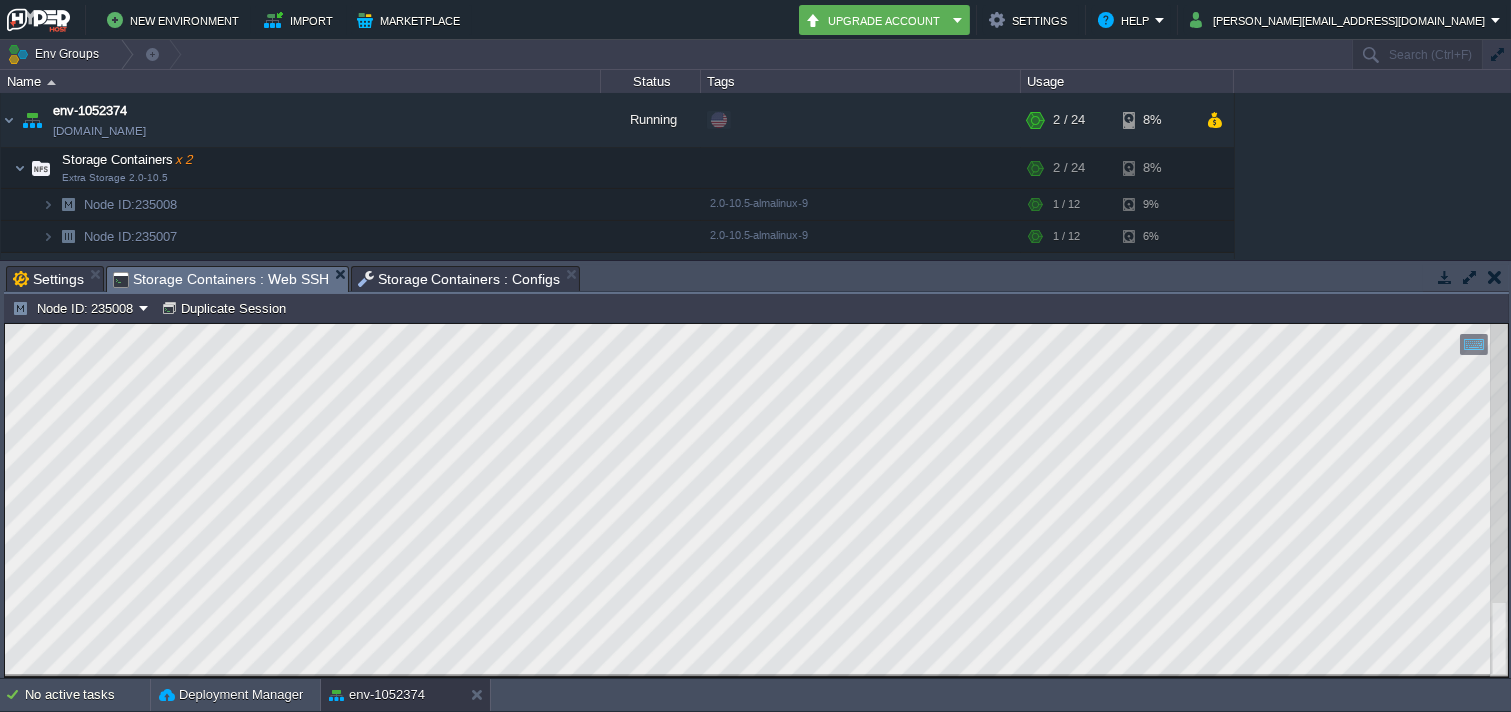 click on "env-2591757 [DOMAIN_NAME]" at bounding box center (301, 280) 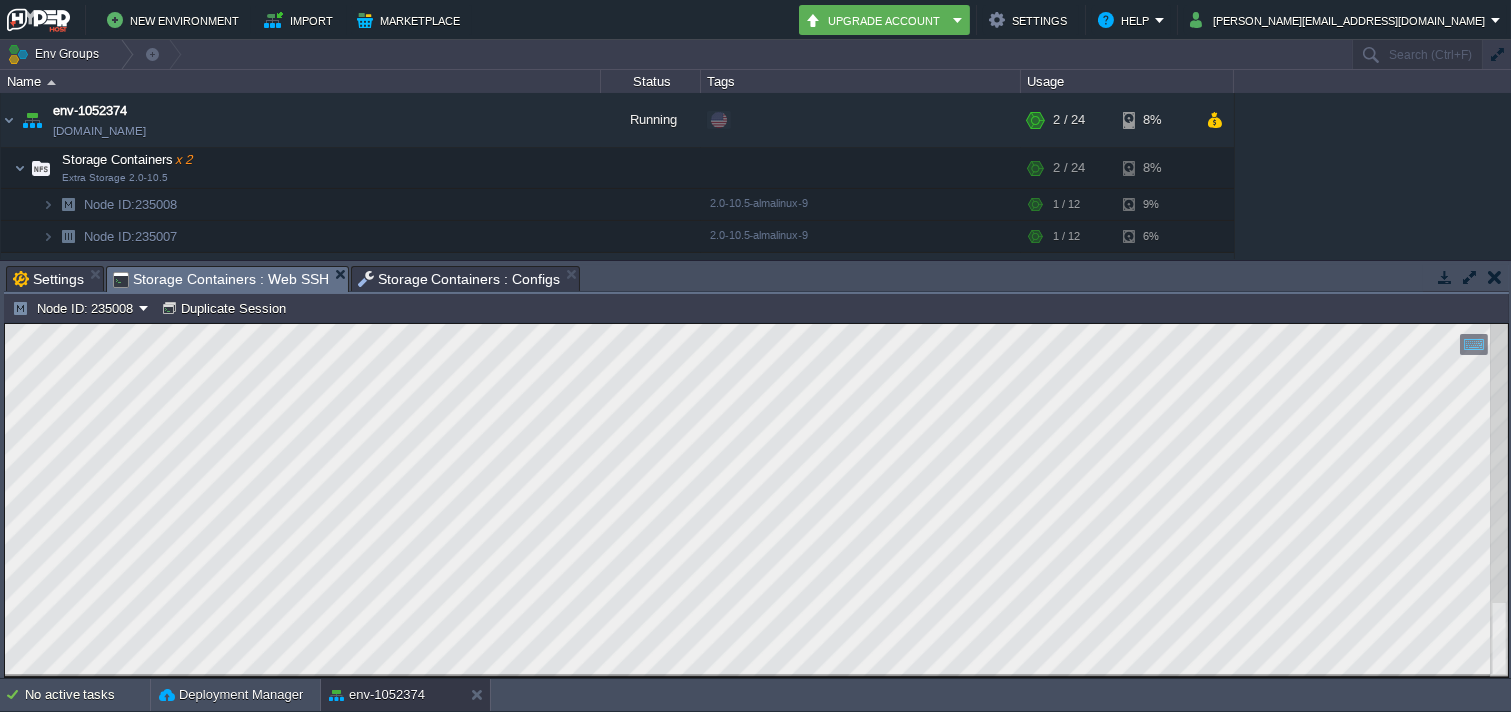 click on "env-2591757 [DOMAIN_NAME]" at bounding box center [301, 280] 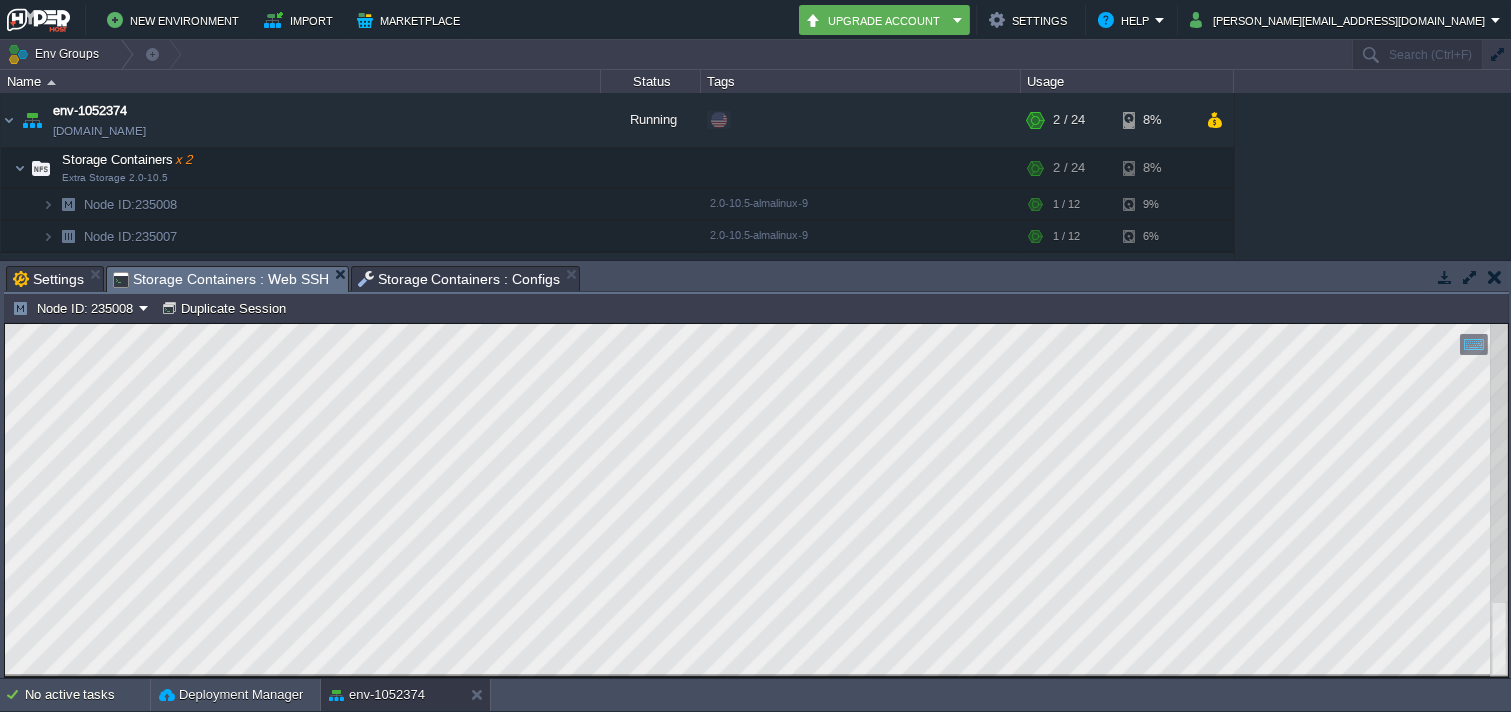 click on "Storage Containers : Configs" at bounding box center [459, 279] 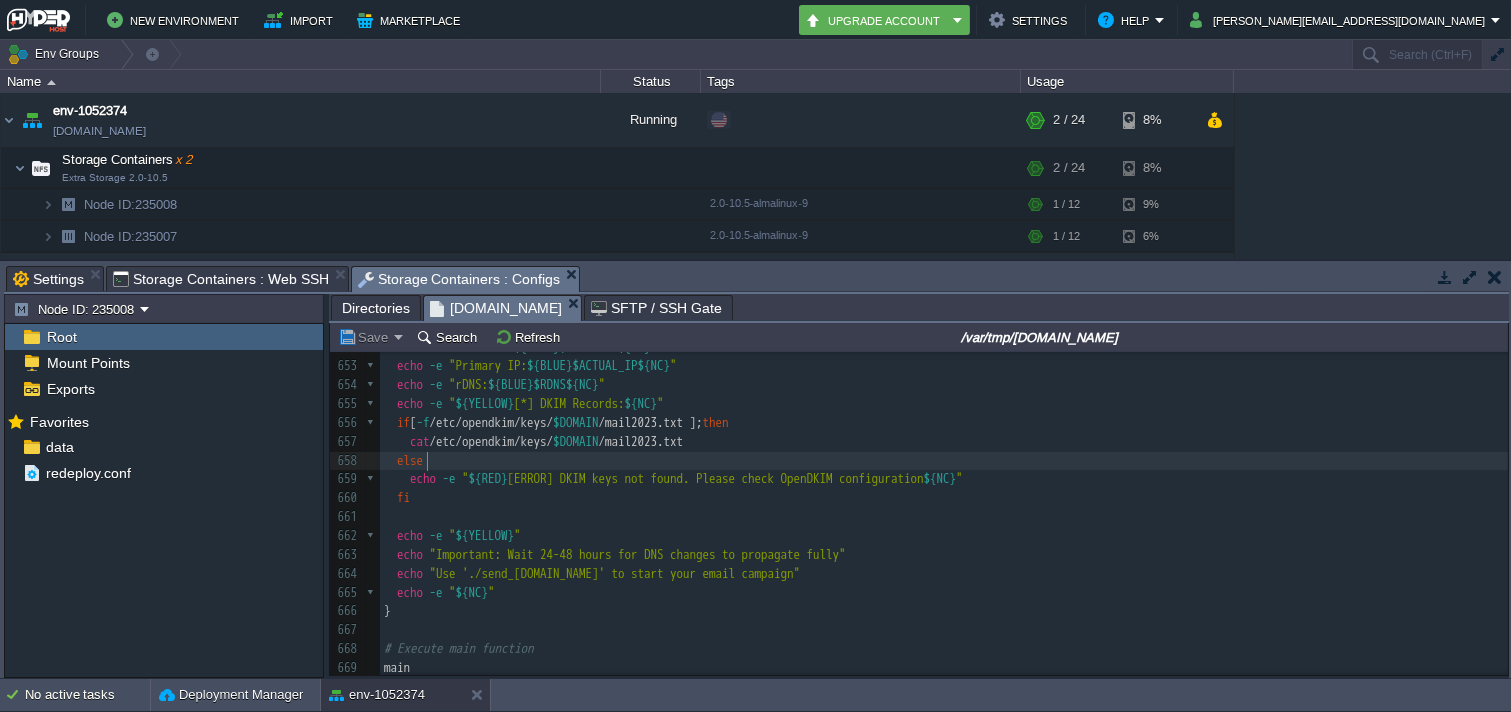 click on "else" at bounding box center [944, 461] 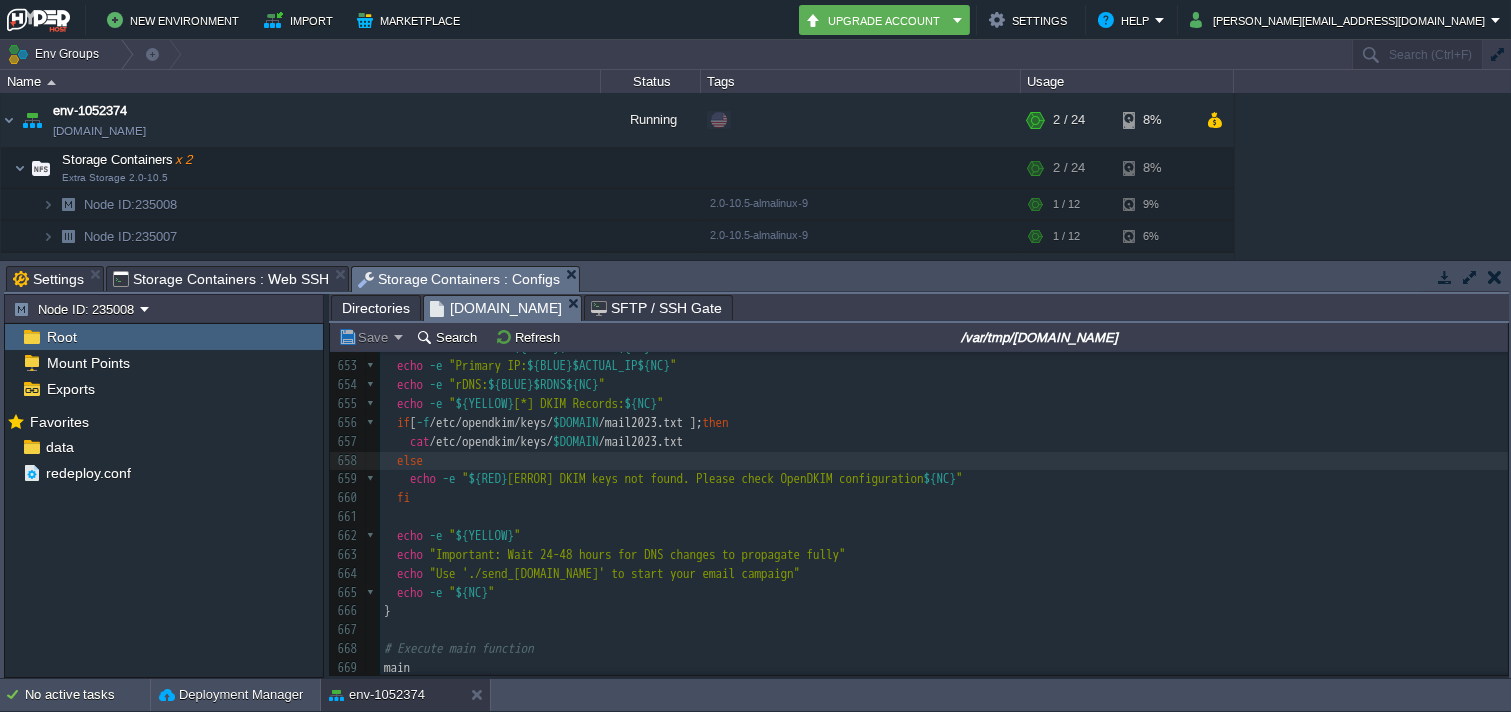 click on "xxxxxxxxxx #!/bin/bash   641   configure_rate_limits 642   configure_delivery_monitoring 643    644    # Final output 645    echo   -e   " ${GREEN} " 646    echo   "=============================================" 647    echo   " SETUP COMPLETED SUCCESSFULLY " 648    echo   "=============================================" 649    echo   -e   " ${NC} " 650    echo   -e   " ${YELLOW} [*] Server Information: ${NC} " 651    echo   -e   "Domain:  ${BLUE}$DOMAIN${NC} " 652    echo   -e   "Hostname:  ${BLUE}$HOSTNAME${NC} " 653    echo   -e   "Primary IP:  ${BLUE}$ACTUAL_IP${NC} " 654    echo   -e   "rDNS:  ${BLUE}$RDNS${NC} " 655    echo   -e   " ${YELLOW} [*] DKIM Records: ${NC} " 656    if  [  -f  /etc/opendkim/keys/ $DOMAIN /mail2023.txt ];  then 657      cat  /etc/opendkim/keys/ $DOMAIN /mail2023.txt 658    else 659      echo   -e   " ${RED} [ERROR] DKIM keys not found. Please check OpenDKIM configuration ${NC} " 660    fi 661    662    echo   -e   " ${YELLOW} " 663    echo   664    echo   665    echo   -e   " "" at bounding box center (944, 404) 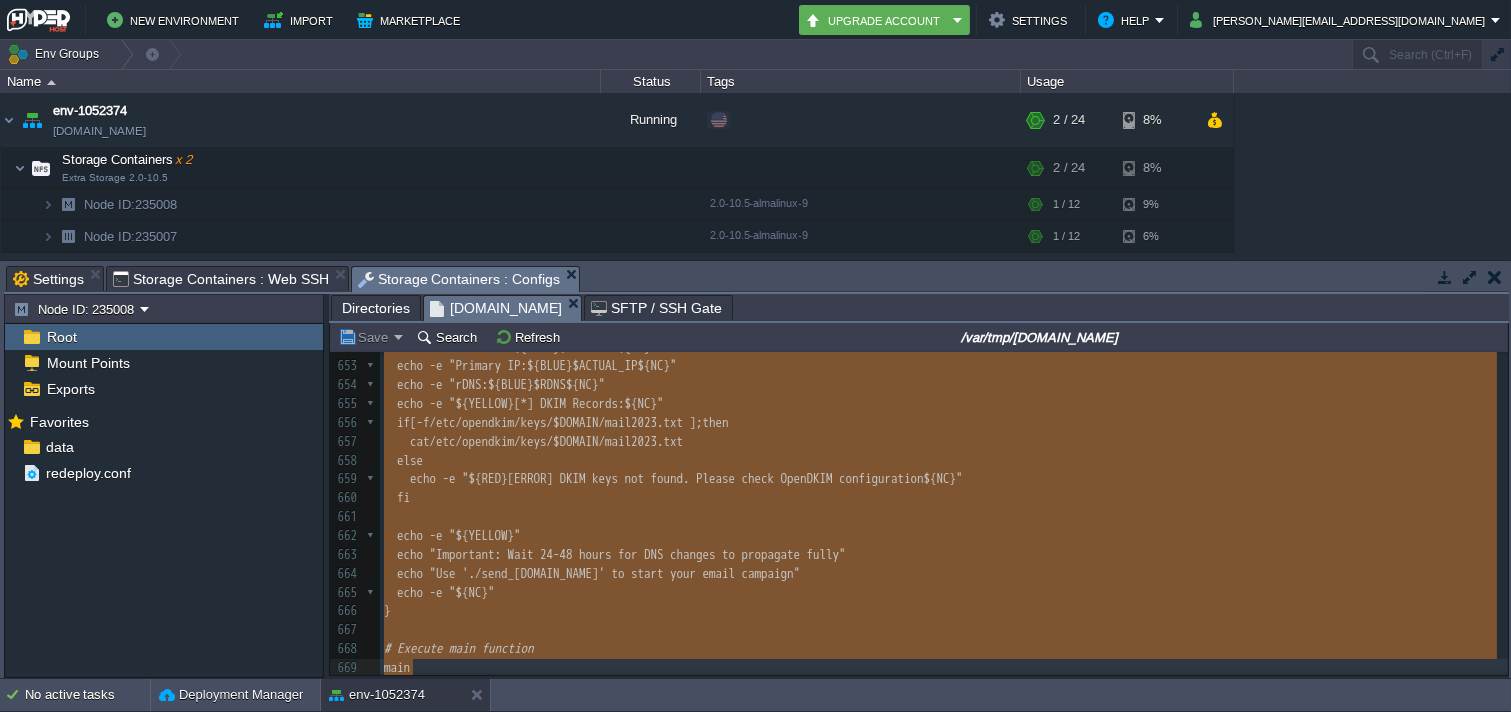 scroll, scrollTop: 13018, scrollLeft: 0, axis: vertical 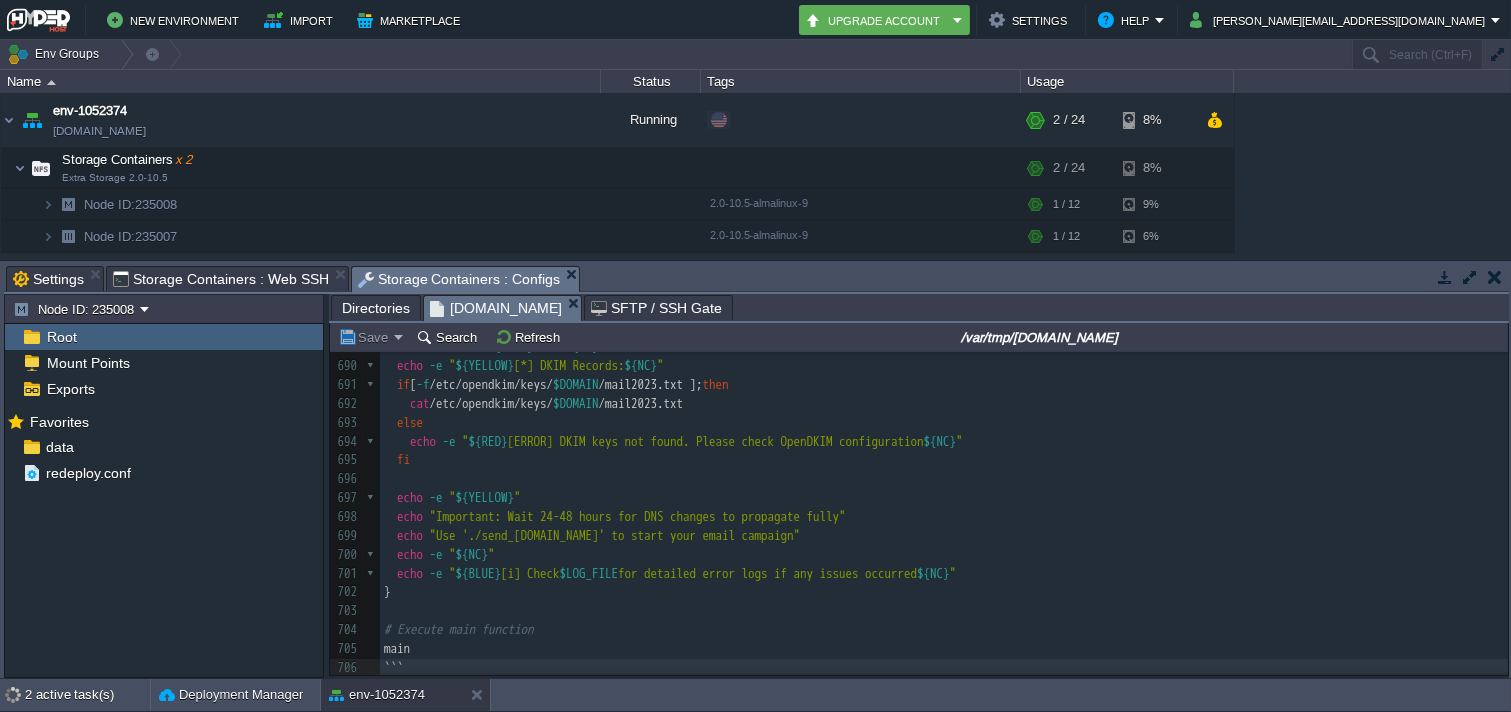 click on "xxxxxxxxxx #!/bin/bash   678    679    # Final output 680    echo   -e   " ${GREEN} " 681    echo   "=============================================" 682    echo   " SETUP COMPLETED SUCCESSFULLY " 683    echo   "=============================================" 684    echo   -e   " ${NC} " 685    echo   -e   " ${YELLOW} [*] Server Information: ${NC} " 686    echo   -e   "Domain:  ${BLUE}$DOMAIN${NC} " 687    echo   -e   "Hostname:  ${BLUE}$HOSTNAME${NC} " 688    echo   -e   "Primary IP:  ${BLUE}$ACTUAL_IP${NC} " 689    echo   -e   "rDNS:  ${BLUE}$RDNS${NC} " 690    echo   -e   " ${YELLOW} [*] DKIM Records: ${NC} " 691    if  [  -f  /etc/opendkim/keys/ $DOMAIN /mail2023.txt ];  then 692      cat  /etc/opendkim/keys/ $DOMAIN /mail2023.txt 693    else 694      echo   -e   " ${RED} [ERROR] DKIM keys not found. Please check OpenDKIM configuration ${NC} " 695    fi 696    697    echo   -e   " ${YELLOW} " 698    echo   "Important: Wait 24-48 hours for DNS changes to propagate fully" 699    echo   700    echo   -e   "" at bounding box center (944, 404) 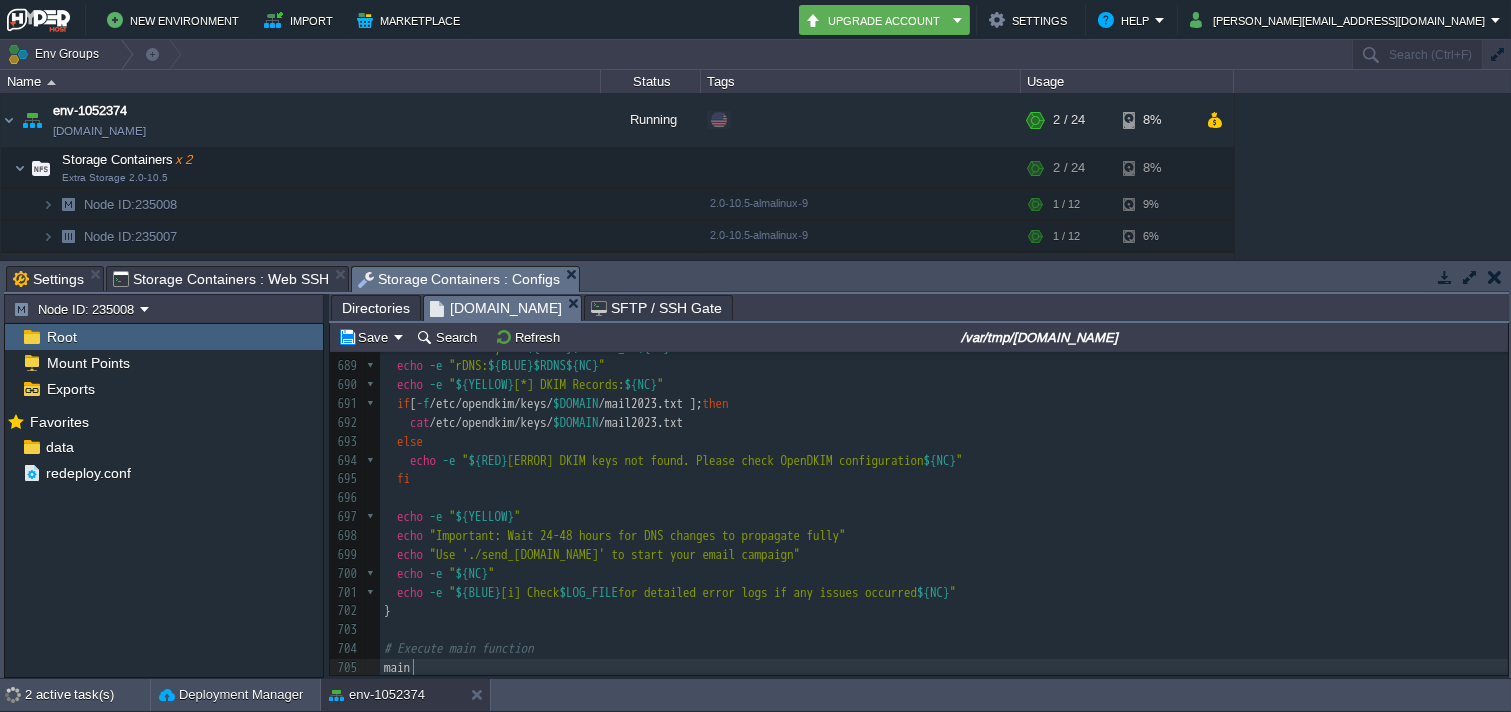 scroll, scrollTop: 12998, scrollLeft: 0, axis: vertical 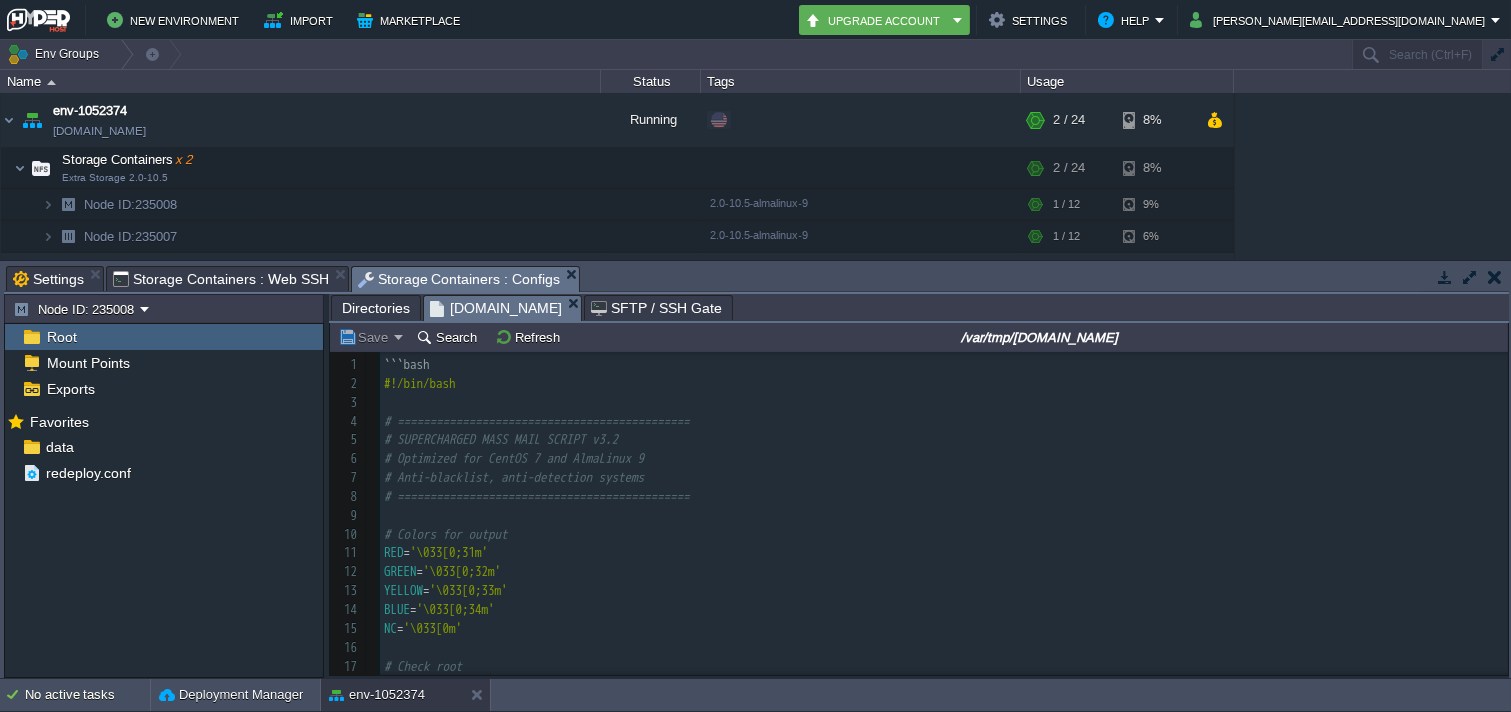 click on "xxxxxxxxxx main   1 ```bash 2 #!/bin/bash 3 ​ 4 # ============================================= 5 # SUPERCHARGED MASS MAIL SCRIPT v3.2 6 # Optimized for CentOS 7 and AlmaLinux 9 7 # Anti-blacklist, anti-detection systems 8 # ============================================= 9 ​ 10 # Colors for output 11 RED = '\033[0;31m' 12 GREEN = '\033[0;32m' 13 YELLOW = '\033[0;33m' 14 BLUE = '\033[0;34m' 15 NC = '\033[0m' 16 ​ 17 # Check root 18 if  [  " $EUID "   -ne   0  ];  then 19    echo   -e   " ${RED} [ERROR] Please run as root ${NC} " 20    exit   1 21 fi 22 ​ 23 # Detect OS and set package manager 24 if  [  -f  /etc/centos-release ];  then 25    OS_VERSION = $(cat /etc/centos-release | grep -oP 'CentOS Linux release \K[0-9]') 26    PKG_MANAGER = "yum"" at bounding box center [944, 601] 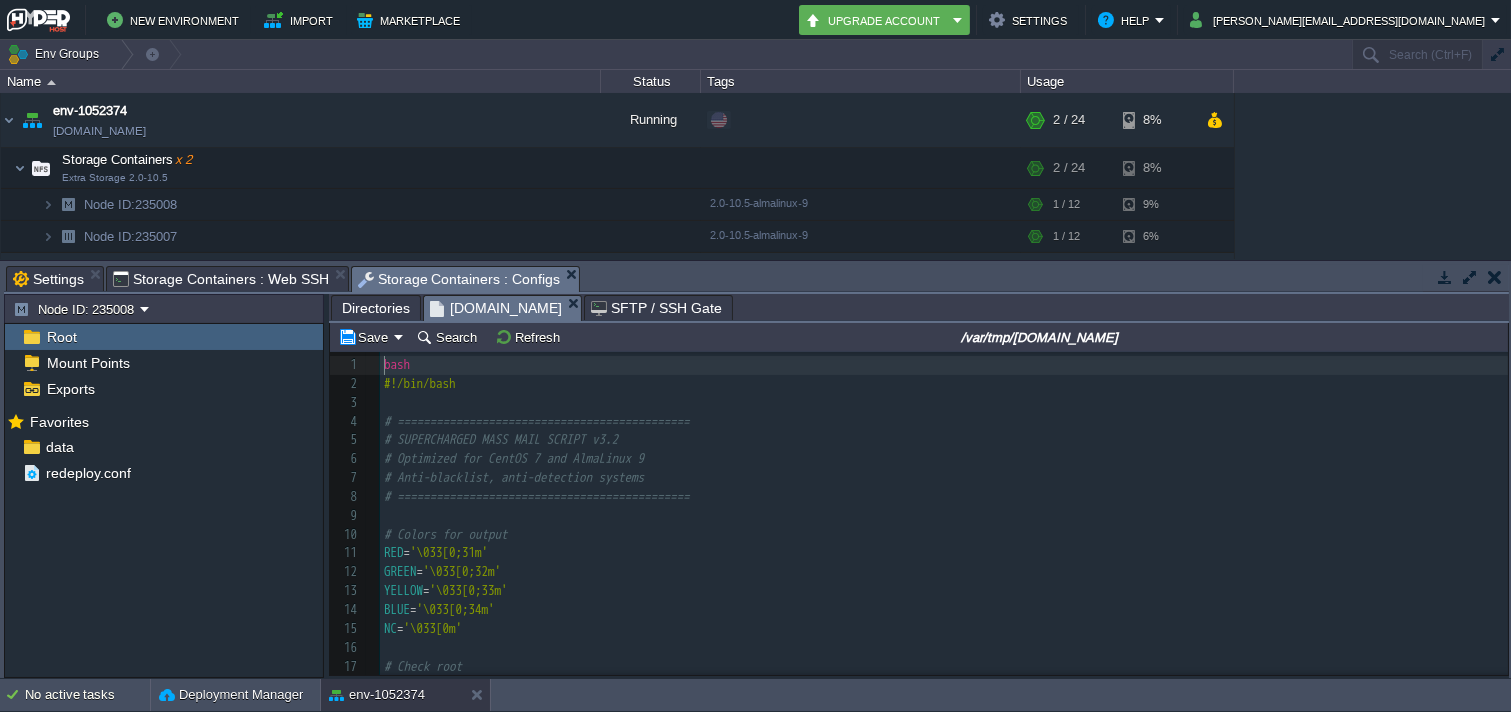 click on "xxxxxxxxxx main   1 bash 2 #!/bin/bash 3 ​ 4 # ============================================= 5 # SUPERCHARGED MASS MAIL SCRIPT v3.2 6 # Optimized for CentOS 7 and AlmaLinux 9 7 # Anti-blacklist, anti-detection systems 8 # ============================================= 9 ​ 10 # Colors for output 11 RED = '\033[0;31m' 12 GREEN = '\033[0;32m' 13 YELLOW = '\033[0;33m' 14 BLUE = '\033[0;34m' 15 NC = '\033[0m' 16 ​ 17 # Check root 18 if  [  " $EUID "   -ne   0  ];  then 19    echo   -e   " ${RED} [ERROR] Please run as root ${NC} " 20    exit   1 21 fi 22 ​ 23 # Detect OS and set package manager 24 if  [  -f  /etc/centos-release ];  then 25    OS_VERSION = $(cat /etc/centos-release | grep -oP 'CentOS Linux release \K[0-9]') 26    PKG_MANAGER = "yum"" at bounding box center [944, 601] 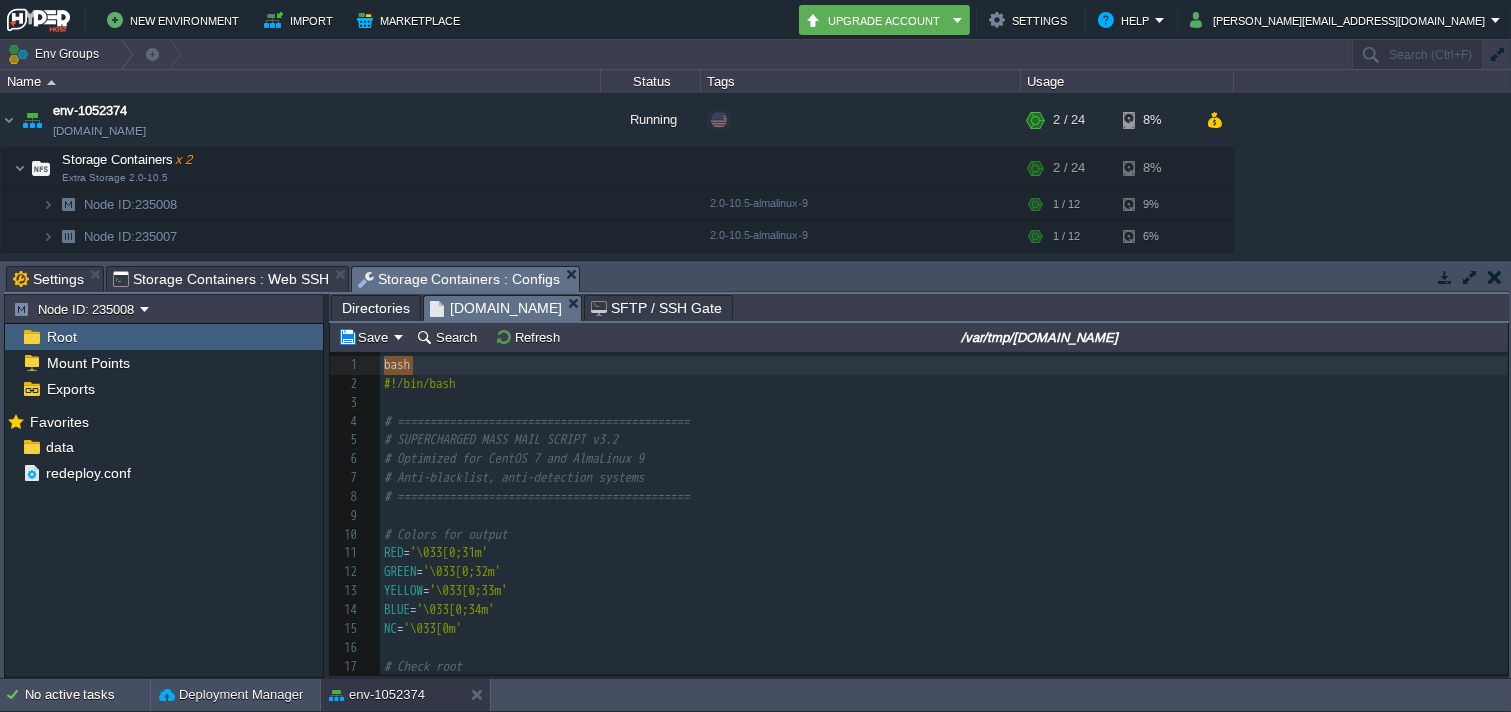 type on "bash" 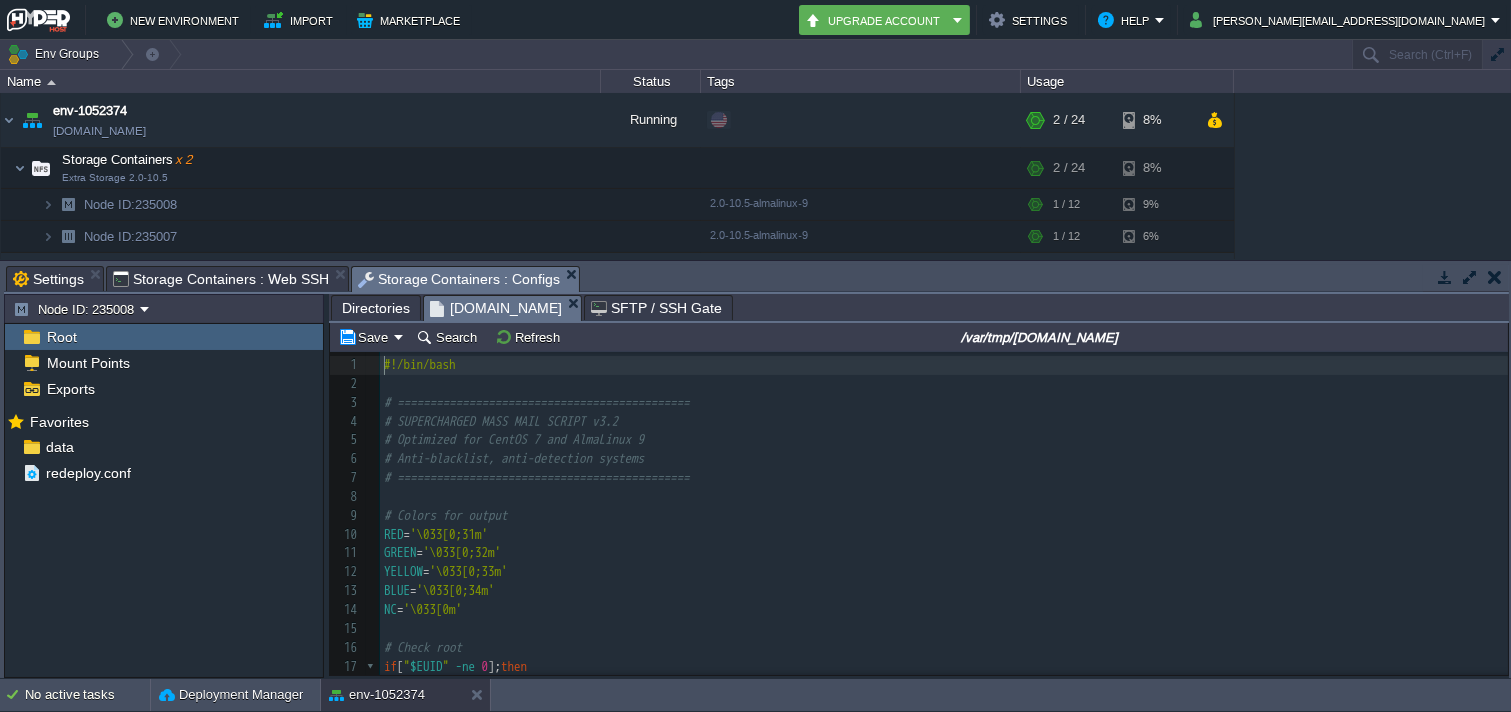 scroll, scrollTop: 184, scrollLeft: 0, axis: vertical 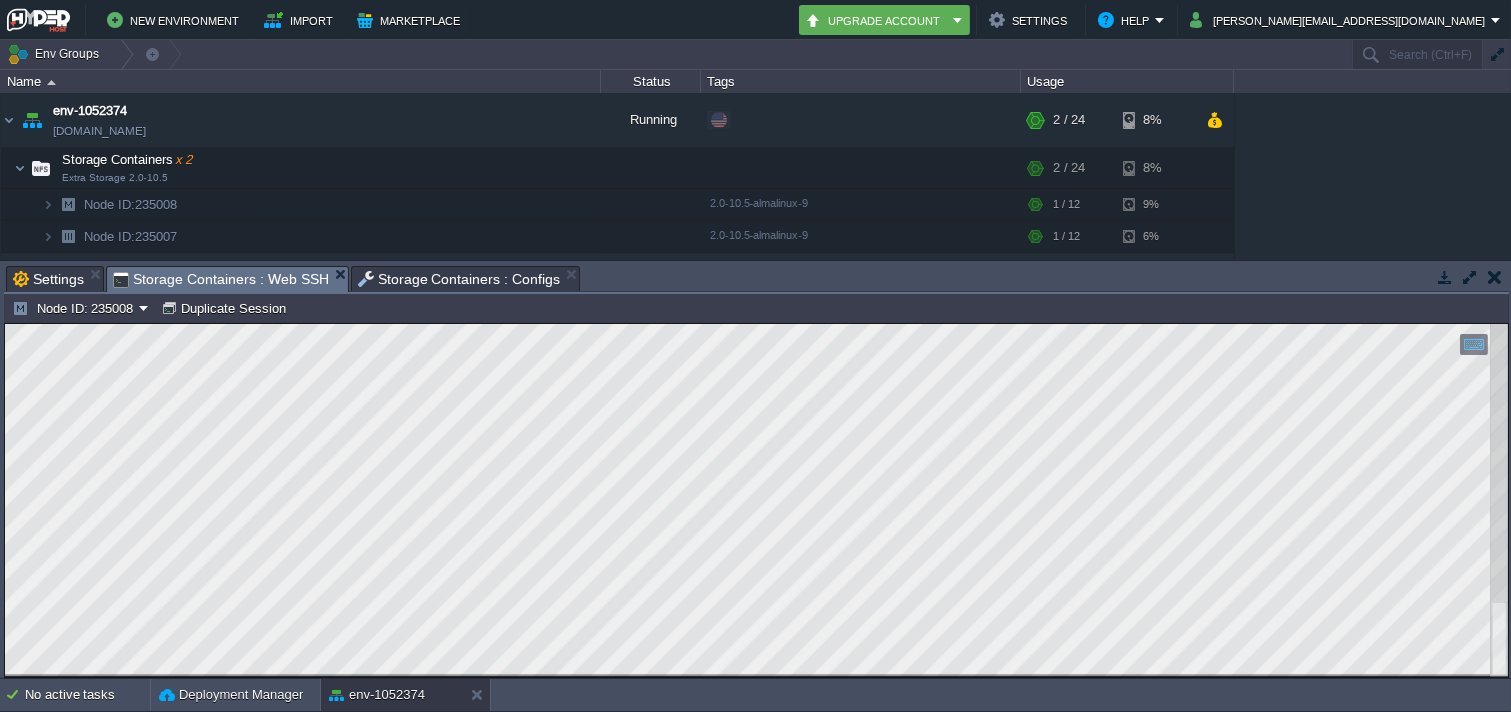 click on "Storage Containers : Web SSH" at bounding box center [221, 279] 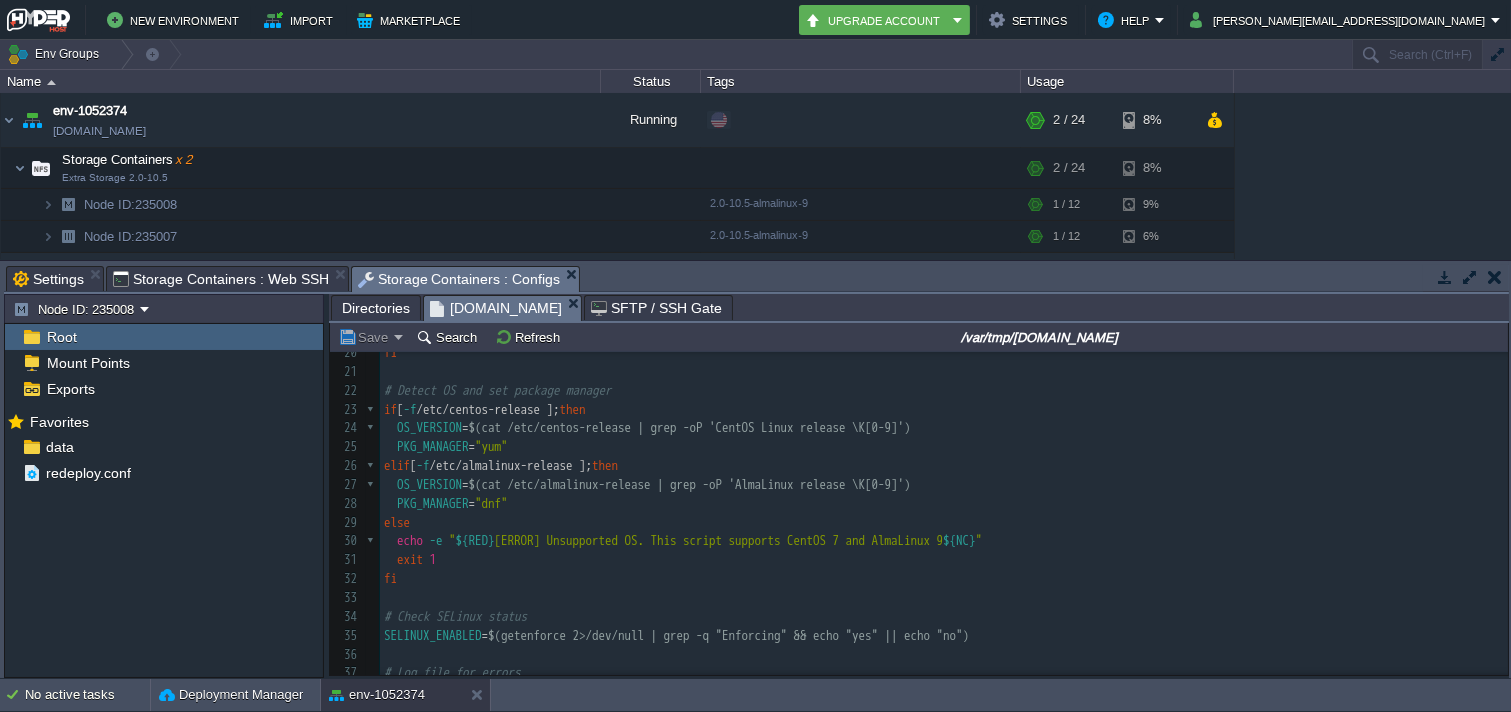 click on "Storage Containers : Web SSH" at bounding box center (221, 279) 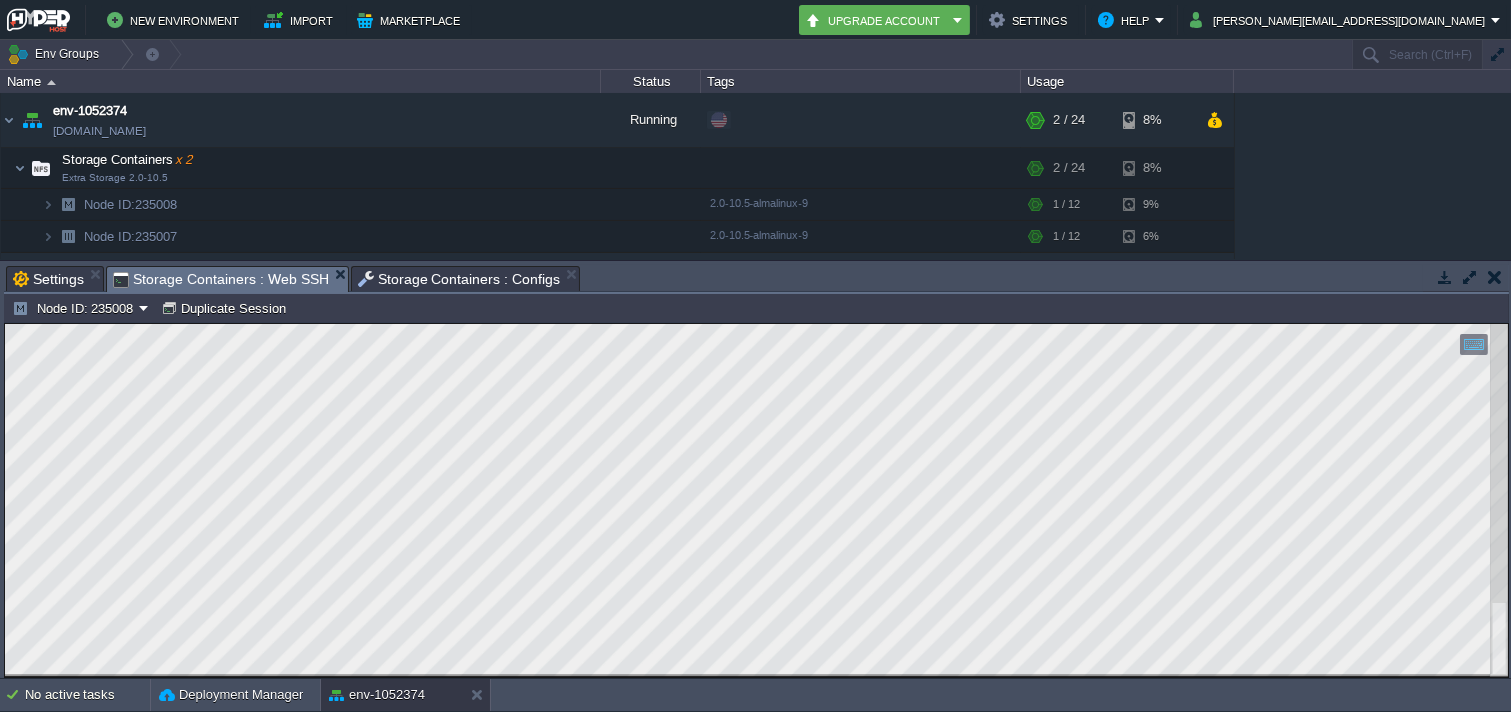 click on "Copy:                  Ctrl + Shift + C                                          Paste:                  Ctrl + V                                         Settings:                  Ctrl + Shift + Alt
0" at bounding box center (756, 323) 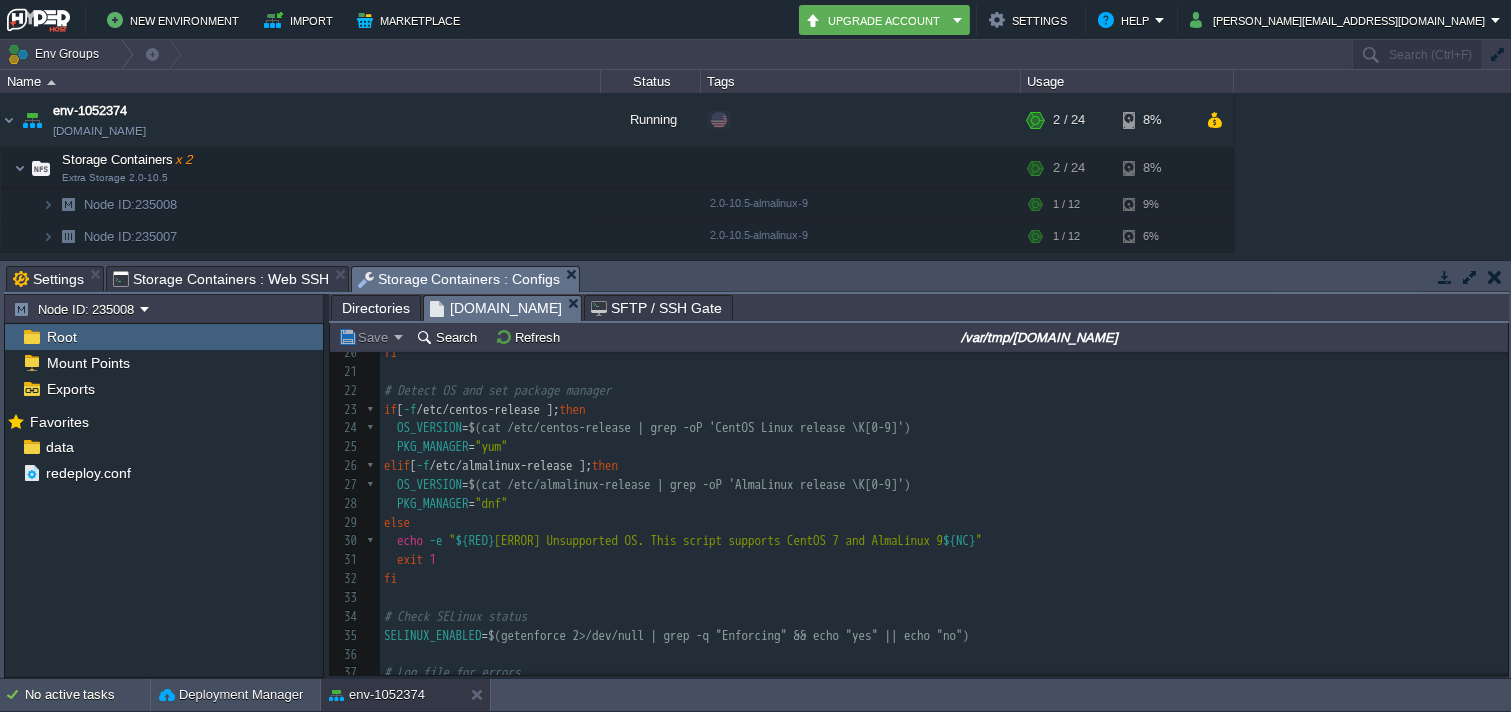 click on "exit   1" at bounding box center [944, 560] 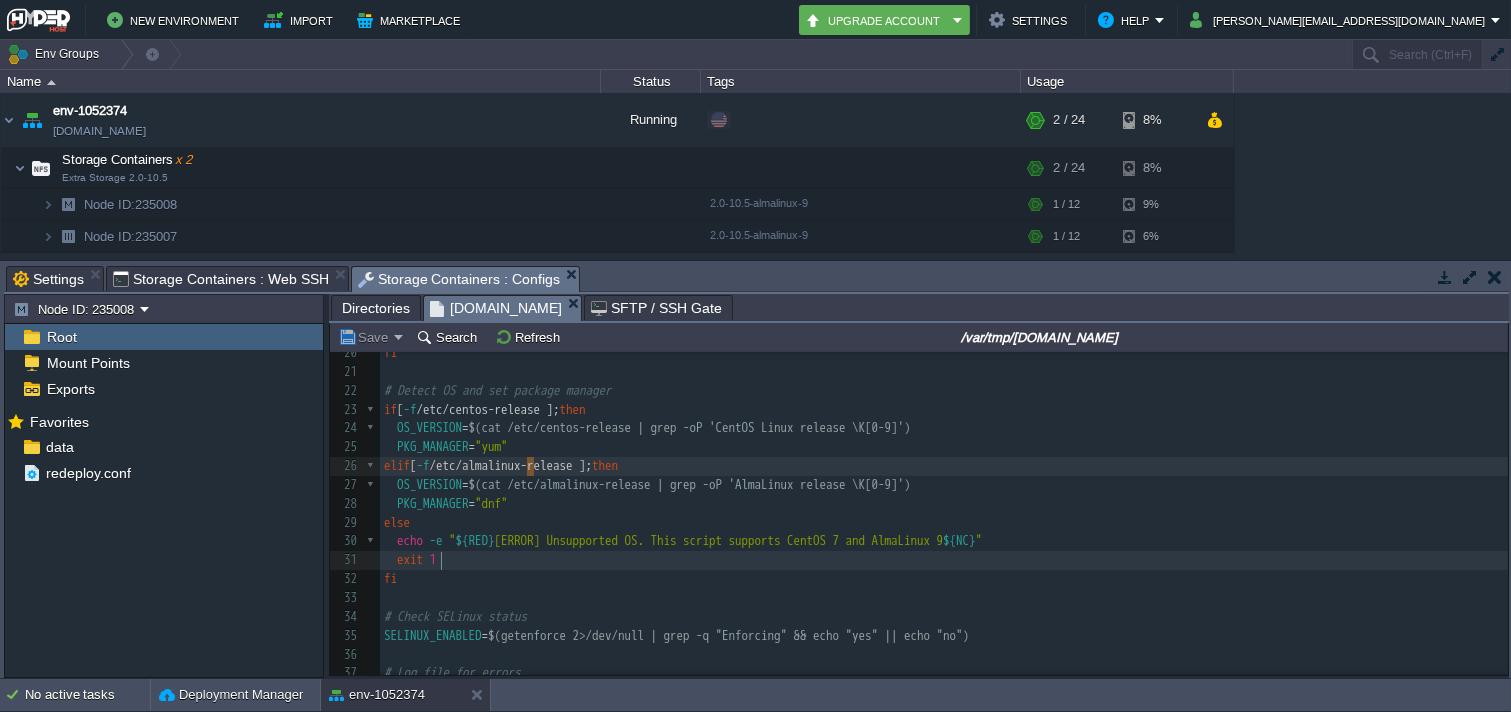 type on "-" 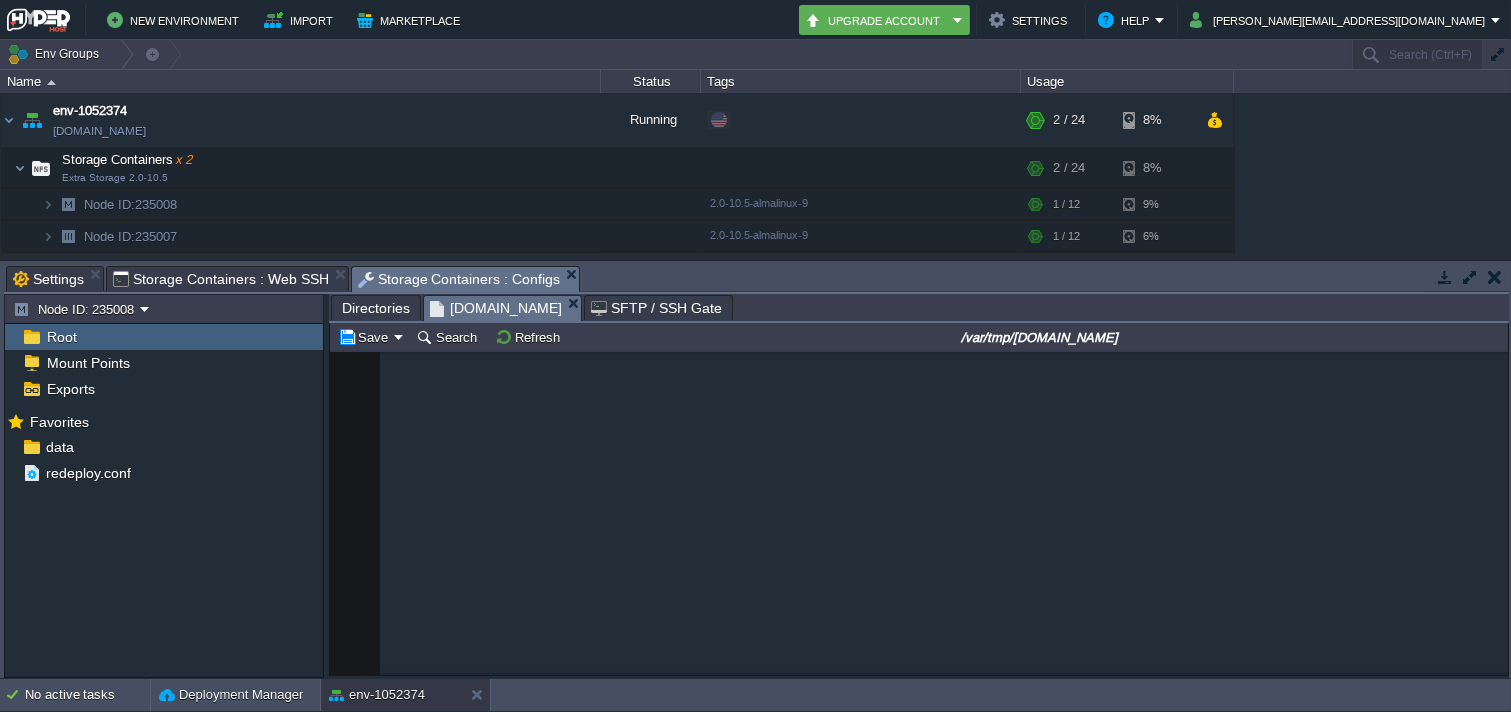 scroll, scrollTop: 15338, scrollLeft: 0, axis: vertical 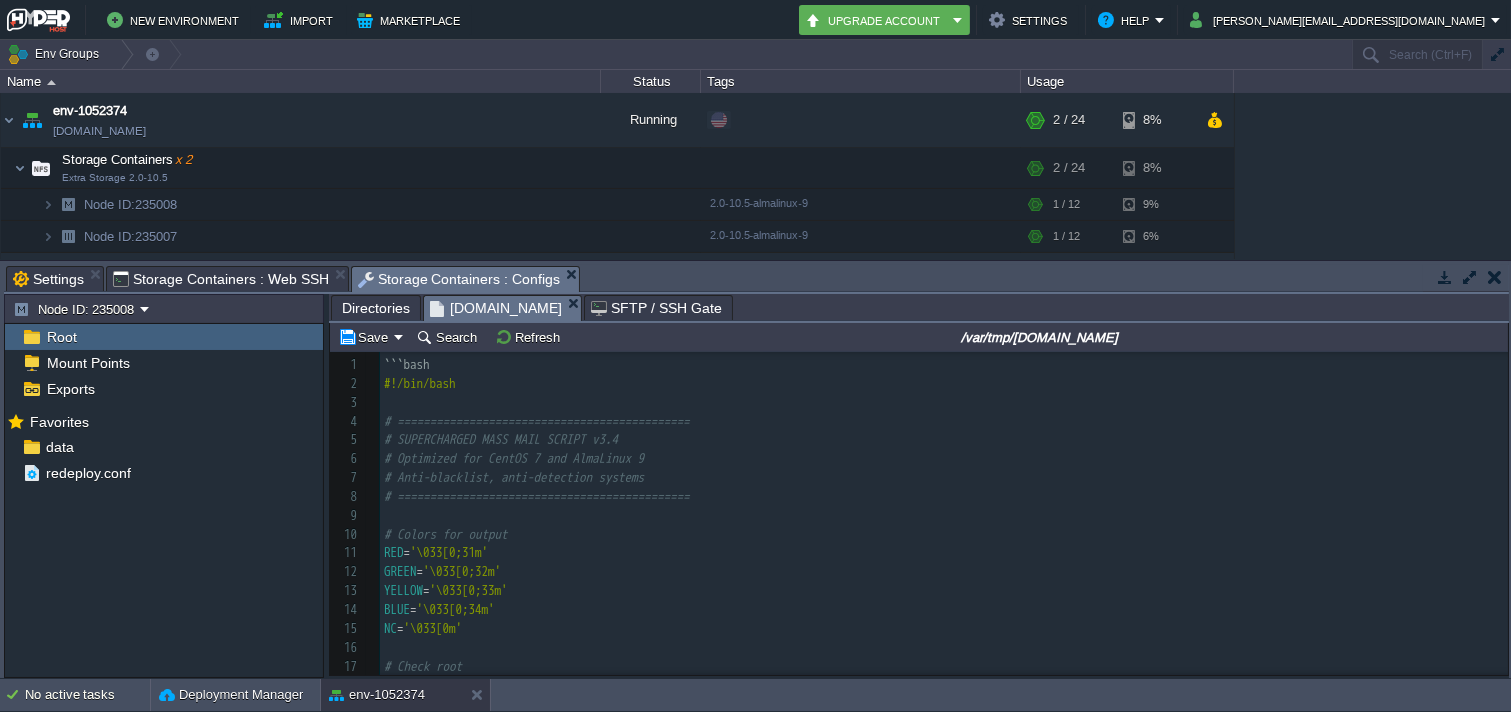 click on "```bash" at bounding box center [407, 364] 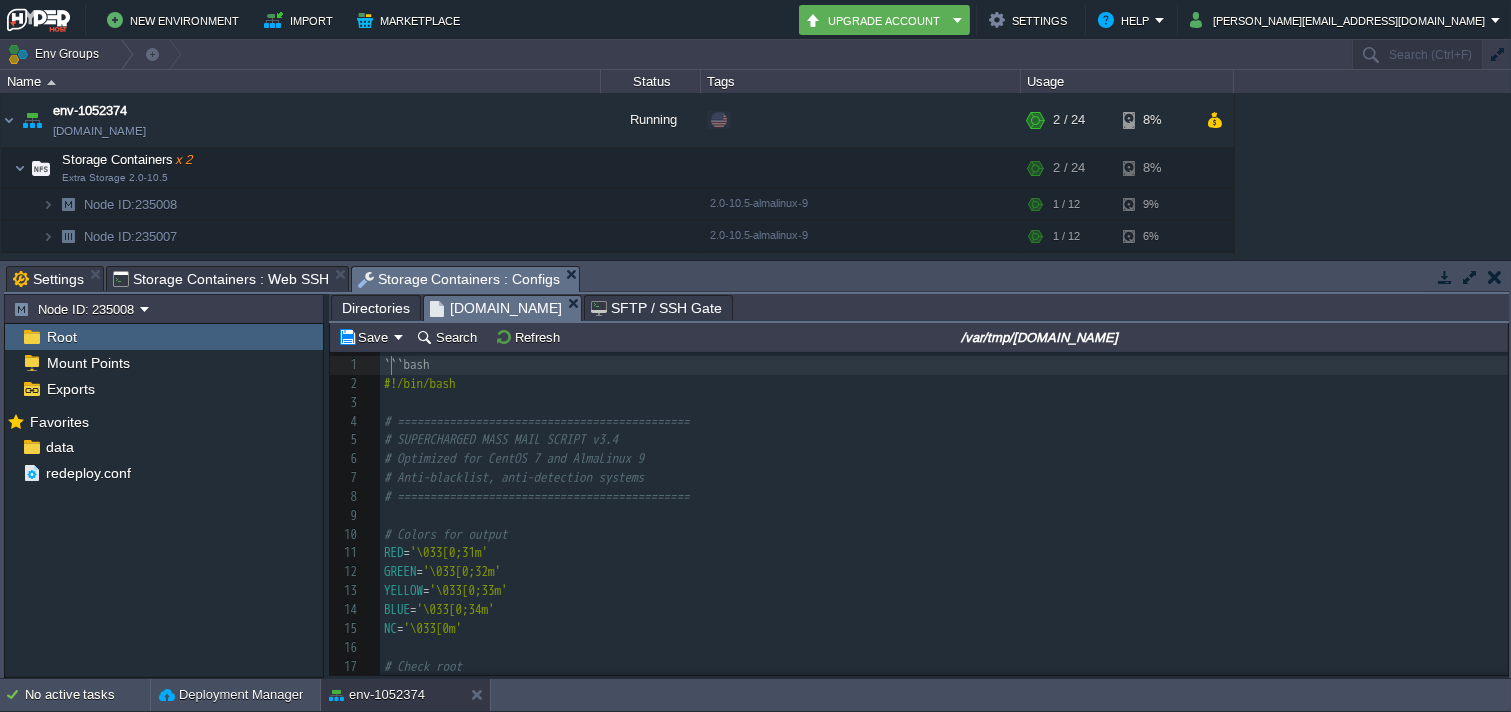 click on "xxxxxxxxxx main   1 ```bash 2 #!/bin/bash 3 ​ 4 # ============================================= 5 # SUPERCHARGED MASS MAIL SCRIPT v3.4 6 # Optimized for CentOS 7 and AlmaLinux 9 7 # Anti-blacklist, anti-detection systems 8 # ============================================= 9 ​ 10 # Colors for output 11 RED = '\033[0;31m' 12 GREEN = '\033[0;32m' 13 YELLOW = '\033[0;33m' 14 BLUE = '\033[0;34m' 15 NC = '\033[0m' 16 ​ 17 # Check root 18 if  [  " $EUID "   -ne   0  ];  then 19    echo   -e   " ${RED} [ERROR] Please run as root ${NC} " 20    exit   1 21 fi 22 ​ 23 # Detect OS and set package manager 24 if  [  -f  /etc/centos-release ];  then 25    OS_VERSION = $(cat /etc/centos-release | grep -oP 'CentOS Linux release \K[0-9]') 26    PKG_MANAGER = "yum"" at bounding box center (944, 601) 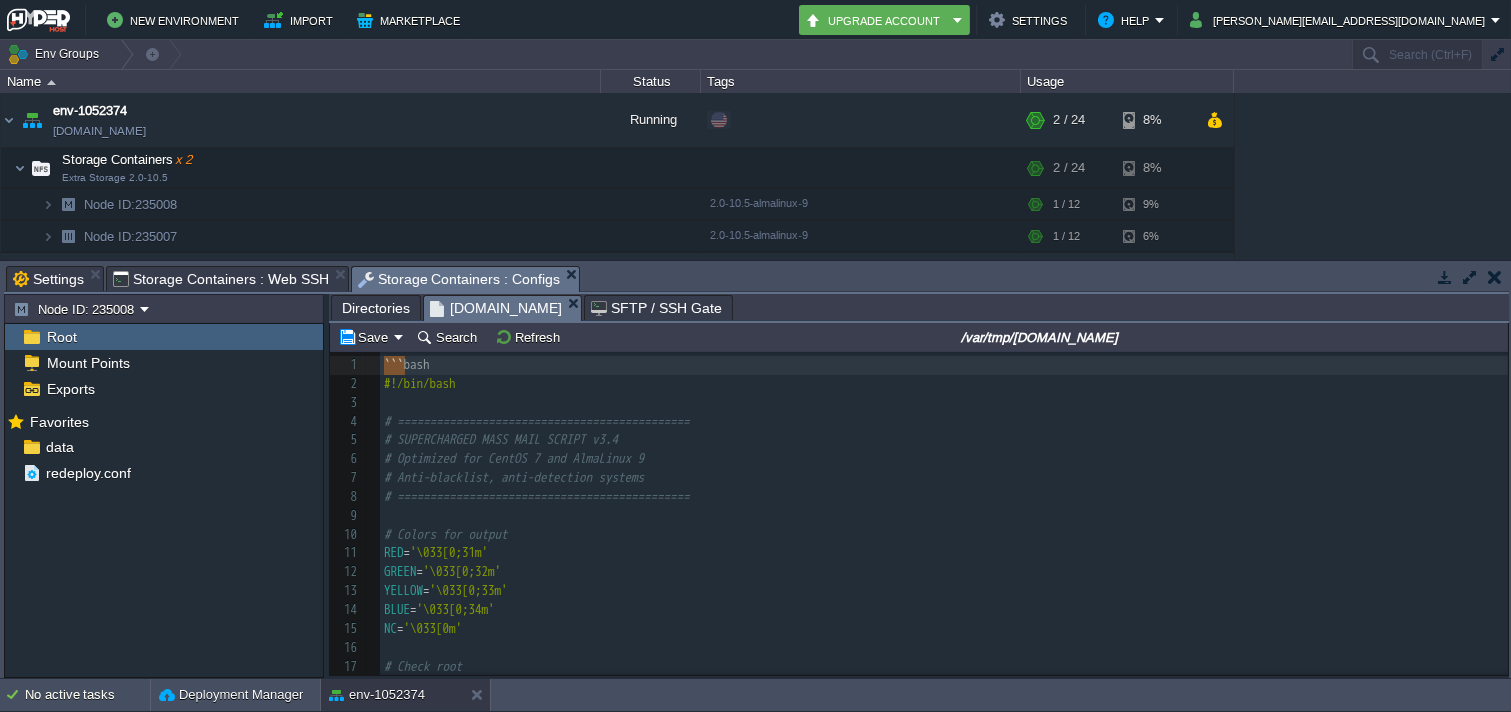 type on "```bash" 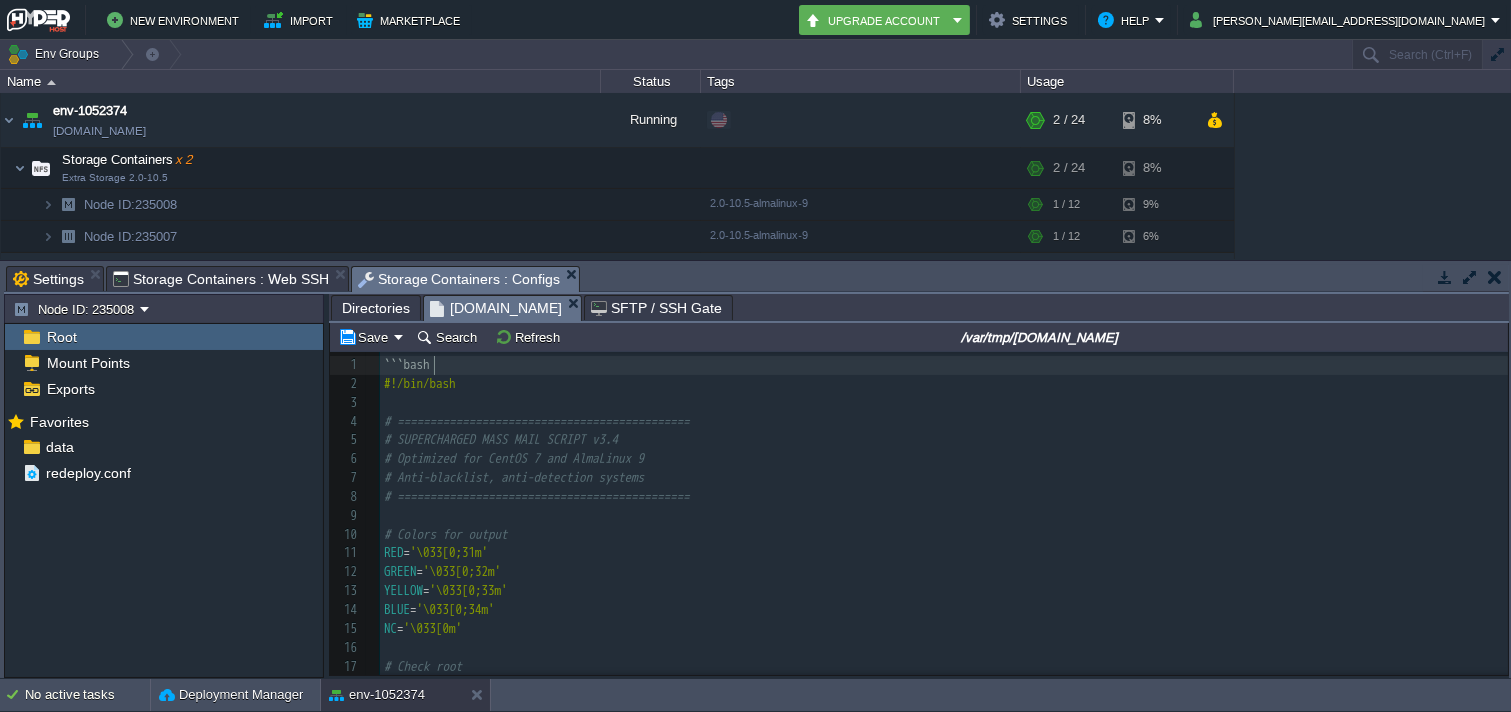 type on "```bash" 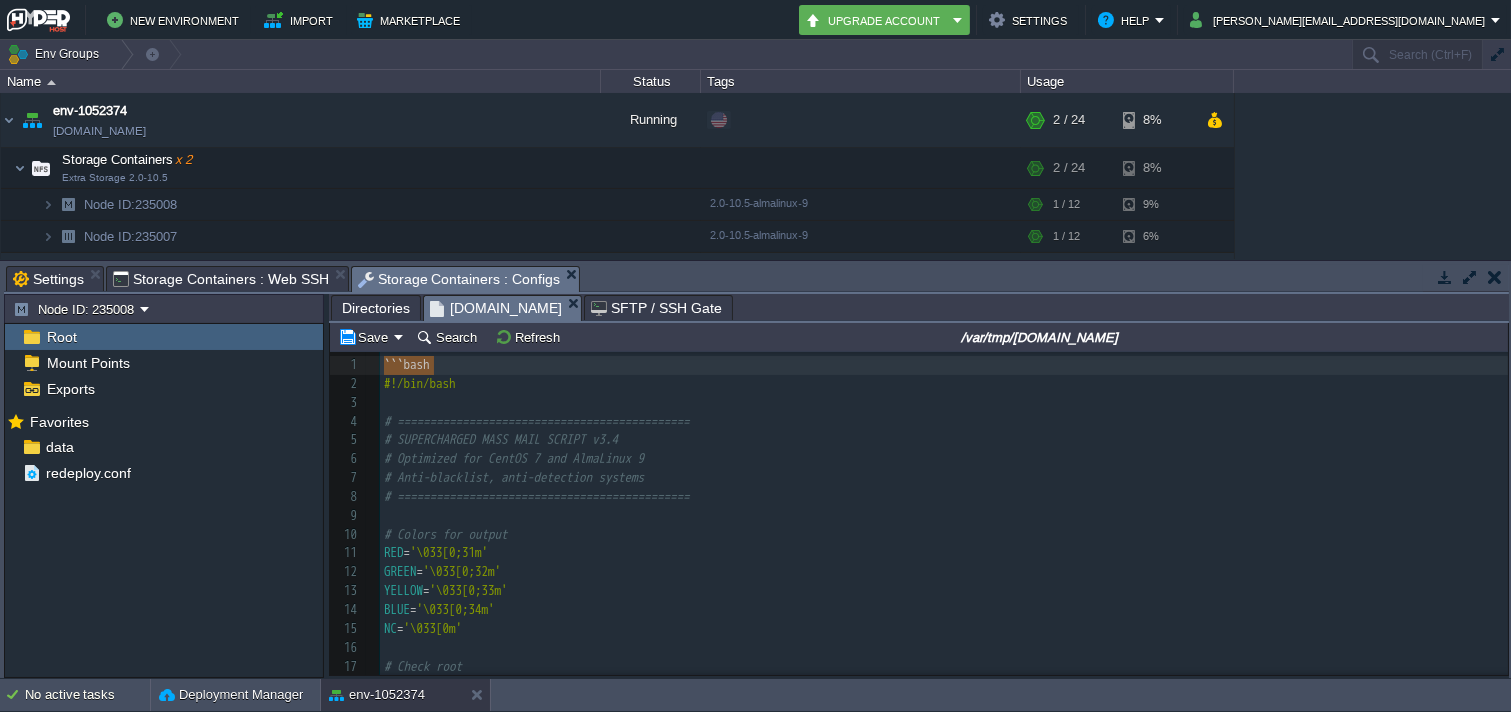 type 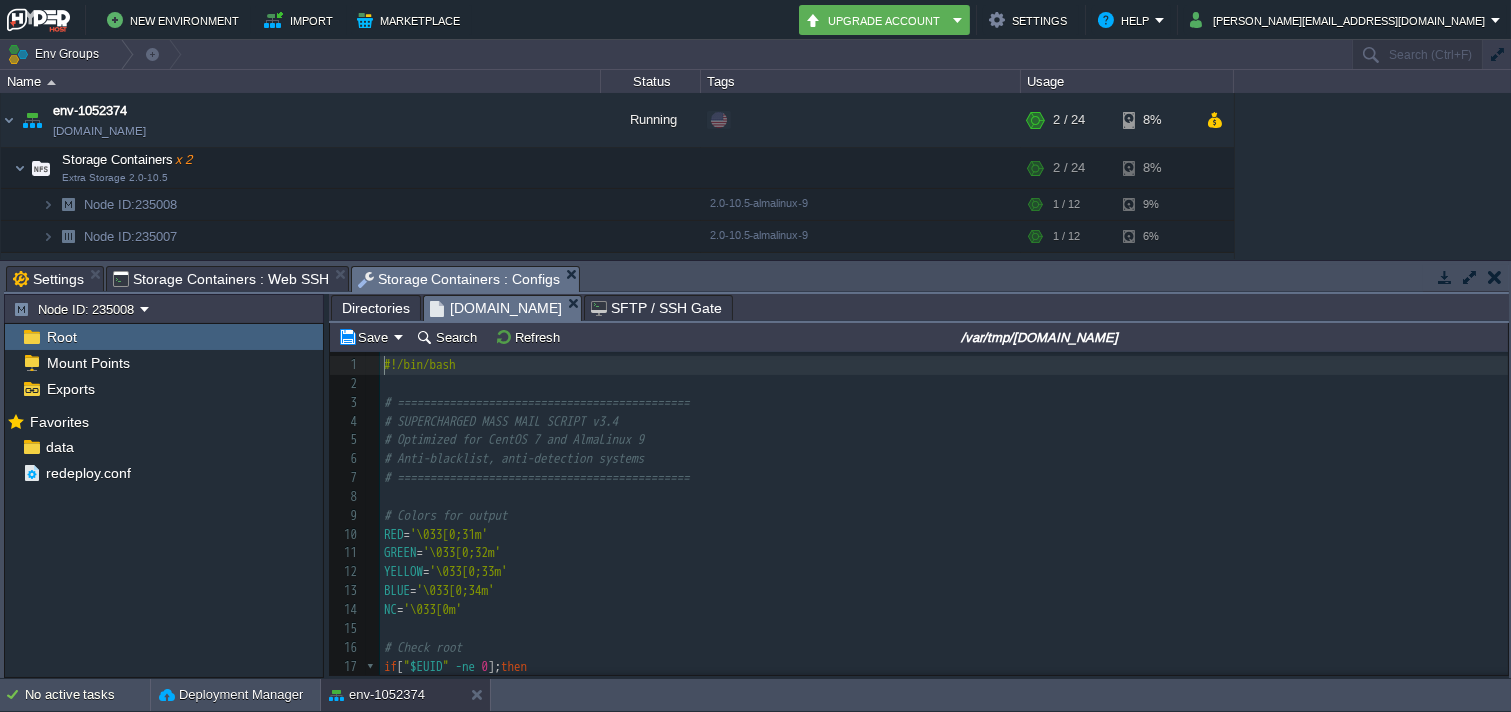 click on "Save" at bounding box center (366, 337) 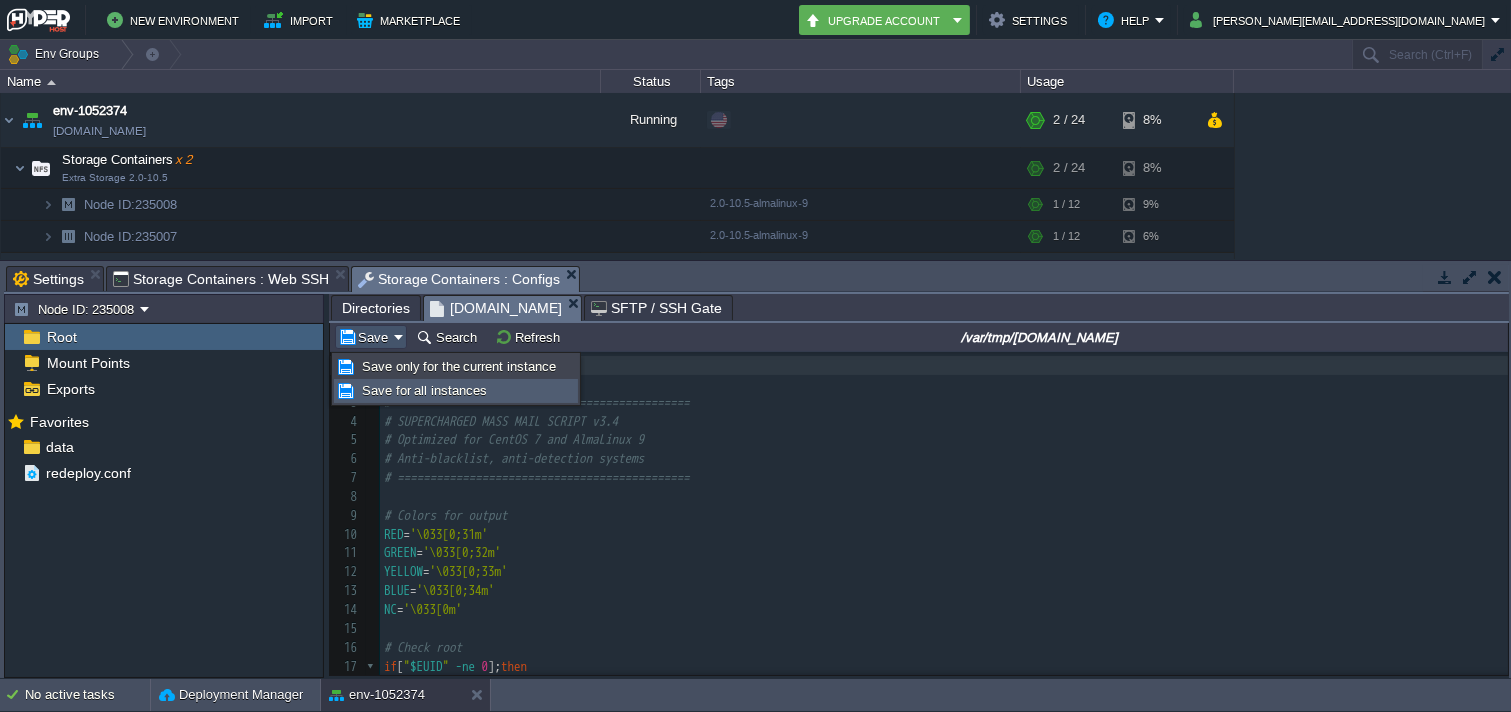 click on "Save for all instances" at bounding box center [456, 391] 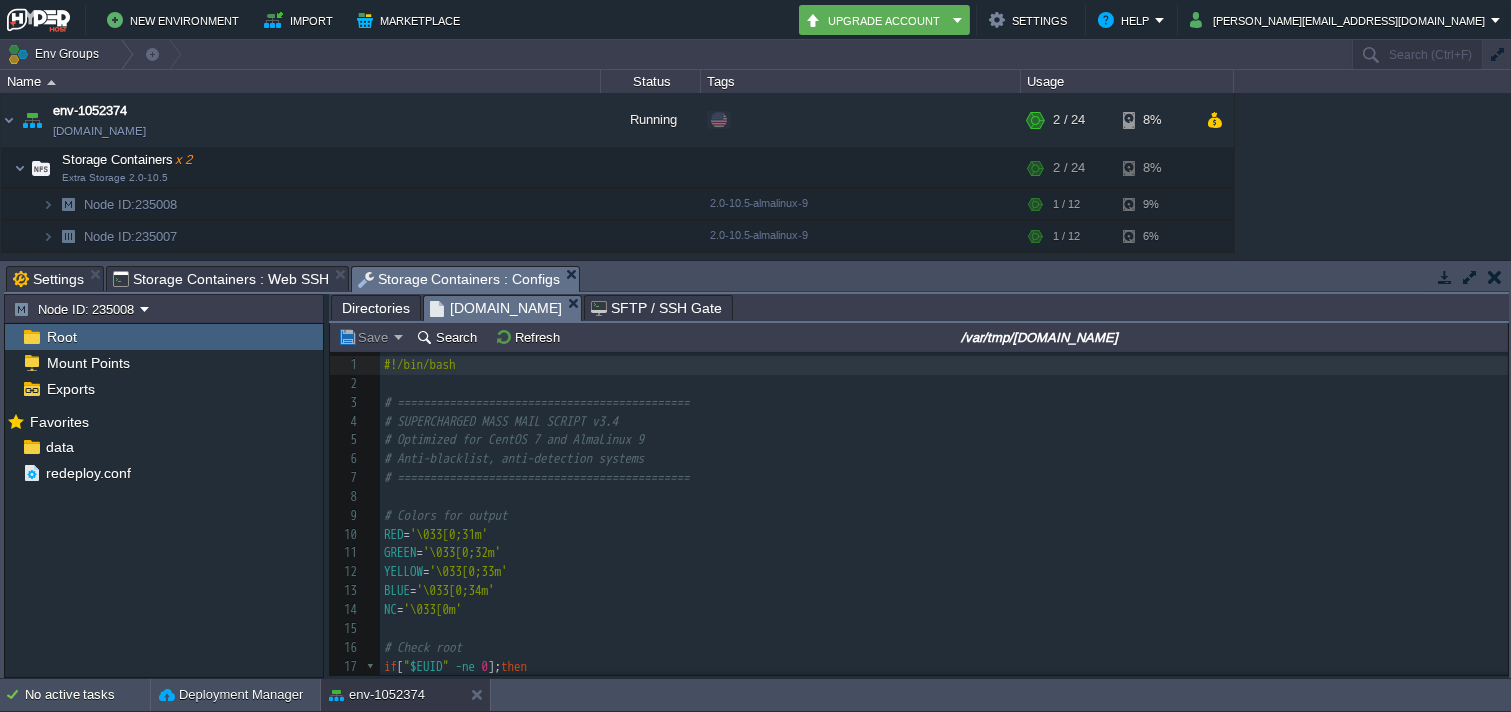 click on "Storage Containers : Web SSH" at bounding box center (221, 279) 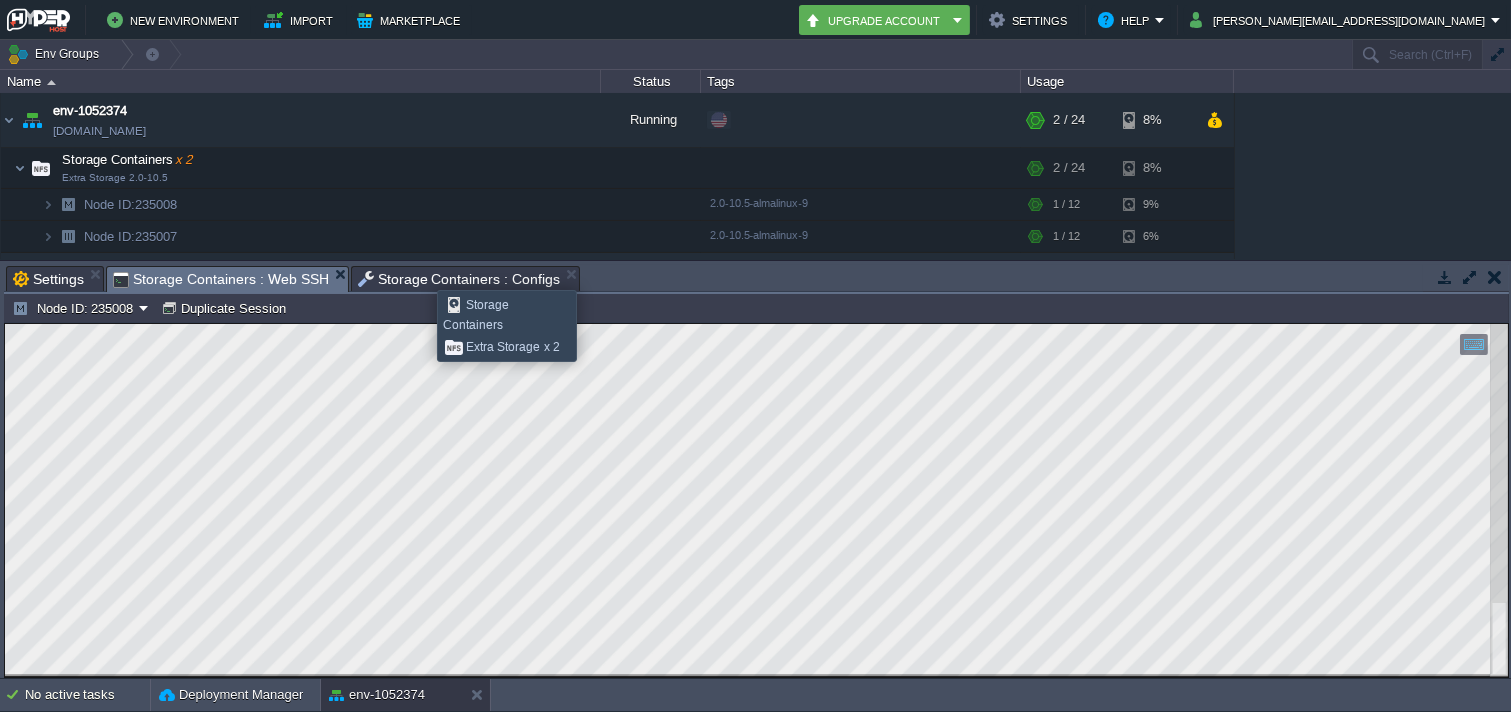 click on "Storage Containers : Configs" at bounding box center [459, 279] 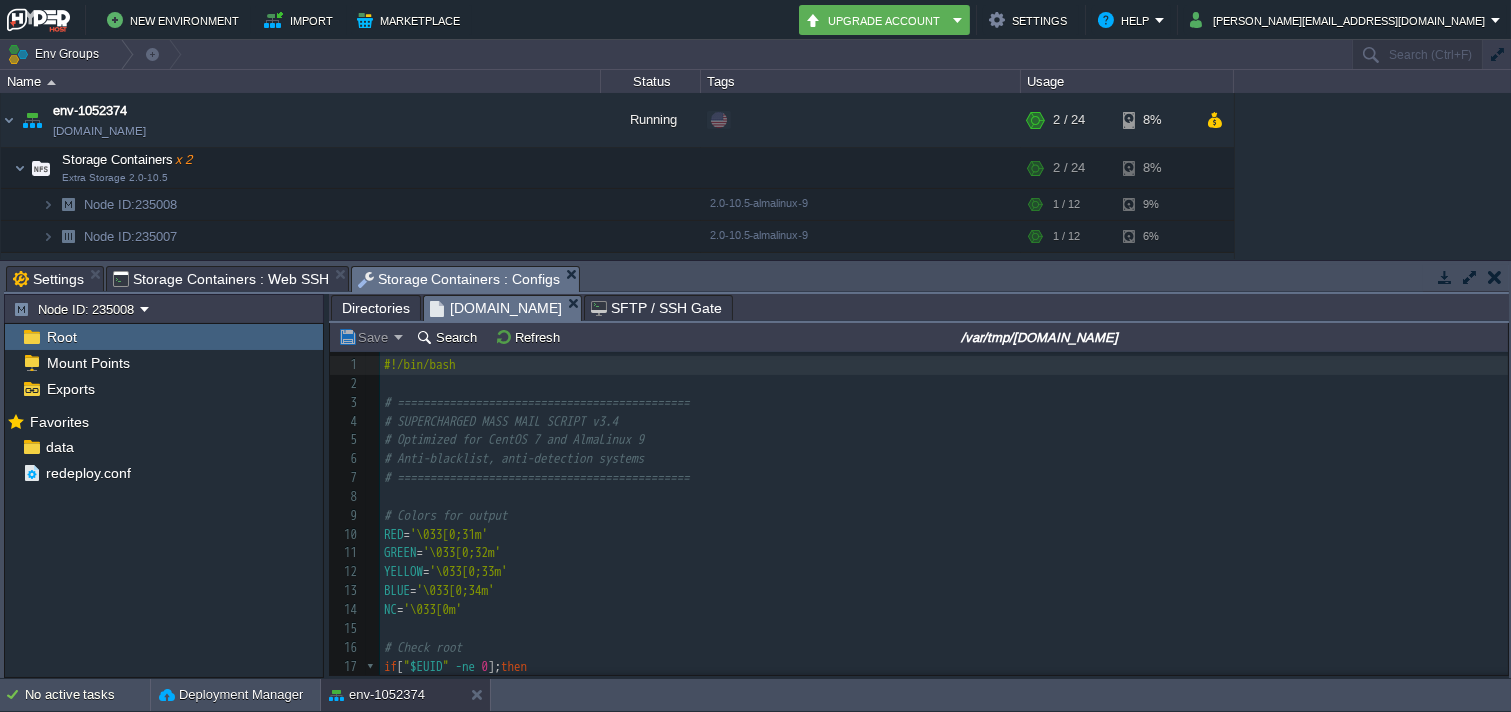 click on "Directories" at bounding box center (376, 308) 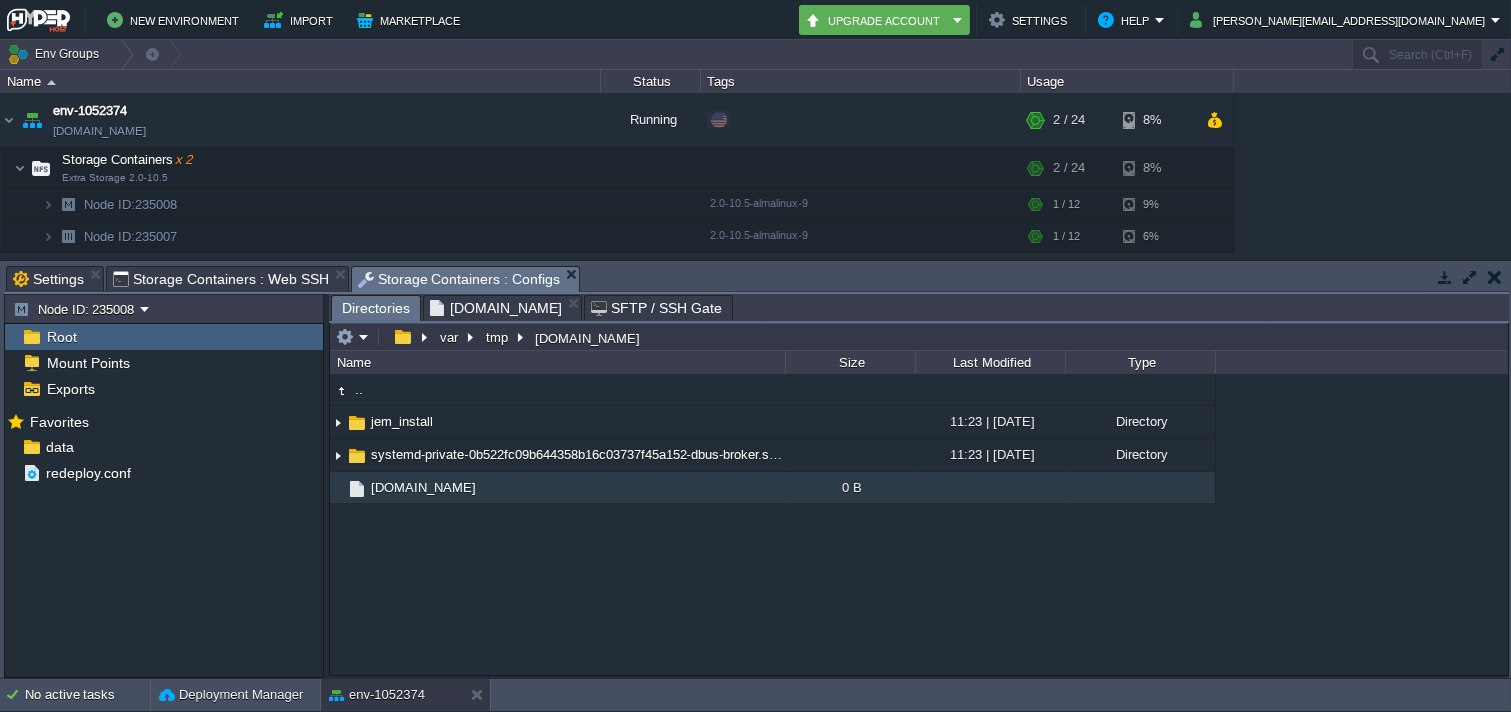click at bounding box center (378, 337) 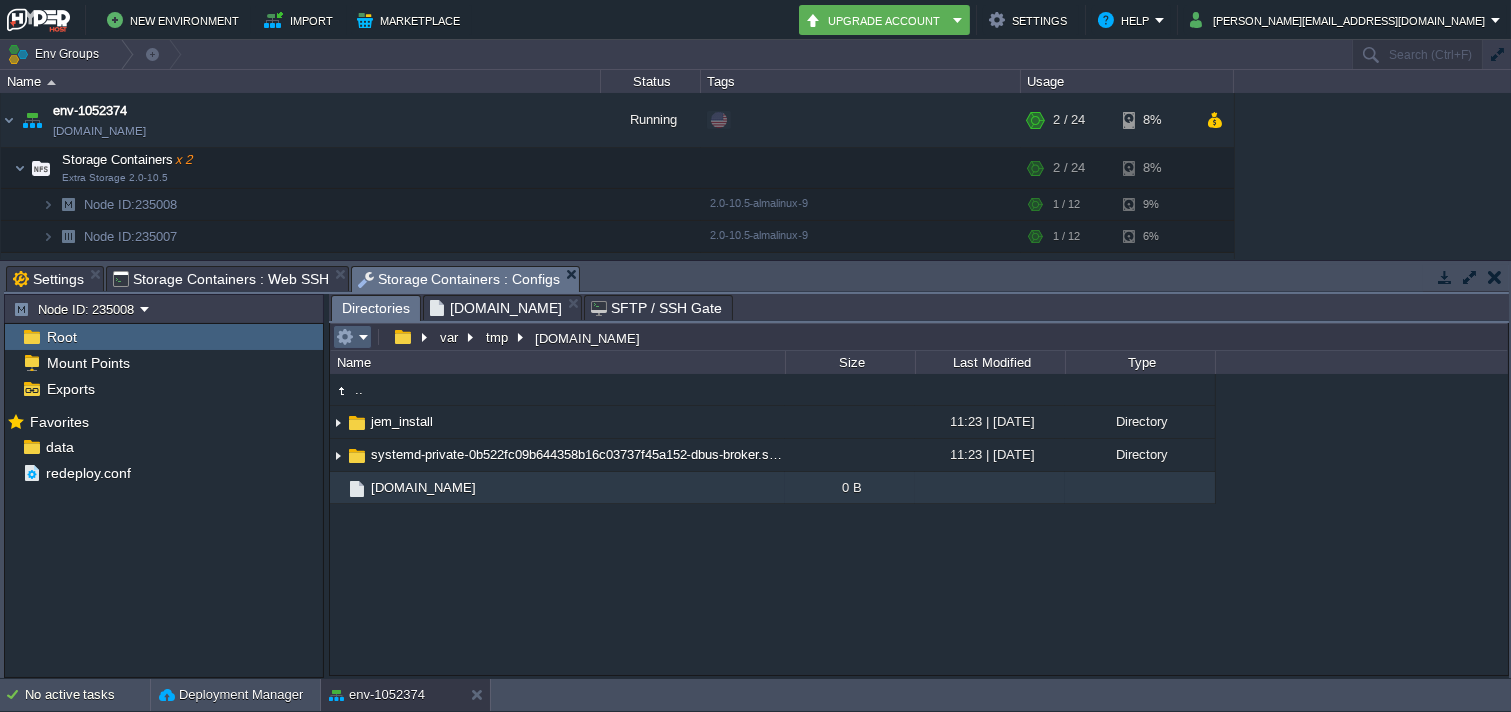 click at bounding box center [352, 337] 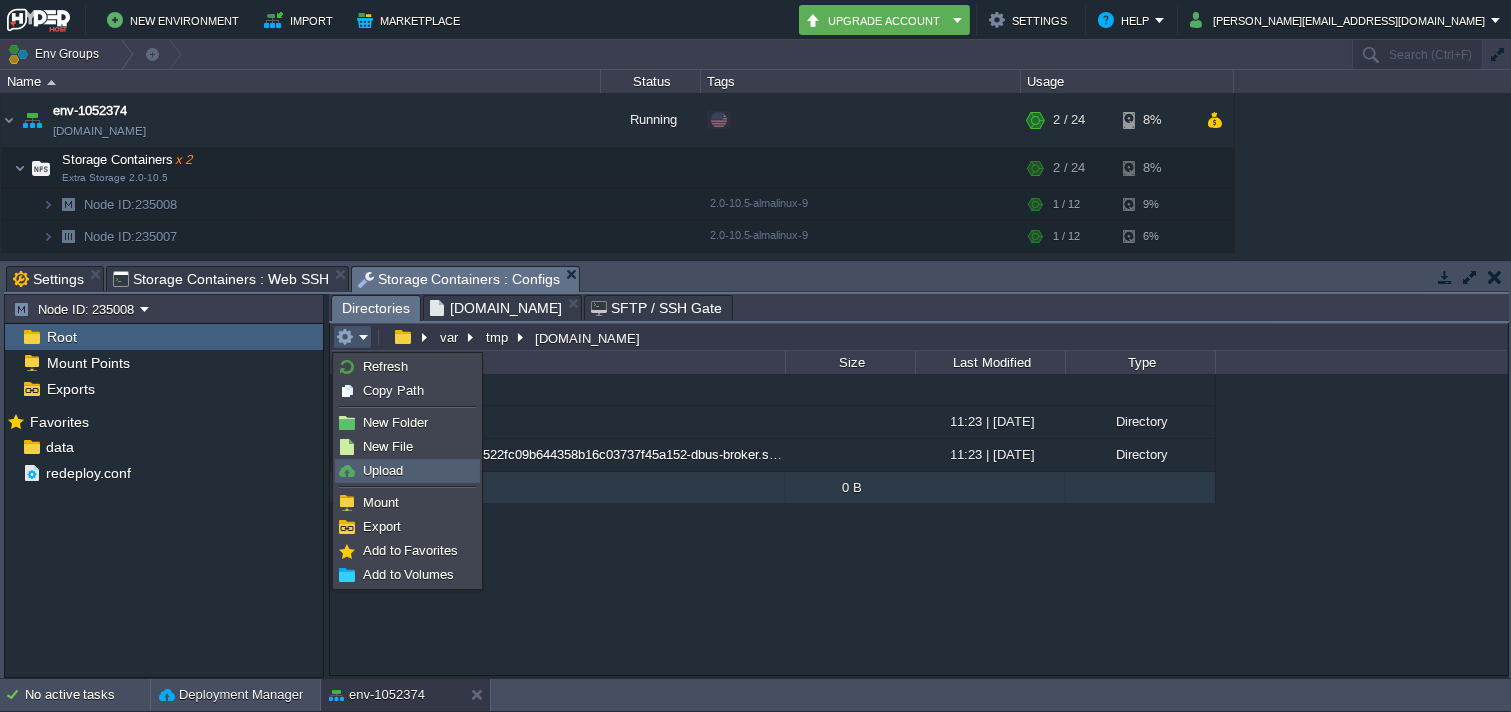 click on "Upload" at bounding box center [383, 470] 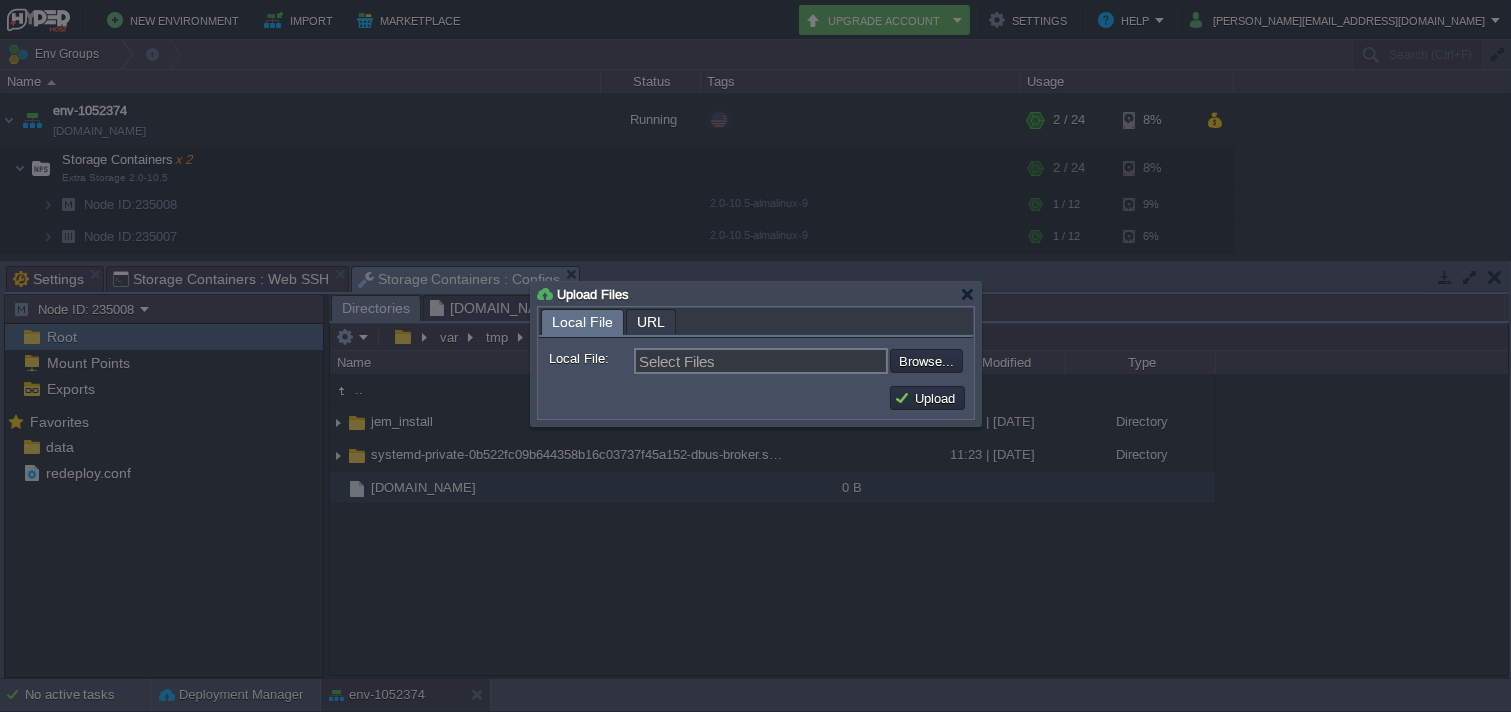 click on "Local File: Select Files Browse... Comment:" at bounding box center [756, 358] 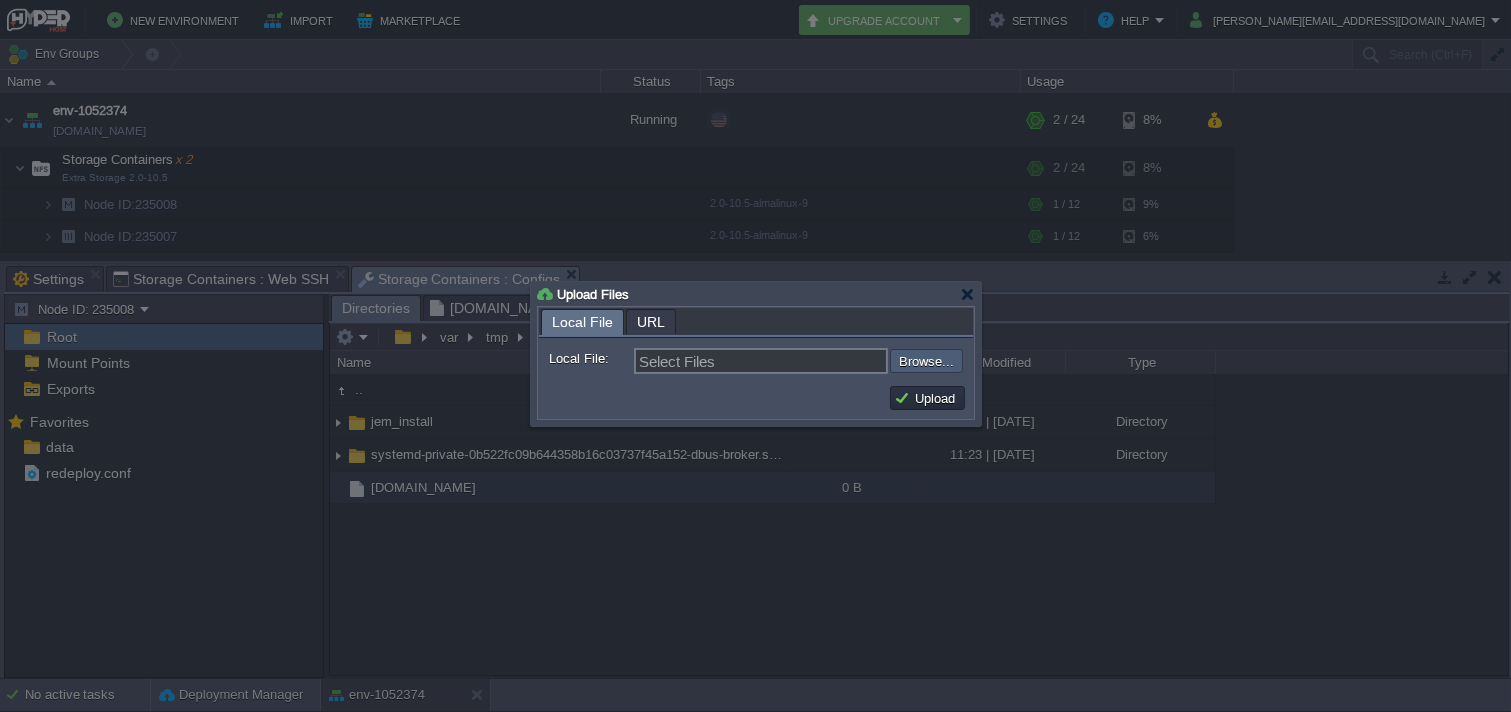 click at bounding box center [836, 361] 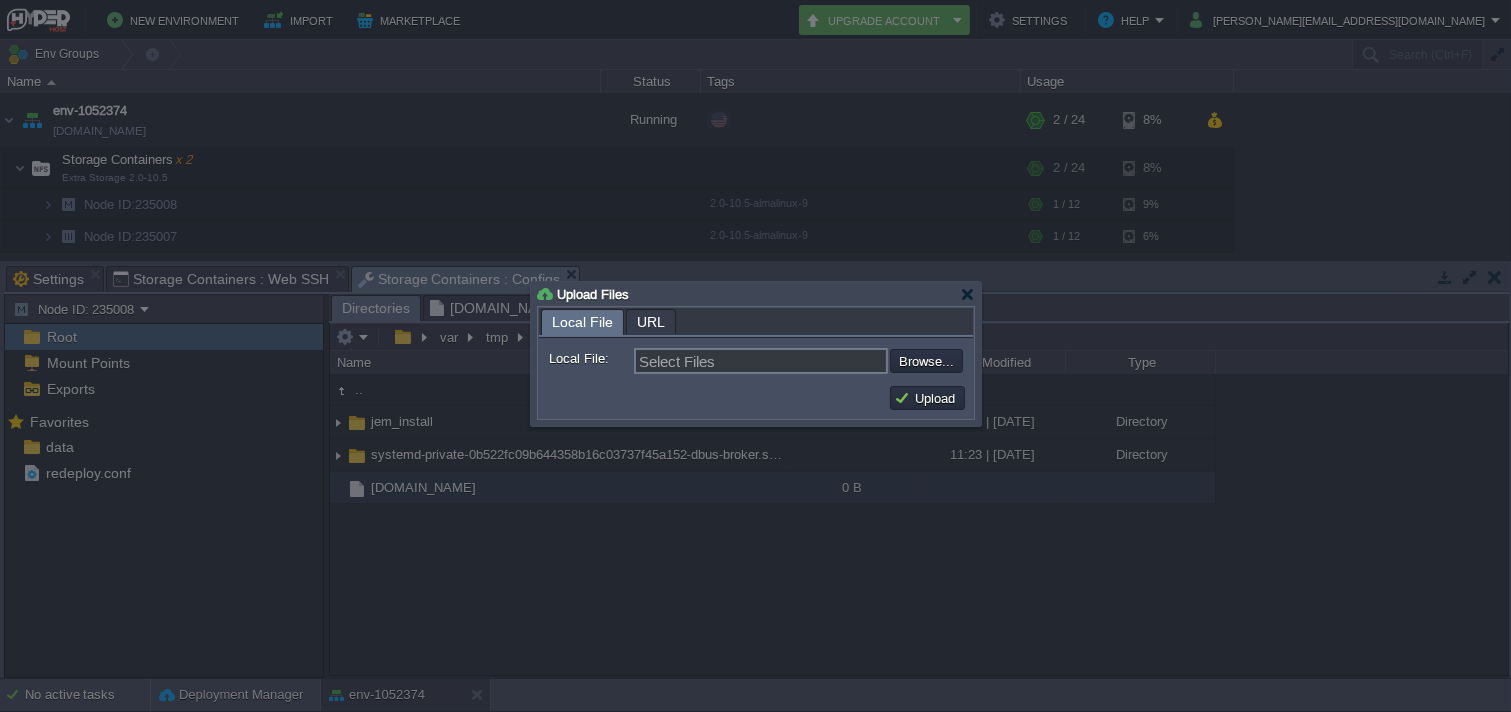 type on "C:\fakepath\2.html" 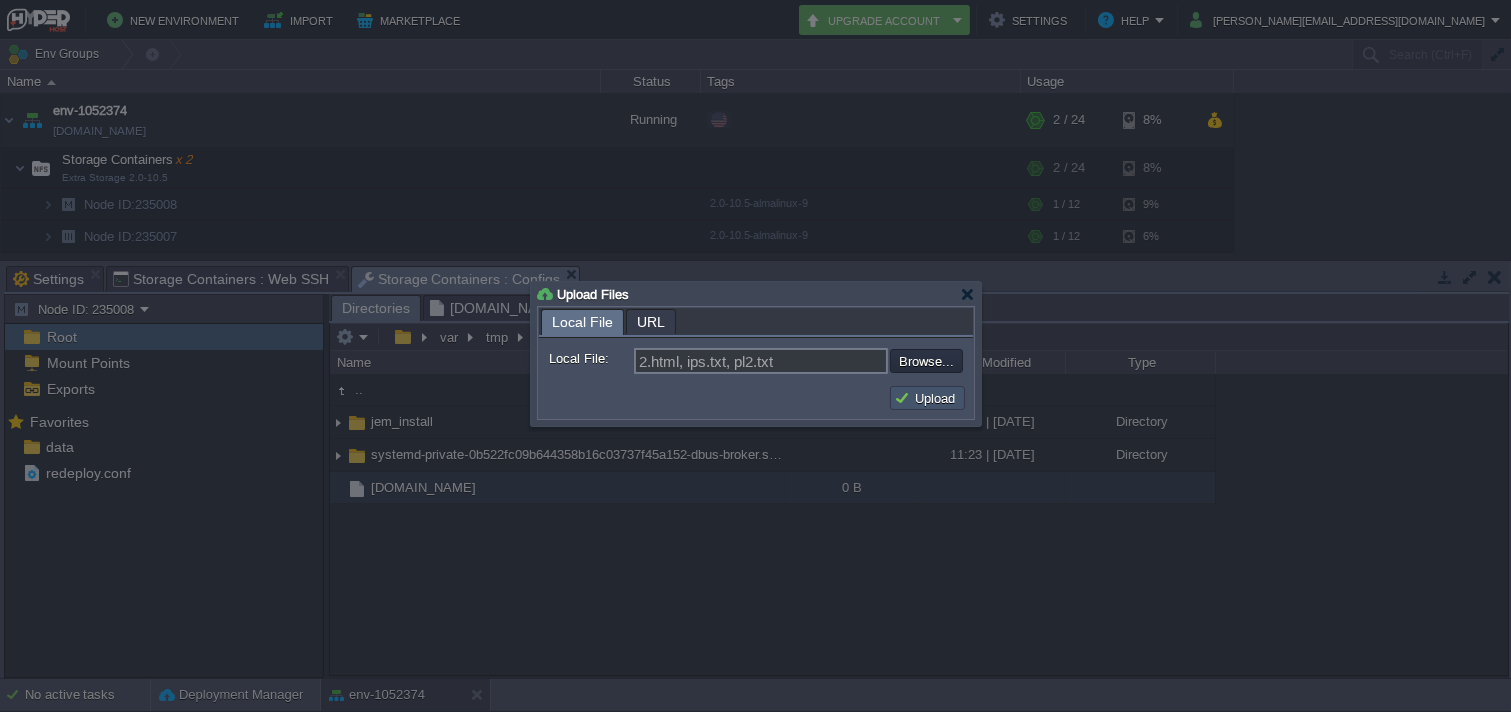 click on "Upload" at bounding box center (927, 398) 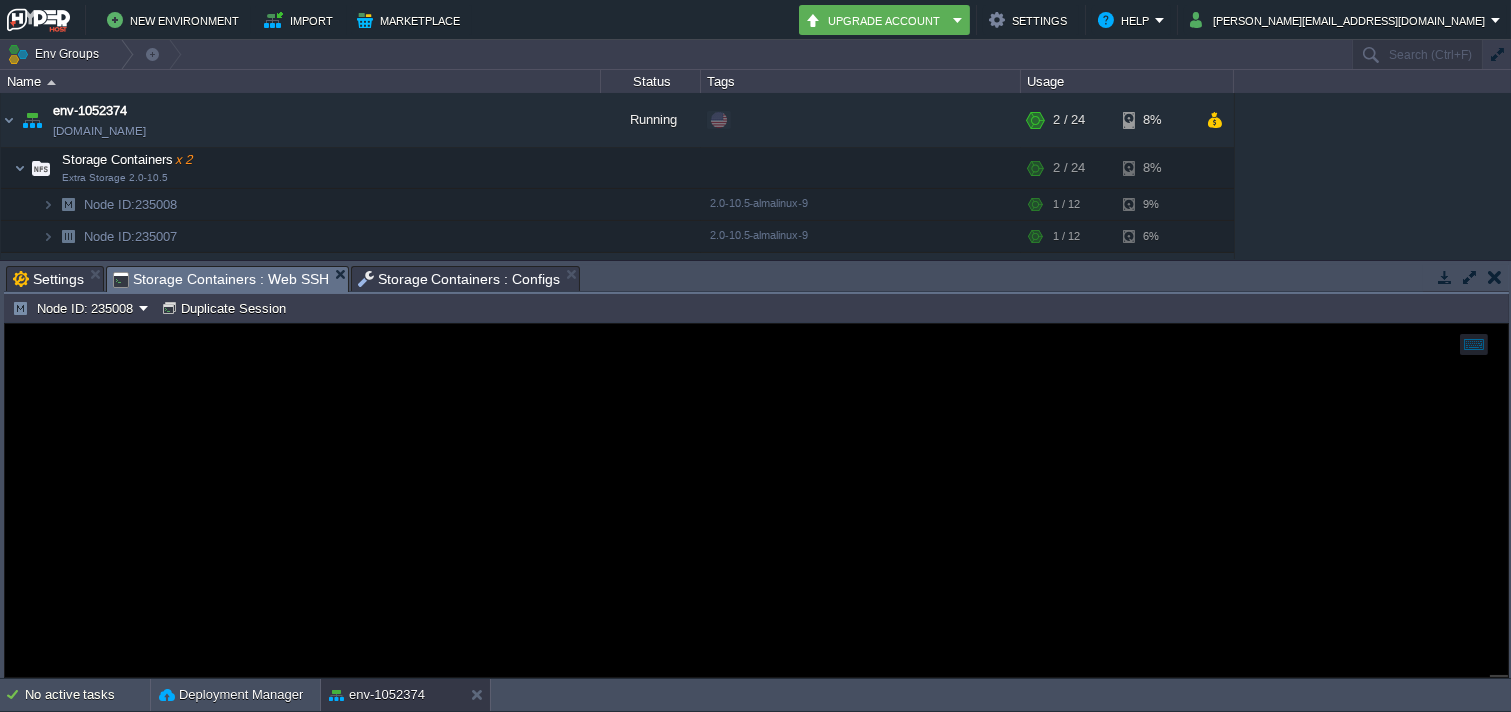 click on "Storage Containers : Web SSH" at bounding box center (221, 279) 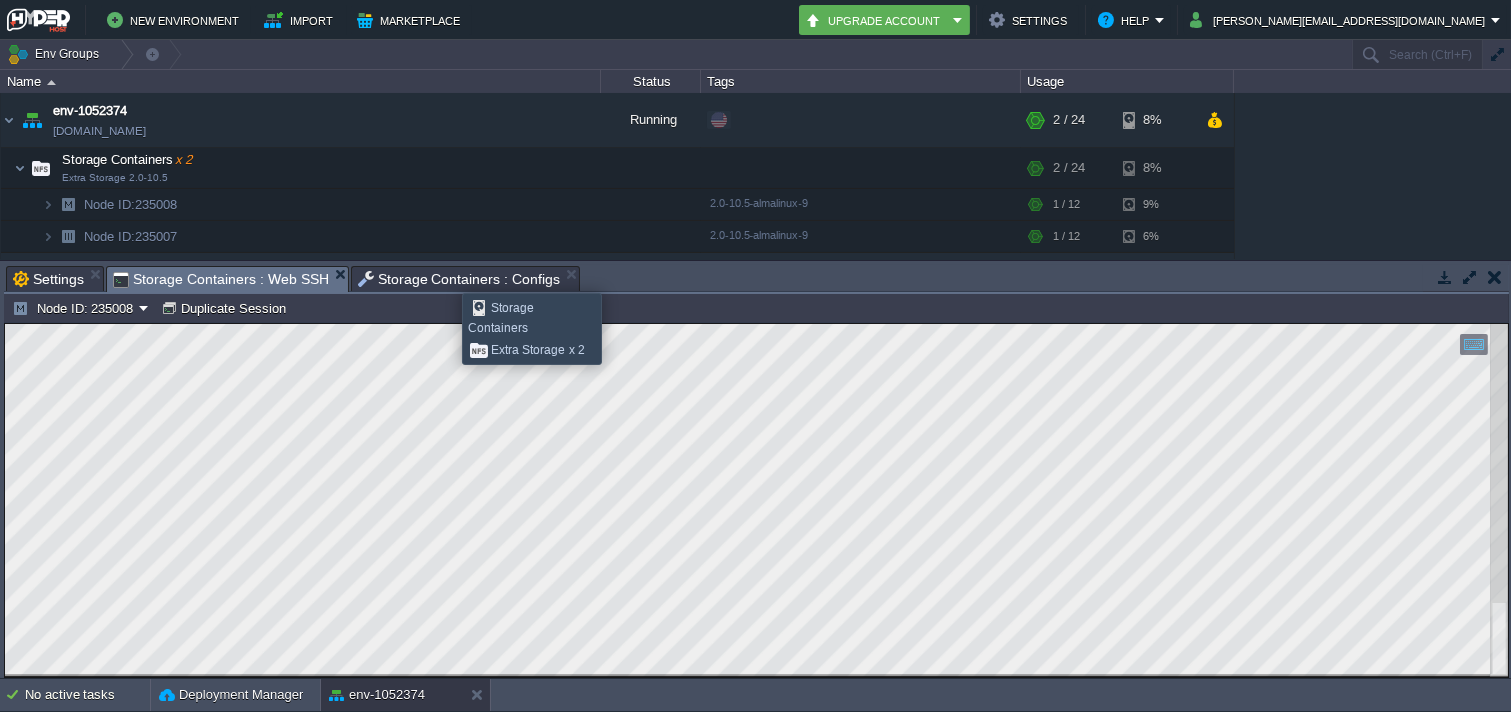 click on "Storage Containers : Configs" at bounding box center [459, 279] 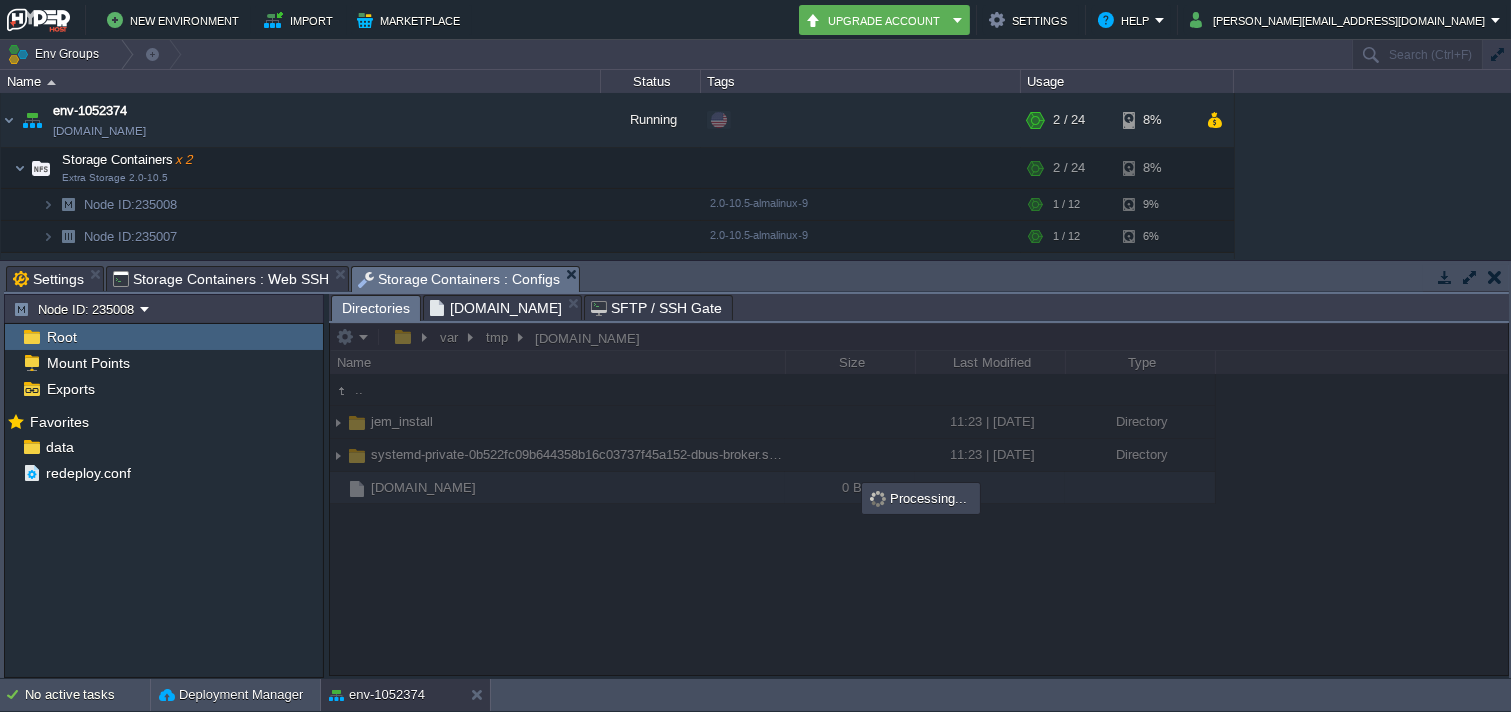 click on "Storage Containers : Web SSH" at bounding box center (221, 279) 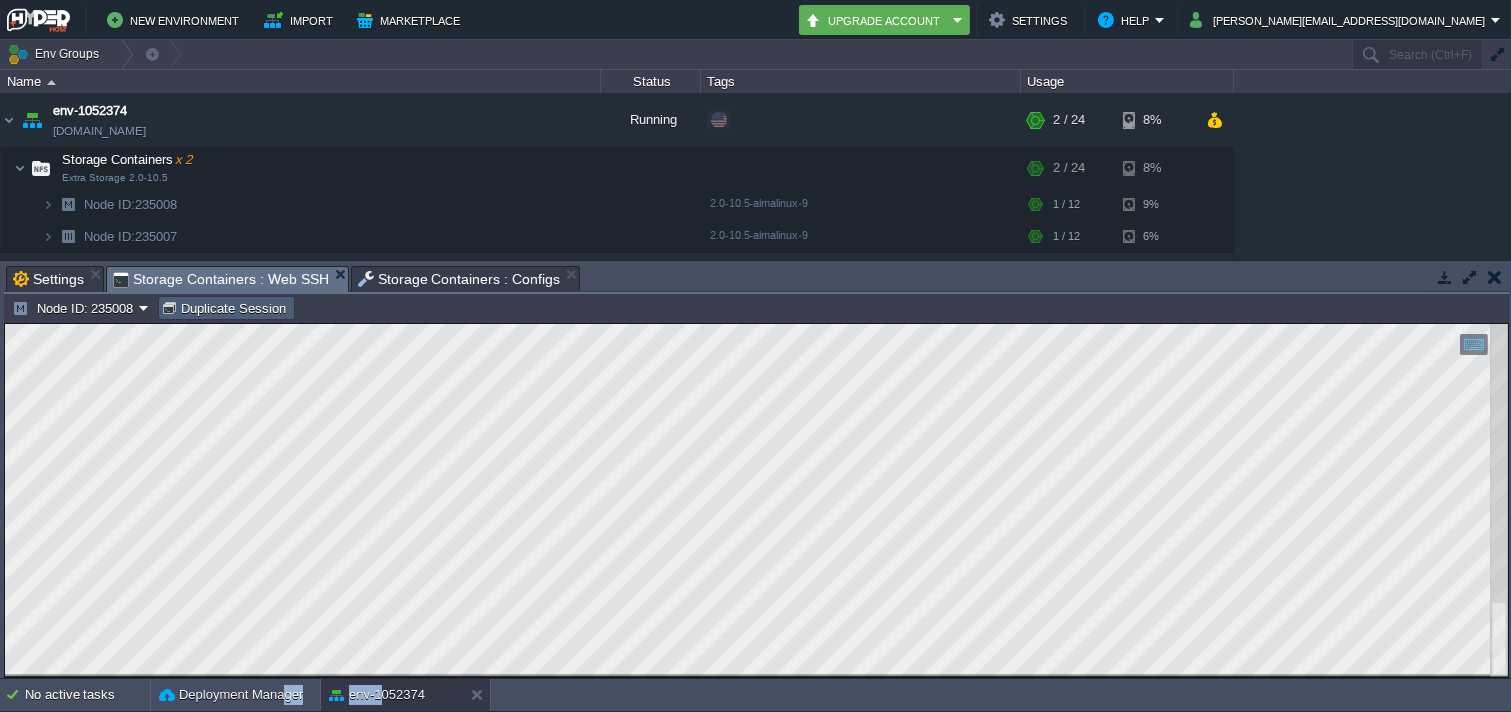click on "Duplicate Session" at bounding box center (226, 308) 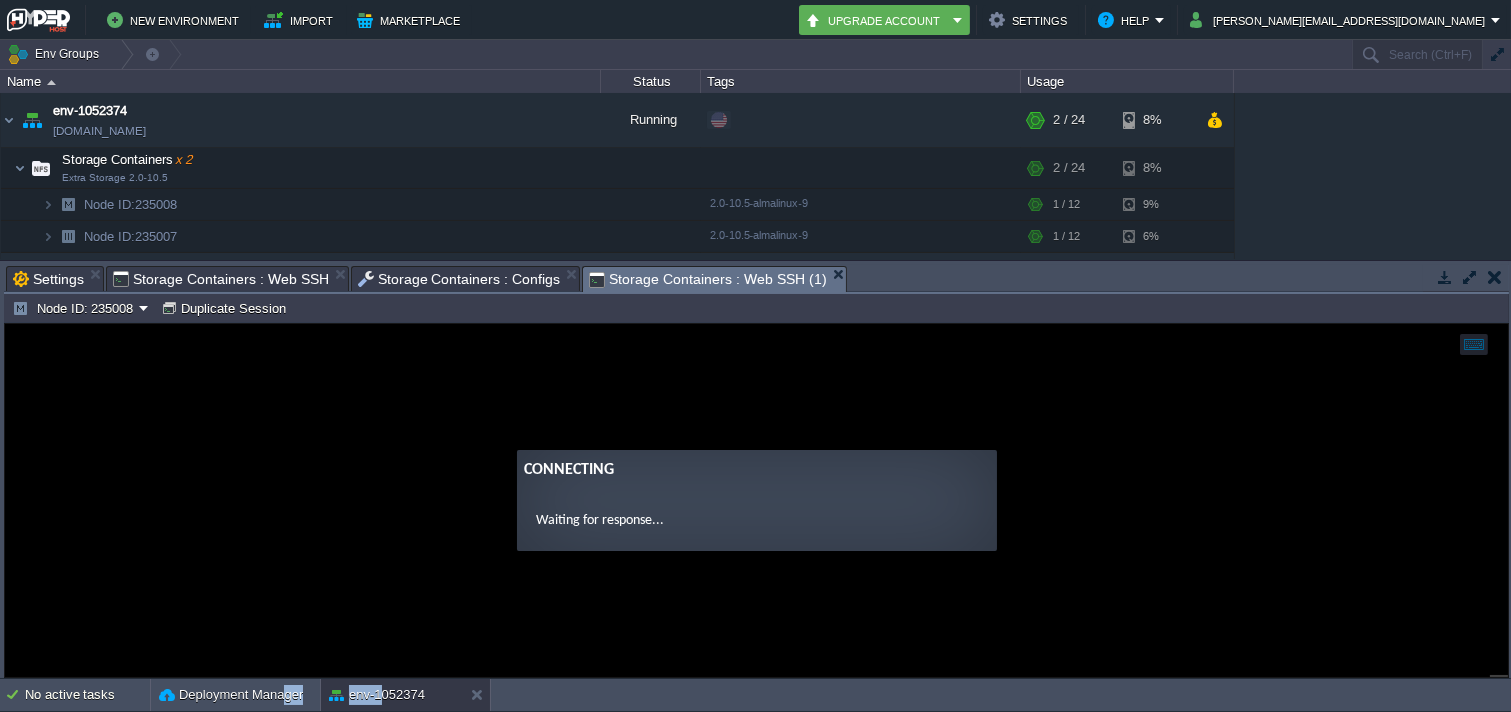 scroll, scrollTop: 0, scrollLeft: 0, axis: both 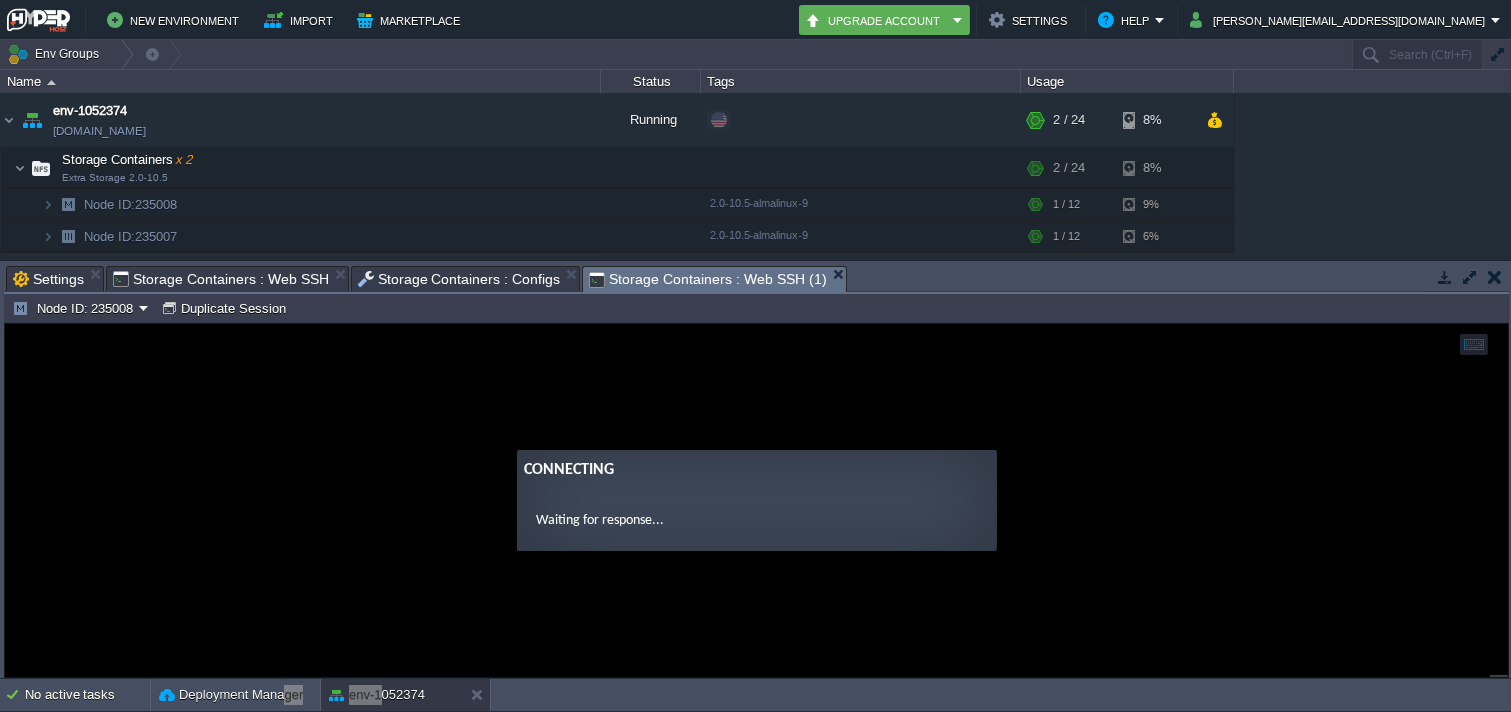 click on "Connecting
Waiting for response..." at bounding box center [756, 499] 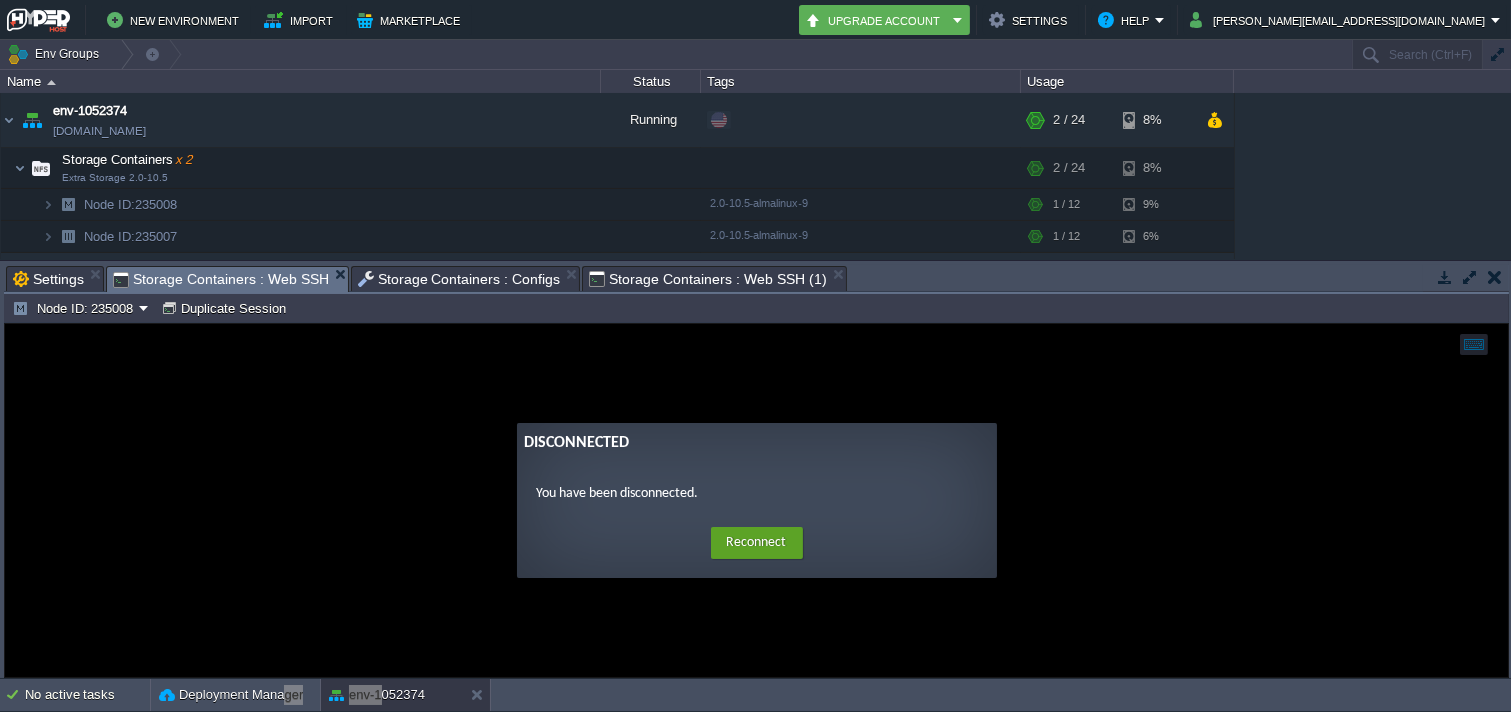drag, startPoint x: 227, startPoint y: 268, endPoint x: 260, endPoint y: 277, distance: 34.20526 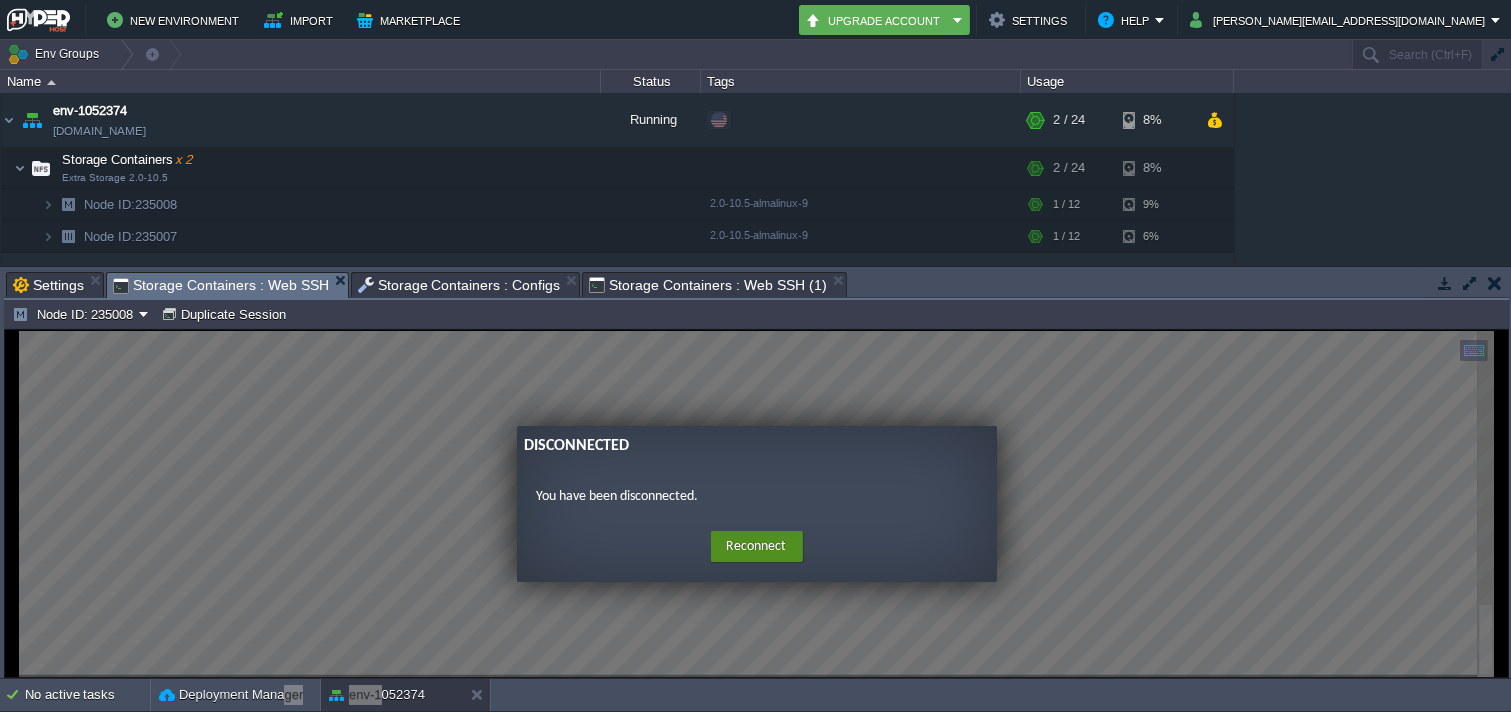 click on "Reconnect" at bounding box center (757, 546) 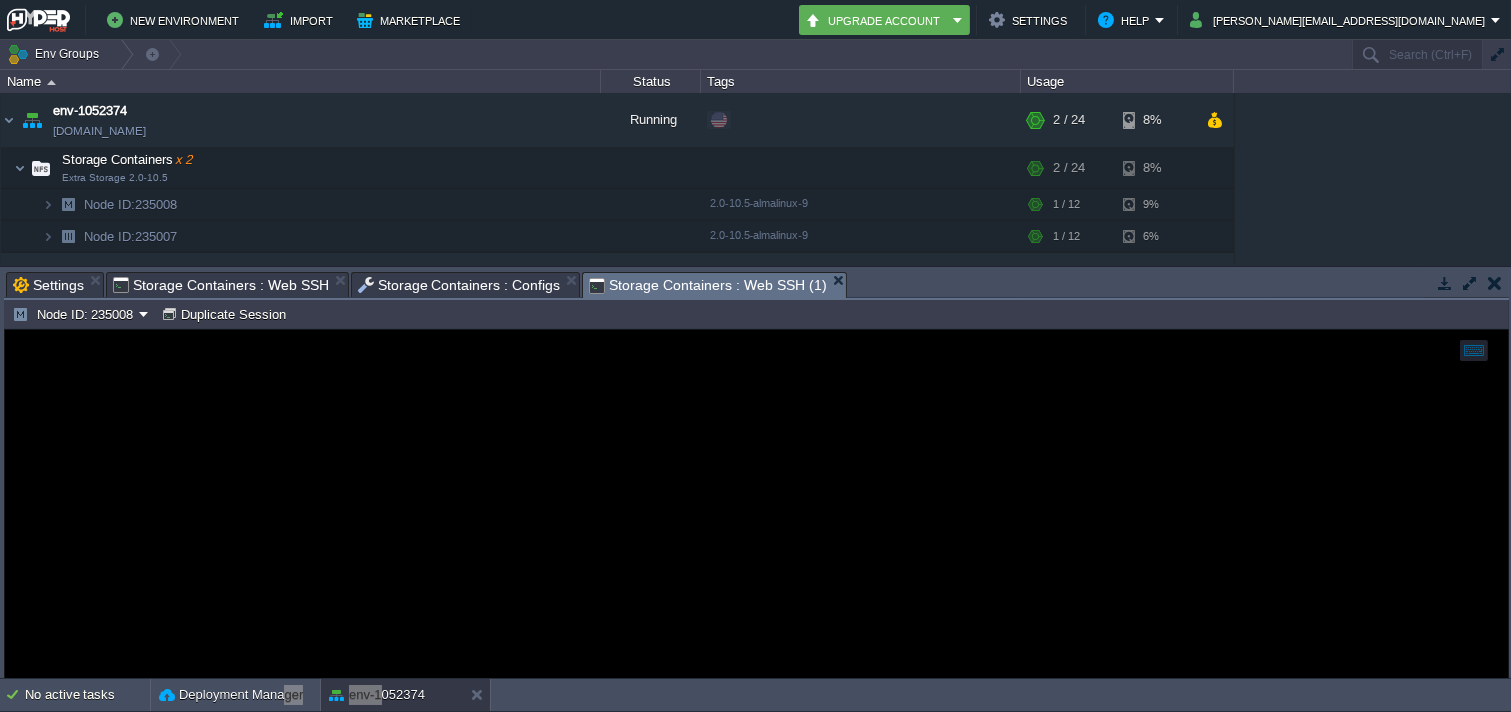 click on "Storage Containers : Web SSH (1)" at bounding box center (707, 285) 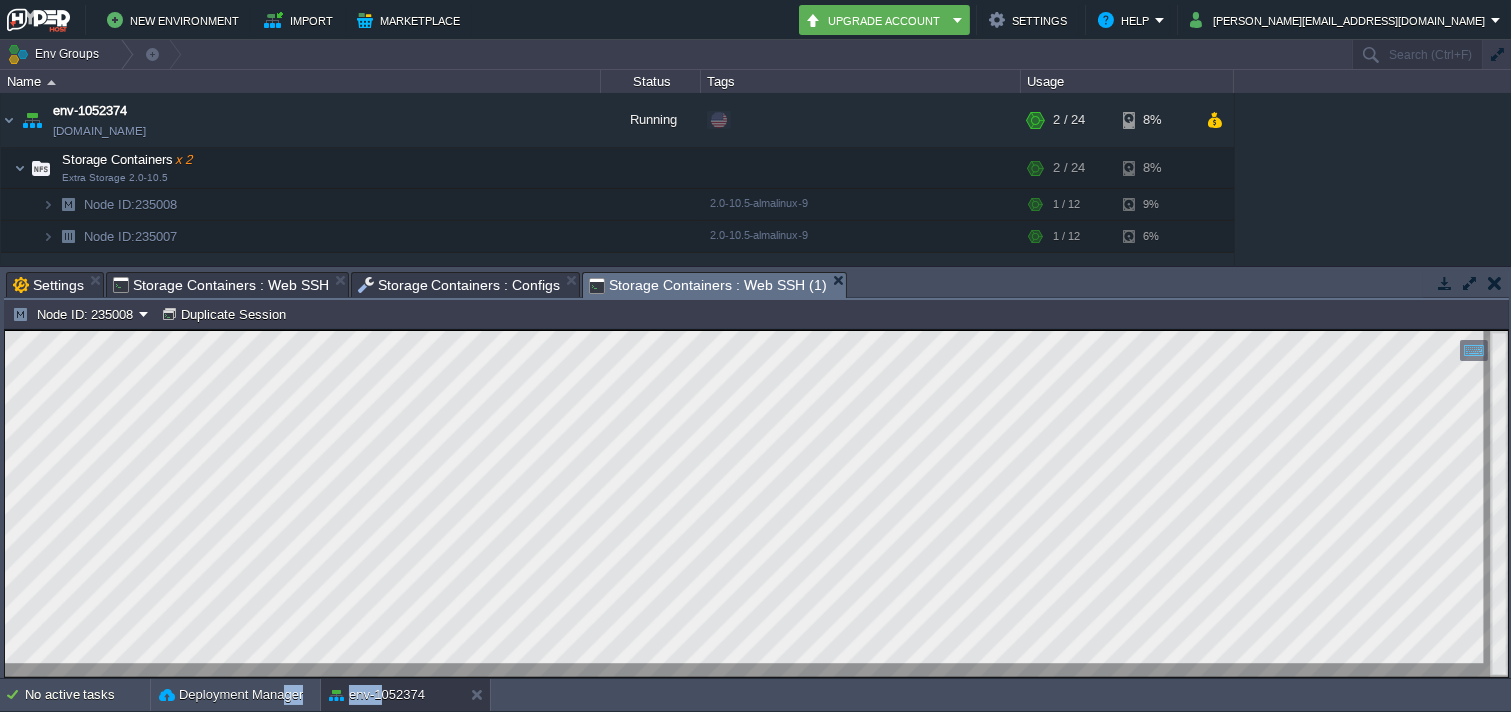 drag, startPoint x: 76, startPoint y: 277, endPoint x: 61, endPoint y: 277, distance: 15 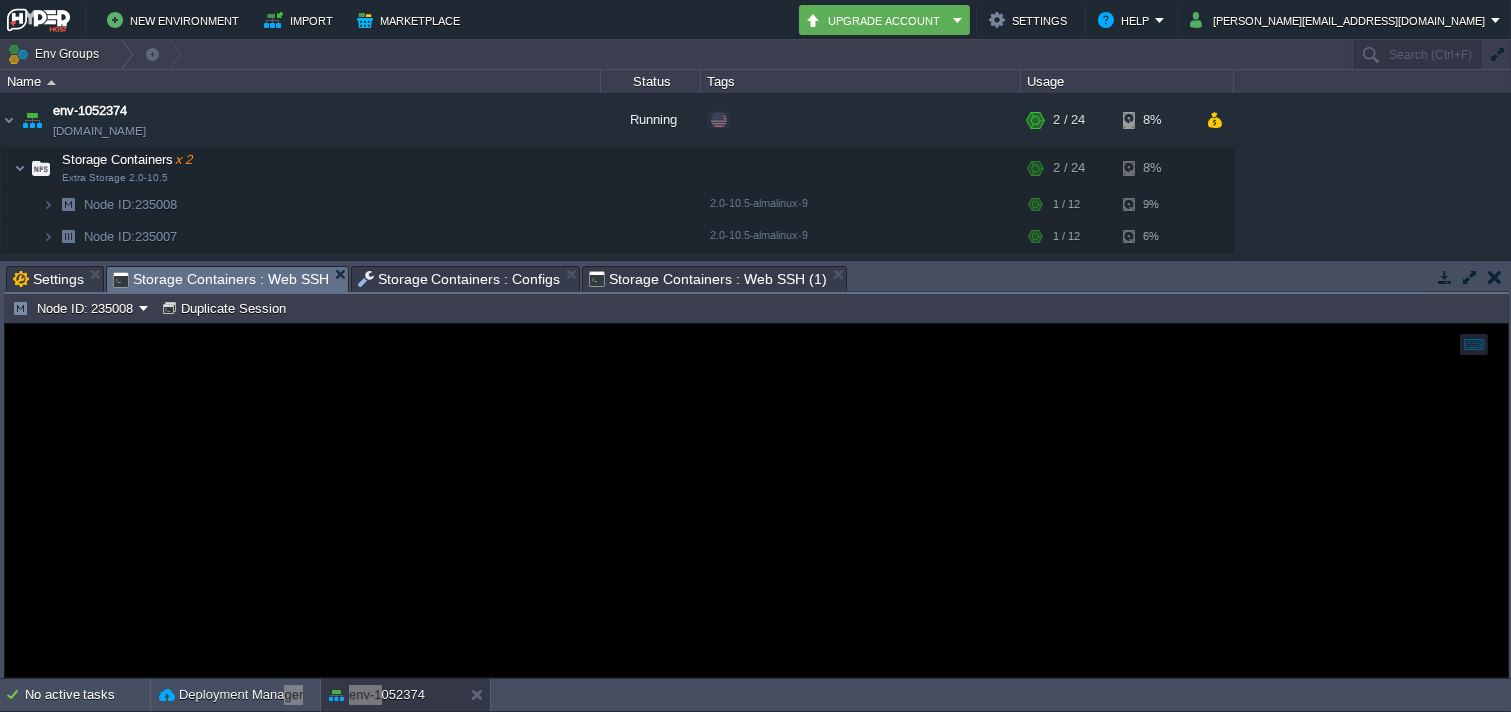 click at bounding box center (756, 499) 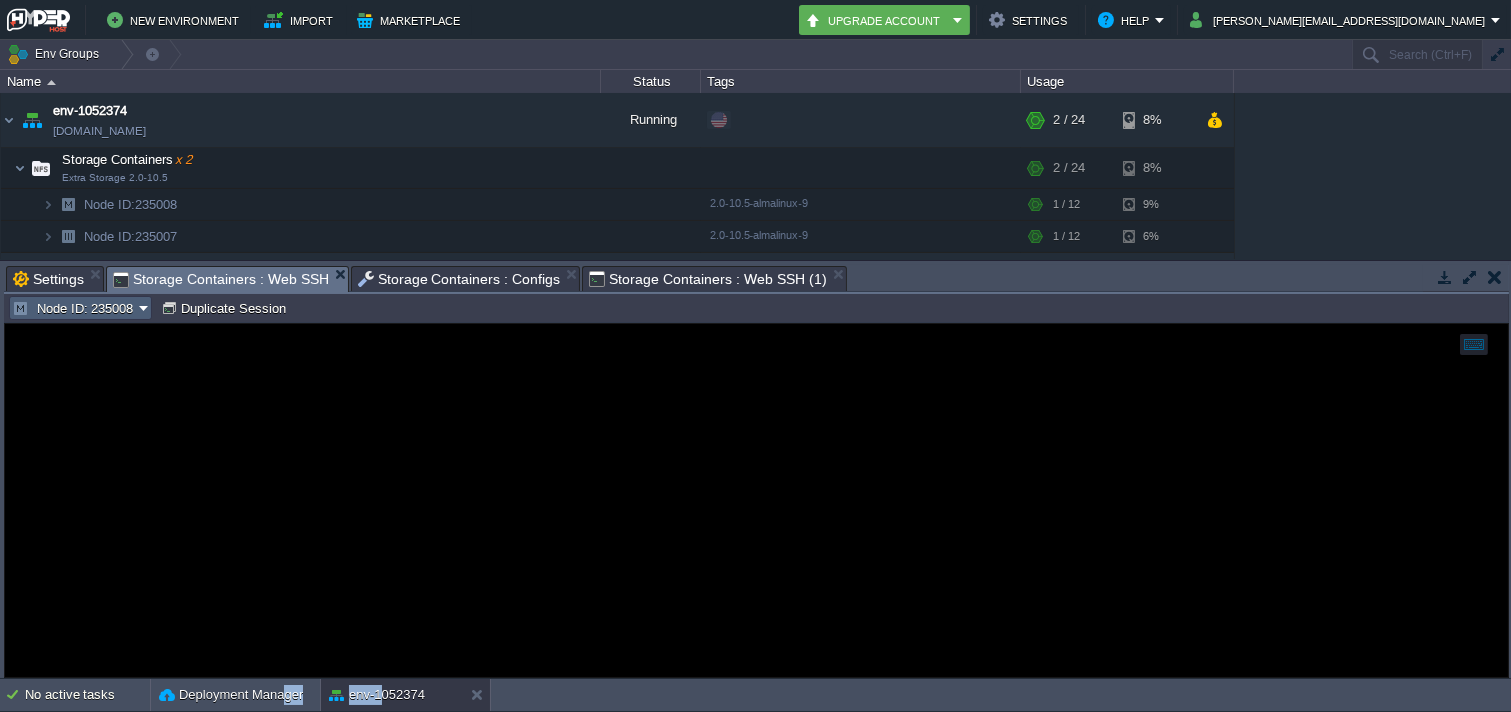 click on "Node ID: 235008" at bounding box center [75, 308] 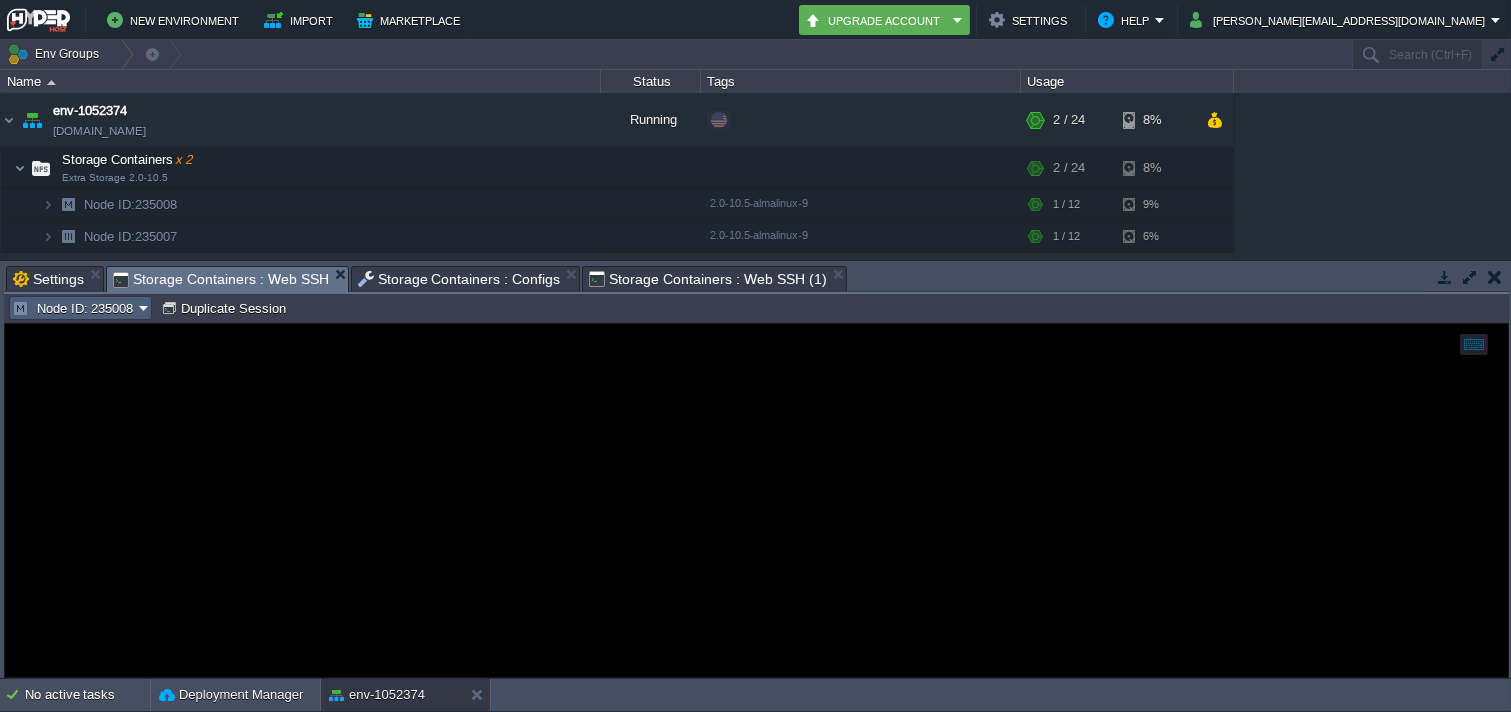 click on "Node ID: 235008" at bounding box center [80, 308] 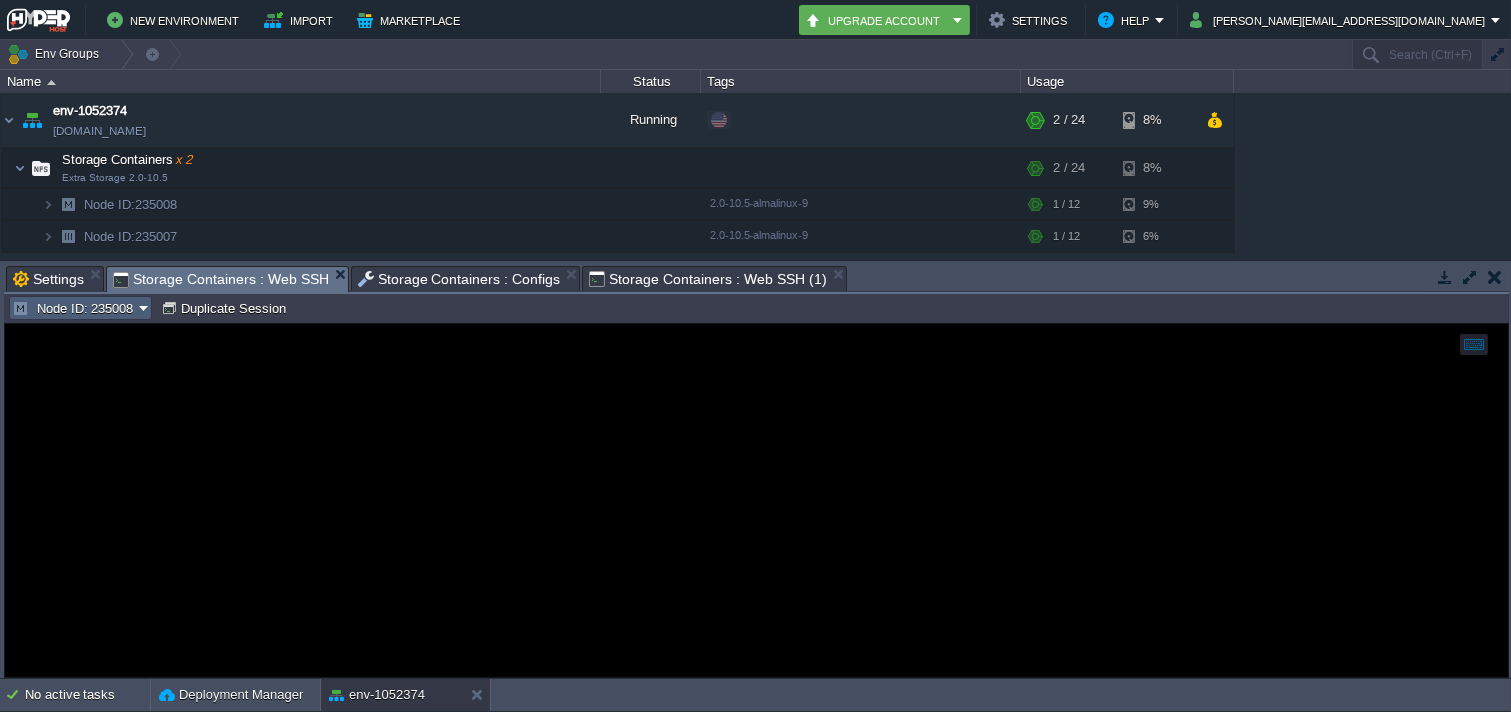 click on "Duplicate Session" at bounding box center [226, 308] 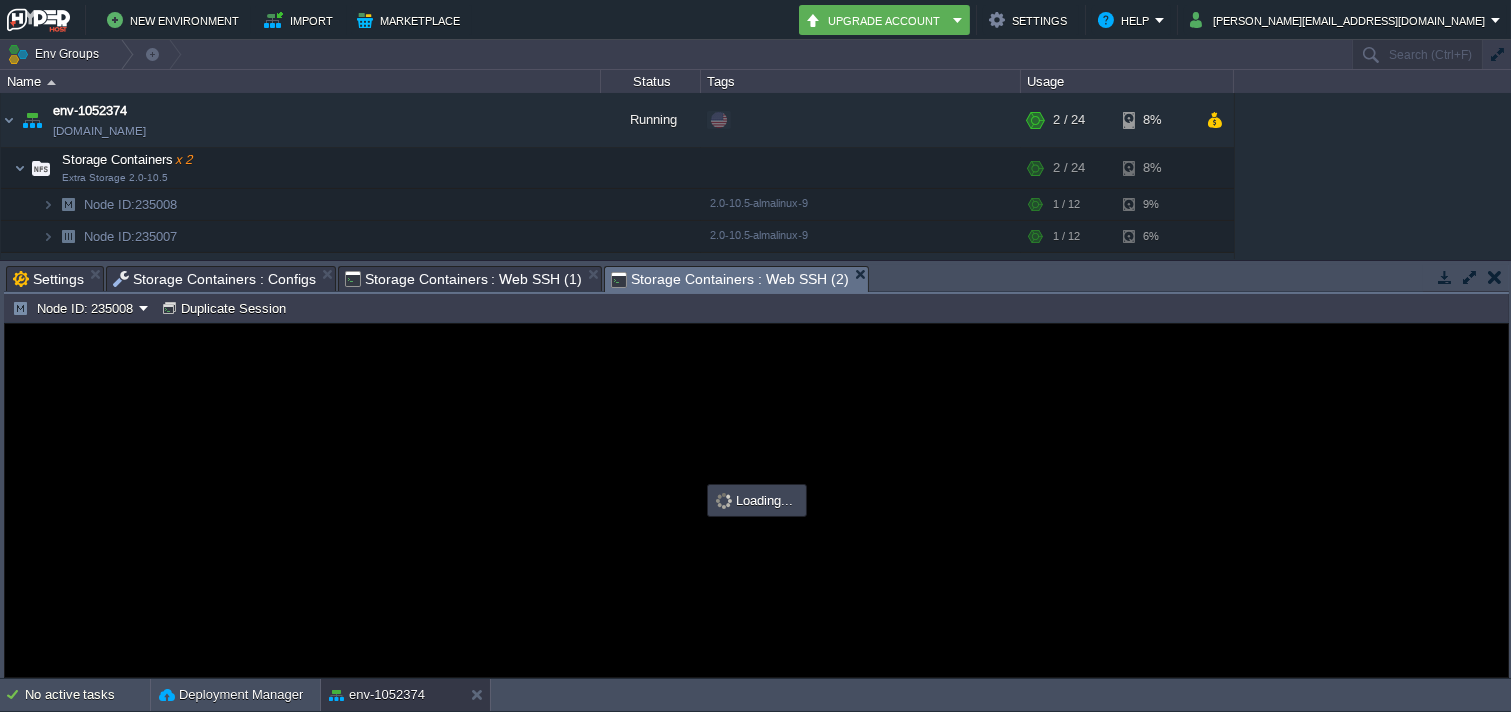 scroll, scrollTop: 0, scrollLeft: 0, axis: both 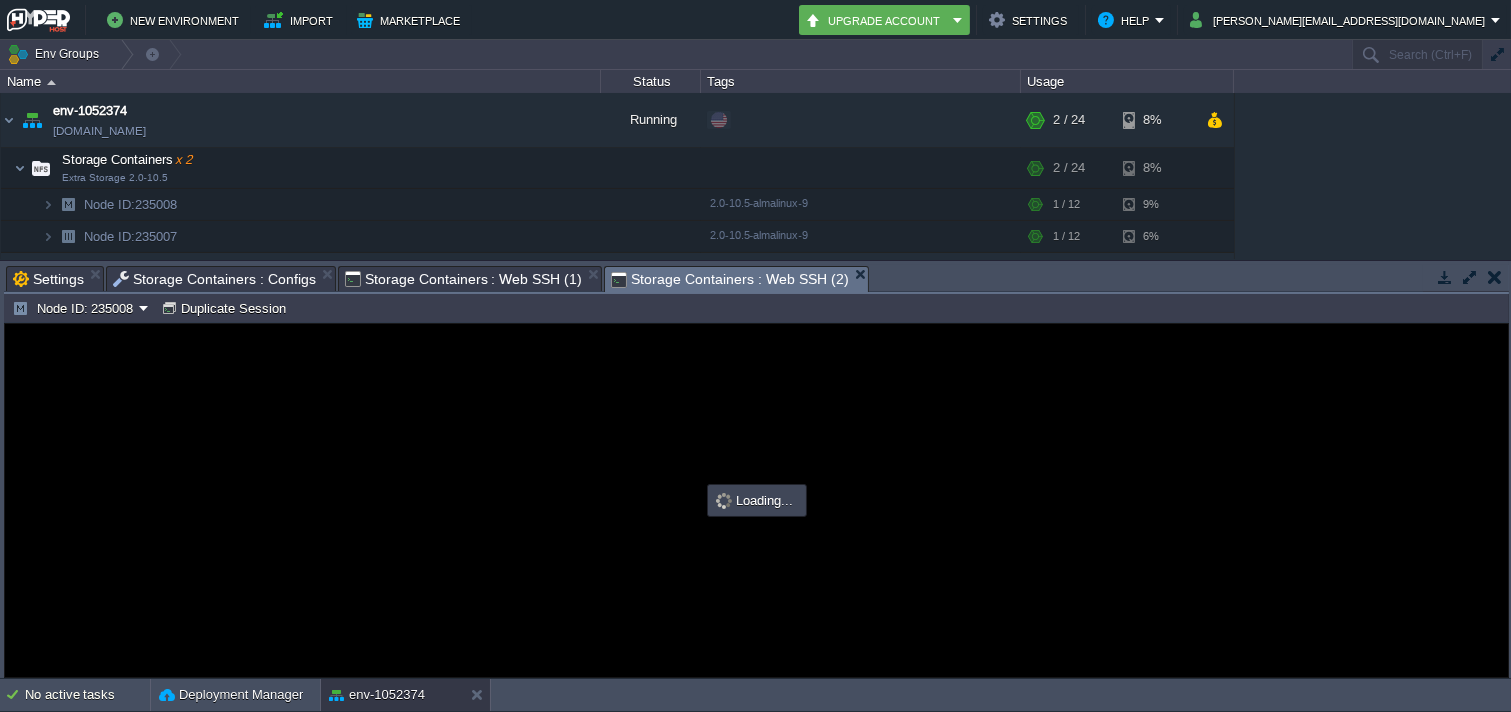 click on "Storage Containers : Configs" at bounding box center (214, 279) 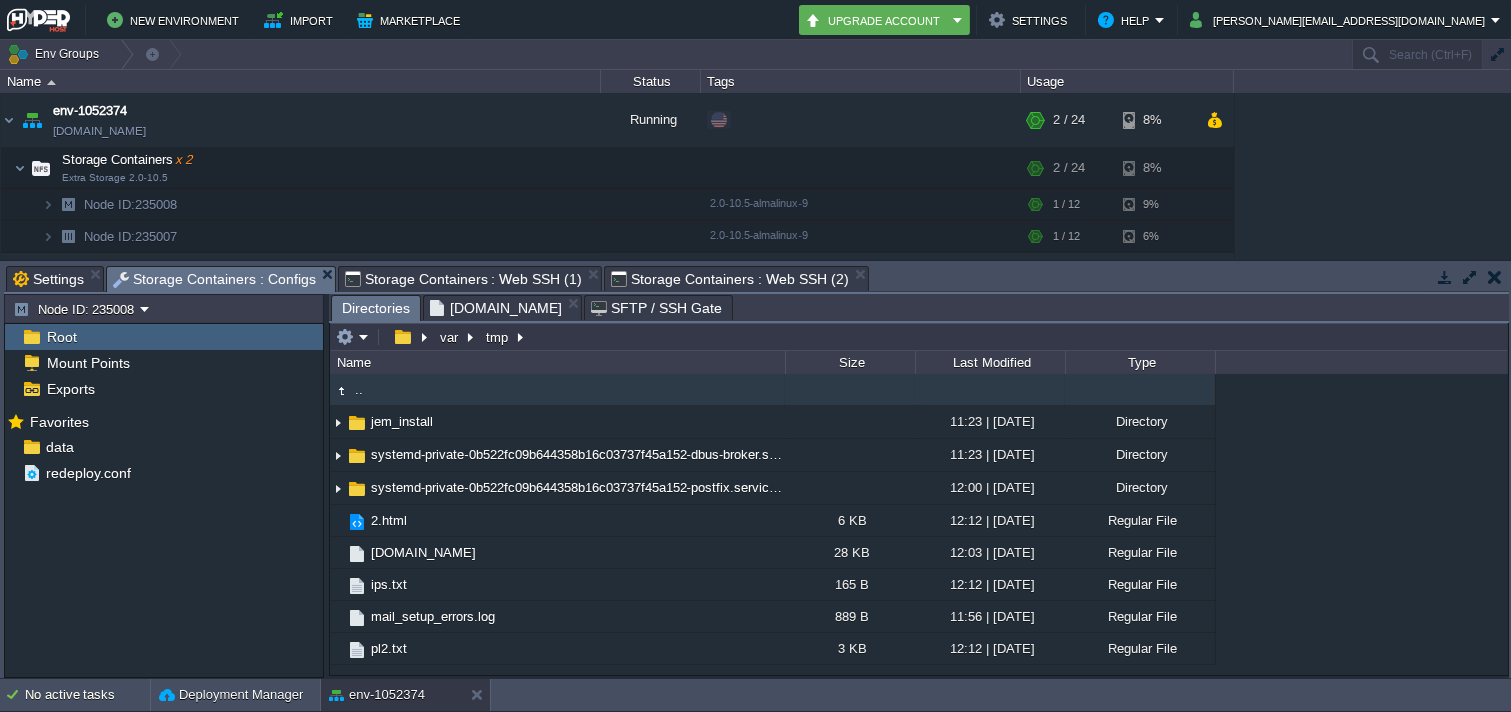 click on "Storage Containers : Web SSH (1)" at bounding box center (463, 279) 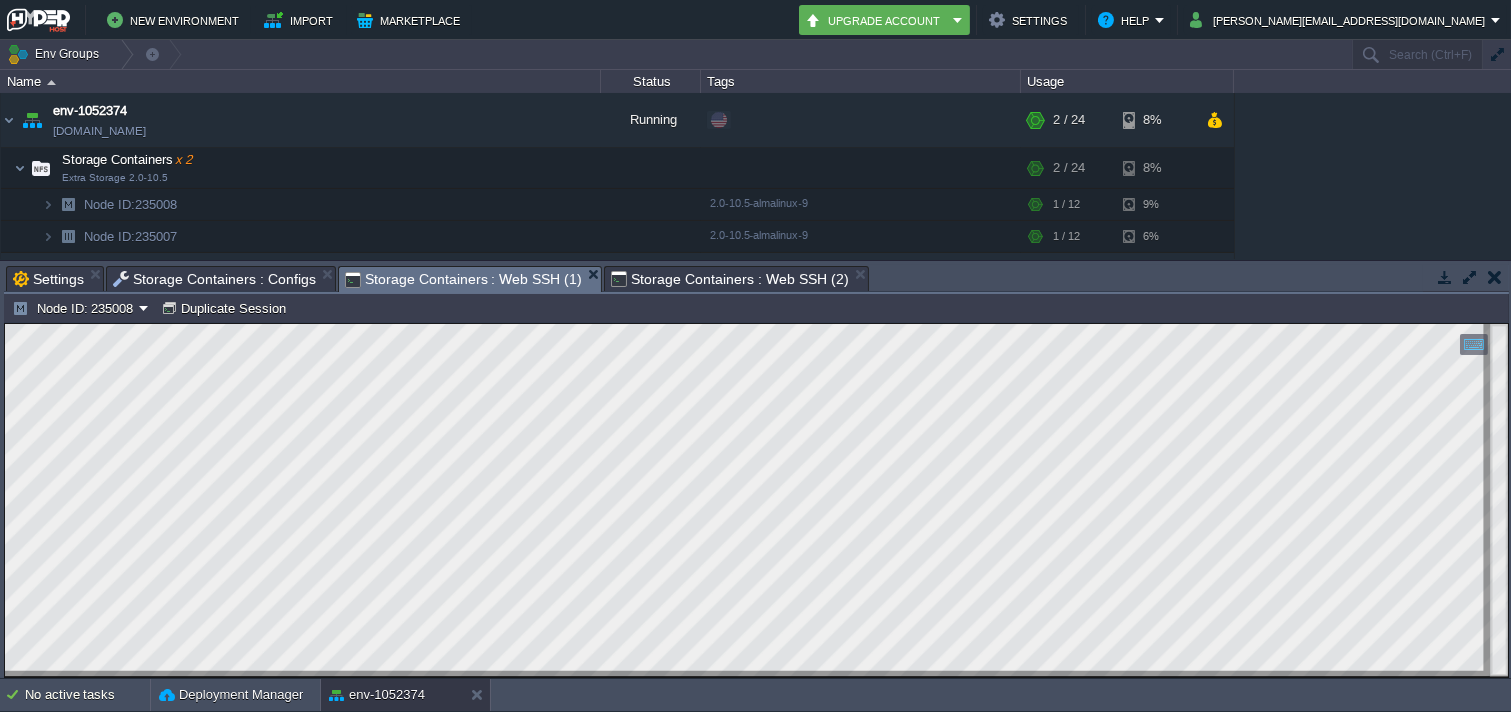 type on "#000000" 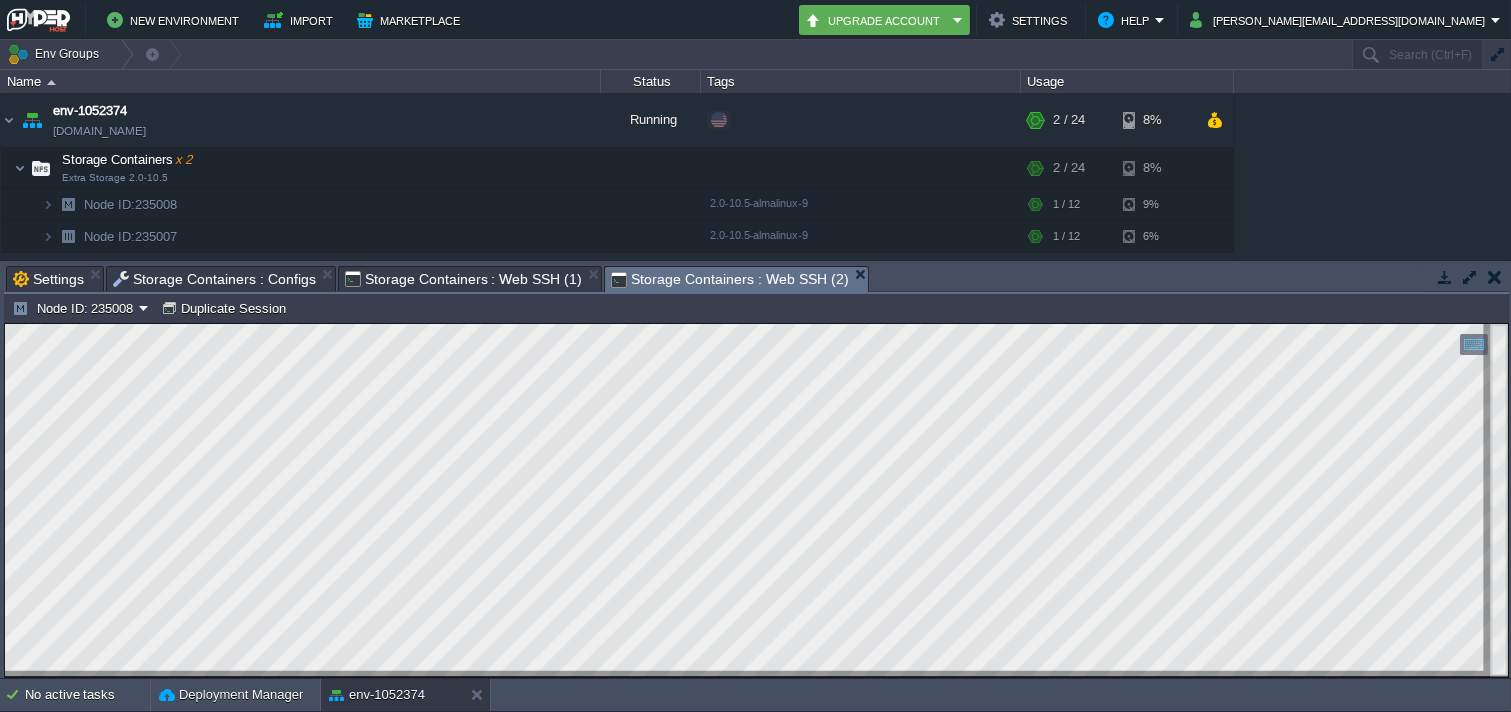 click on "Storage Containers : Web SSH (1)" at bounding box center [463, 279] 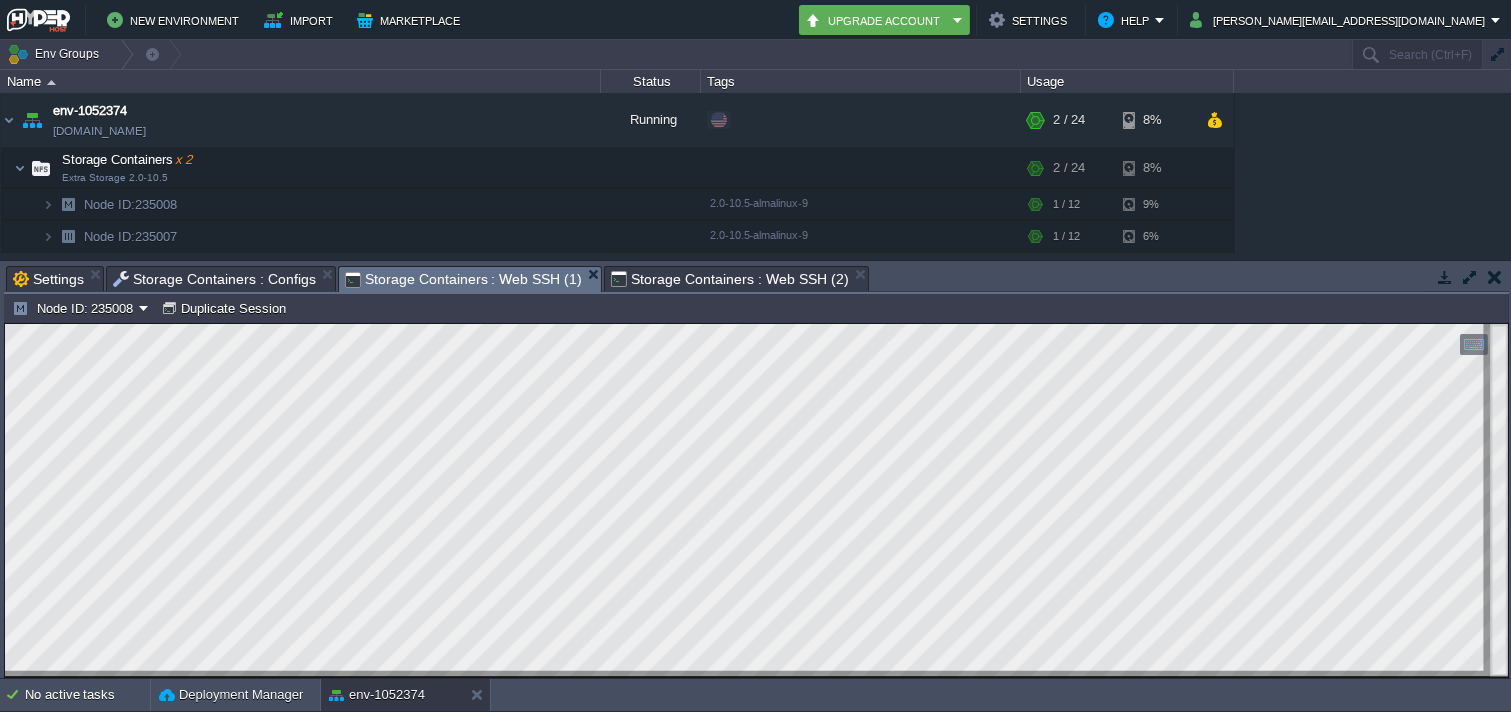 click on "Tasks Activity Log Archive Git / SVN Settings Storage Containers : Configs Storage Containers : Web SSH (1) Storage Containers : Web SSH (2)   Upload Delete Deploy to ... Custom application packages that can be deployed to your environments.  Learn More   Name Comment Size Upload Date   HelloWorld.zip Sample package which you can deploy to your environment. Feel free to delete and upload a package of your own. 575 KB 11:20   |   [DATE]         No items to display   id Date Environment Name Duration day [DATE]   10285220 12:12 env-1052374  Uploading file         10s 1752807600000   10285219 12:12 env-1052374  Uploading file         11s 1752807600000   10285218 12:12 env-1052374  Uploading file         9s 1752807600000   750027 12:12 -  Uploading: 2.html, ips.txt, pl2.txt    1752807600000   10285059 12:03 env-1052374  Saving [DOMAIN_NAME] file         9s 1752807600000   10284936 11:55 env-1052374  Saving [DOMAIN_NAME] file         7s 1752807600000   10284935 11:55 env-1052374        6s" at bounding box center (756, 469) 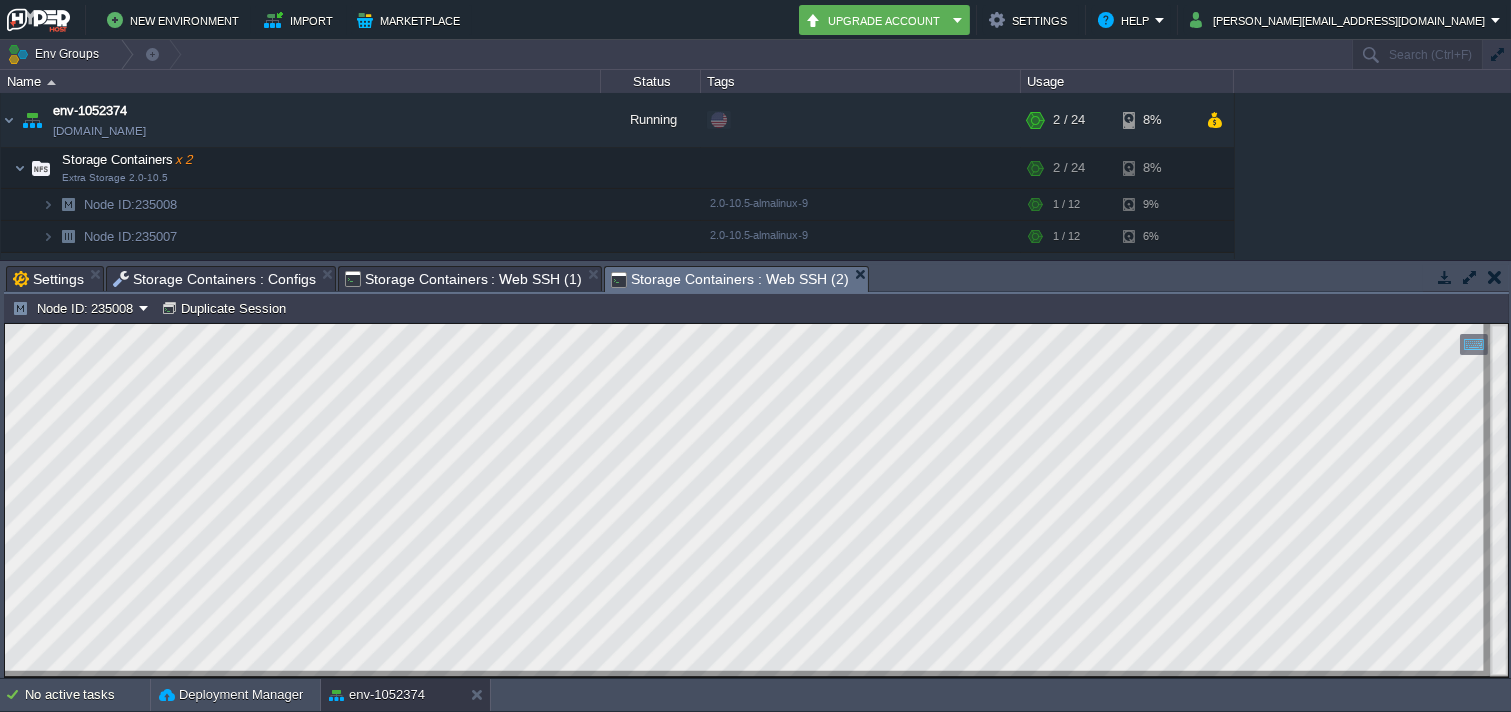 click on "Storage Containers : Web SSH (1)" at bounding box center (463, 279) 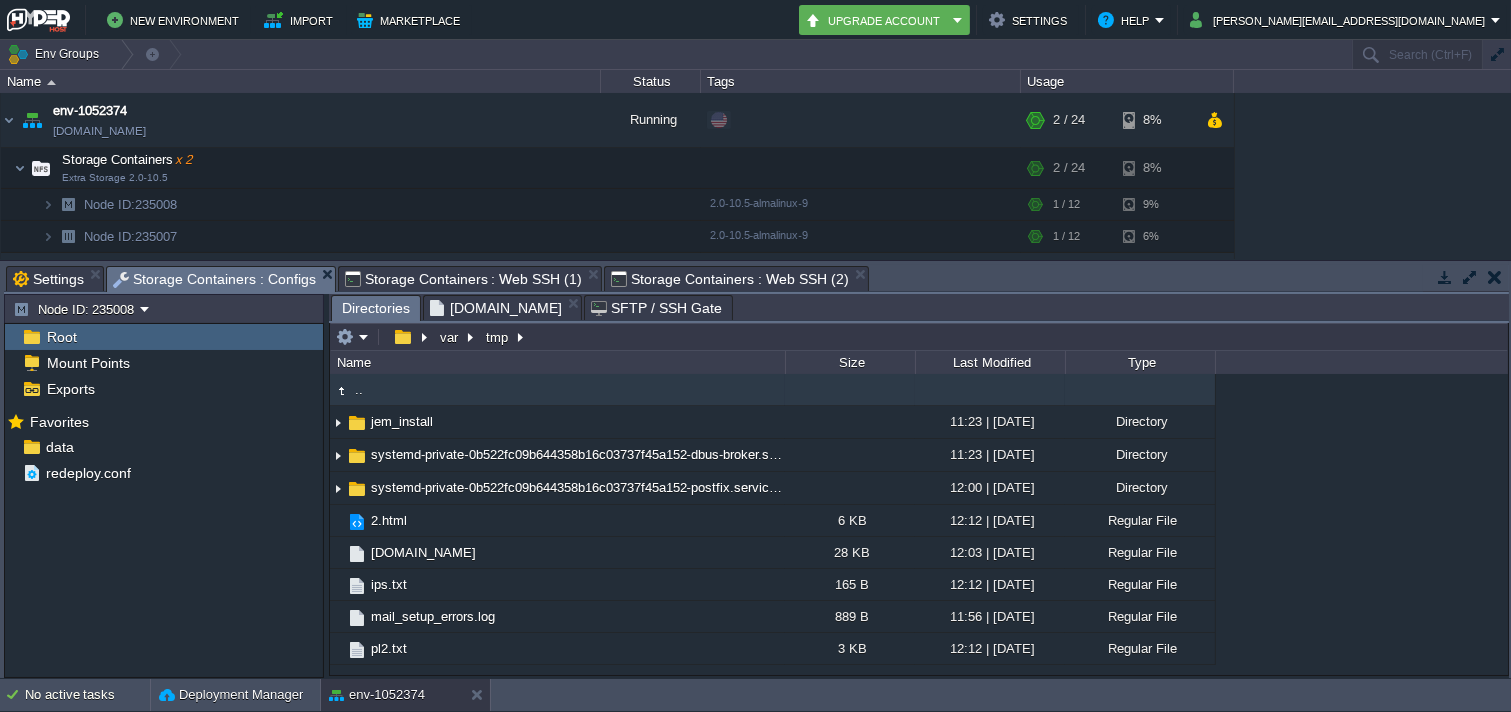 click on "Storage Containers : Configs" at bounding box center (214, 279) 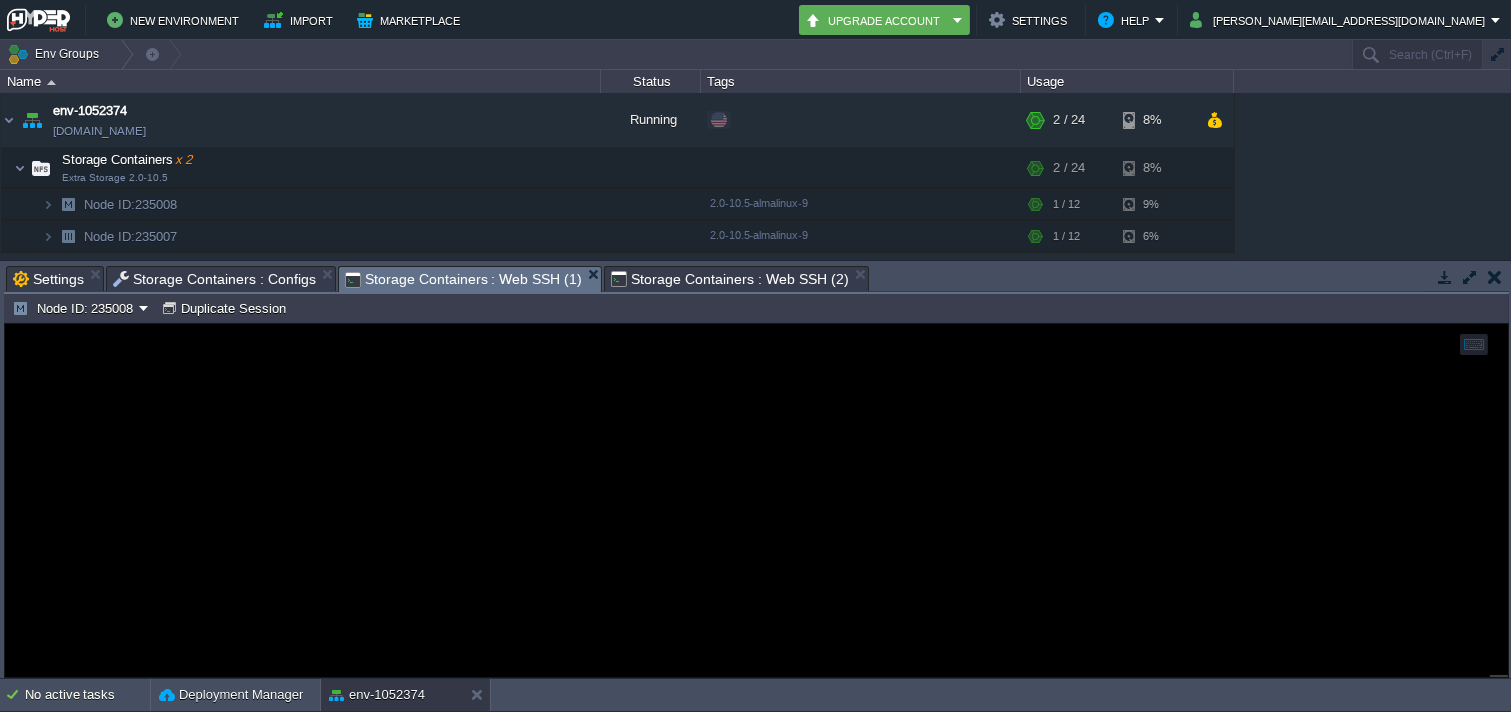 click on "Storage Containers : Web SSH (1)" at bounding box center [463, 279] 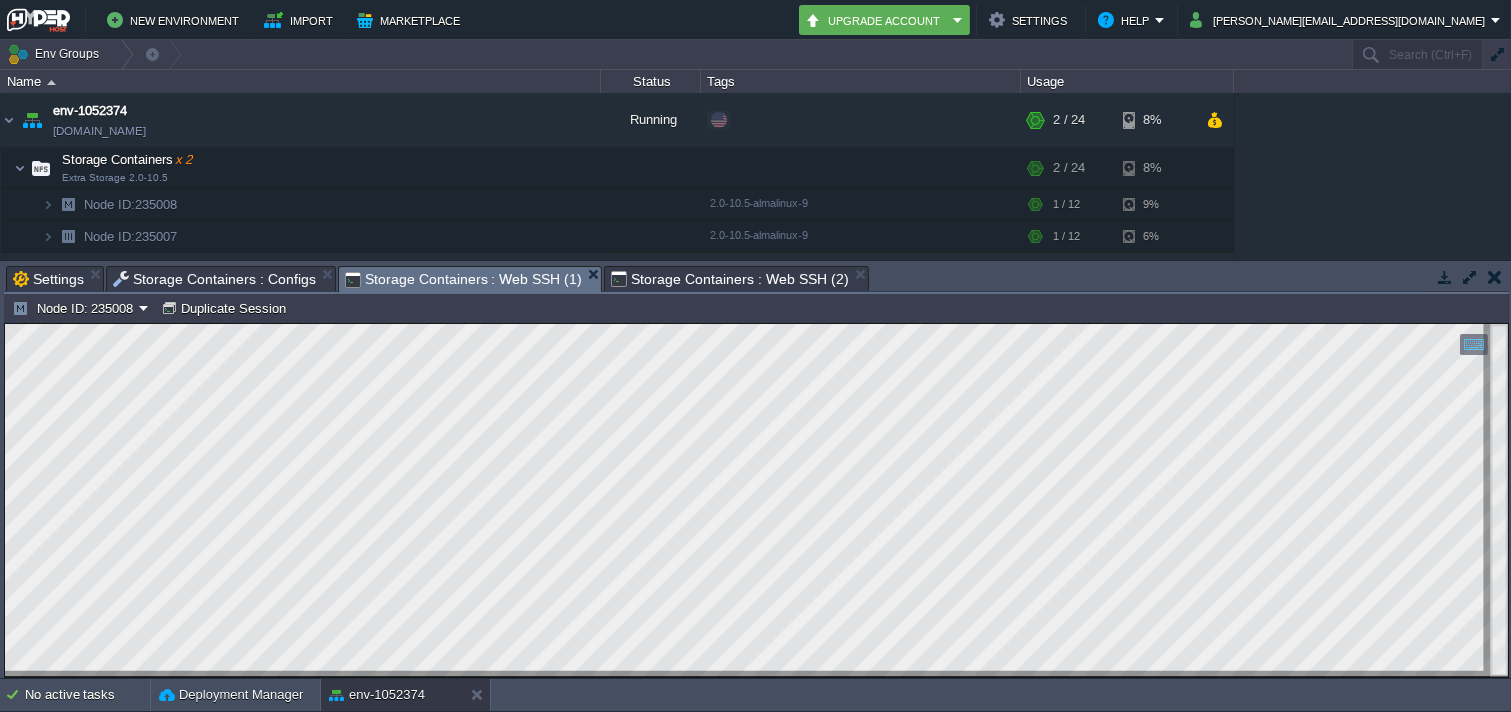 click on "Storage Containers : Web SSH (2)" at bounding box center (729, 279) 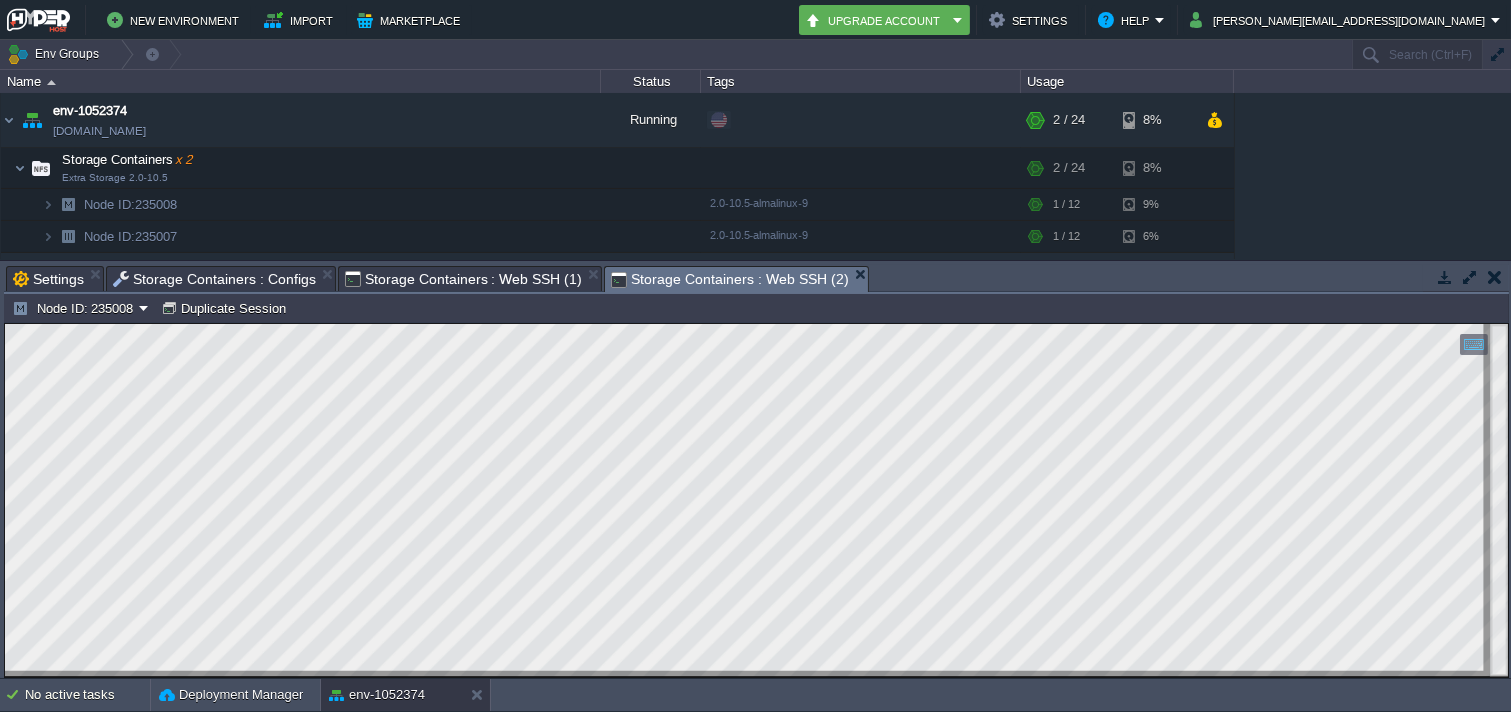 click on "Storage Containers : Web SSH (1)" at bounding box center [463, 279] 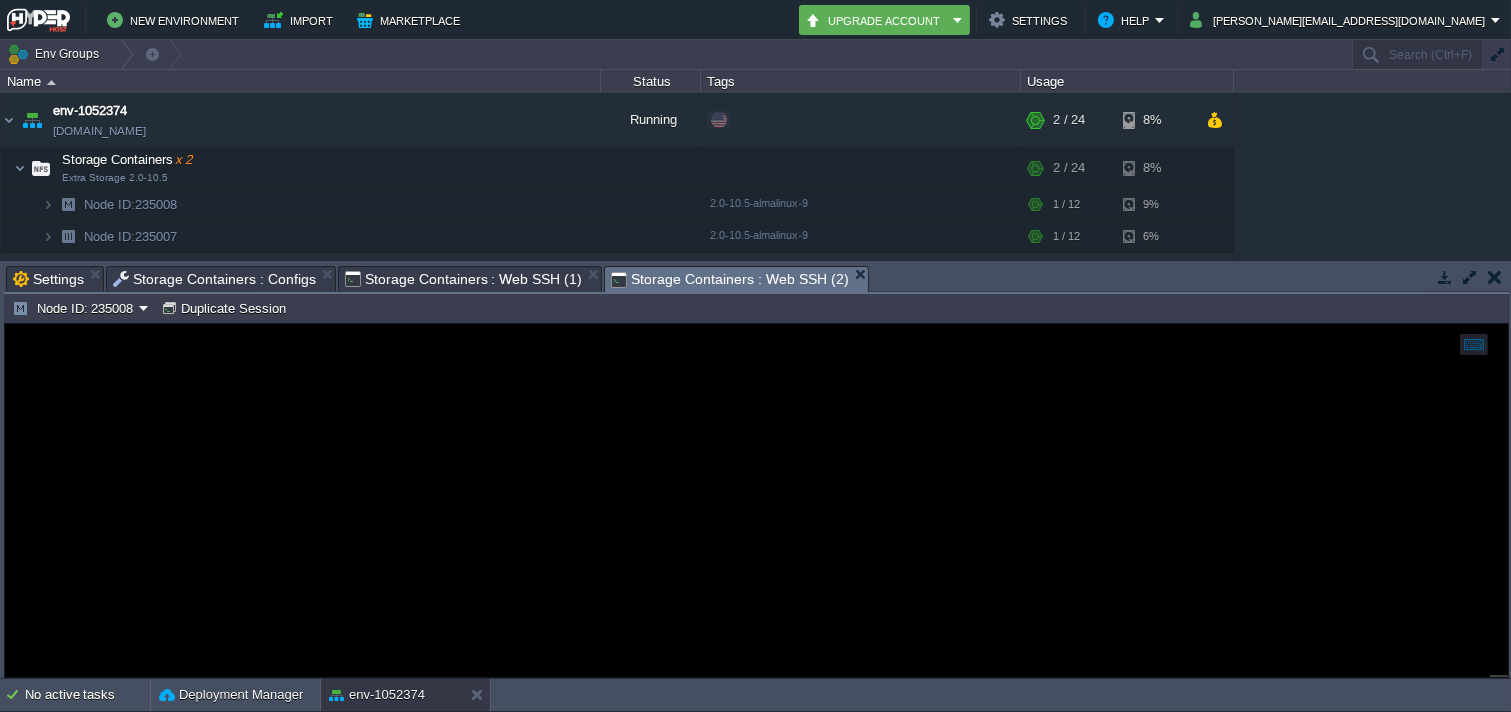 click on "Storage Containers : Web SSH (2)" at bounding box center (729, 279) 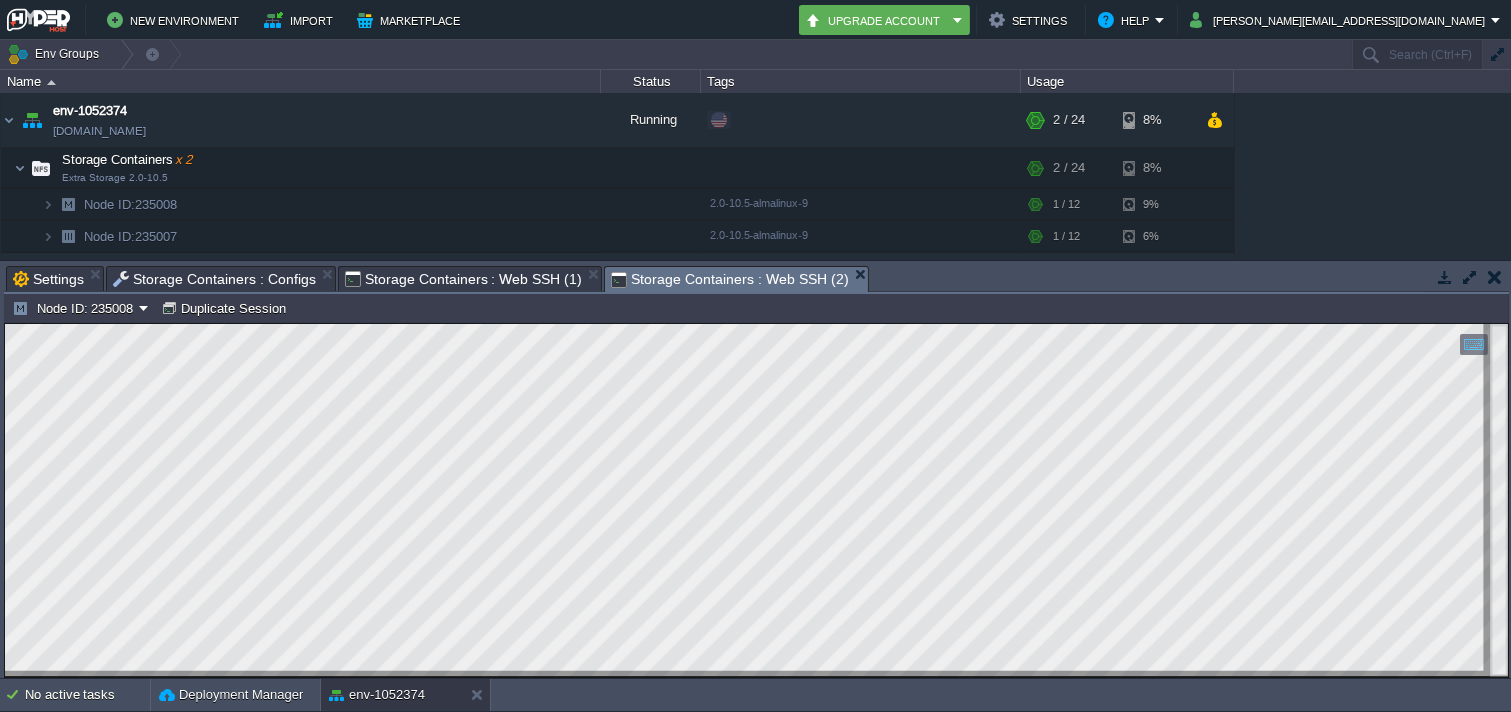 click on "Storage Containers : Web SSH (1)" at bounding box center (463, 279) 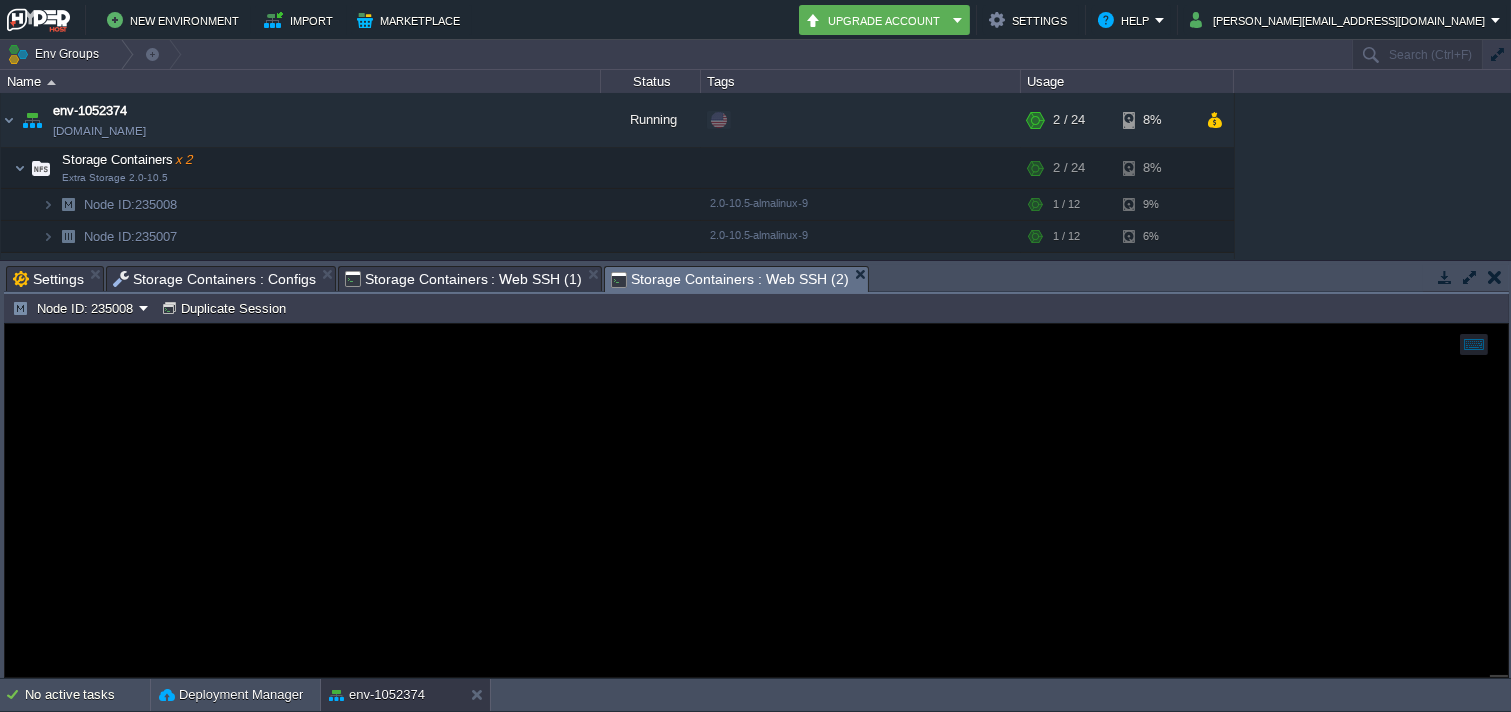click on "Storage Containers : Web SSH (2)" at bounding box center (729, 279) 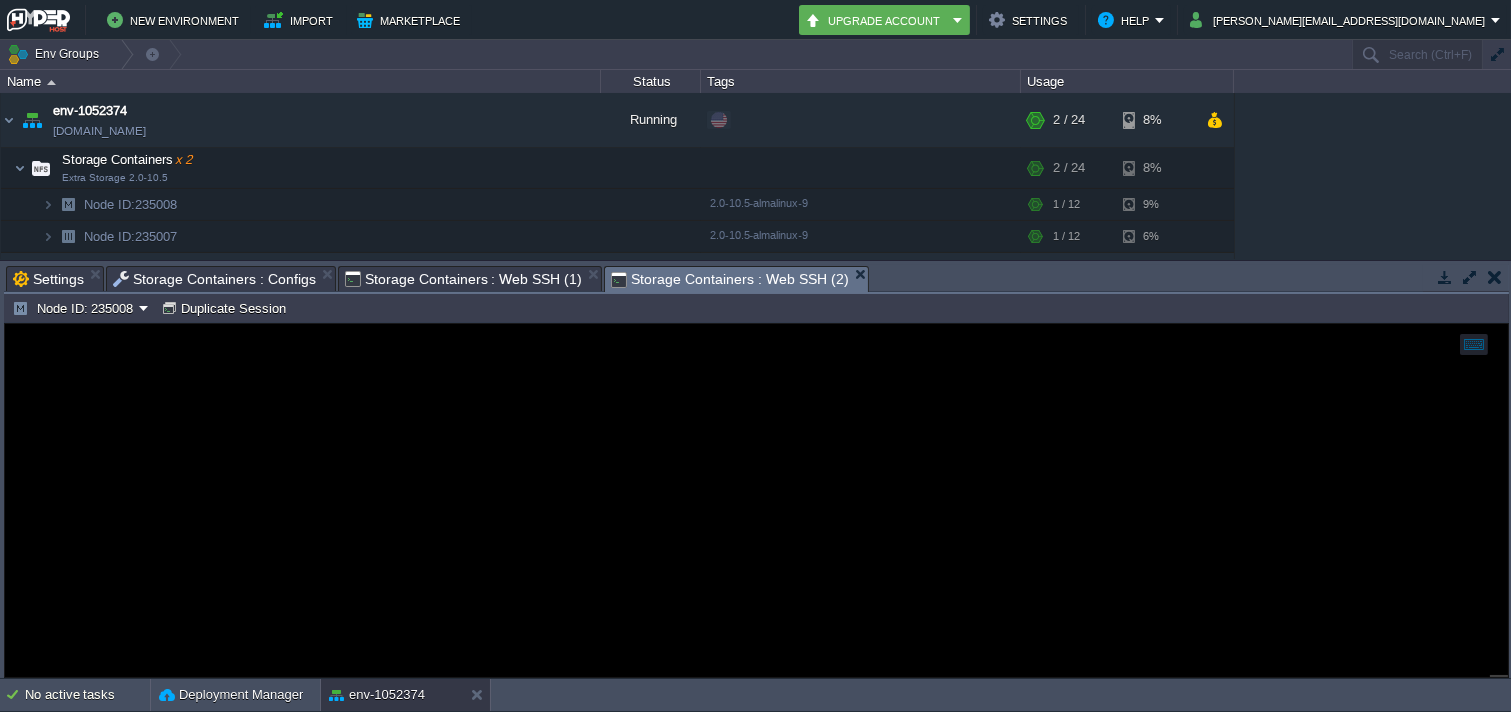 click on "Storage Containers : Web SSH (1)" at bounding box center (463, 279) 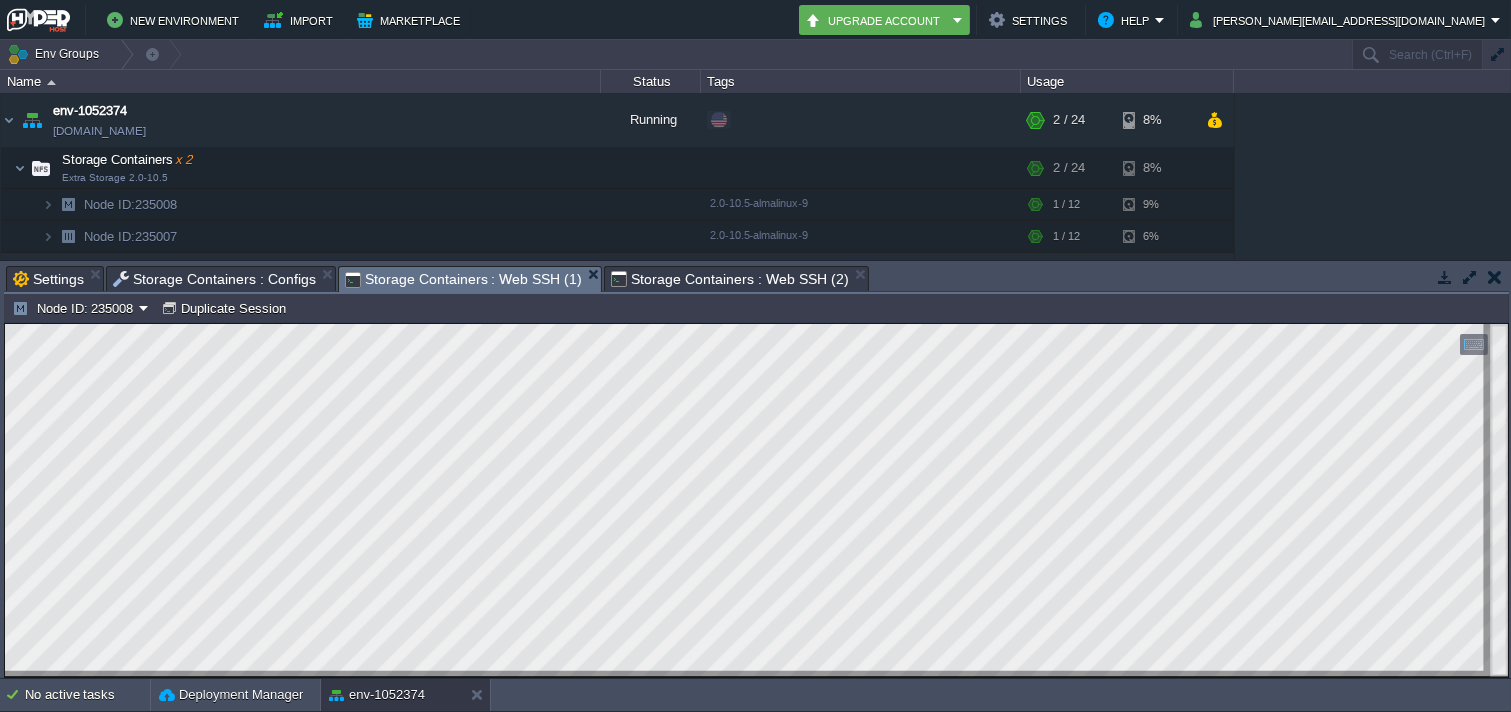 click on "Storage Containers : Configs" at bounding box center (214, 279) 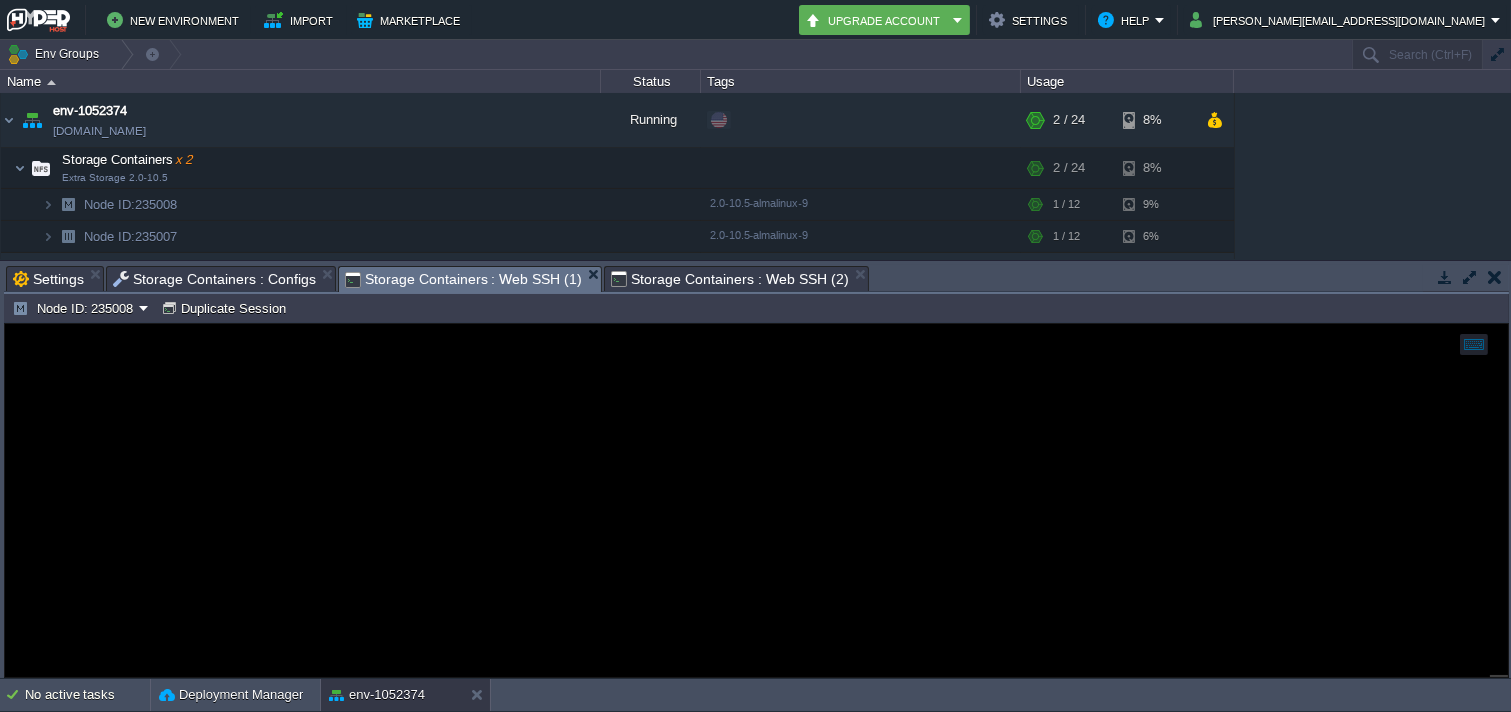 click on "Storage Containers : Web SSH (1)" at bounding box center (463, 279) 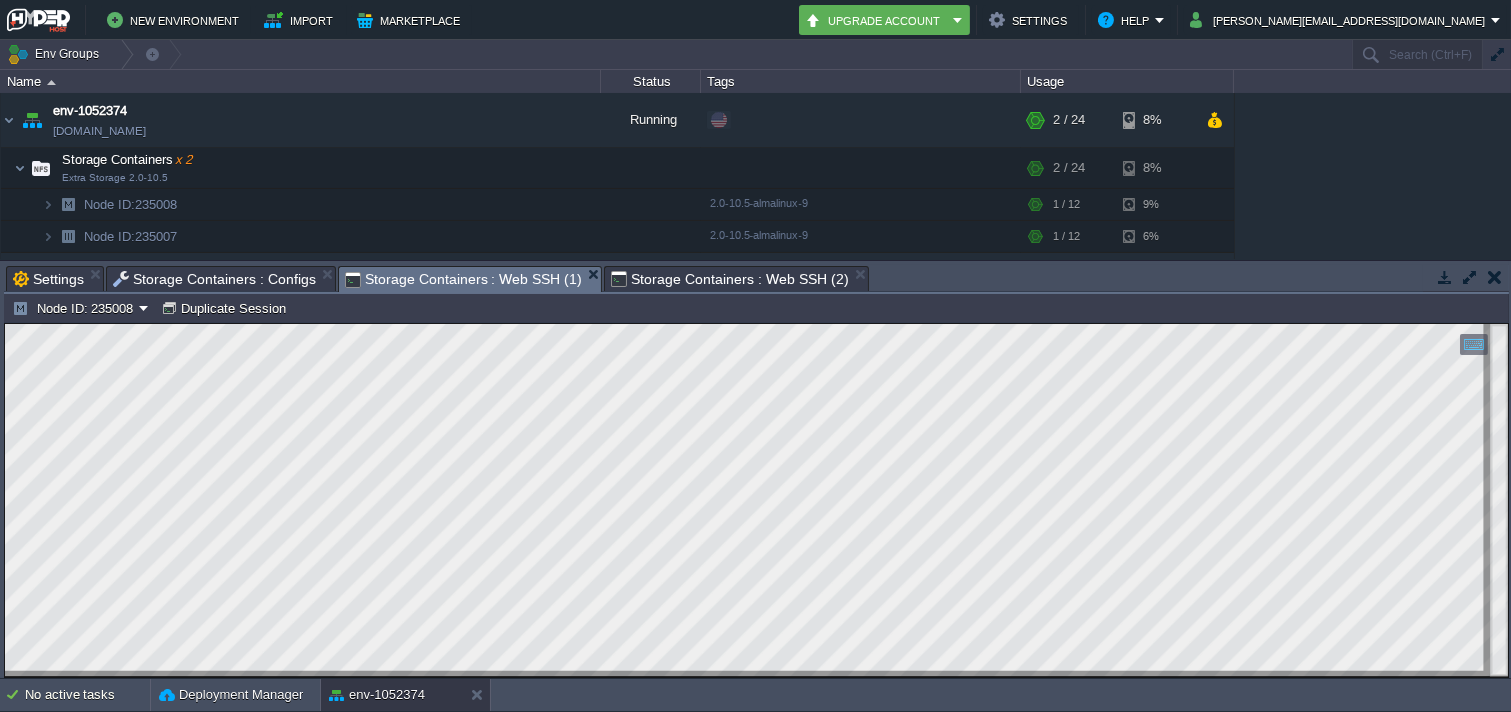 click on "Storage Containers : Web SSH (2)" at bounding box center [729, 279] 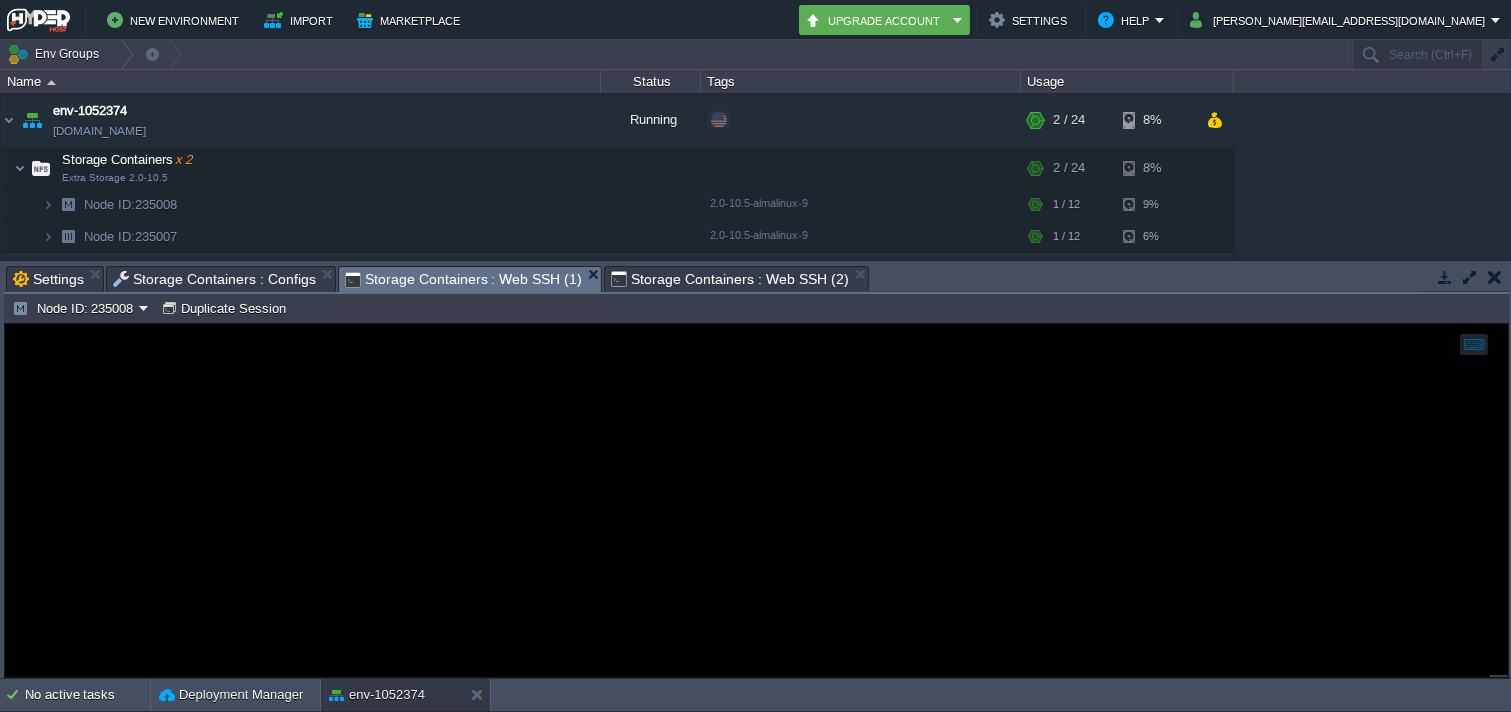 click on "Storage Containers : Web SSH (1)" at bounding box center [463, 279] 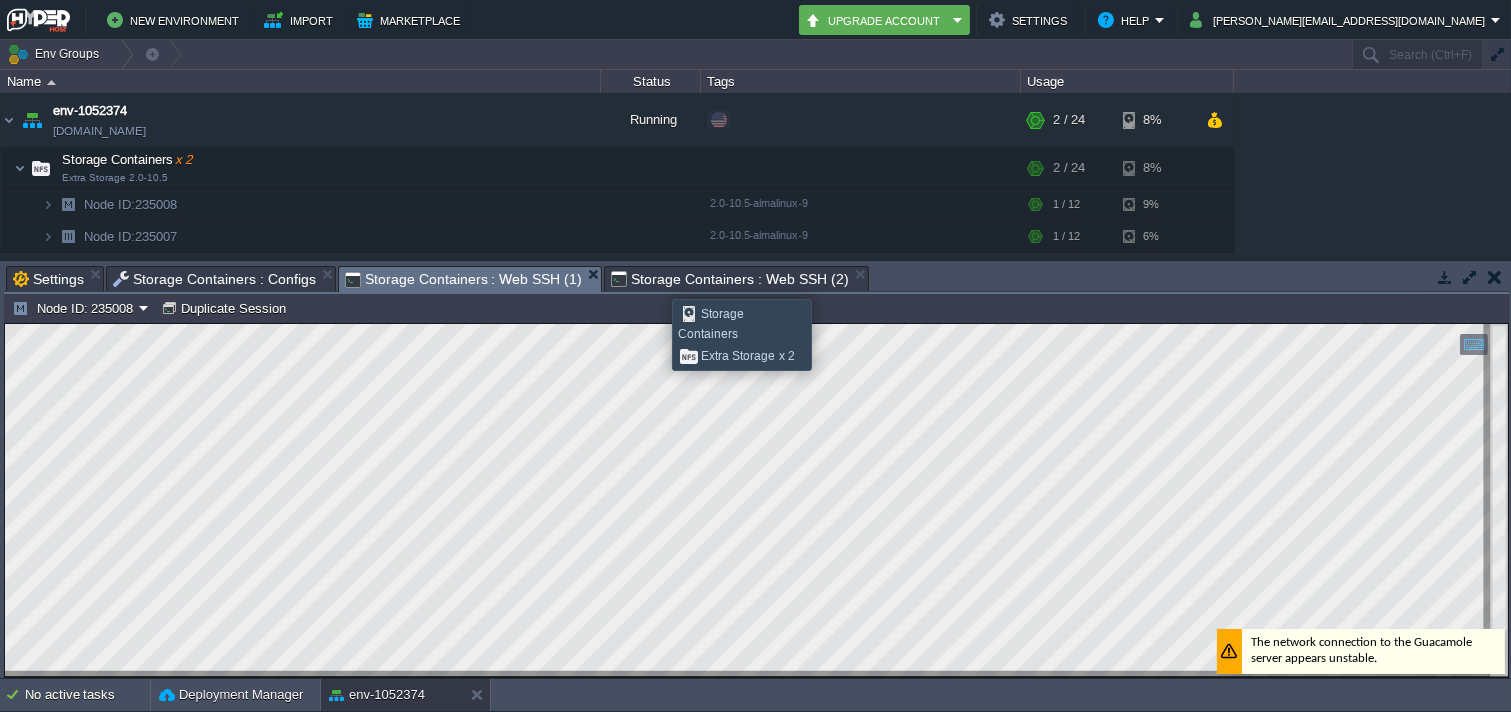 click on "Storage Containers : Web SSH (2)" at bounding box center (729, 279) 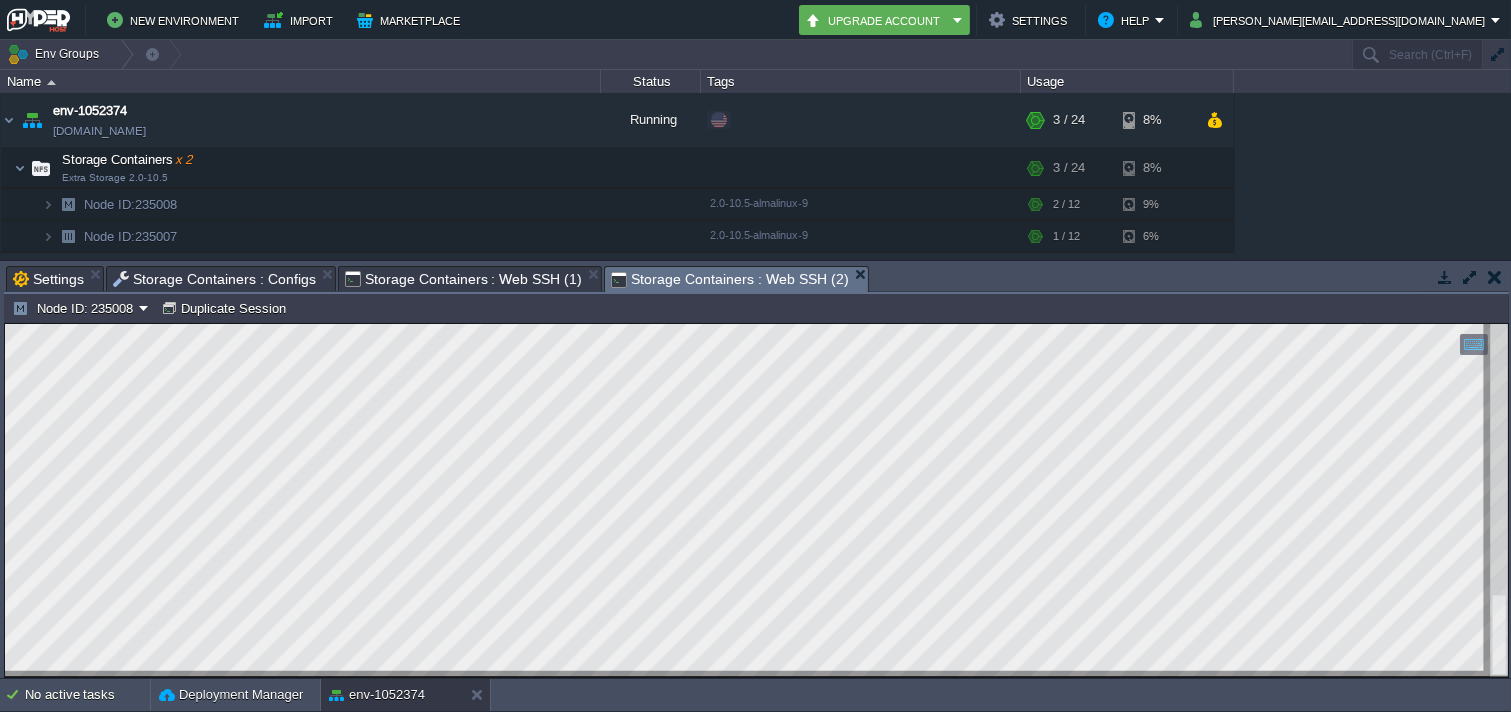 click on "Storage Containers : Web SSH (1)" at bounding box center (463, 279) 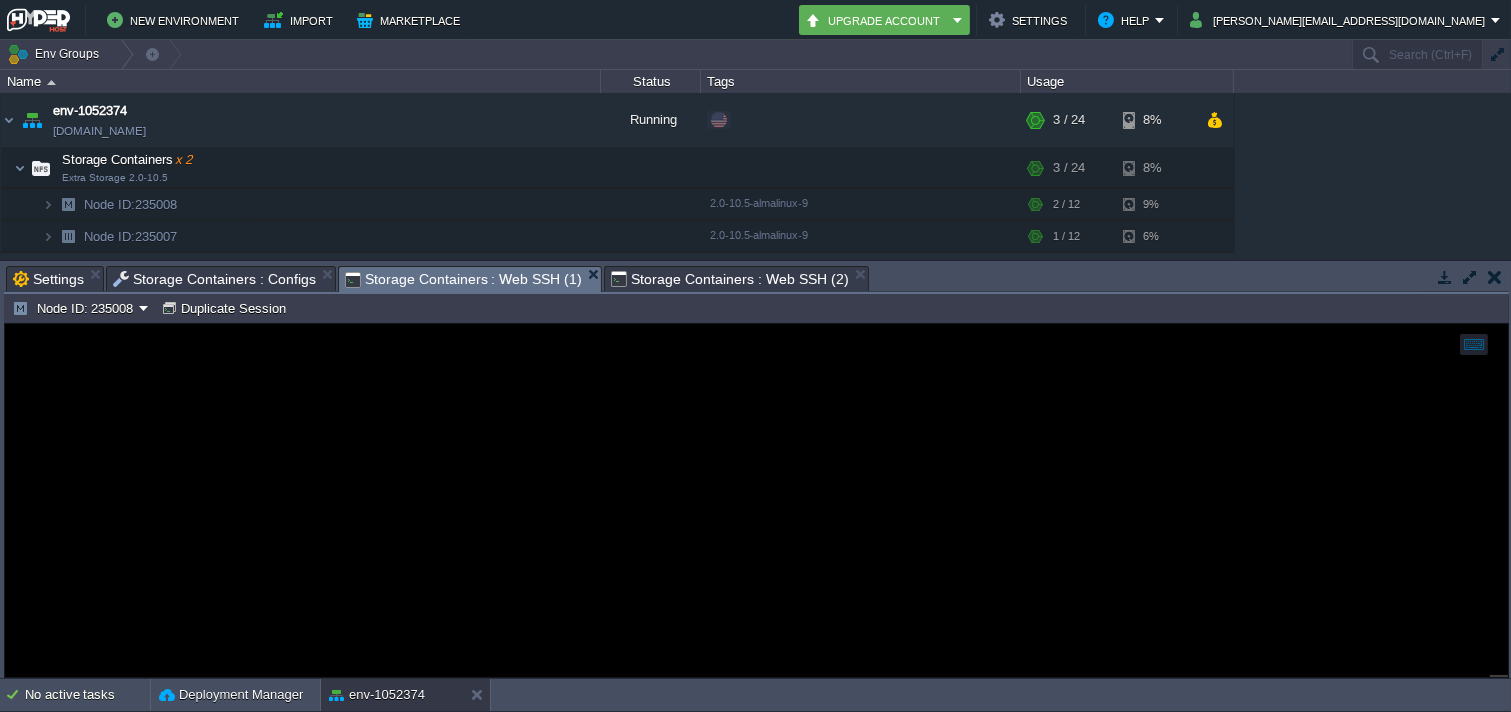 click on "Storage Containers : Web SSH (2)" at bounding box center [729, 279] 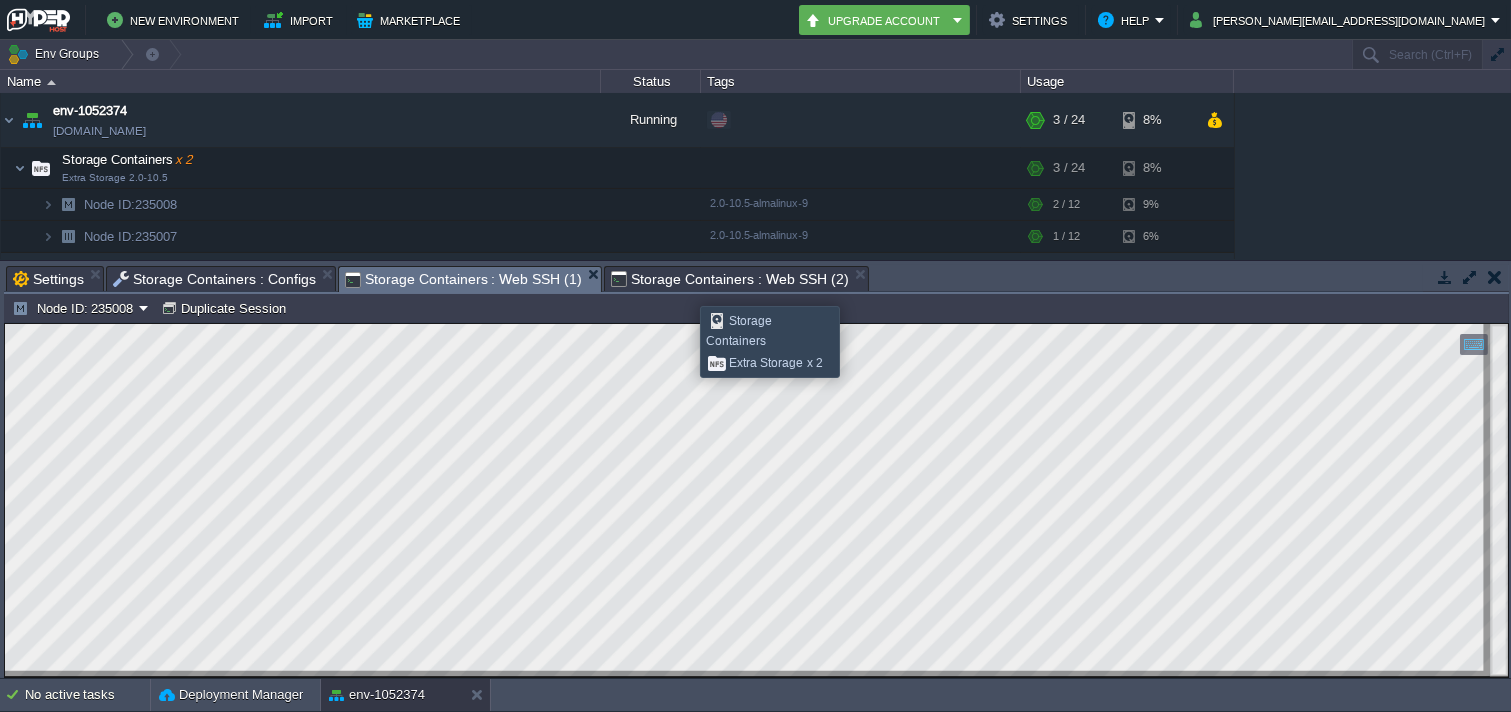 click on "Storage Containers : Web SSH (2)" at bounding box center [729, 279] 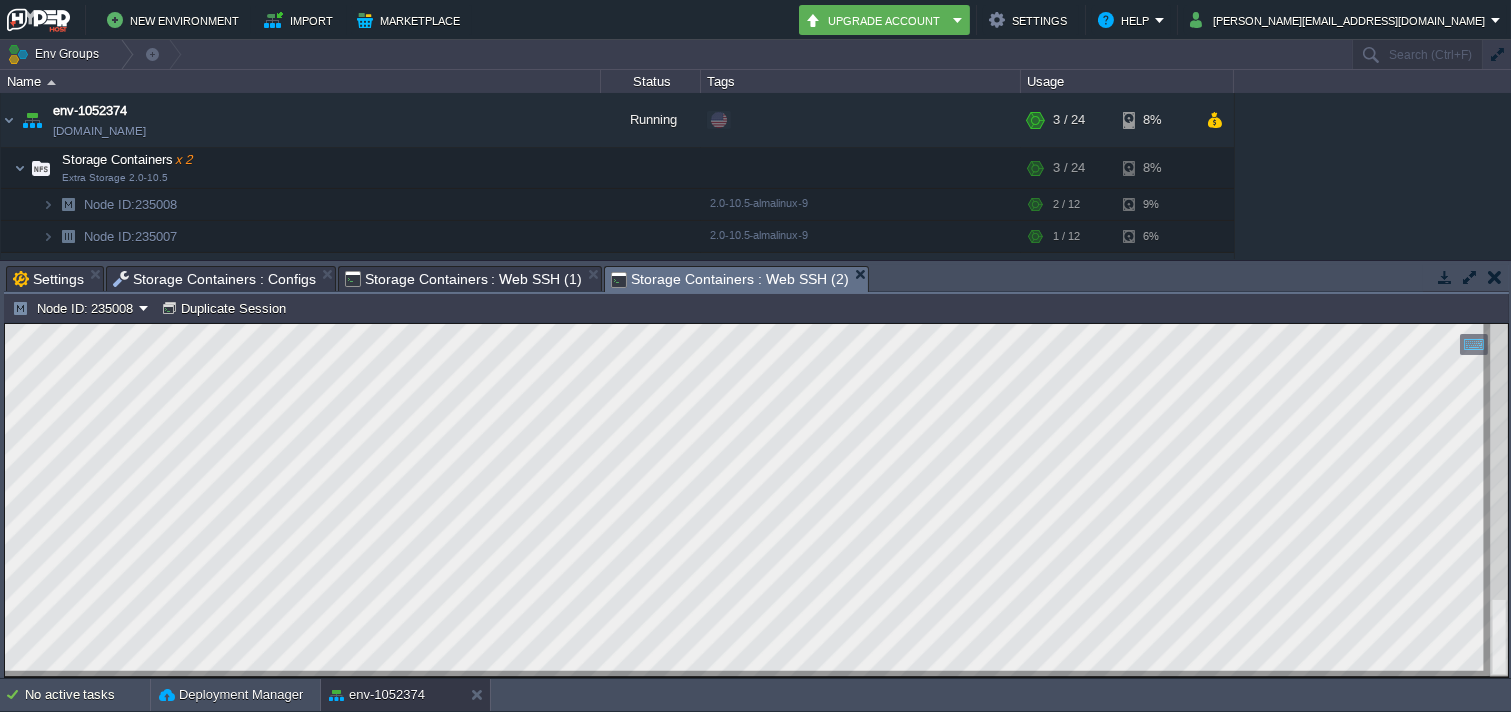 click on "New Environment Import Marketplace Bonus $0.00 Upgrade Account   Settings Help [PERSON_NAME][EMAIL_ADDRESS][DOMAIN_NAME]         Env Groups                     Search (Ctrl+F)         Let's get started! Create New Environment   Deploy Solution  from Marketplace   Collaborate on  Shared Environment Name Status Tags Usage env-1052374 [DOMAIN_NAME] Running                                 + Add to Env Group                                                                                                                                                            RAM                 2%                                         CPU                 7%                             3 / 24                    8%       Storage Containers  x 2 Extra Storage 2.0-10.5                                                                                                                                                            RAM                 2%                                         CPU                 7%" at bounding box center (755, 356) 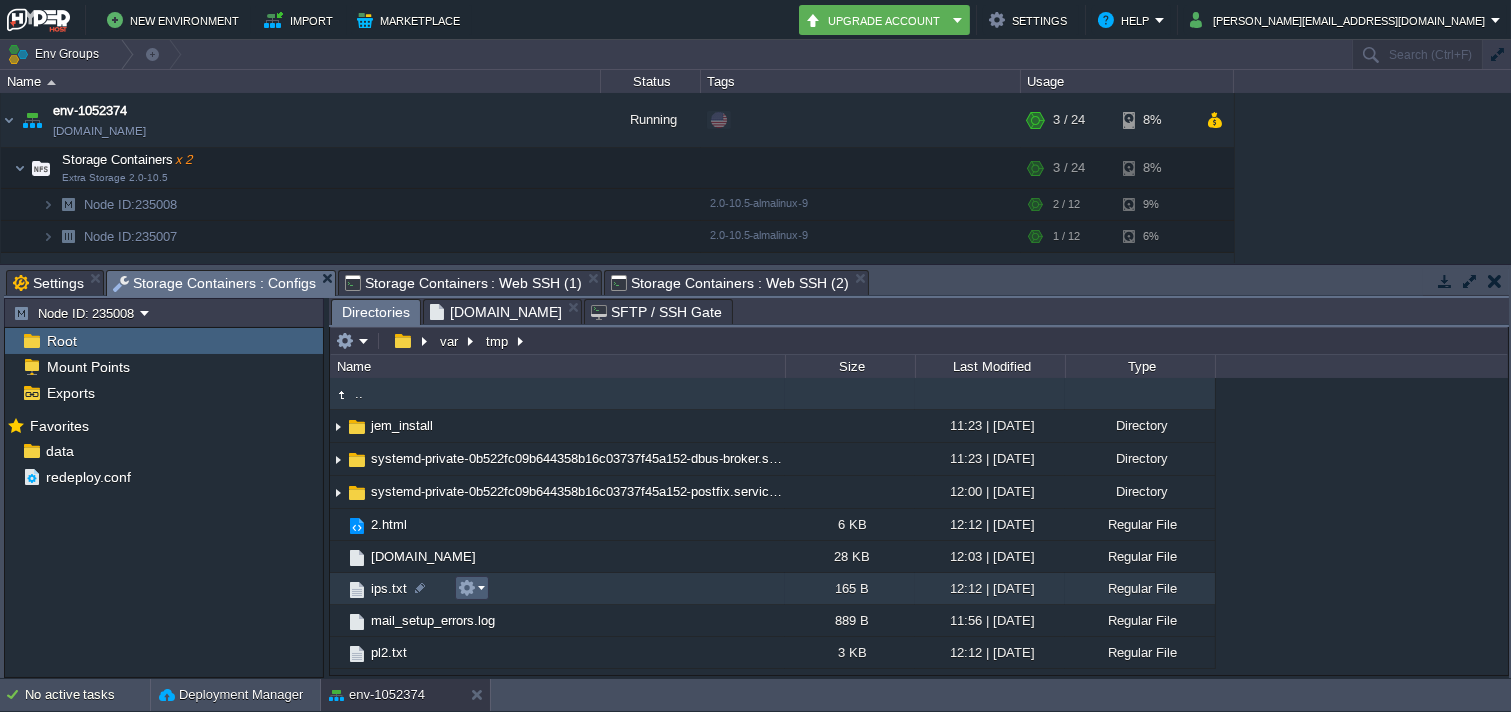 click at bounding box center (471, 588) 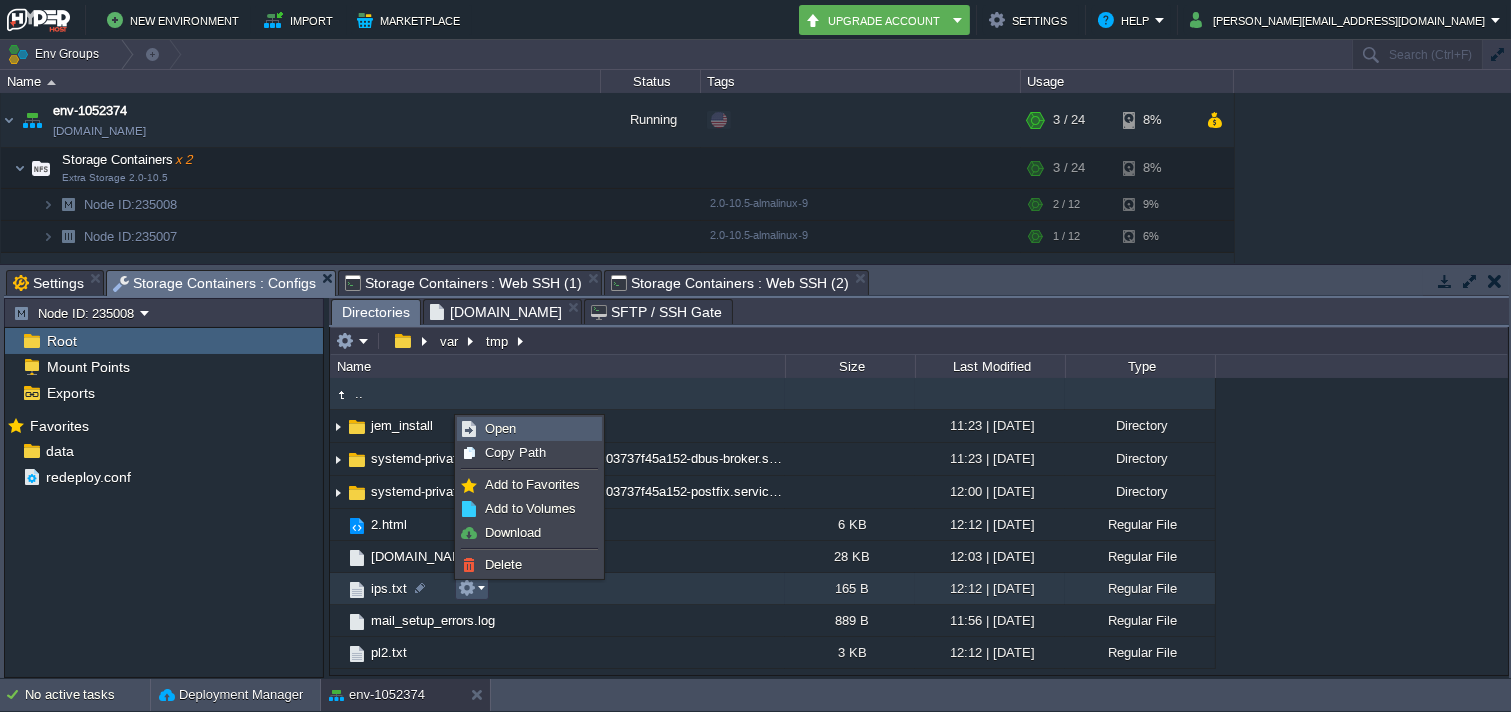 click on "Open" at bounding box center [500, 428] 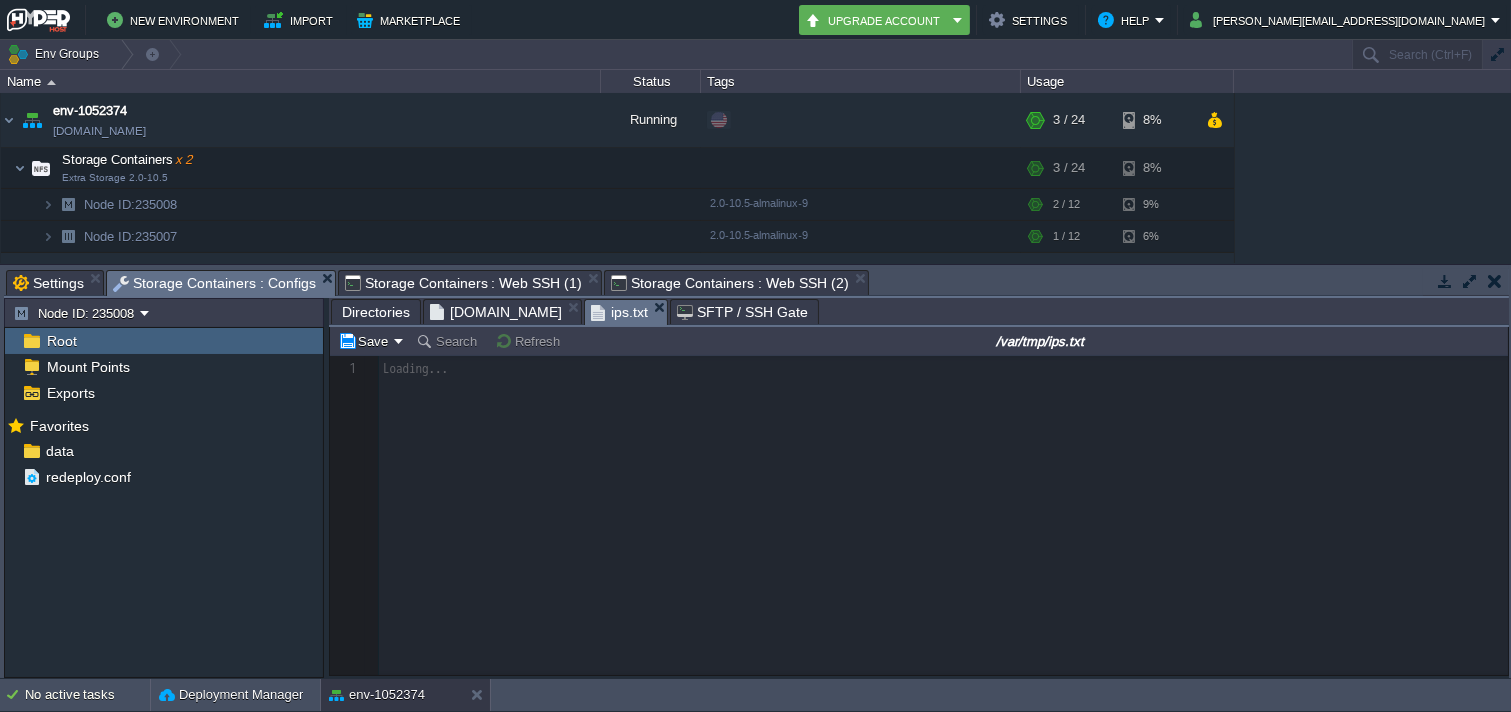 click at bounding box center [919, 515] 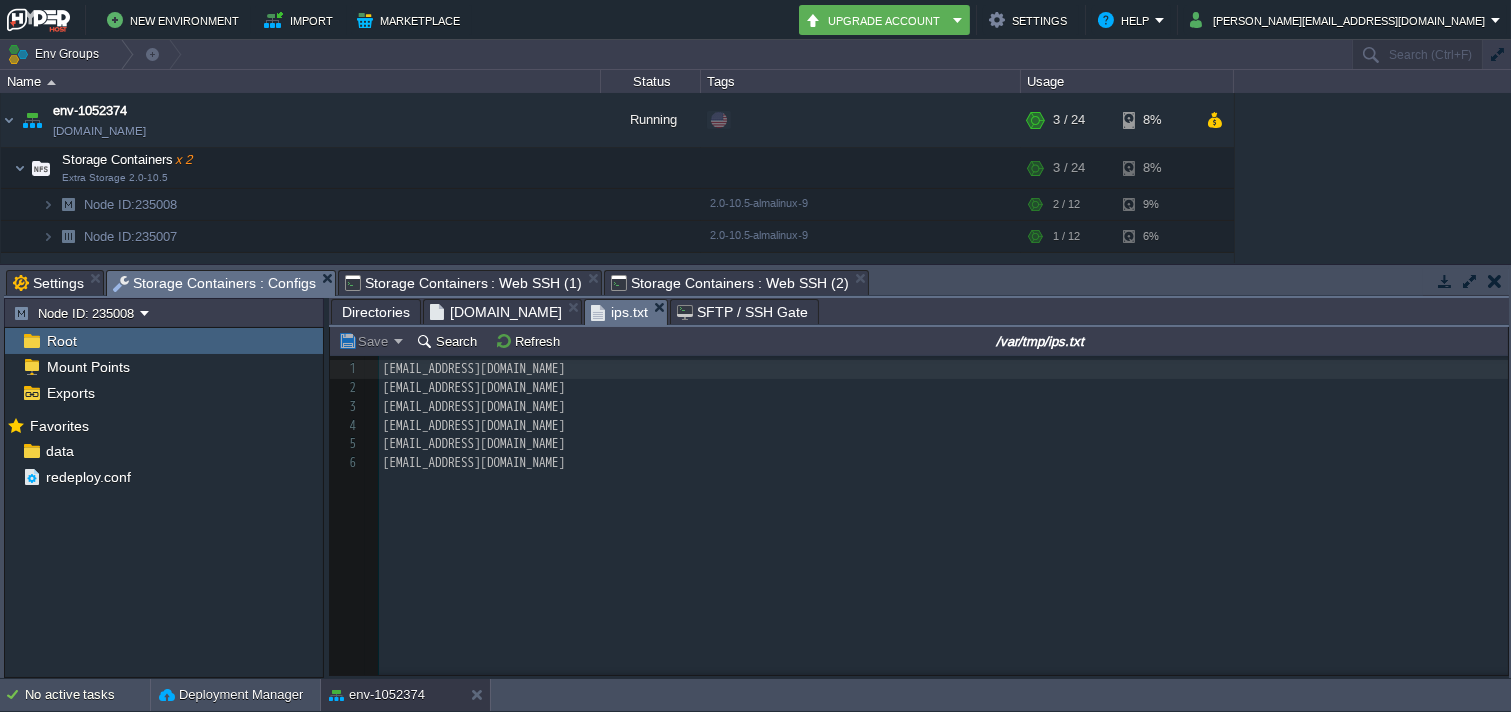 scroll, scrollTop: 6, scrollLeft: 0, axis: vertical 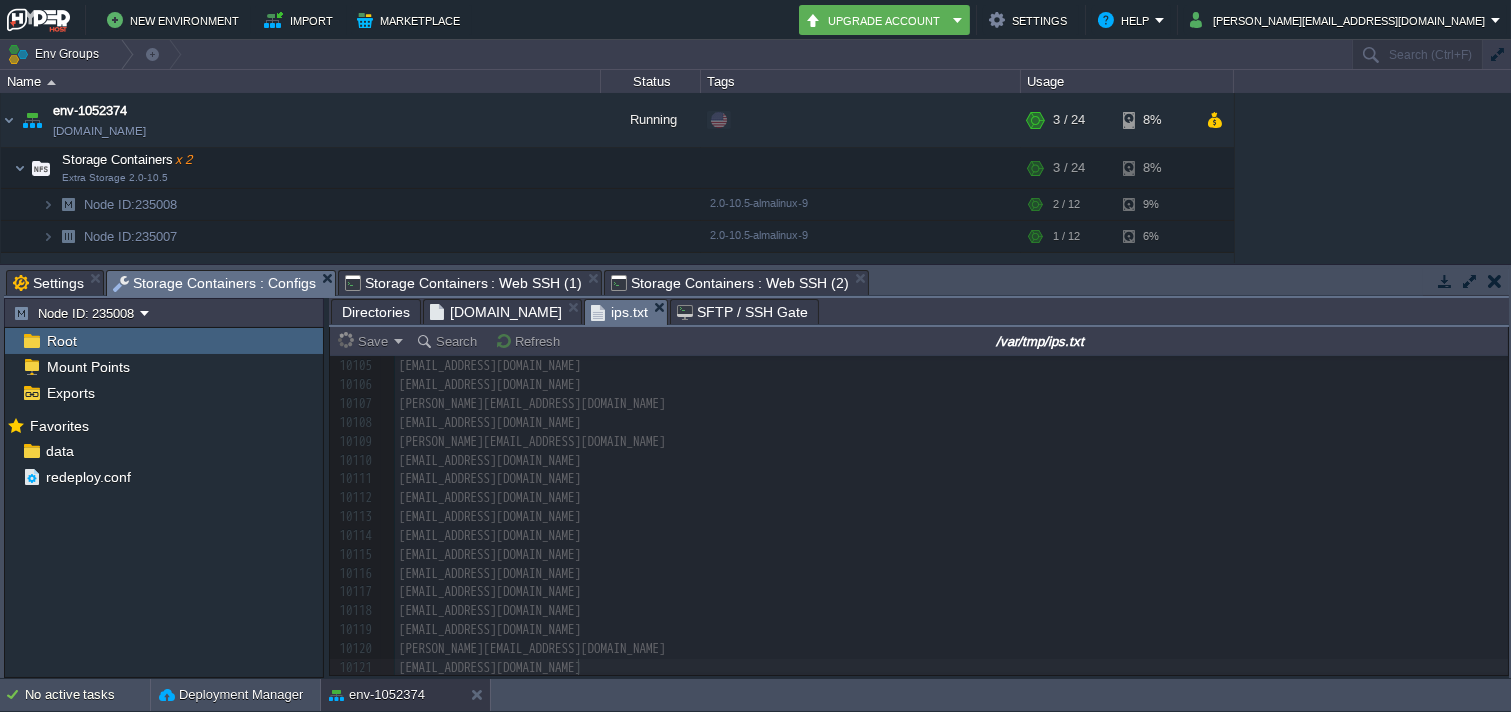 click on "SFTP / SSH Gate" at bounding box center (742, 312) 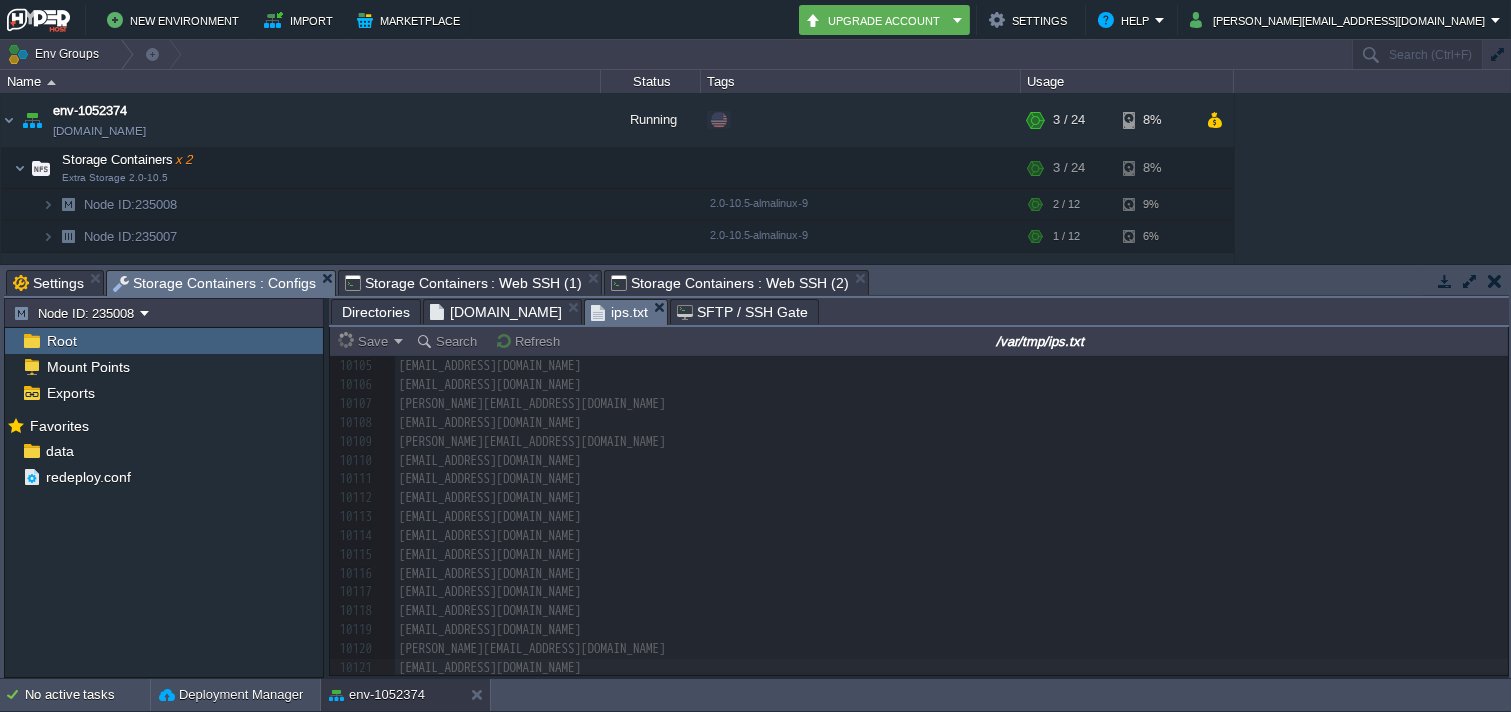 click on "ips.txt" at bounding box center [619, 312] 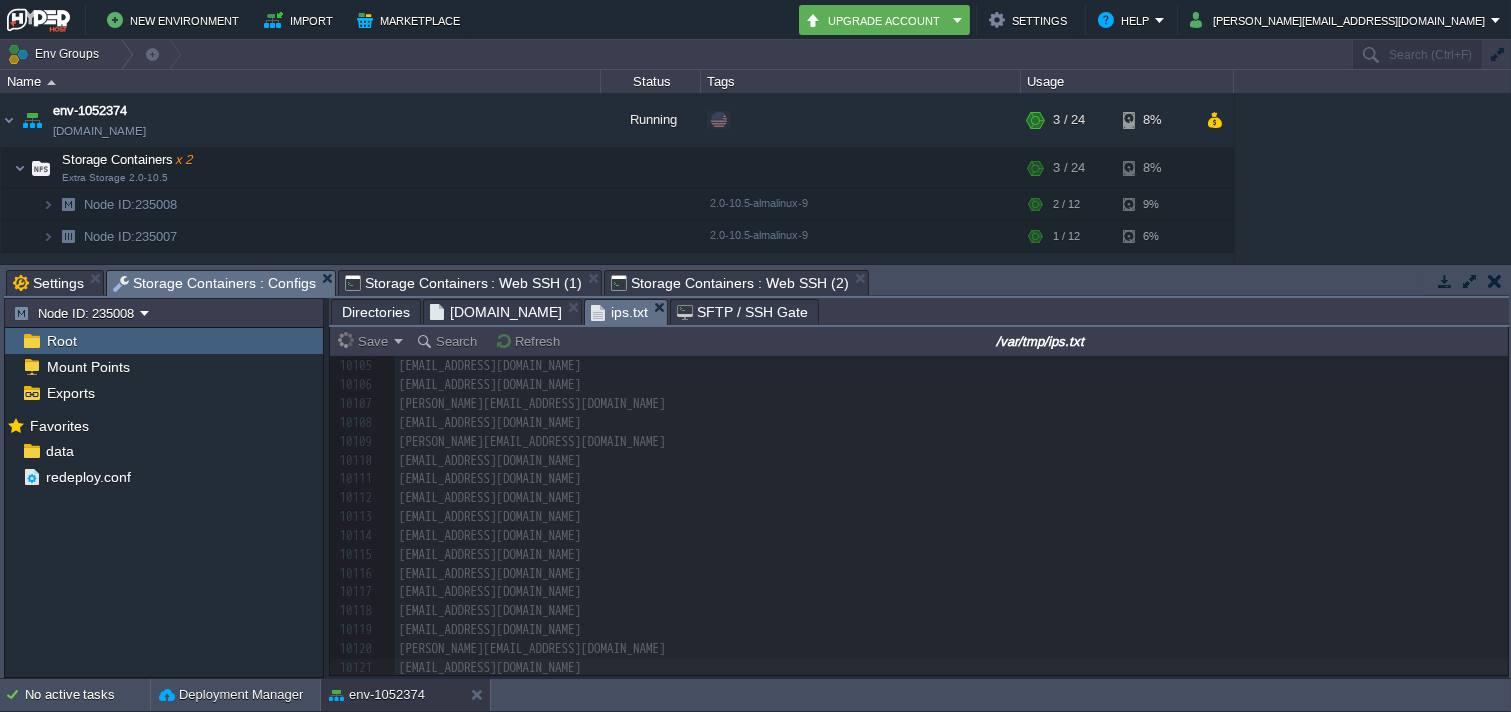 click on "[DOMAIN_NAME]" at bounding box center (496, 312) 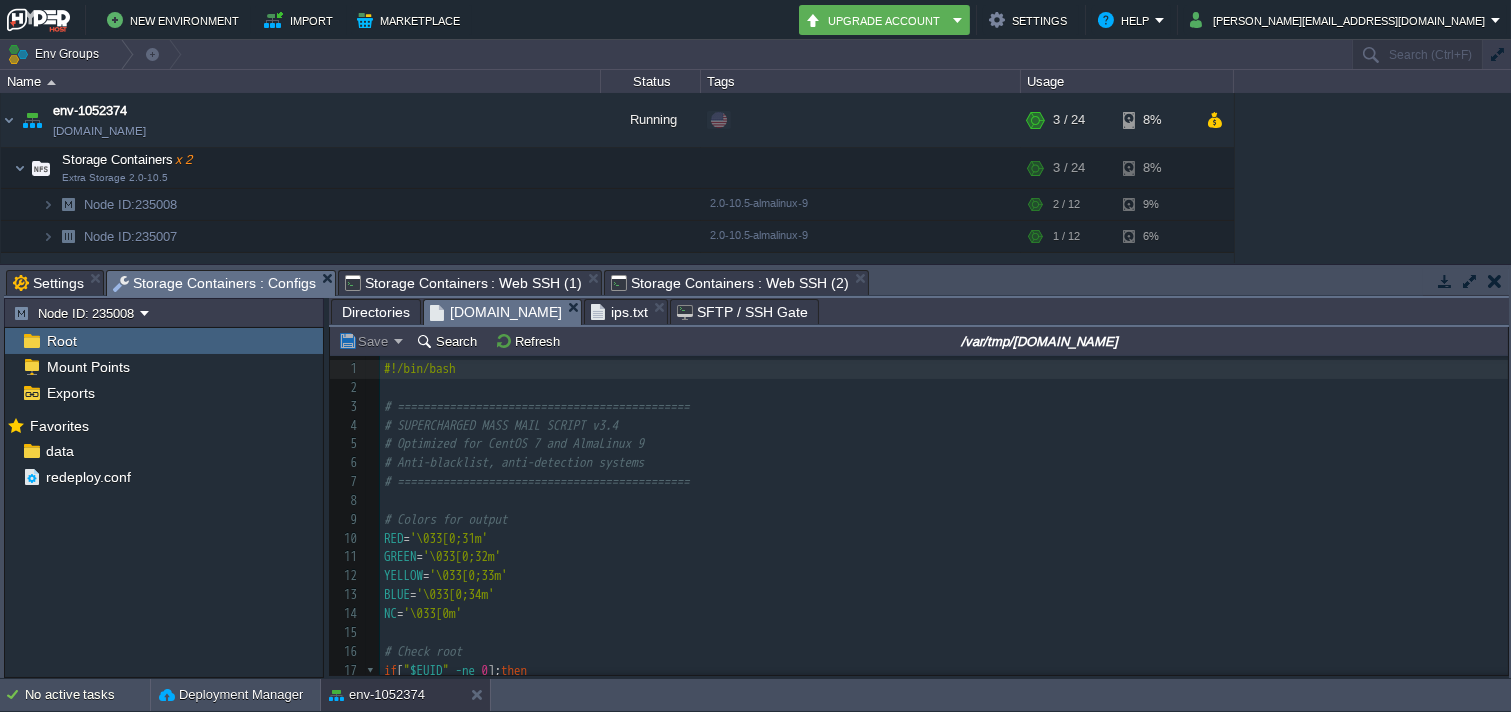 click on "Storage Containers : Web SSH (1)" at bounding box center [463, 283] 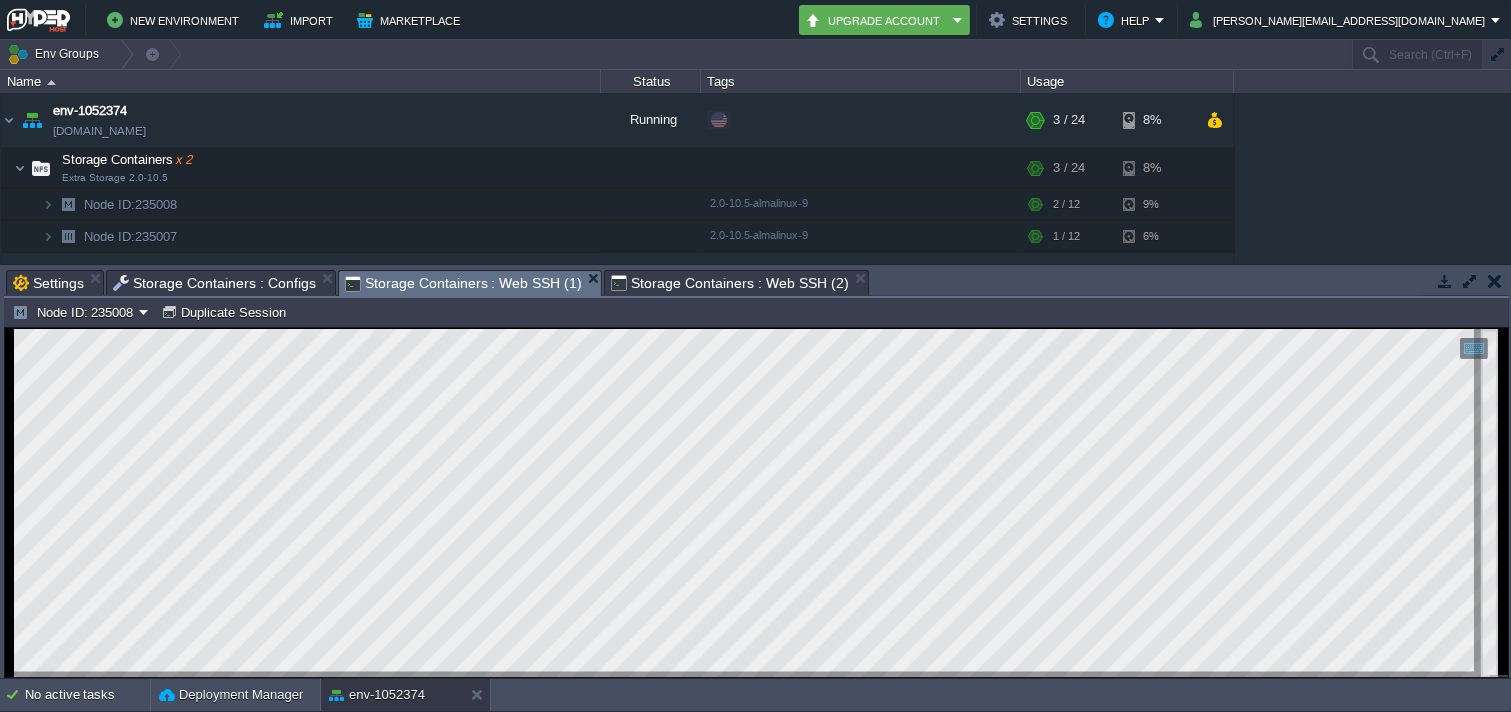 click on "Storage Containers : Web SSH (2)" at bounding box center (729, 283) 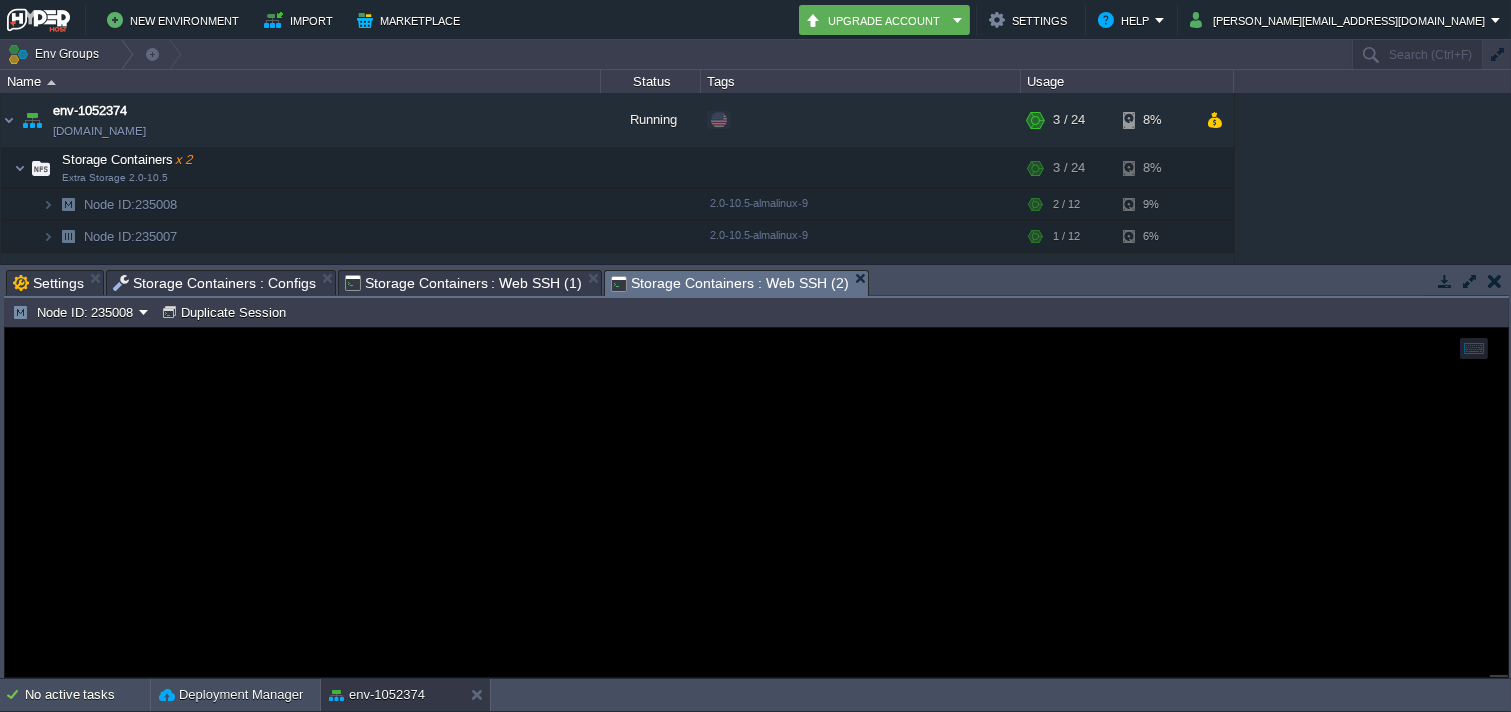 click on "Storage Containers : Web SSH (1)" at bounding box center [463, 283] 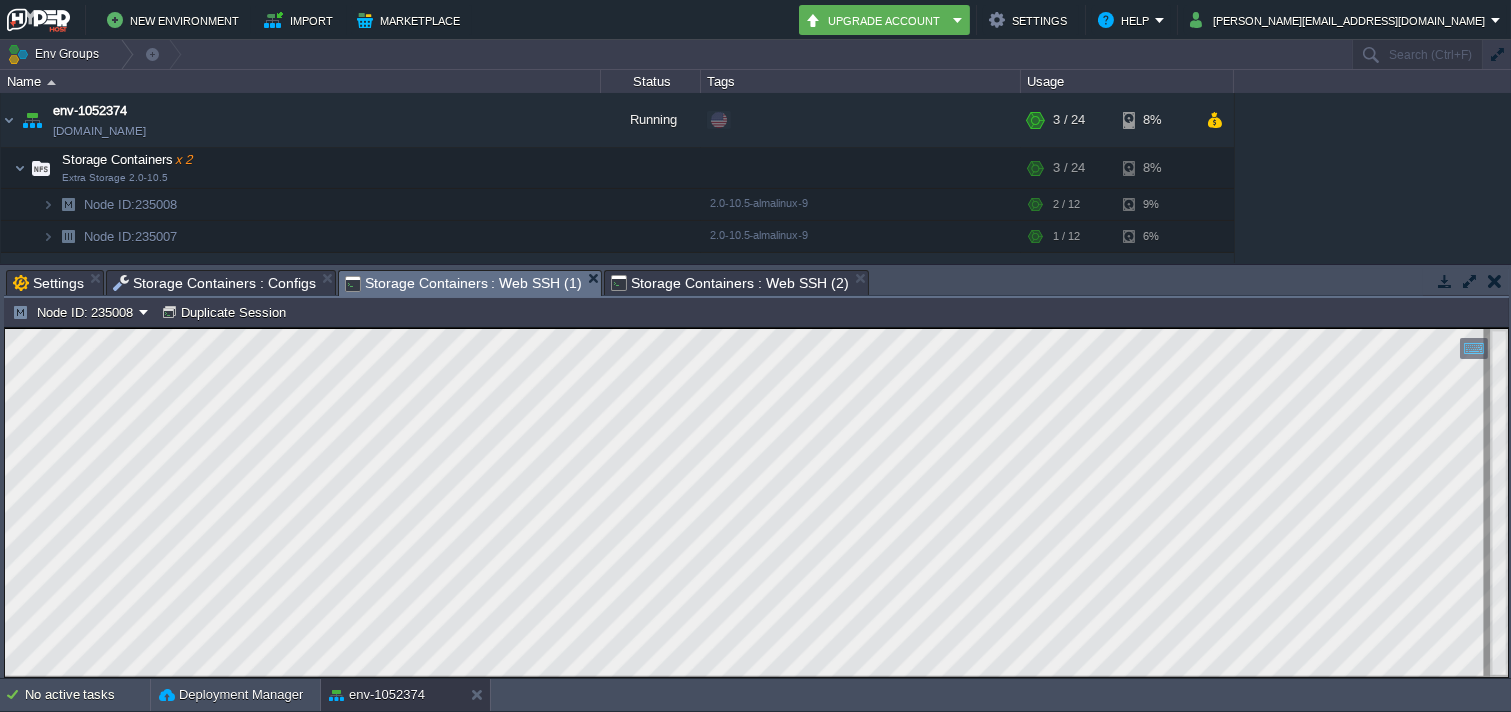 click on "Storage Containers : Web SSH (2)" at bounding box center [729, 283] 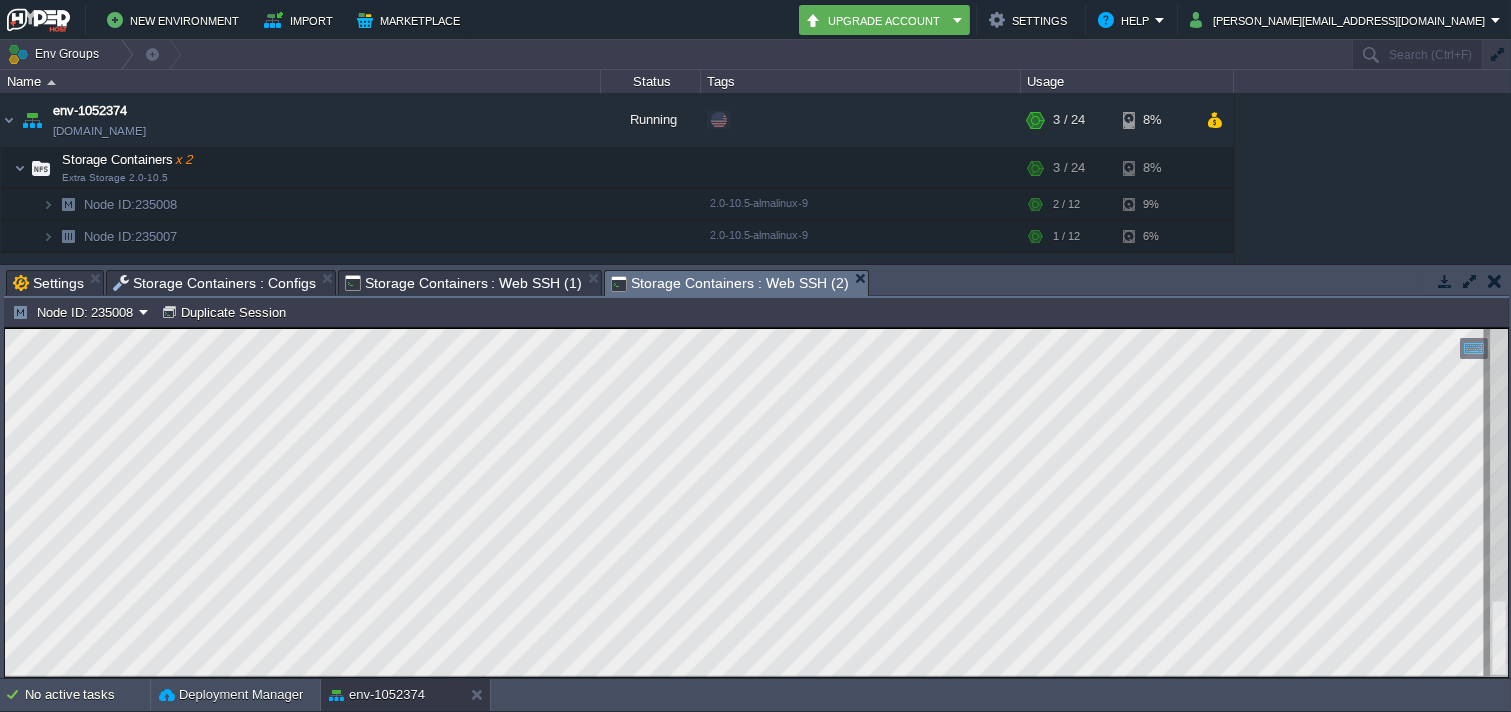 click on "Storage Containers : Configs" at bounding box center (214, 283) 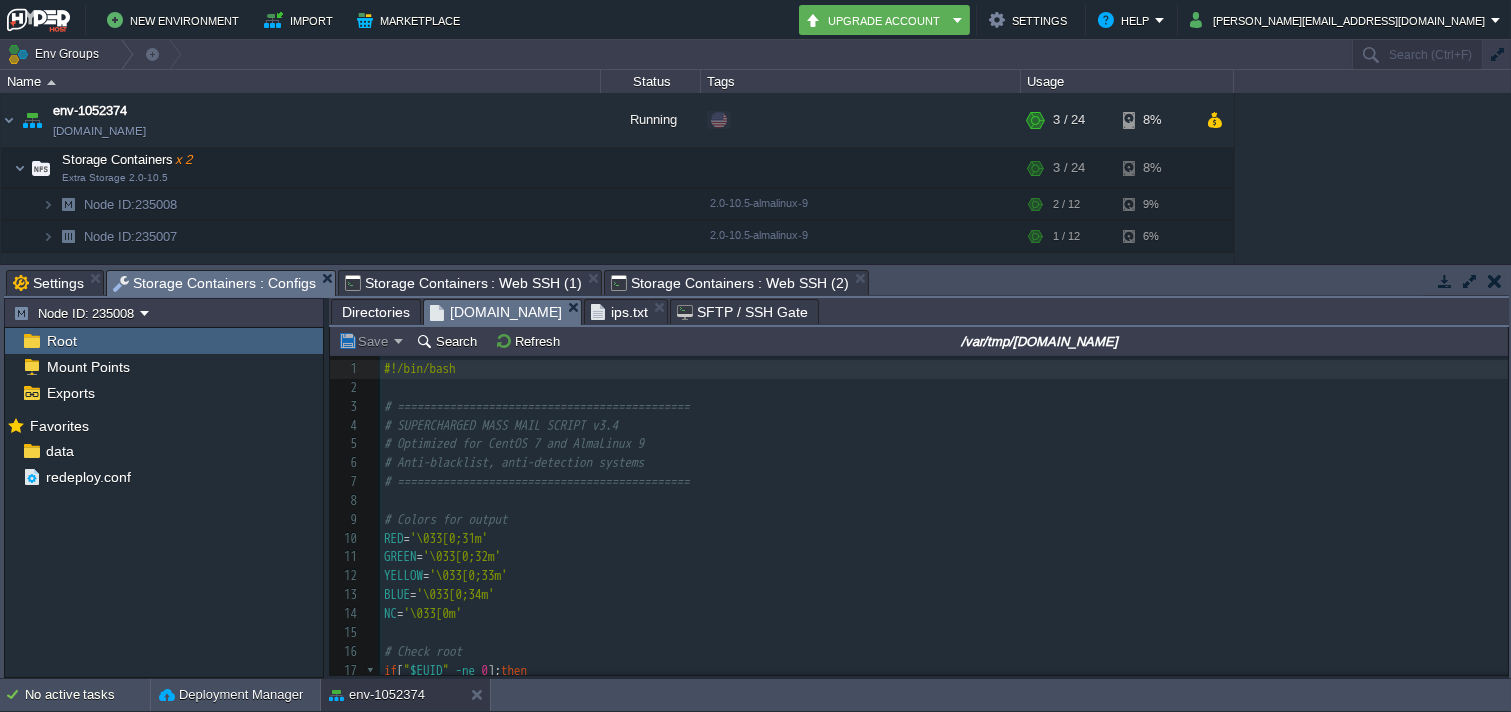 click on "Storage Containers : Web SSH (2)" at bounding box center (729, 283) 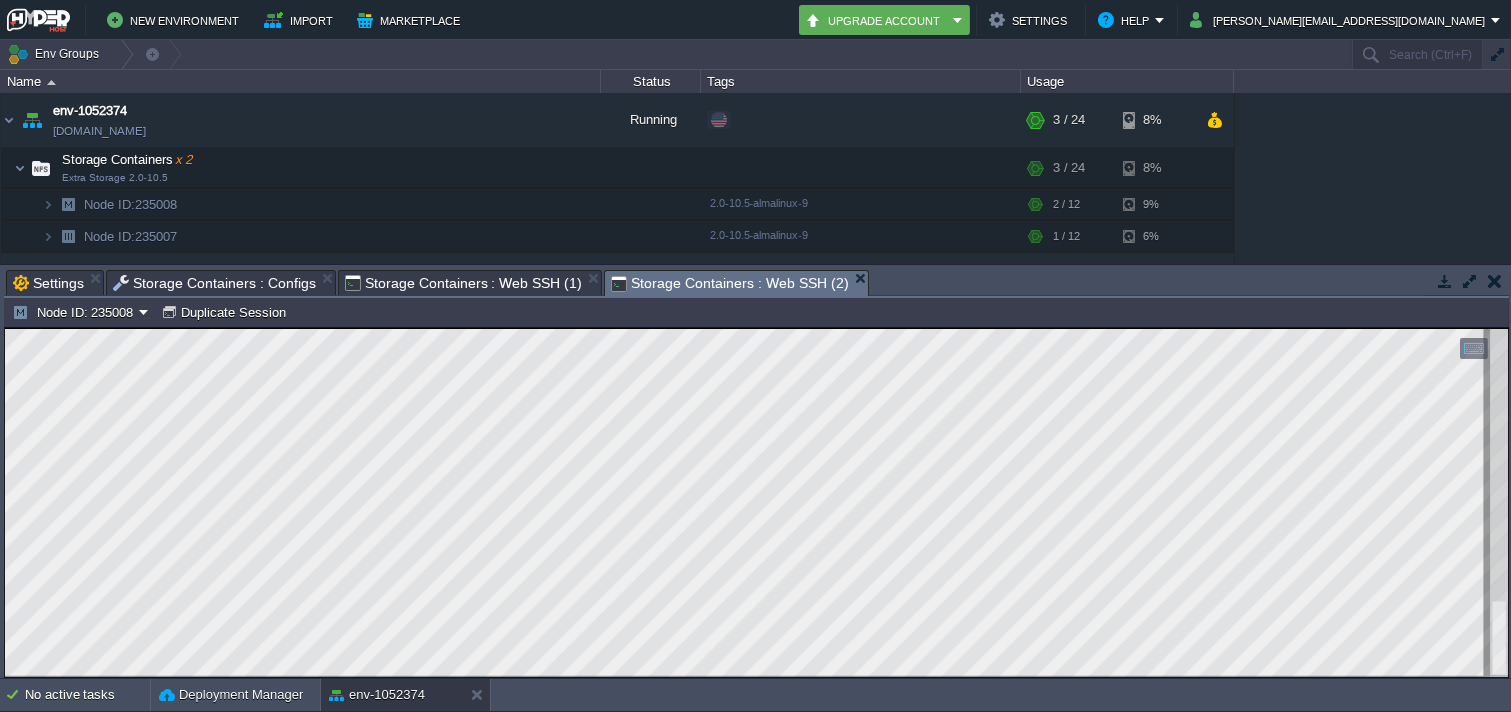 click on "Node ID: 235008 Duplicate Session" at bounding box center [756, 312] 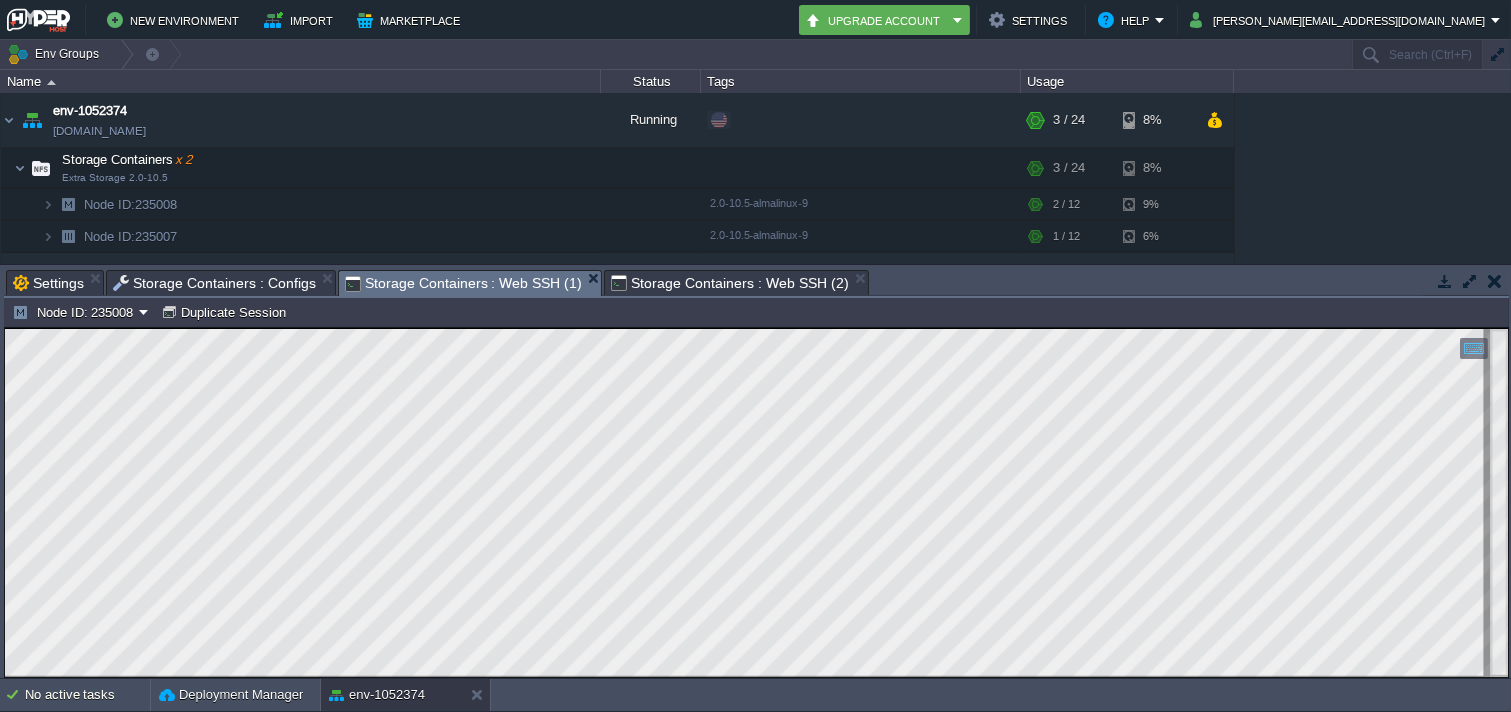 click on "Storage Containers : Web SSH (2)" at bounding box center [729, 283] 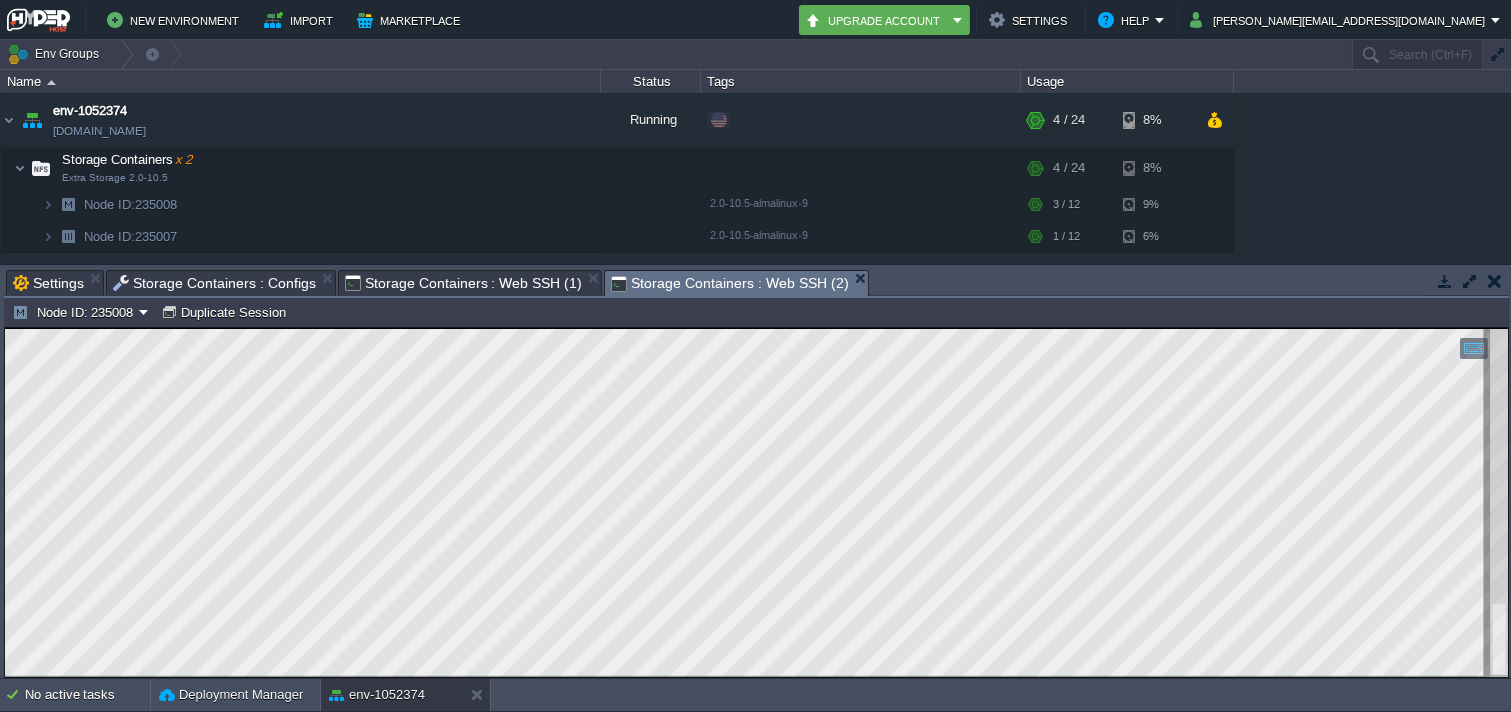 click on "Storage Containers : Web SSH (1)" at bounding box center [463, 283] 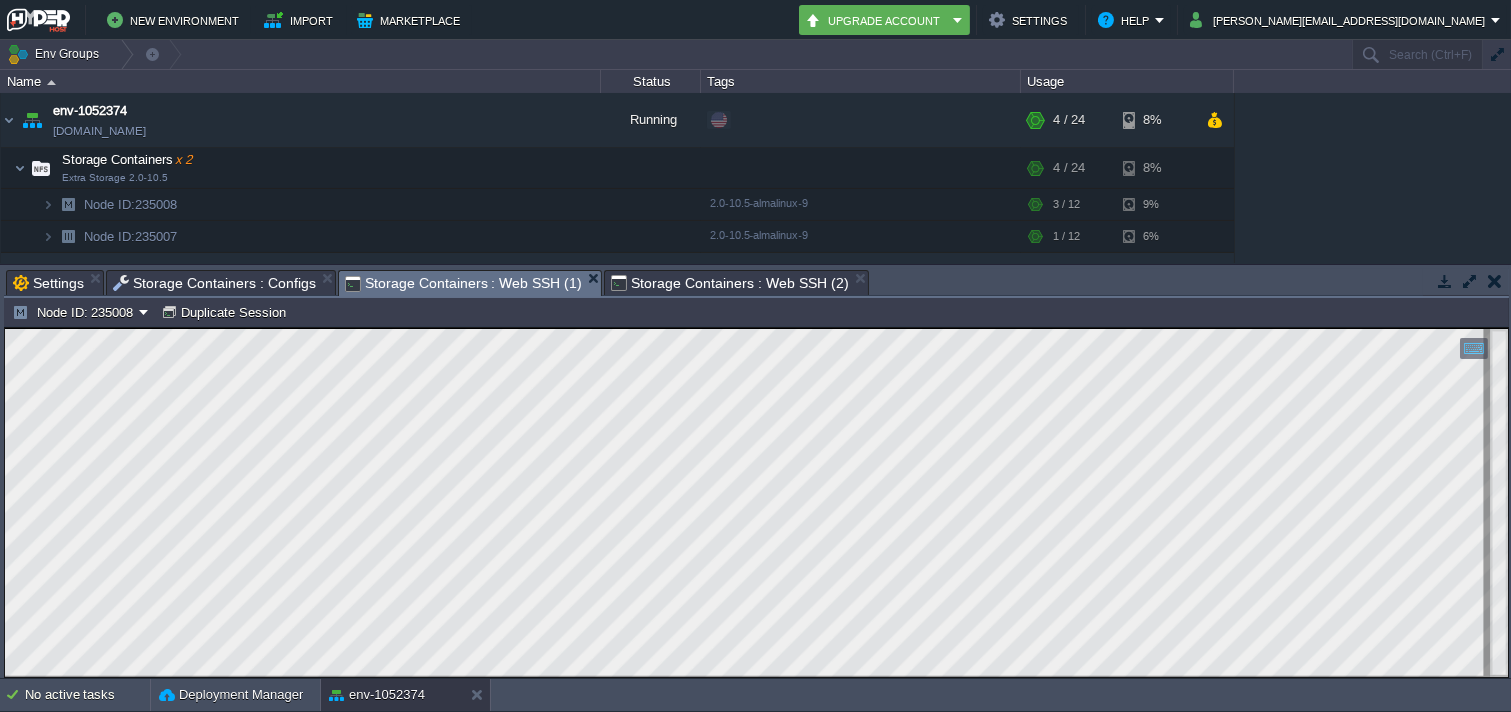click on "Storage Containers : Web SSH (2)" at bounding box center (729, 283) 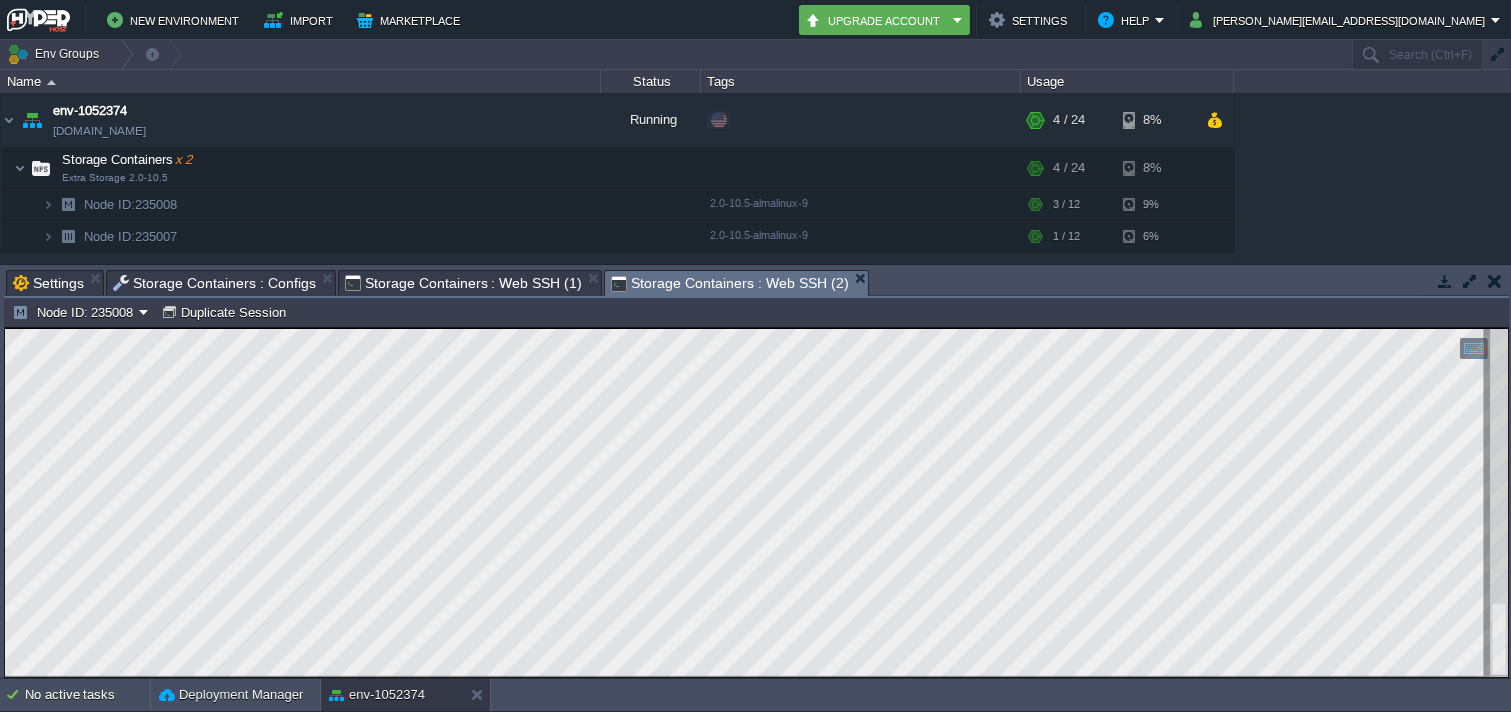 click on "Storage Containers : Web SSH (1)" at bounding box center [463, 283] 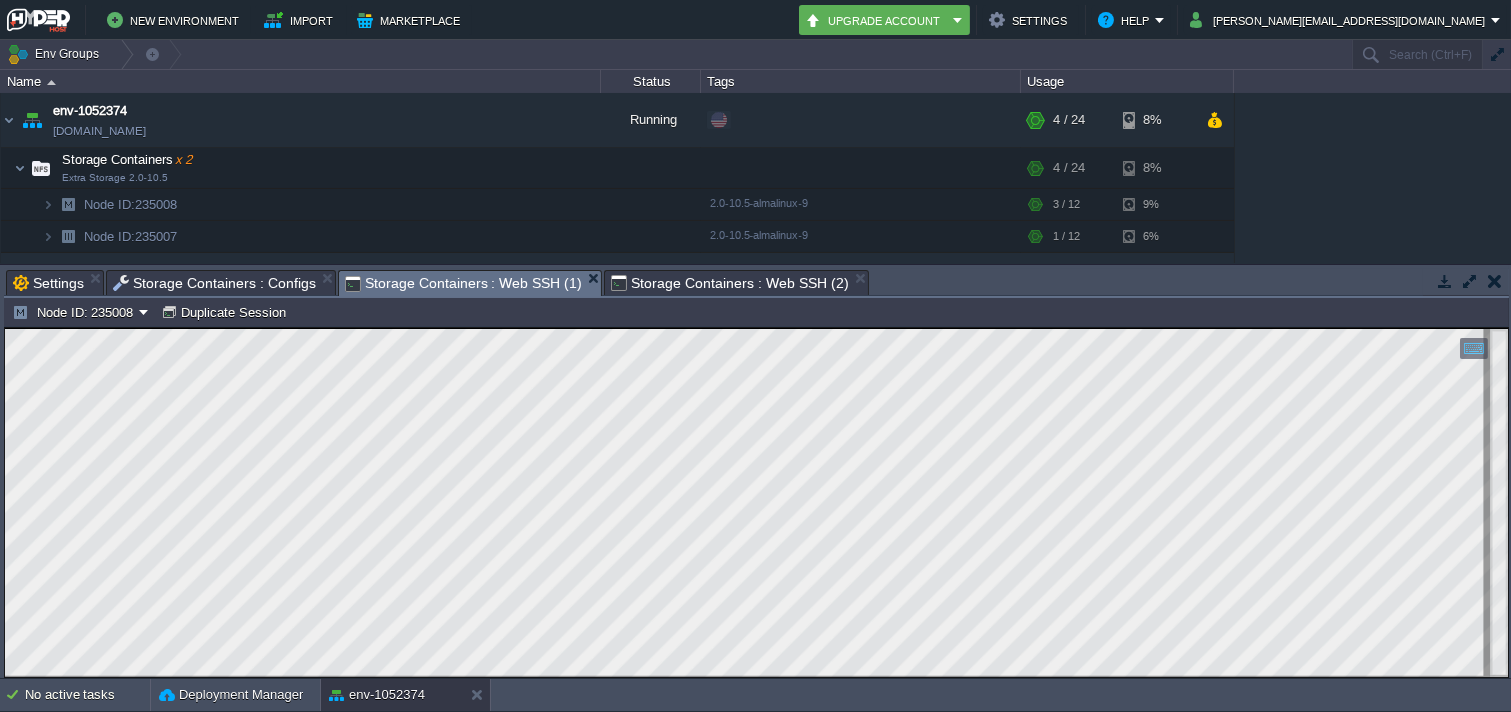 click on "Storage Containers : Web SSH (2)" at bounding box center [729, 283] 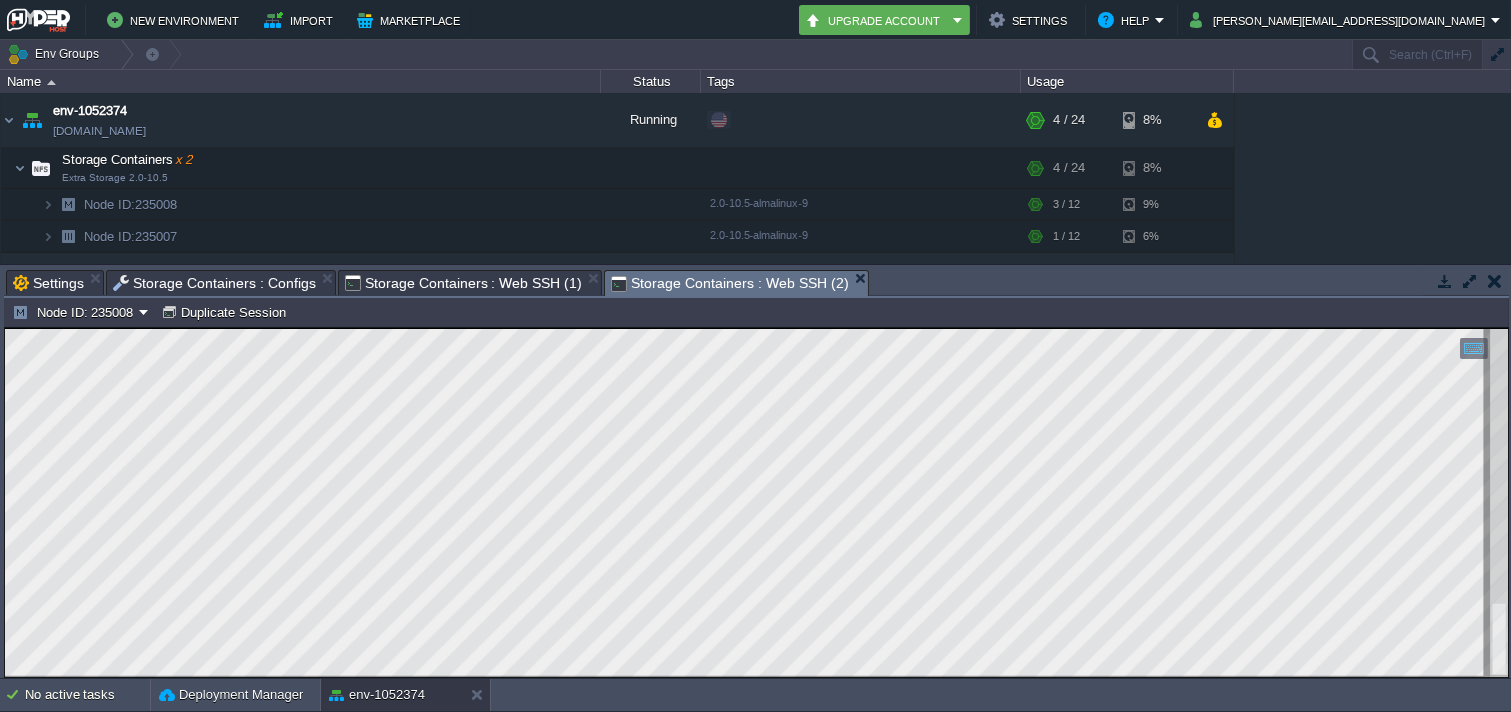 click on "Tasks Activity Log Archive Git / SVN Settings Storage Containers : Configs Storage Containers : Web SSH (1) Storage Containers : Web SSH (2)" at bounding box center [756, 283] 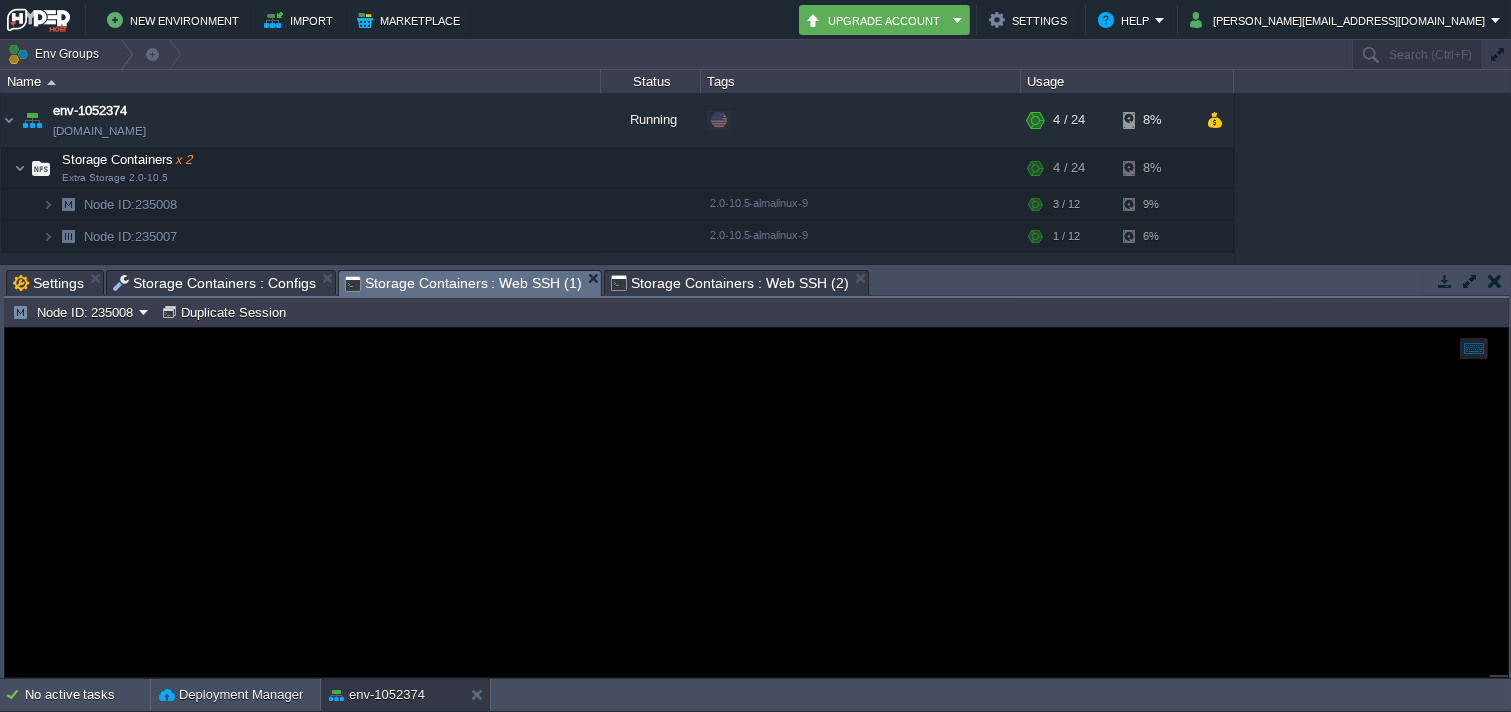 click on "Storage Containers : Web SSH (1)" at bounding box center [463, 283] 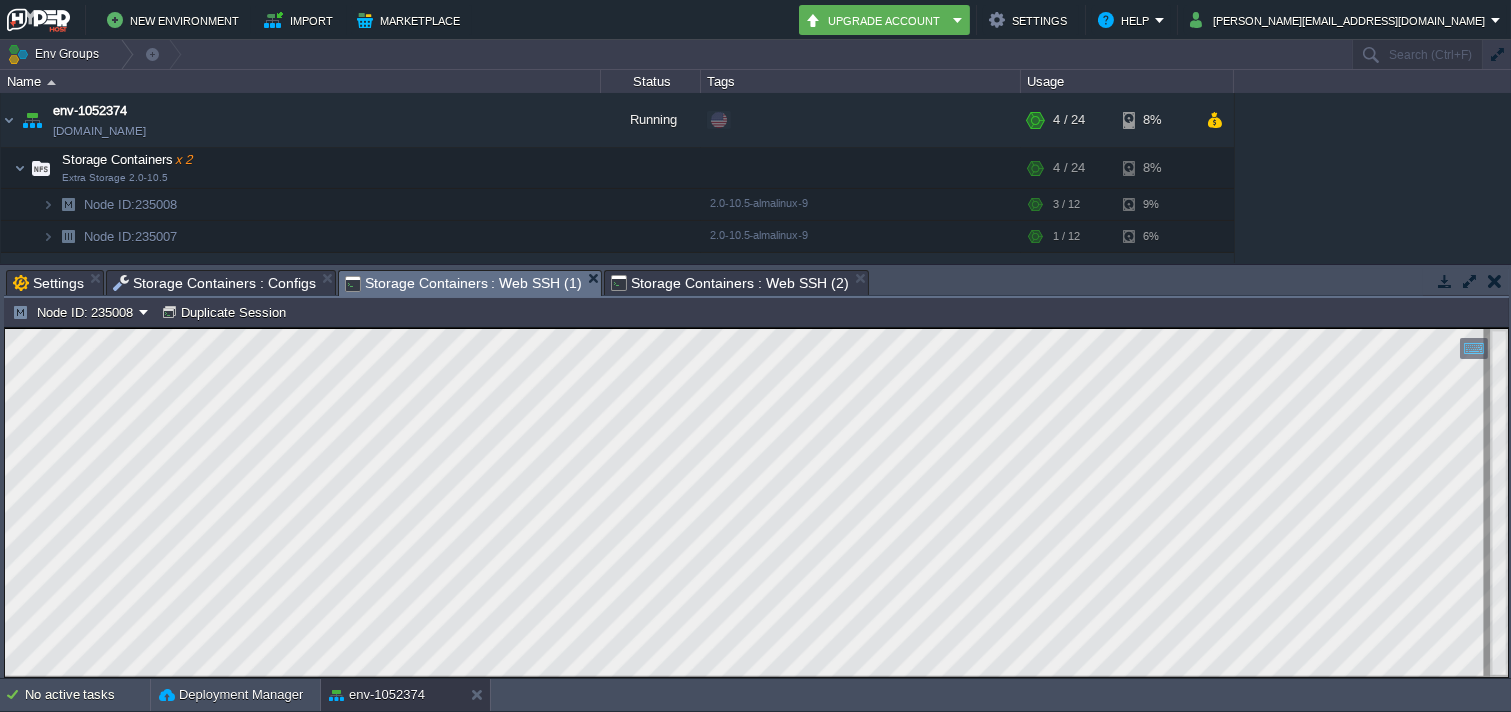 click on "Storage Containers : Web SSH (2)" at bounding box center (729, 283) 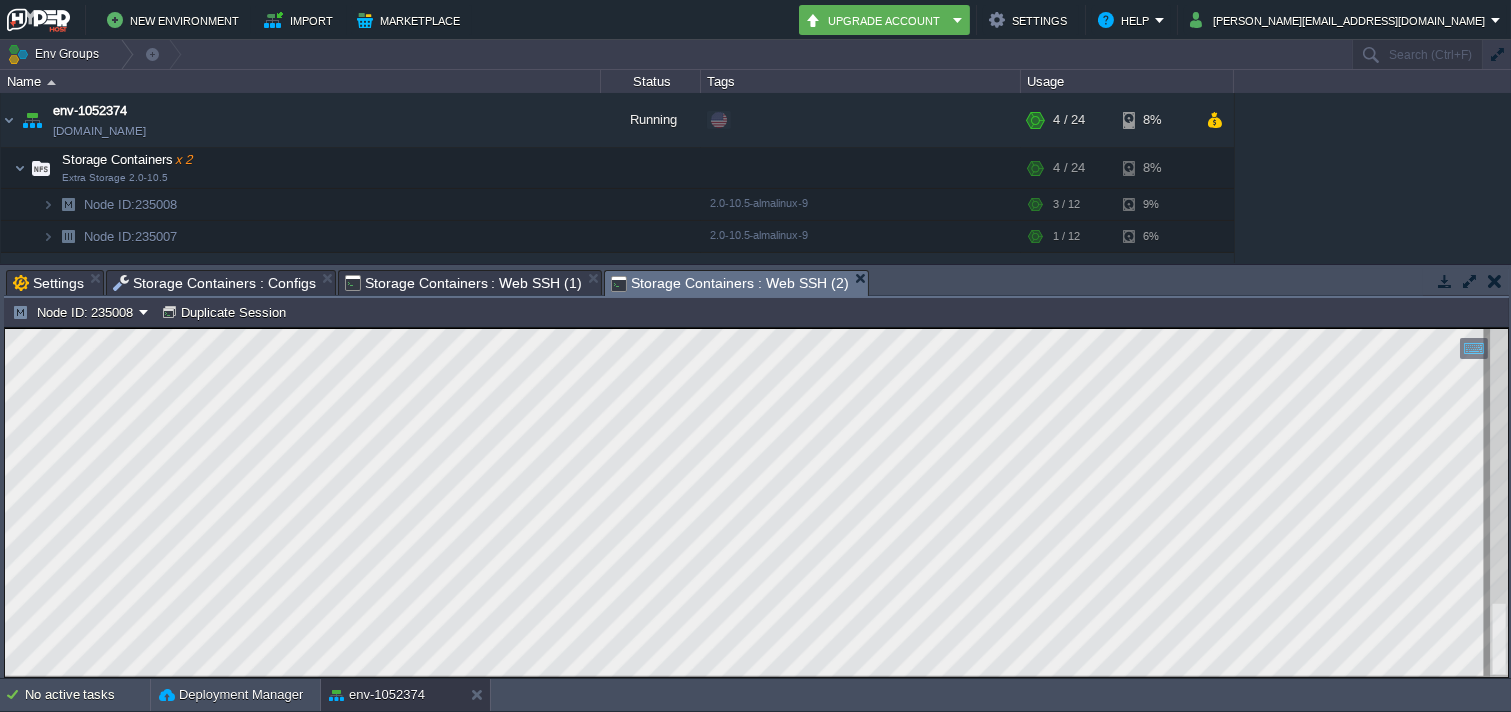 drag, startPoint x: 416, startPoint y: 292, endPoint x: 432, endPoint y: 292, distance: 16 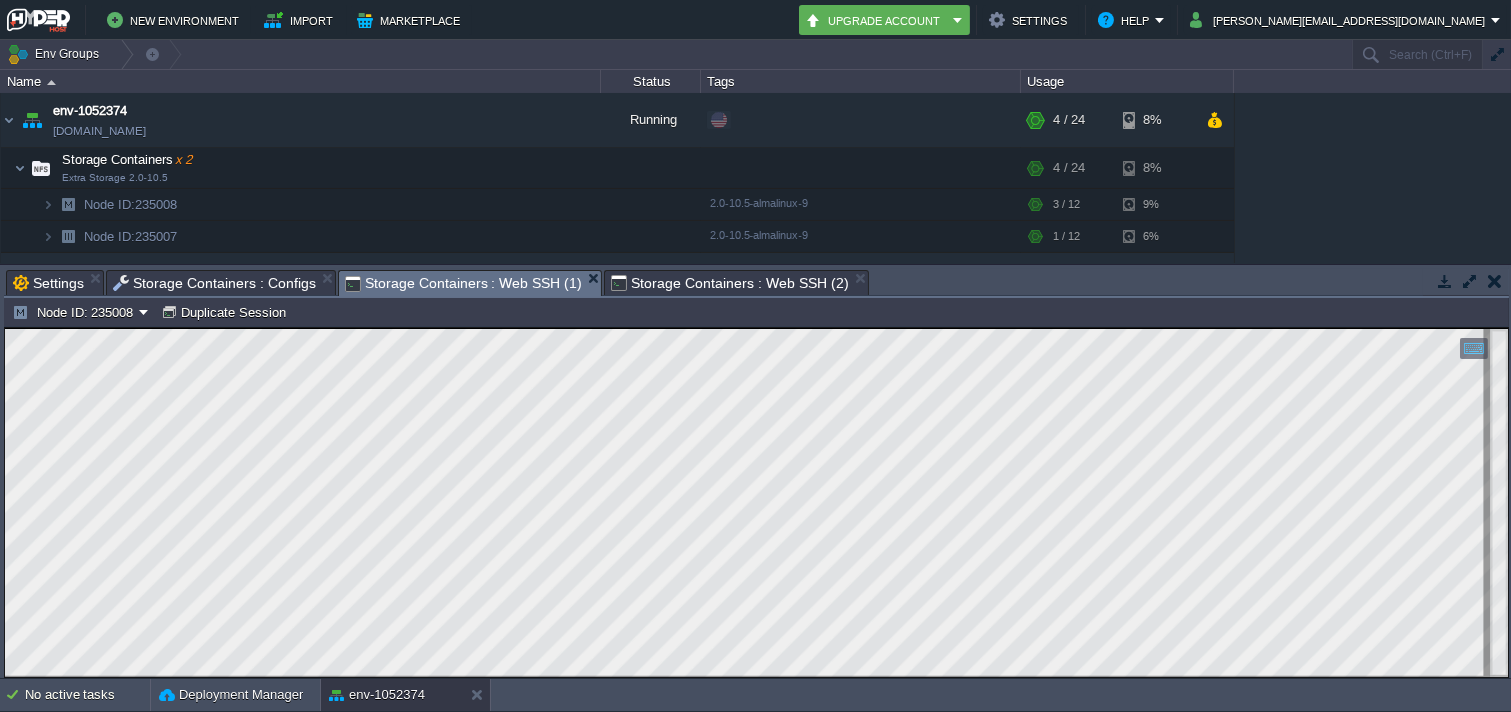 click on "Storage Containers : Web SSH (2)" at bounding box center (729, 283) 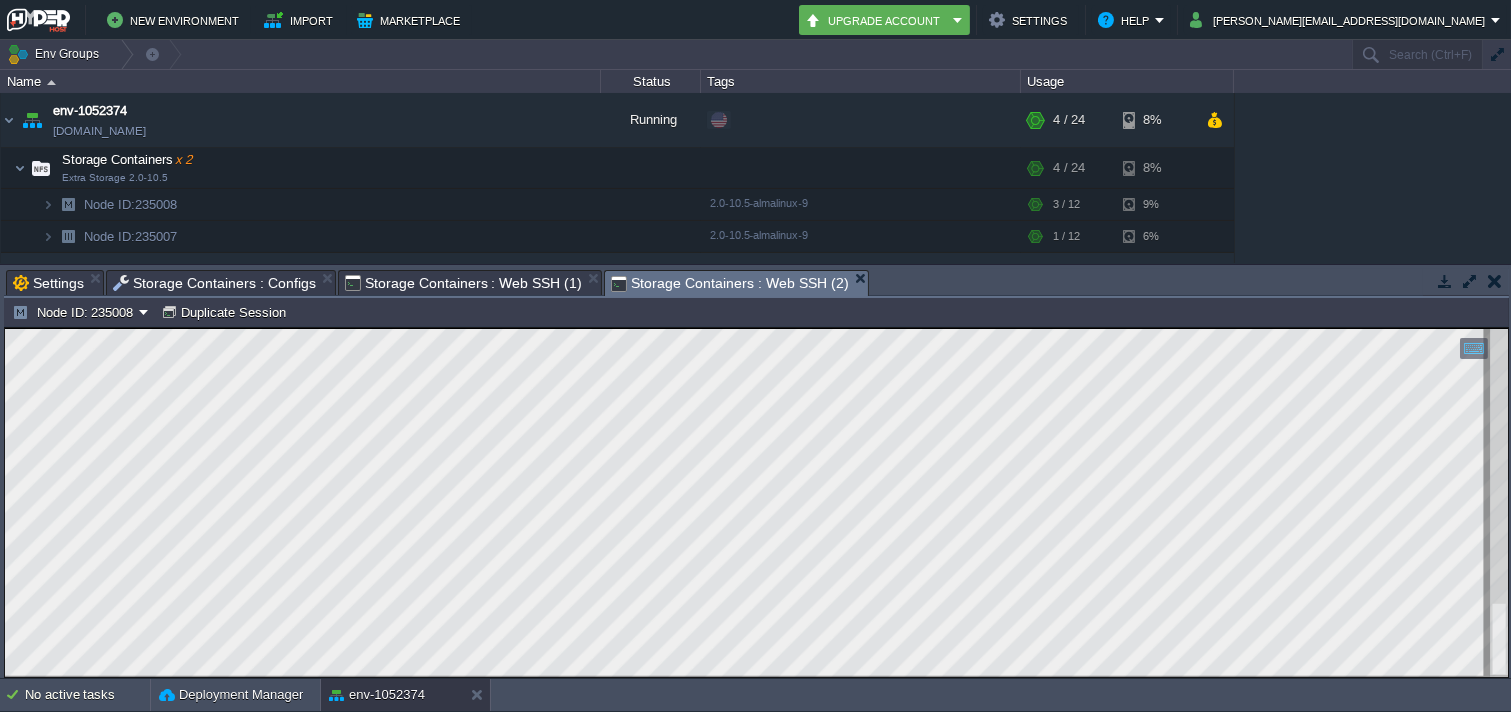 click on "Storage Containers : Configs" at bounding box center (214, 283) 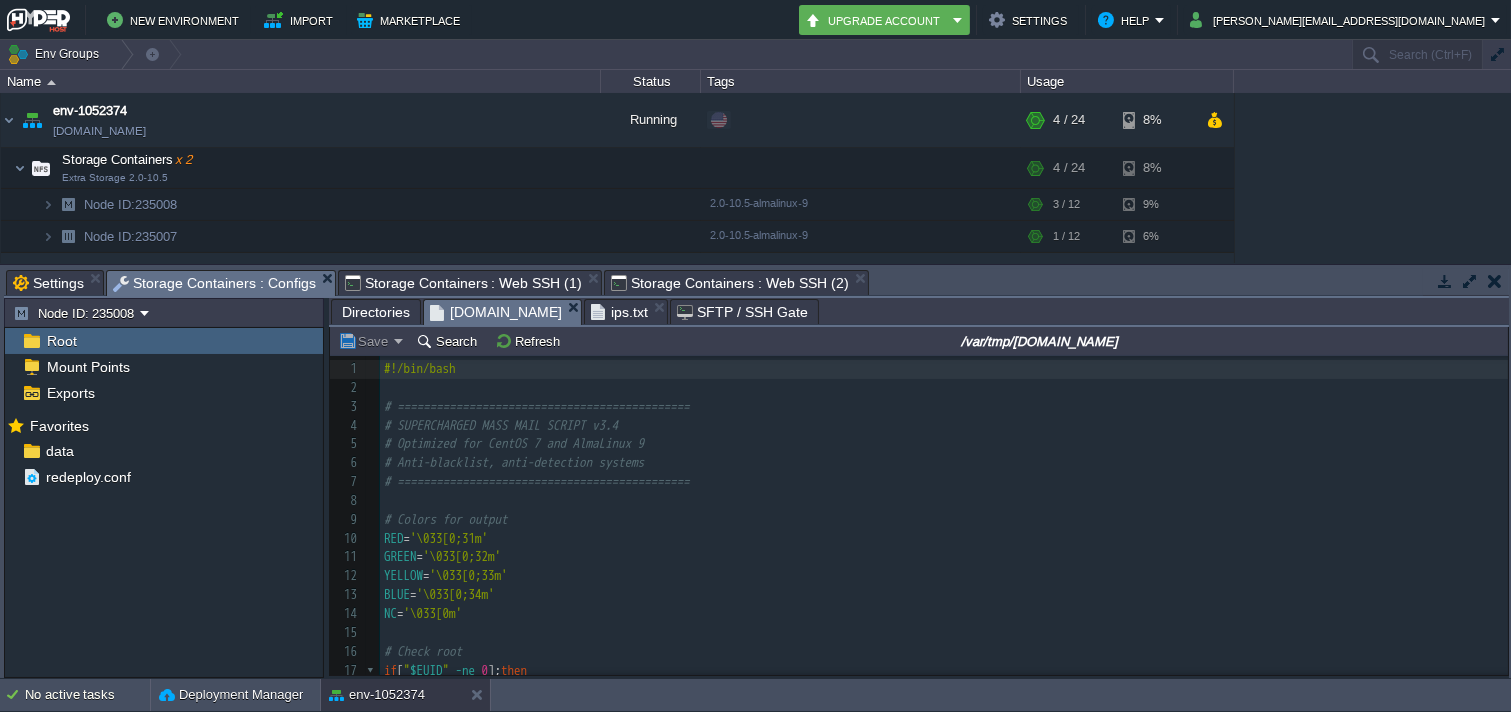 click on "Storage Containers : Web SSH (1)" at bounding box center (463, 283) 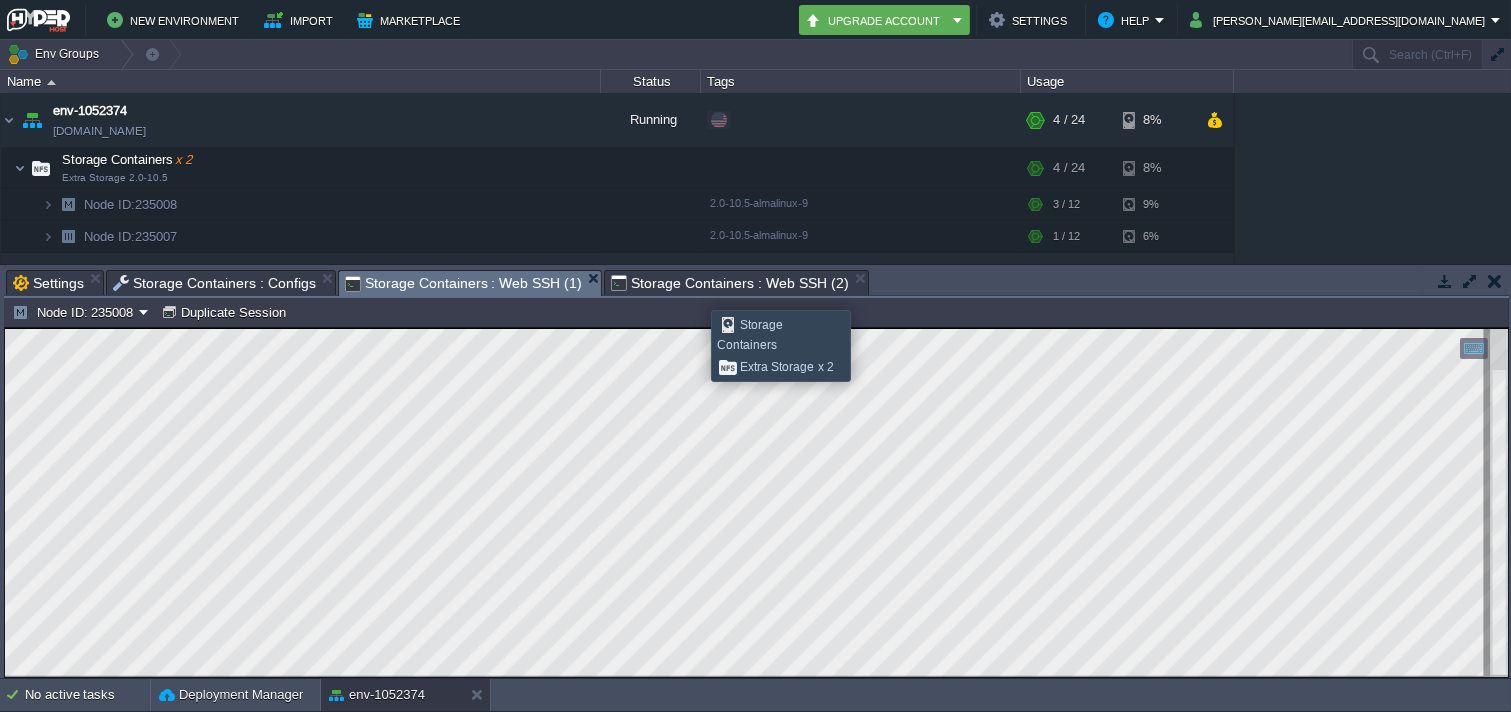 click on "Storage Containers : Web SSH (2)" at bounding box center (729, 283) 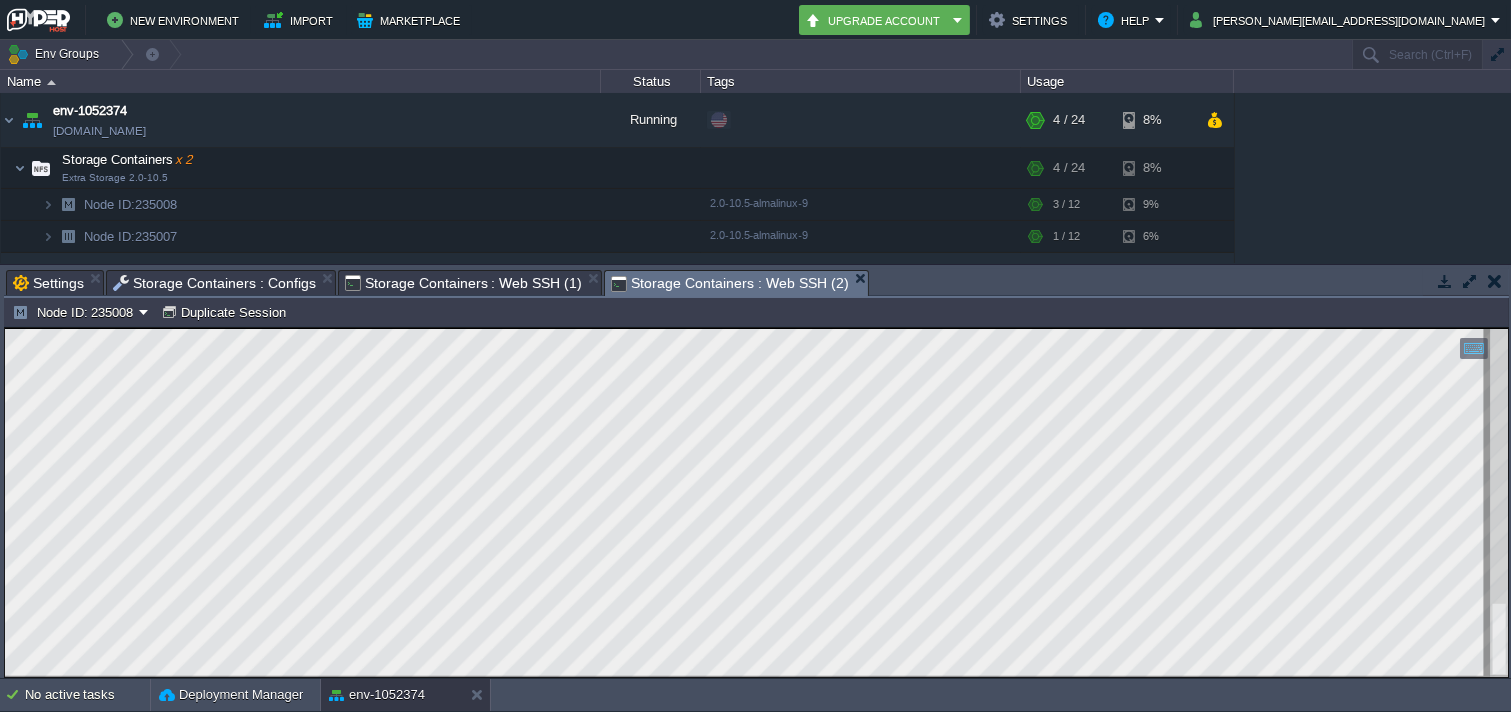 click on "Storage Containers : Web SSH (1)" at bounding box center [463, 283] 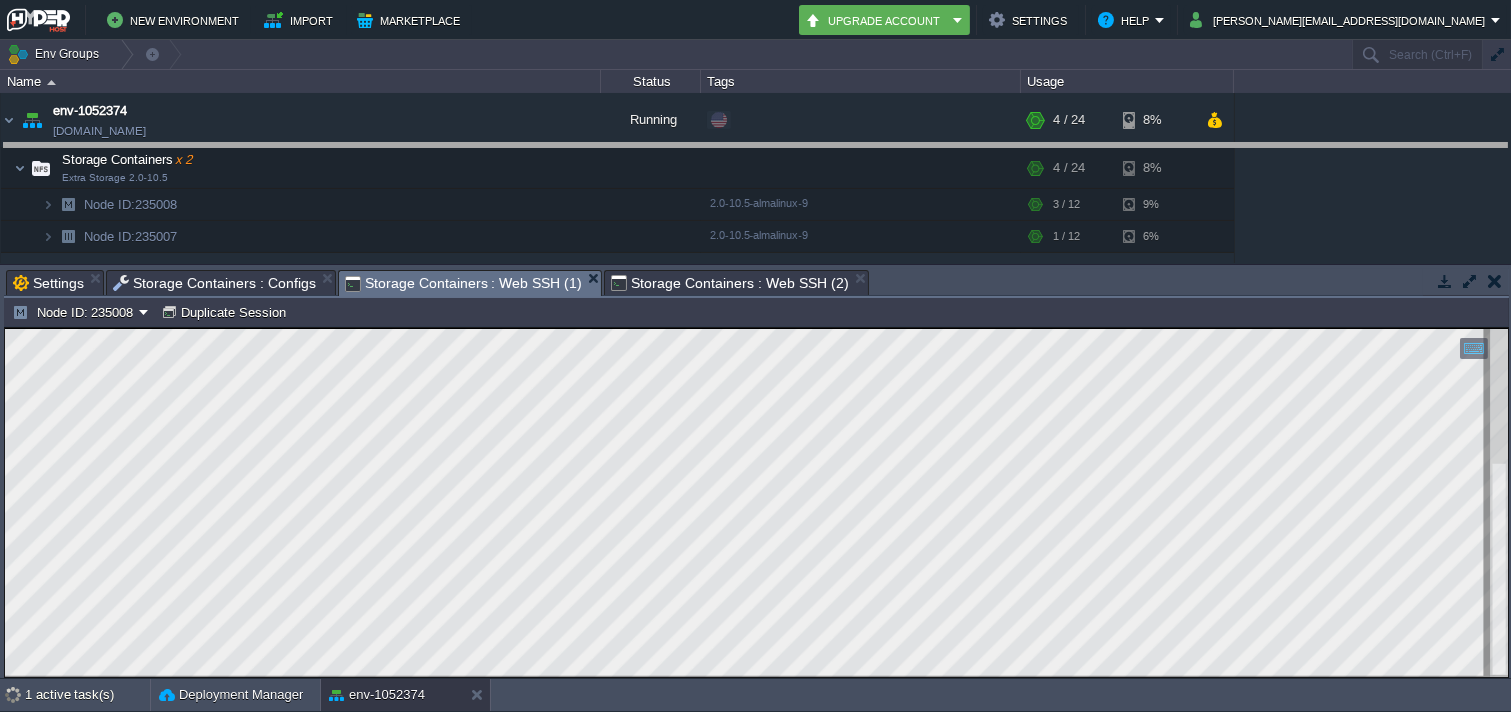 drag, startPoint x: 977, startPoint y: 234, endPoint x: 938, endPoint y: -77, distance: 313.4358 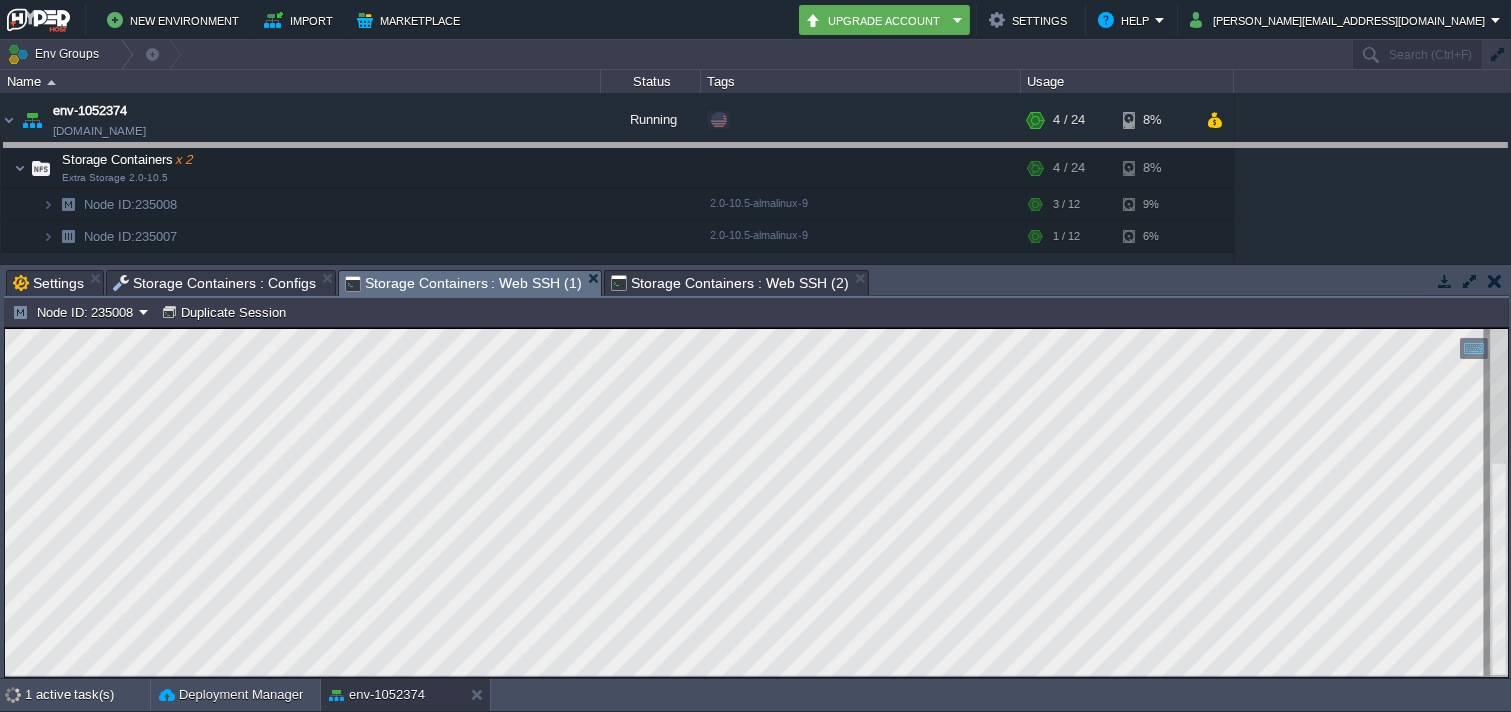 click on "New Environment Import Marketplace Bonus $0.00 Upgrade Account   Settings Help [PERSON_NAME][EMAIL_ADDRESS][DOMAIN_NAME]         Env Groups                     Search (Ctrl+F)         Let's get started! Create New Environment   Deploy Solution  from Marketplace   Collaborate on  Shared Environment Name Status Tags Usage env-1052374 [DOMAIN_NAME] Running                                 + Add to Env Group                                                                                                                                                            RAM                 2%                                         CPU                 10%                             4 / 24                    8%       Storage Containers  x 2 Extra Storage 2.0-10.5                                                                                                                                                            RAM                 2%                                         CPU                 10% 8%" 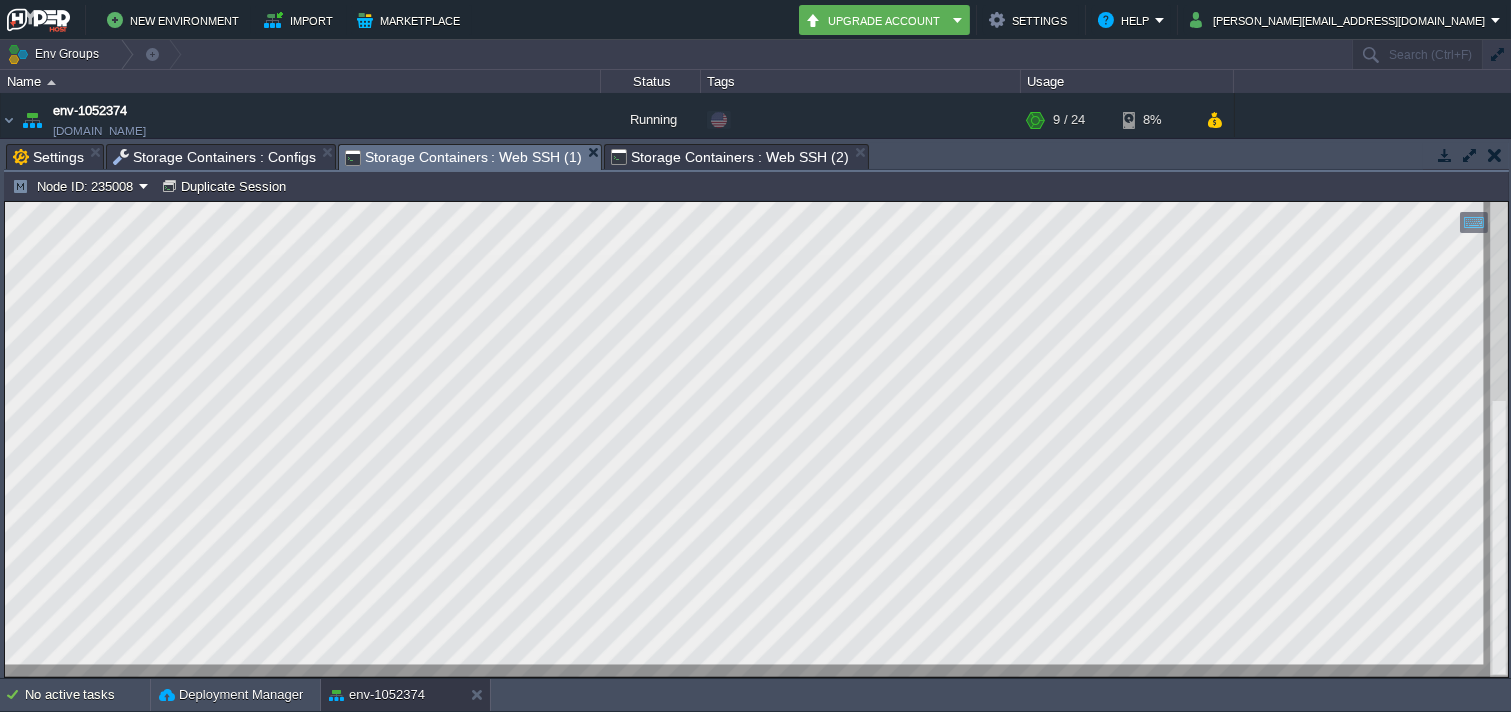 click on "Storage Containers : Web SSH (2)" at bounding box center (729, 157) 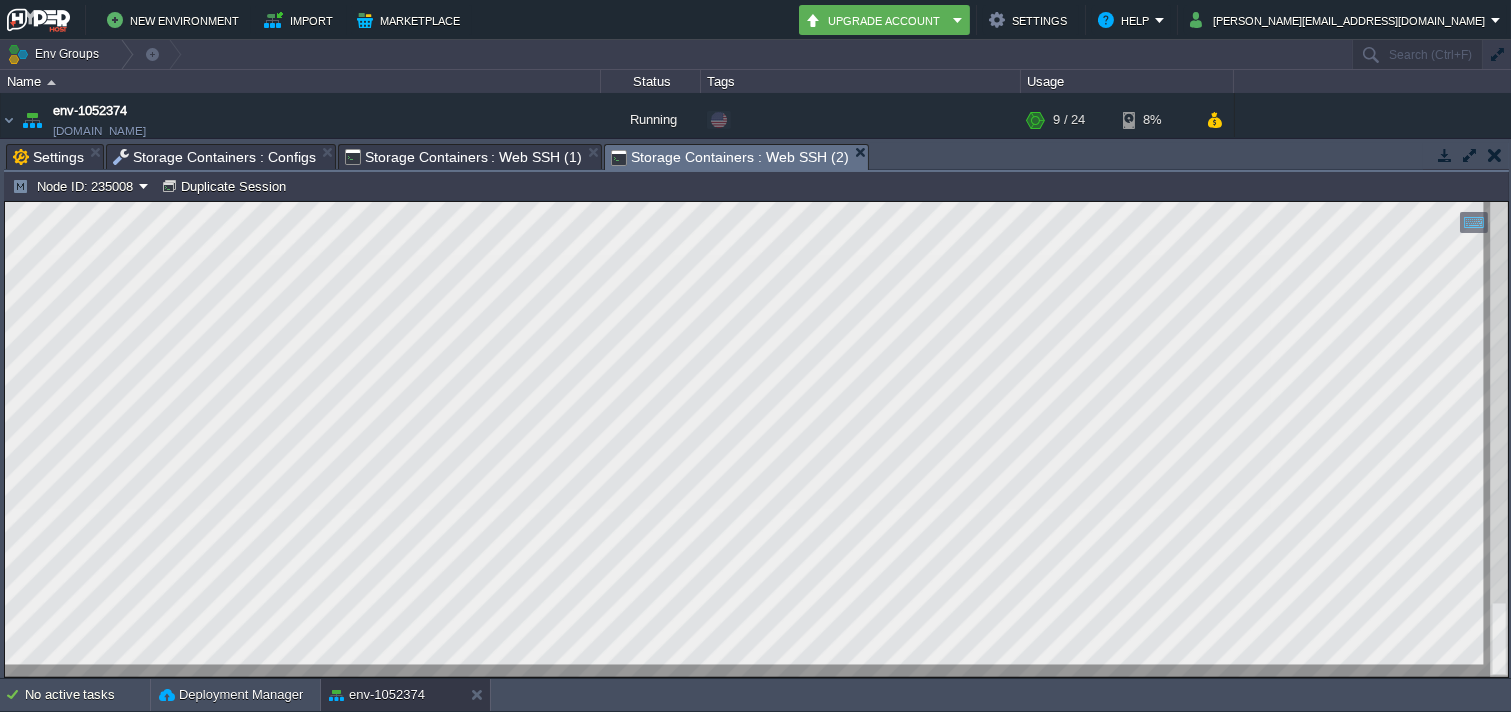 click on "Storage Containers : Web SSH (1)" at bounding box center [463, 157] 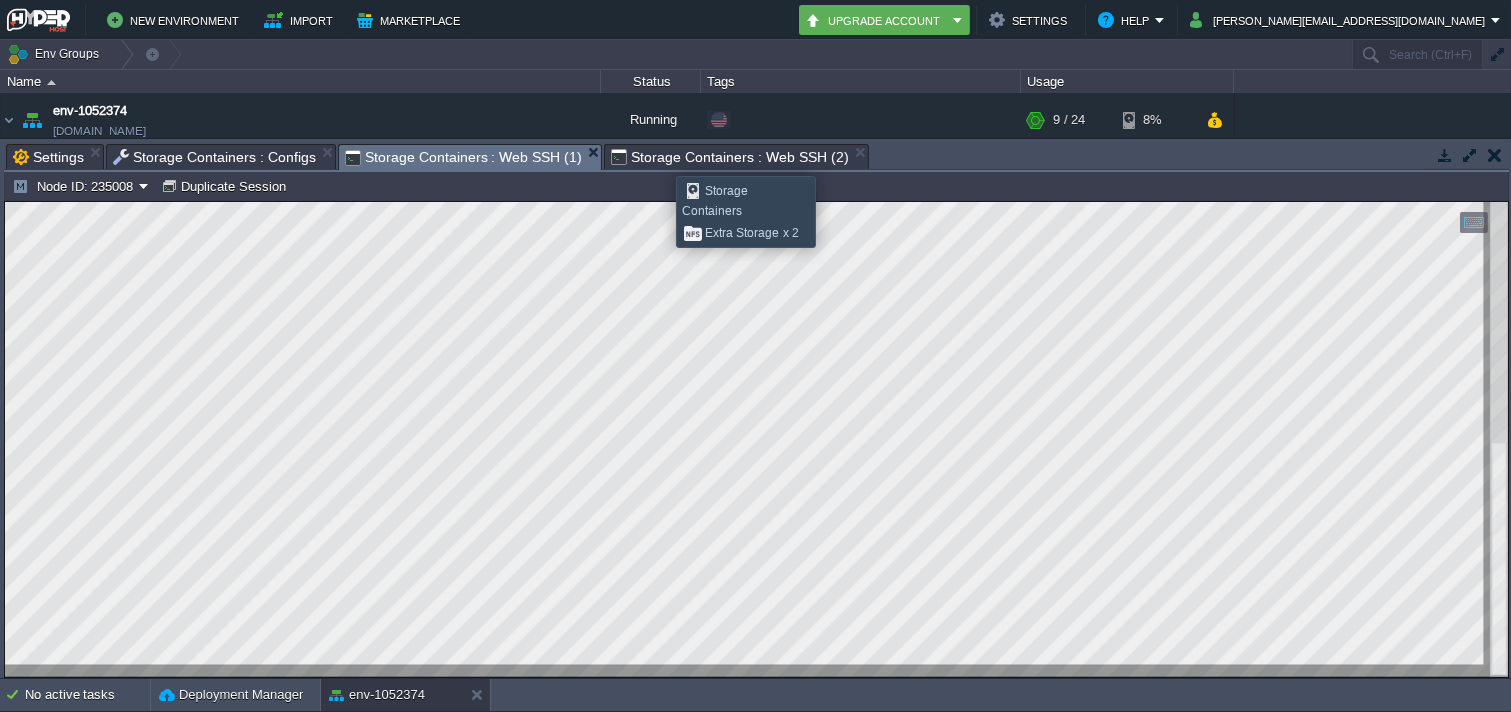 click on "Storage Containers : Web SSH (2)" at bounding box center (729, 157) 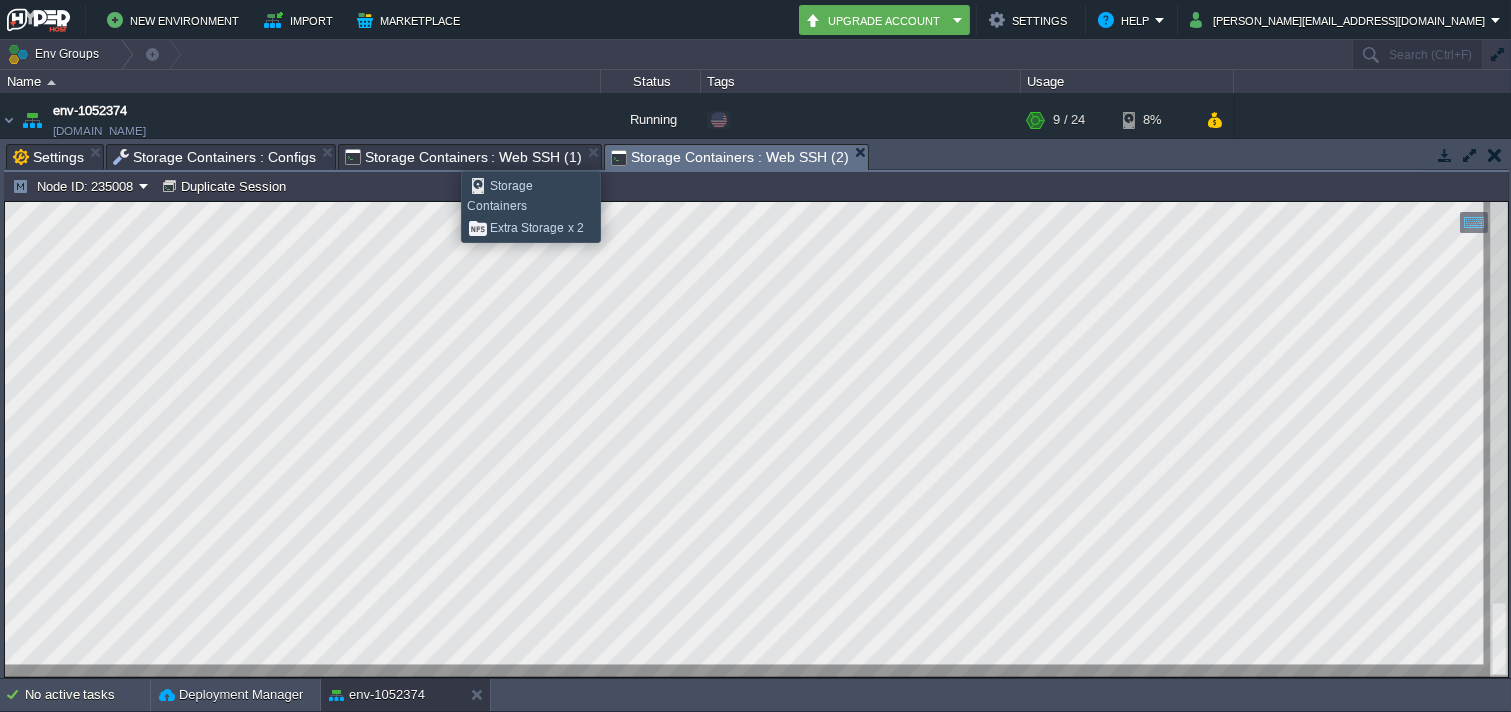 click on "Storage Containers : Web SSH (1)" at bounding box center [463, 157] 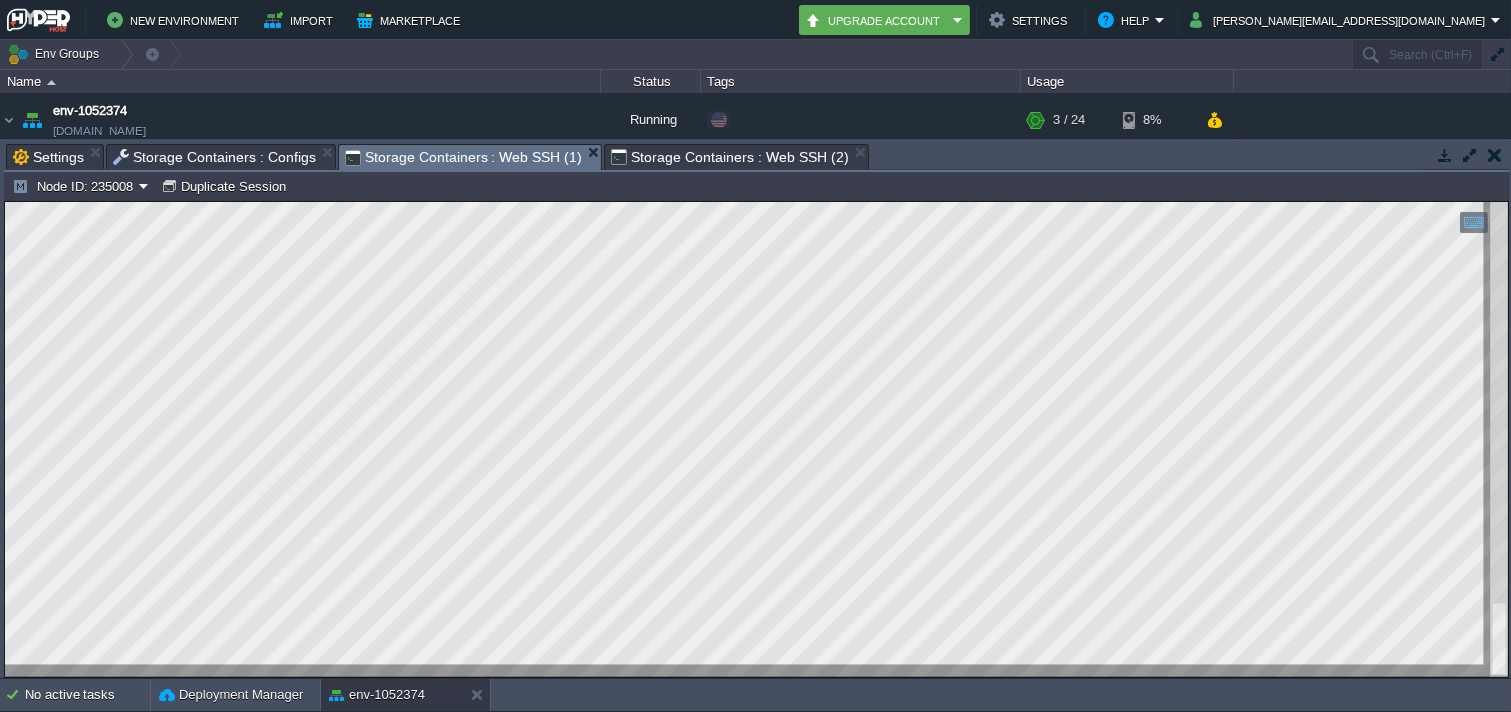 click on "Storage Containers : Web SSH (2)" at bounding box center [729, 157] 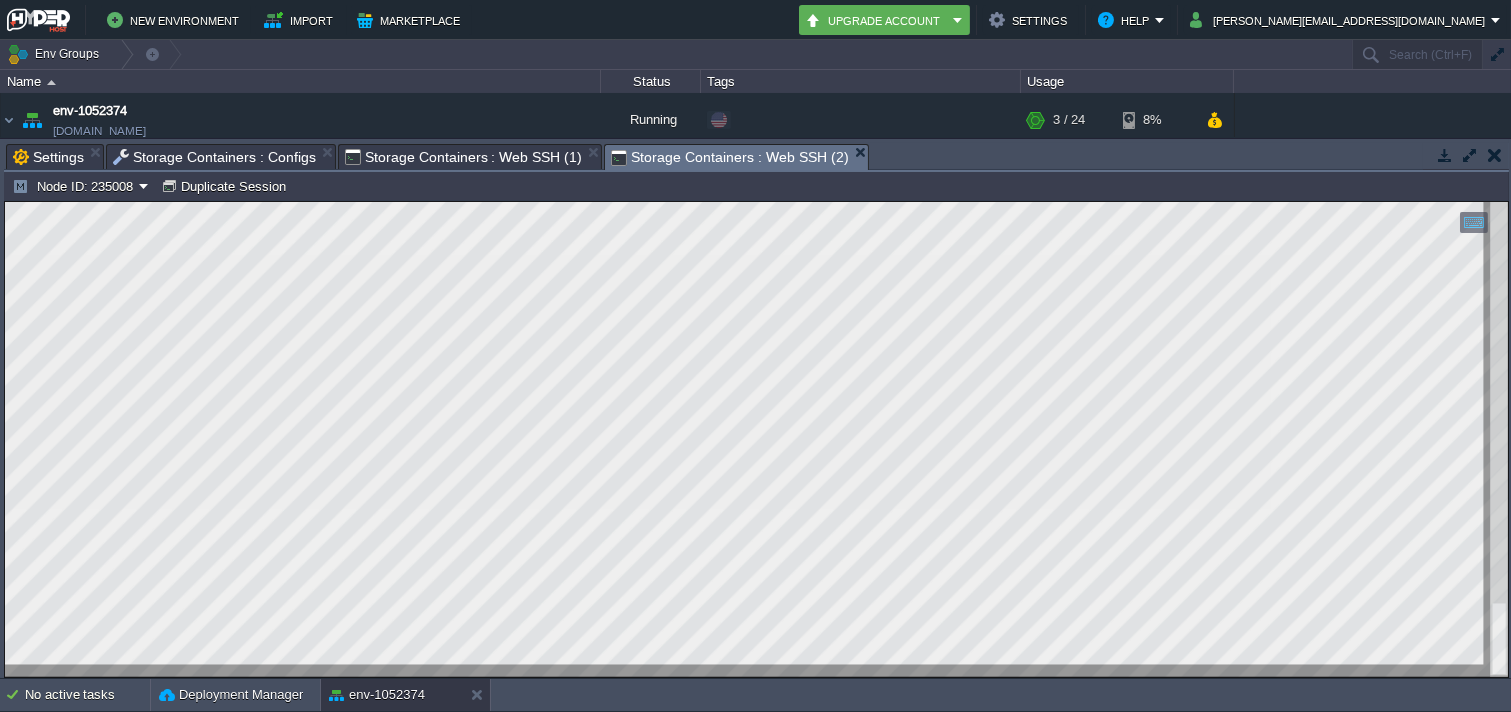 click on "Storage Containers : Web SSH (1)" at bounding box center [463, 157] 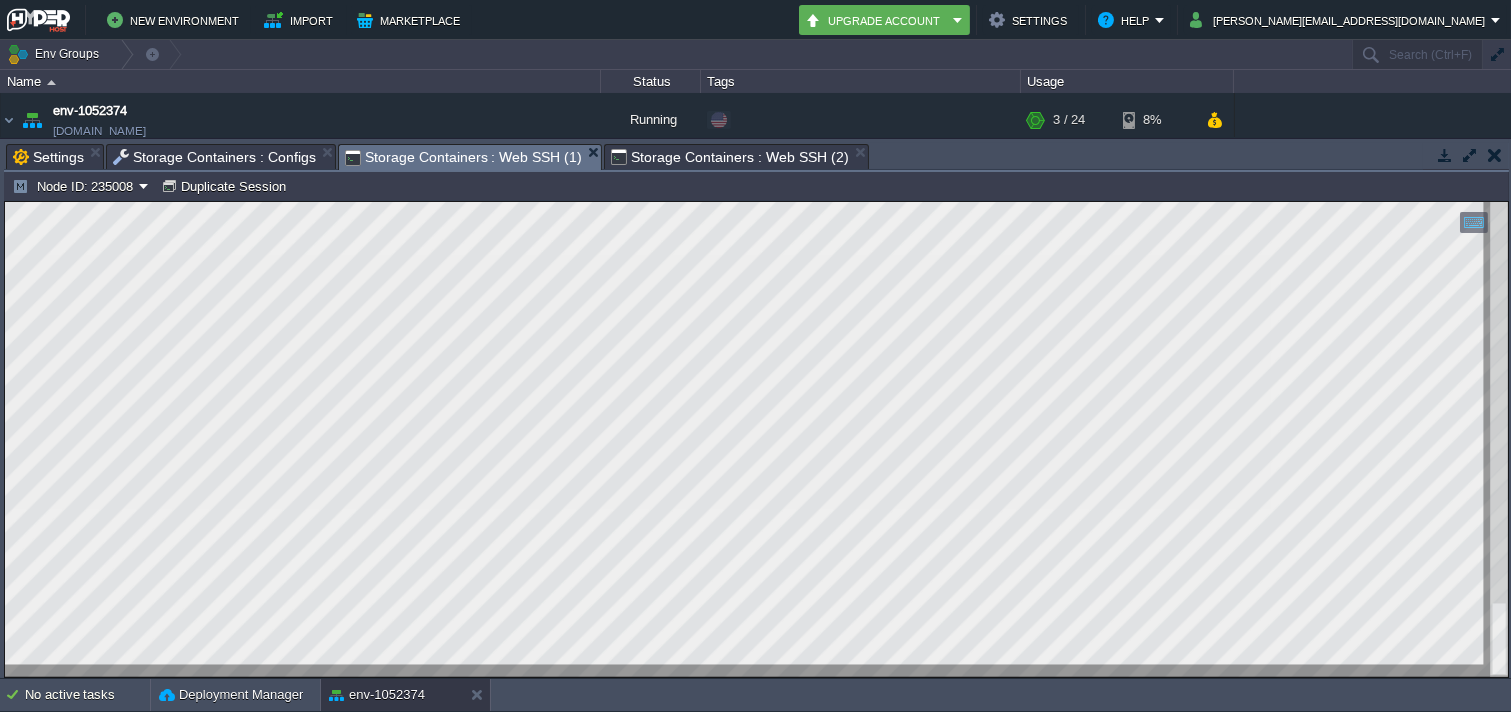click on "Storage Containers : Web SSH (2)" at bounding box center (729, 157) 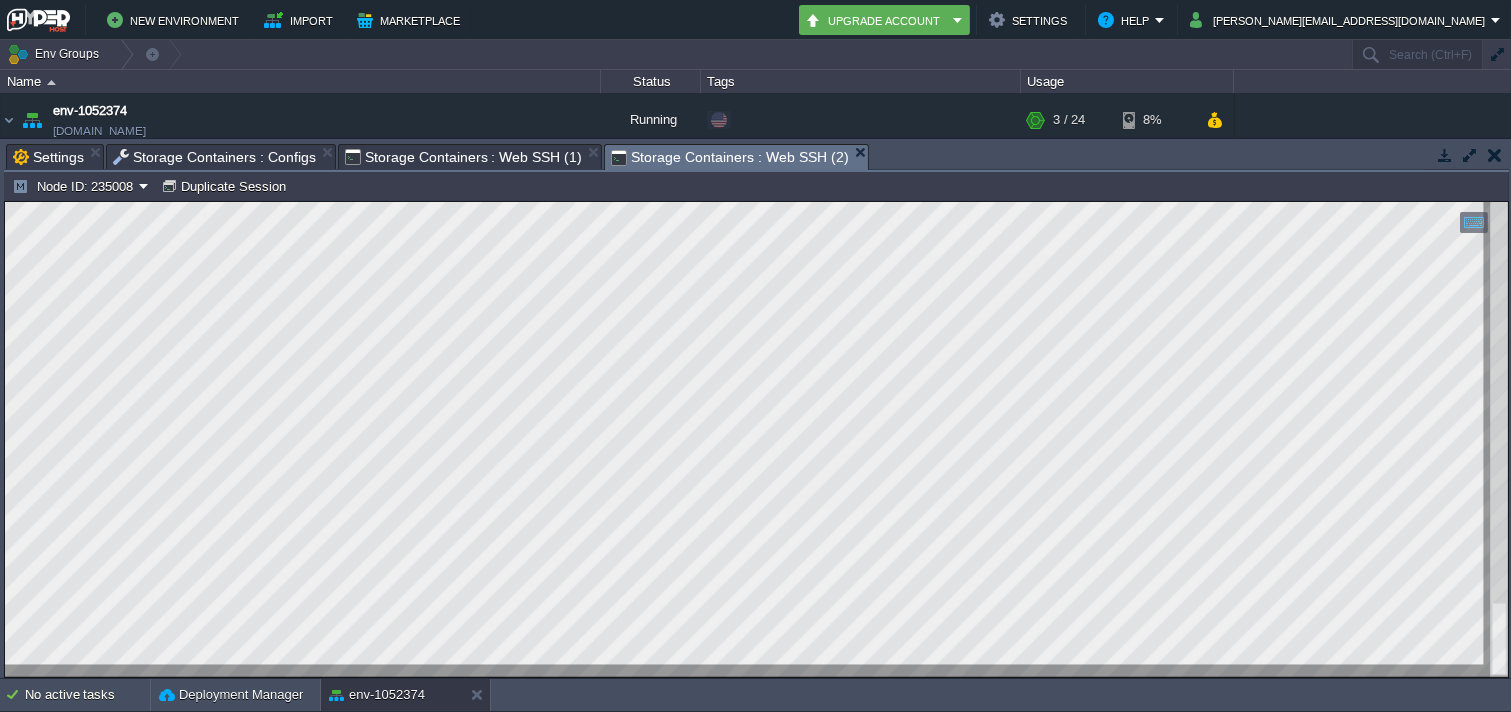click on "Tasks Activity Log Archive Git / SVN Settings Storage Containers : Configs Storage Containers : Web SSH (1) Storage Containers : Web SSH (2)" at bounding box center [2504, 156] 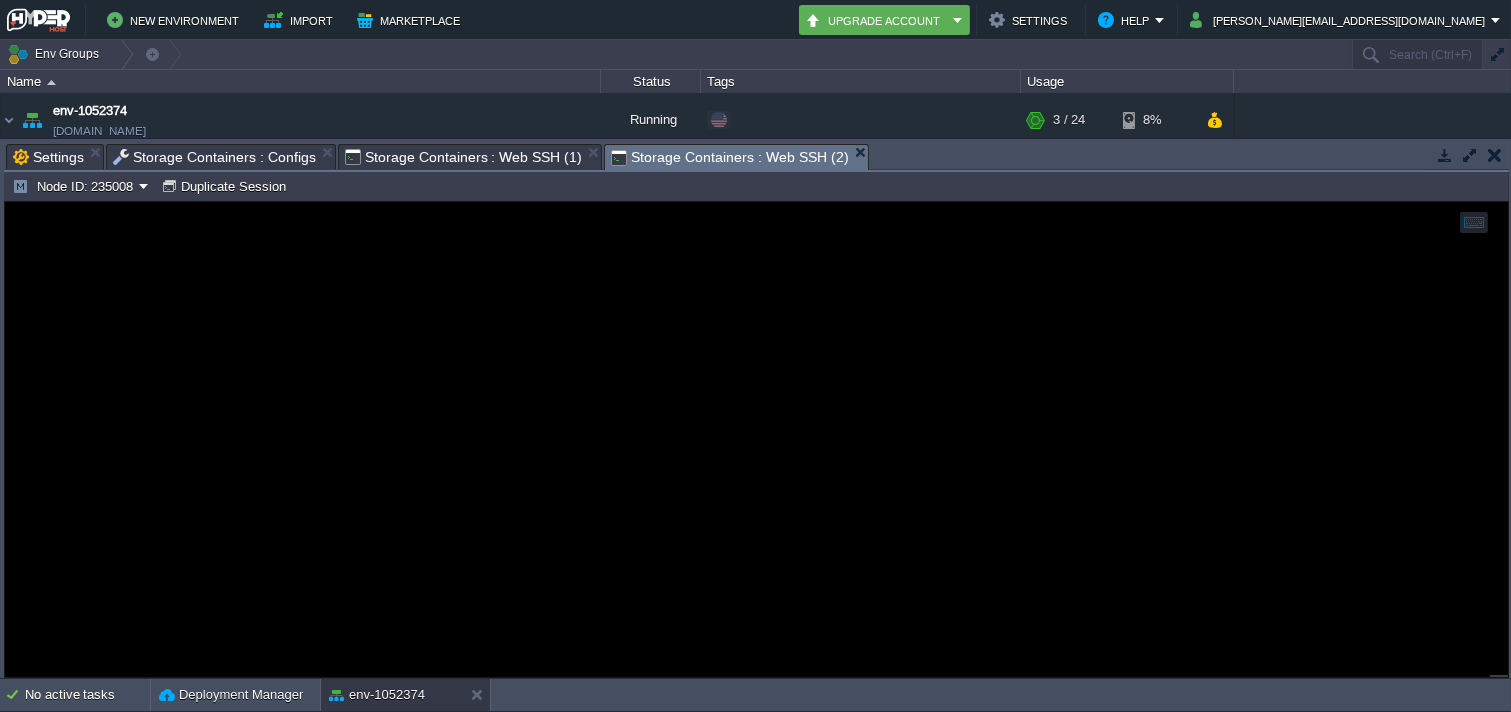 click on "Storage Containers : Web SSH (1)" at bounding box center [463, 157] 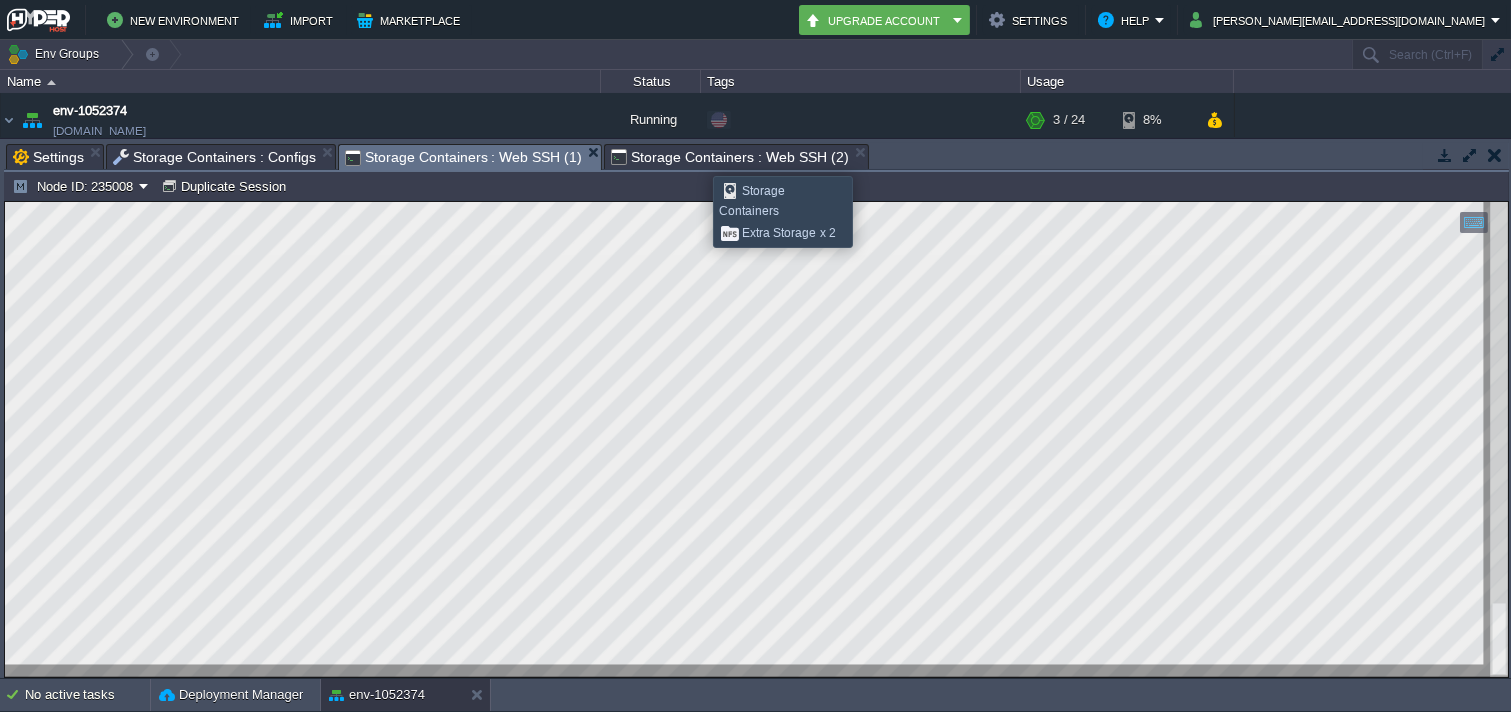 click on "Storage Containers : Web SSH (2)" at bounding box center (729, 157) 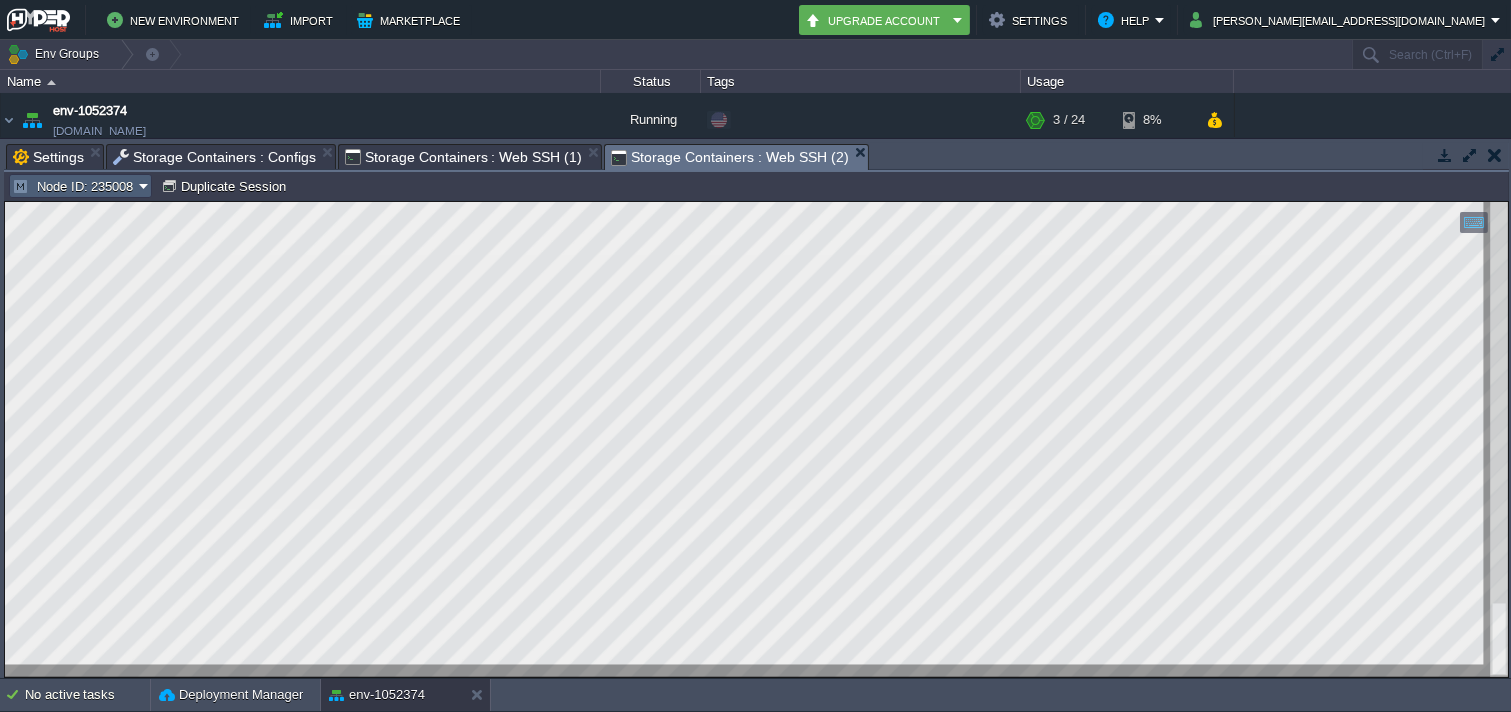 click on "Node ID: 235008" at bounding box center (75, 186) 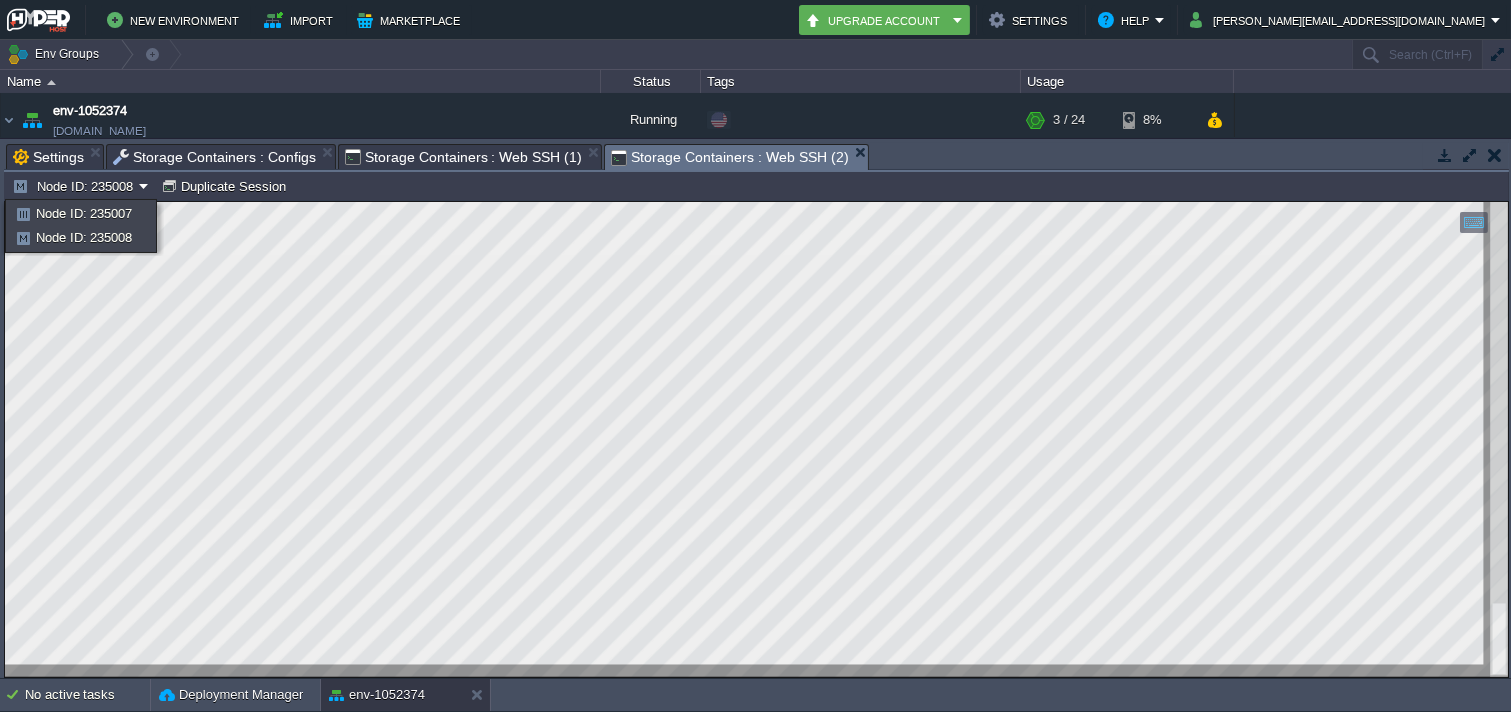 click on "Storage Containers : Web SSH (1)" at bounding box center [463, 157] 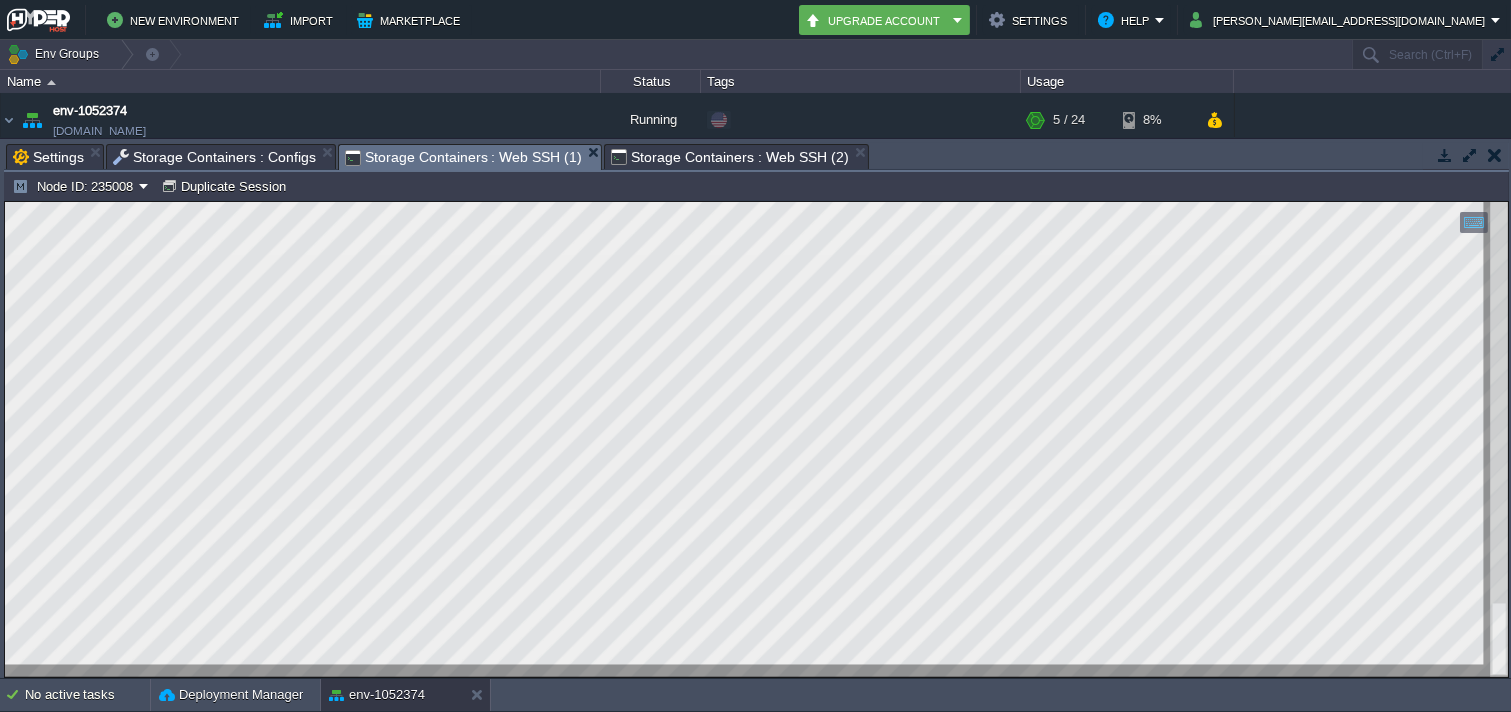click on "Storage Containers : Web SSH (2)" at bounding box center (729, 157) 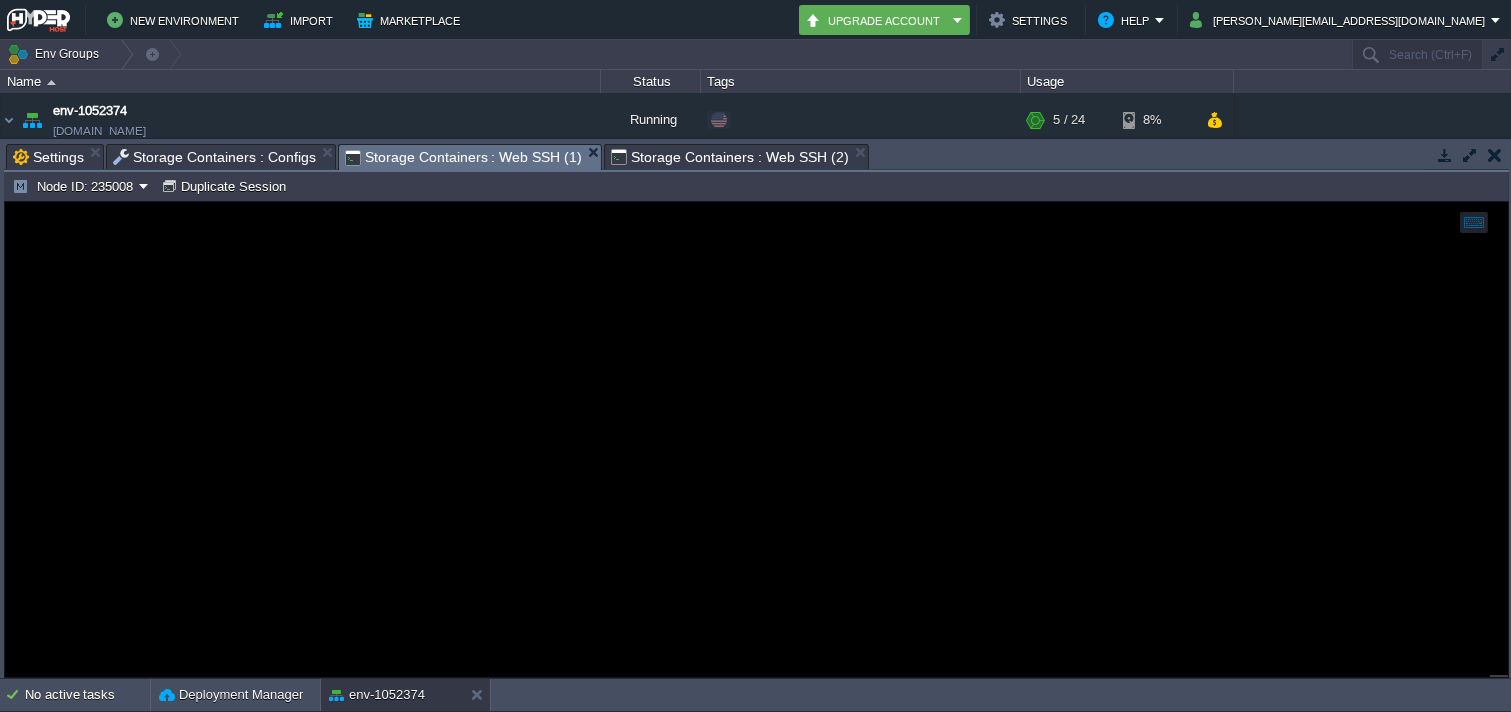 click on "Storage Containers : Web SSH (1)" at bounding box center [463, 157] 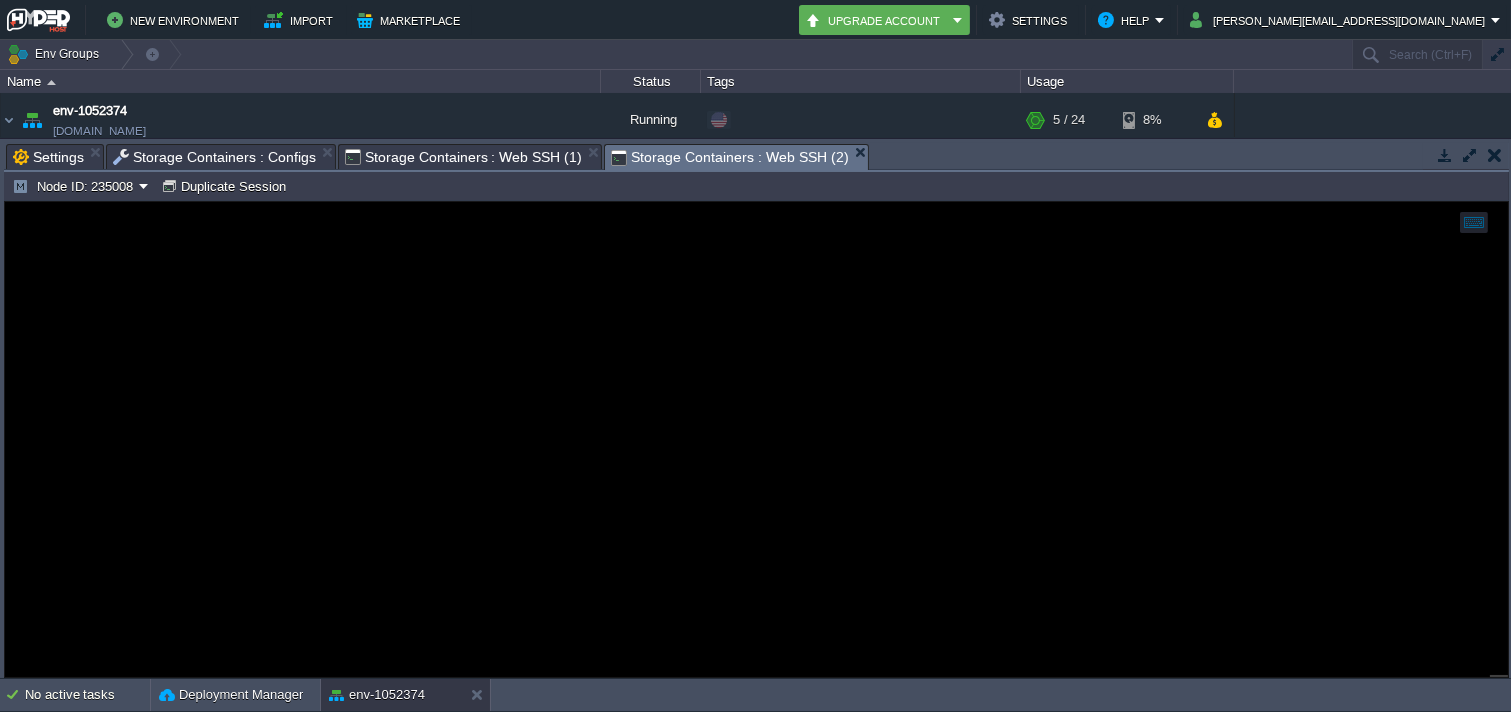 click on "Storage Containers : Web SSH (2)" at bounding box center (729, 157) 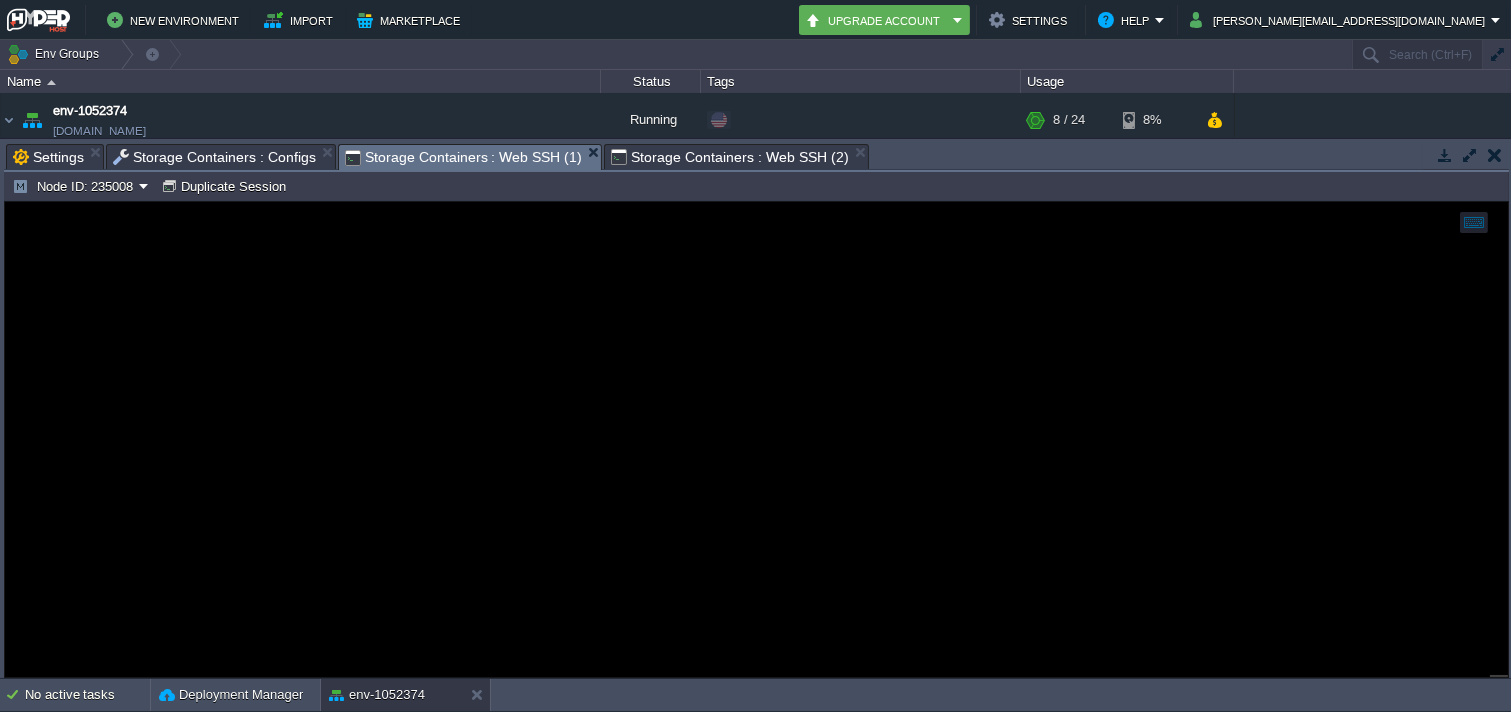 click on "Storage Containers : Web SSH (2)" at bounding box center (729, 157) 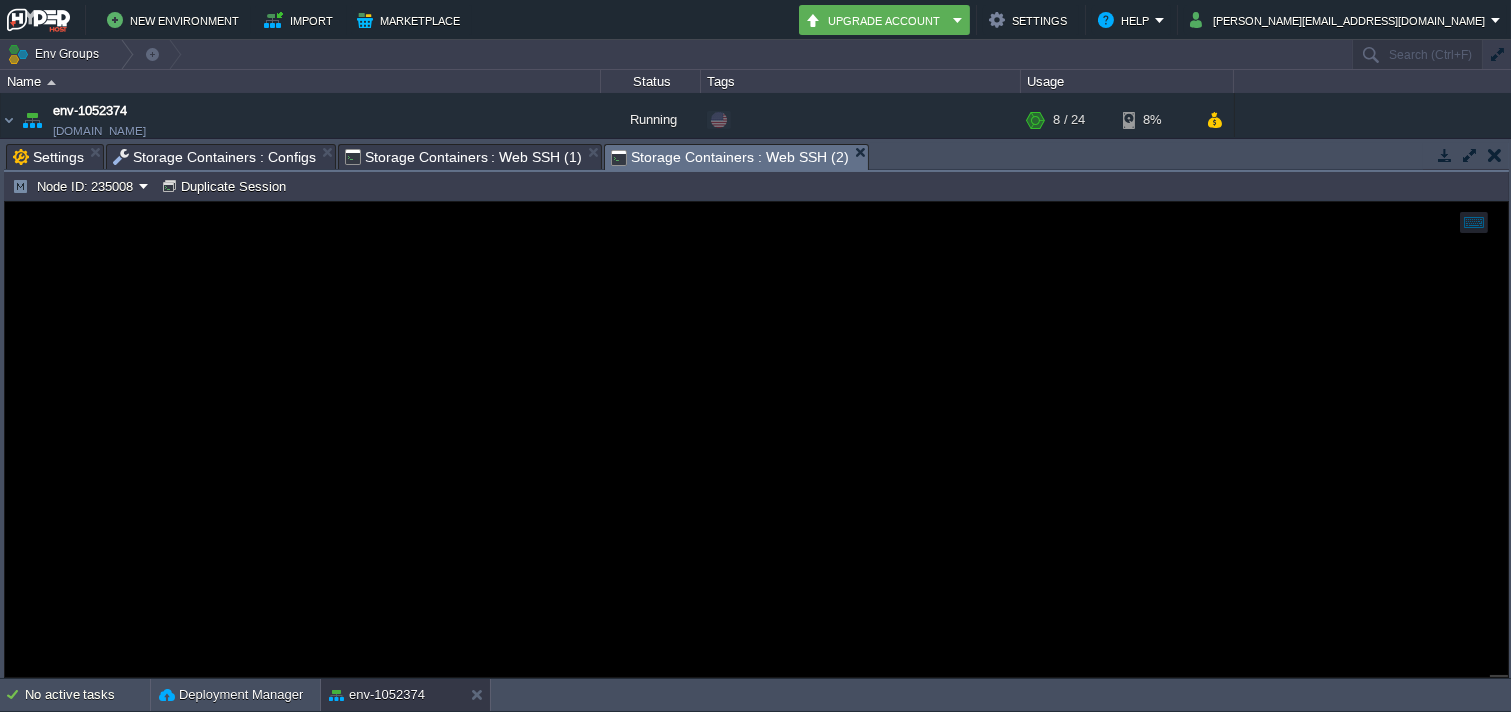click on "Storage Containers : Web SSH (1)" at bounding box center (463, 157) 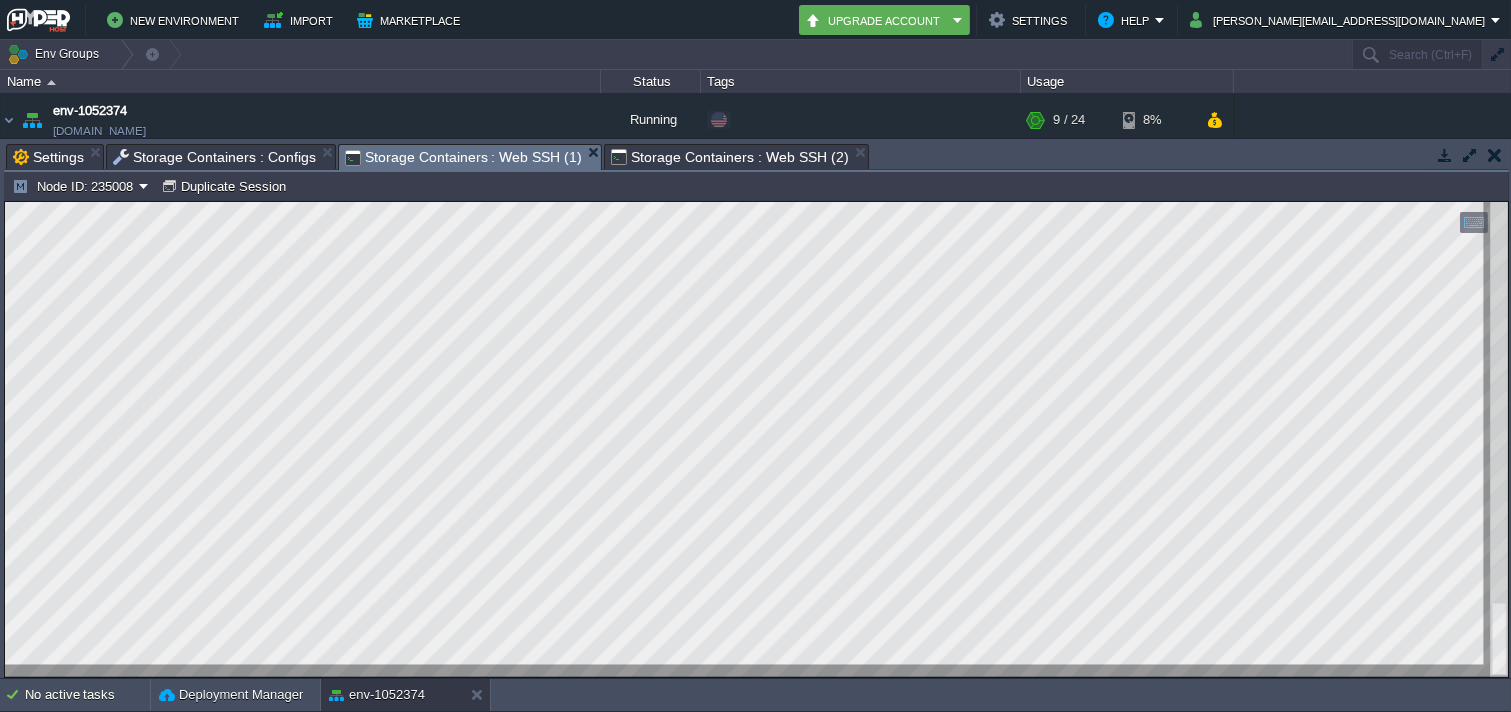 click on "Node ID: 235008 Duplicate Session" at bounding box center [756, 186] 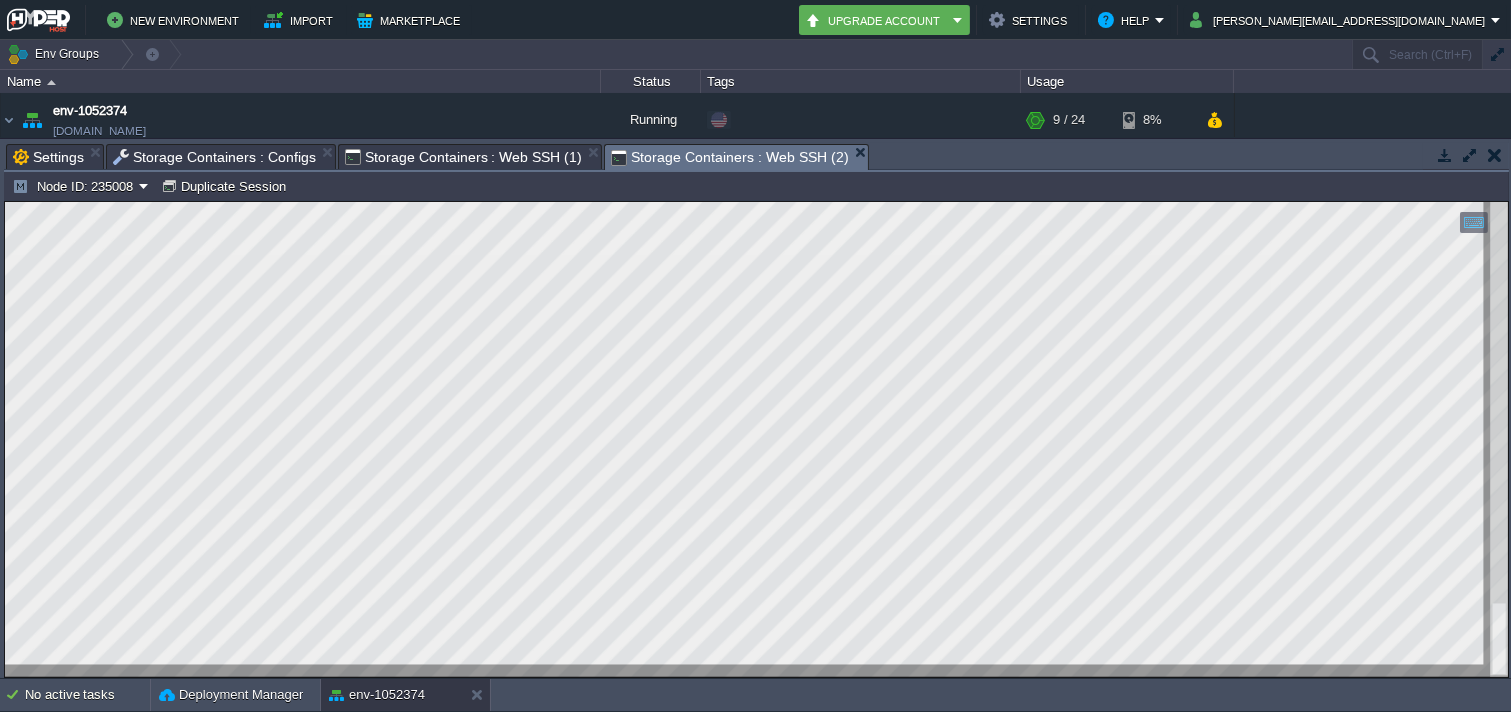 click on "Storage Containers : Web SSH (1)" at bounding box center [463, 157] 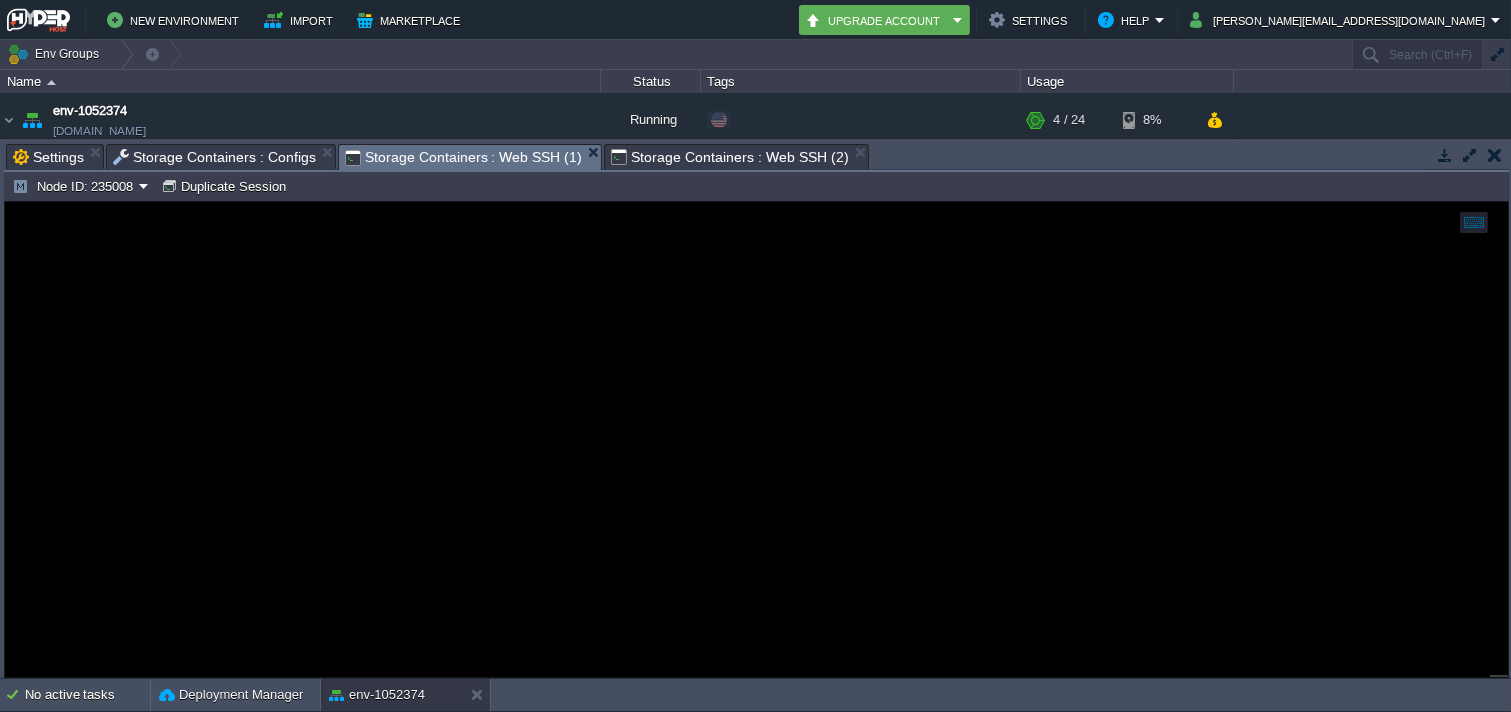 click on "Storage Containers : Web SSH (2)" at bounding box center (729, 157) 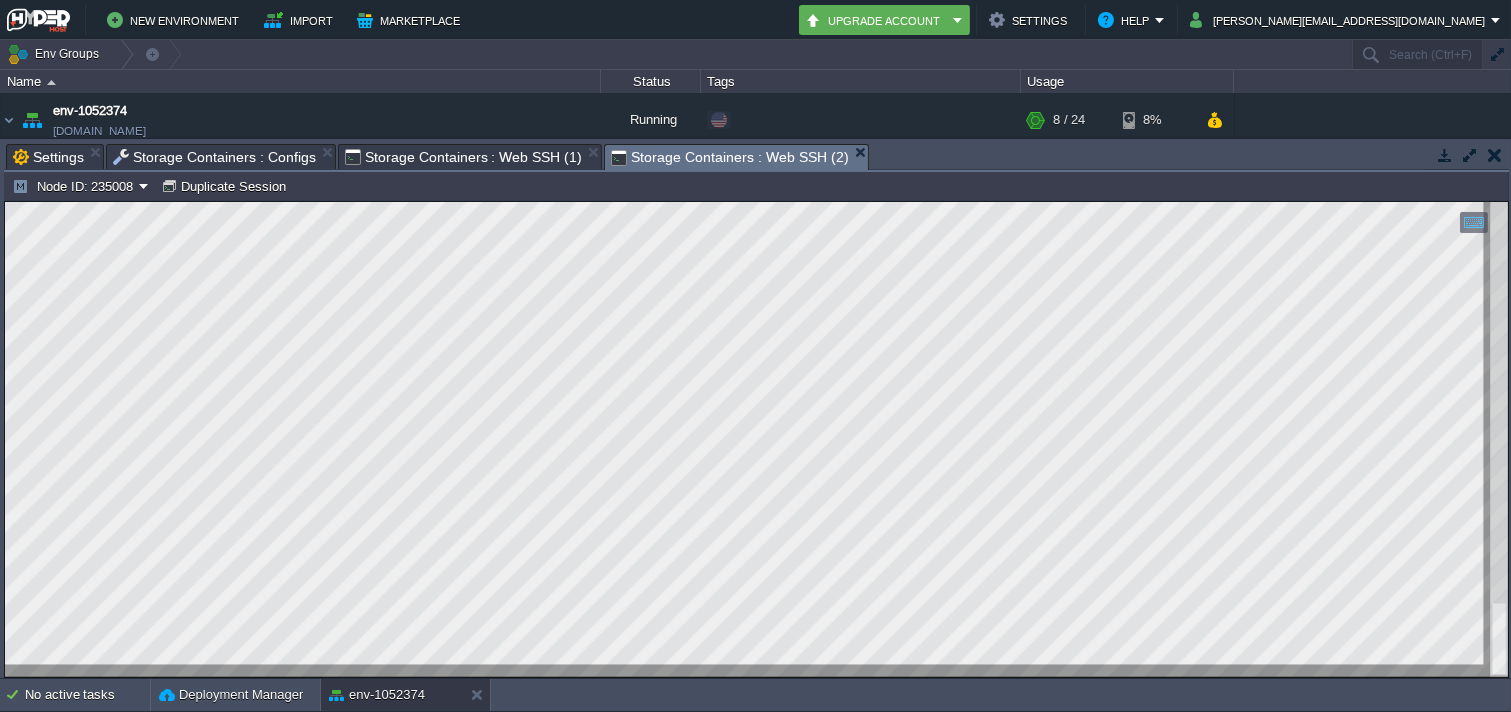 click on "Storage Containers : Web SSH (1)" at bounding box center (463, 157) 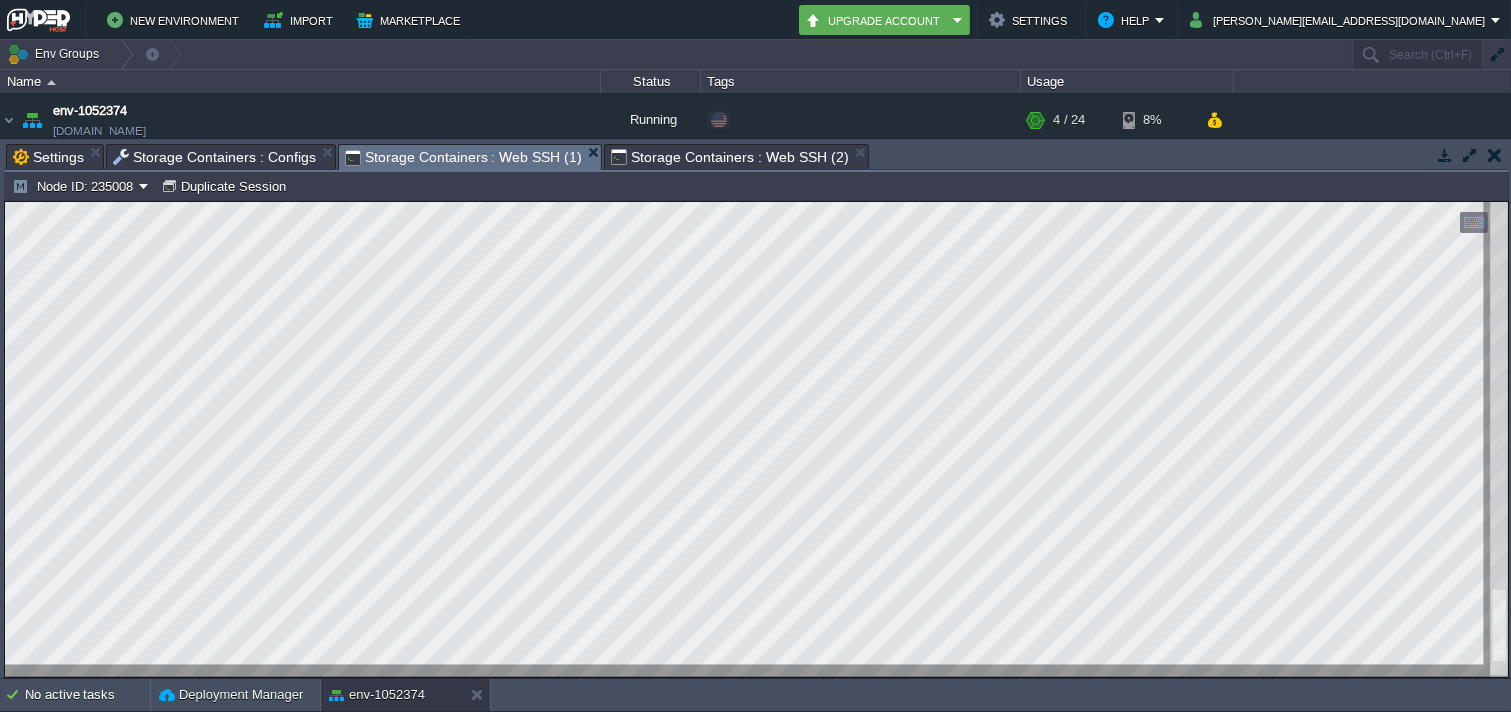 click on "Storage Containers : Web SSH (2)" at bounding box center [729, 157] 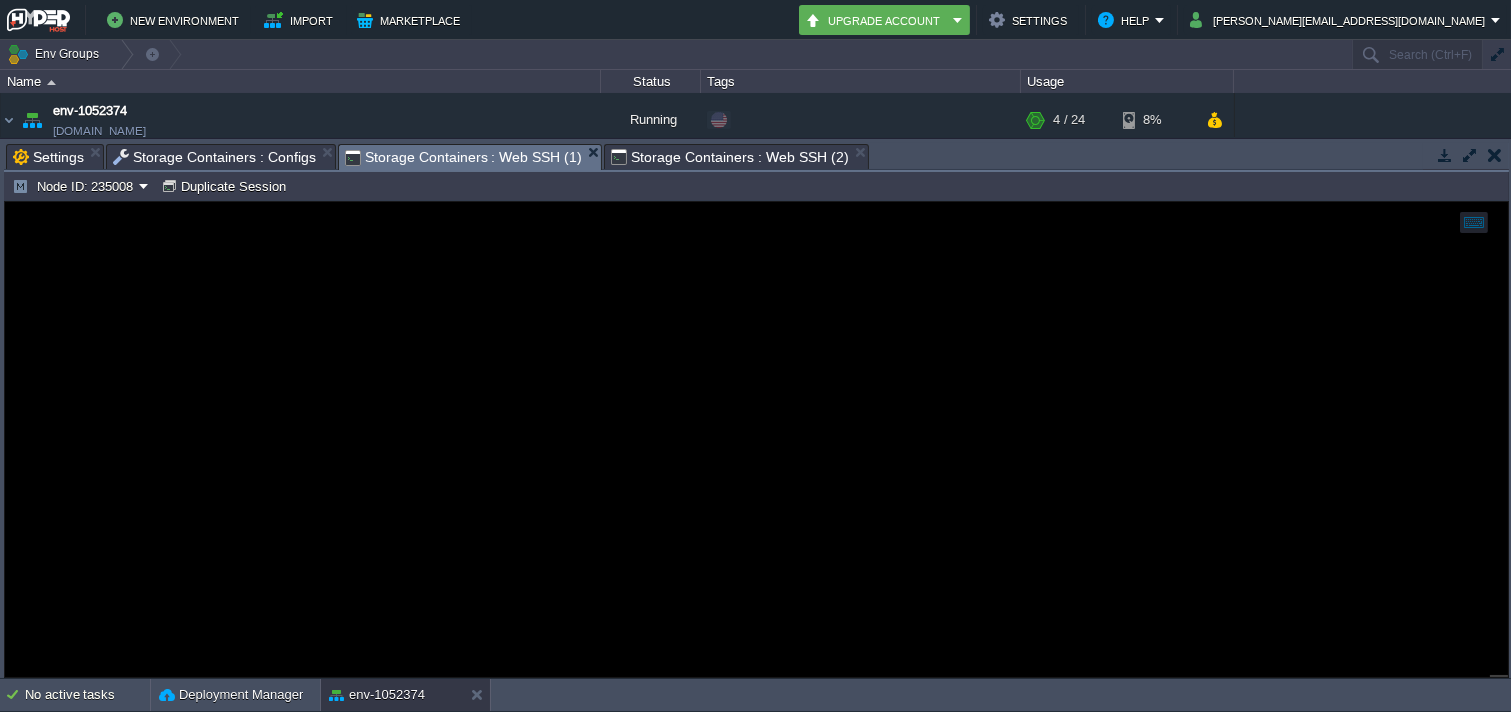 click on "Storage Containers : Web SSH (1)" at bounding box center [463, 157] 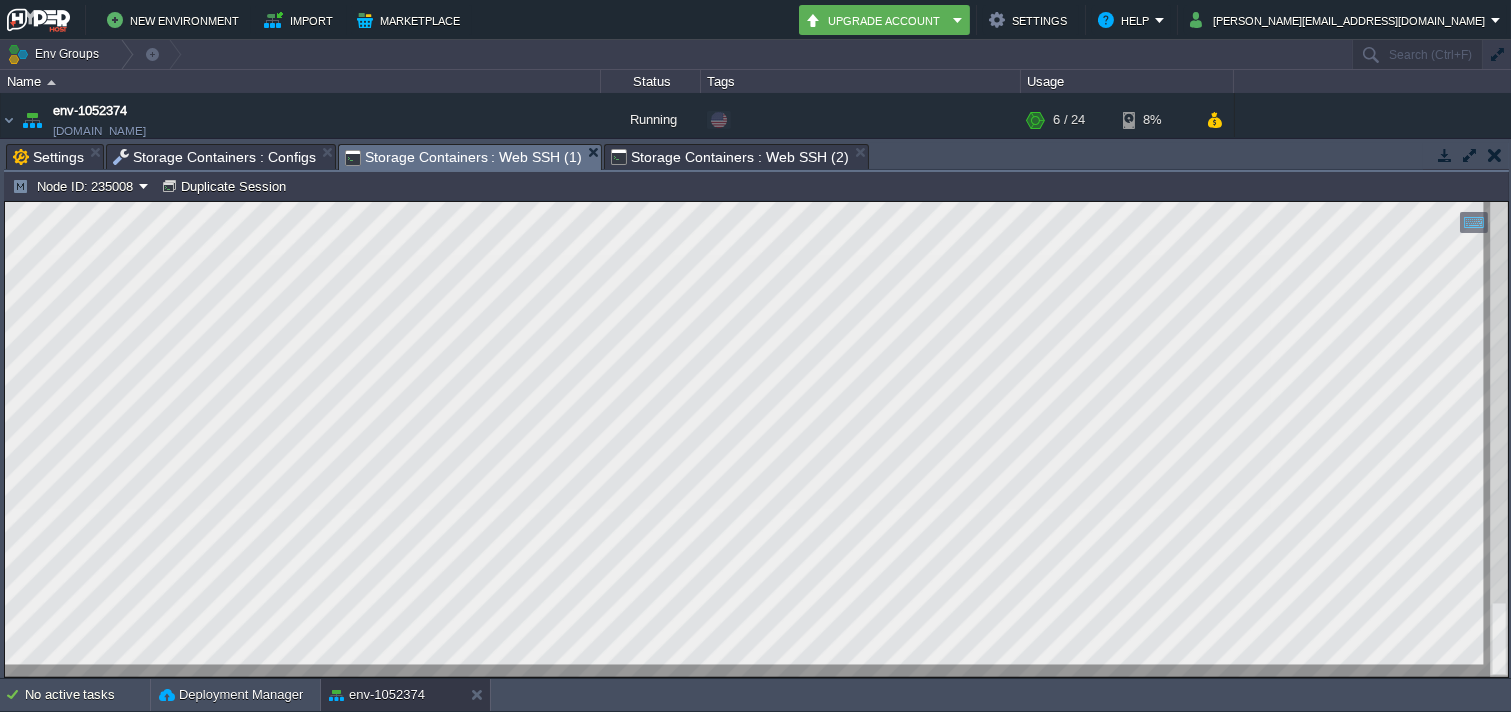 click on "Storage Containers : Web SSH (2)" at bounding box center [729, 157] 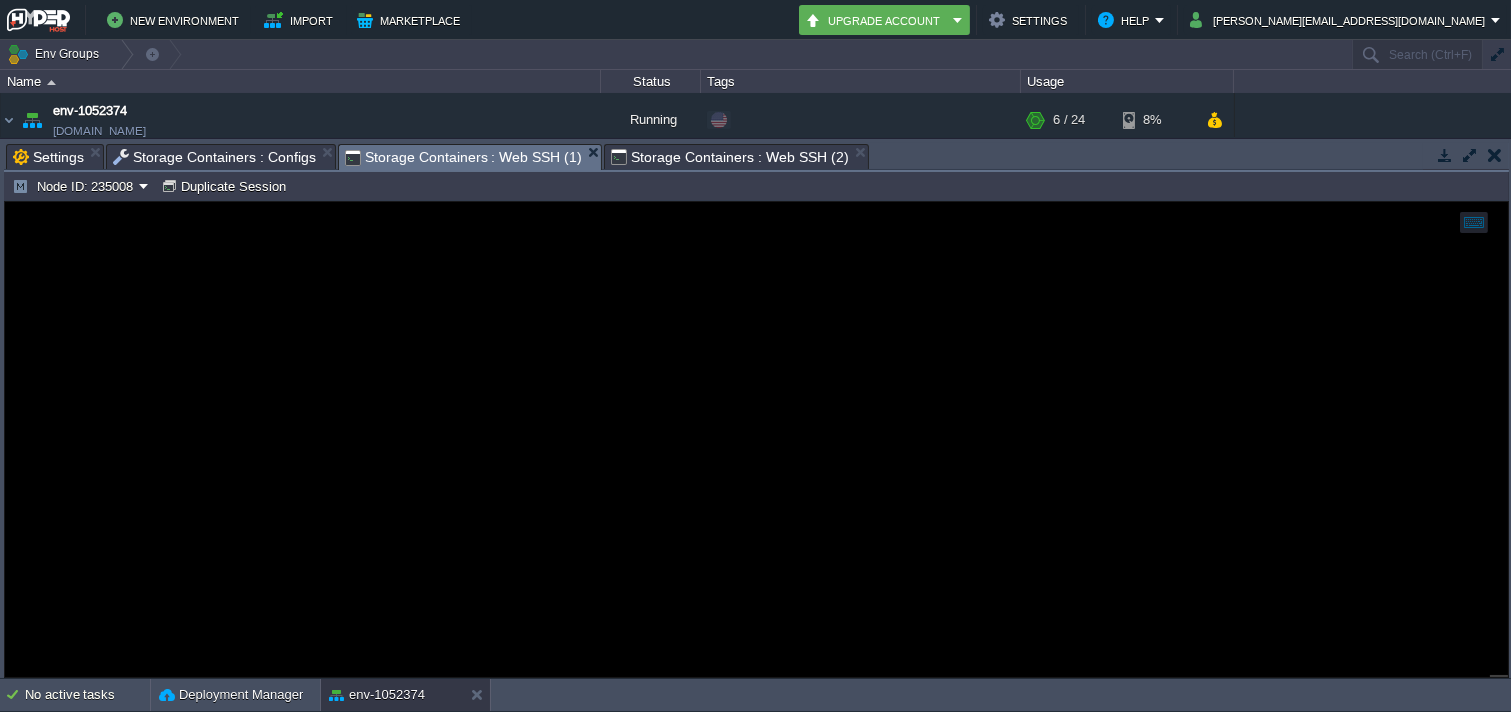 click on "Storage Containers : Web SSH (1)" at bounding box center (463, 157) 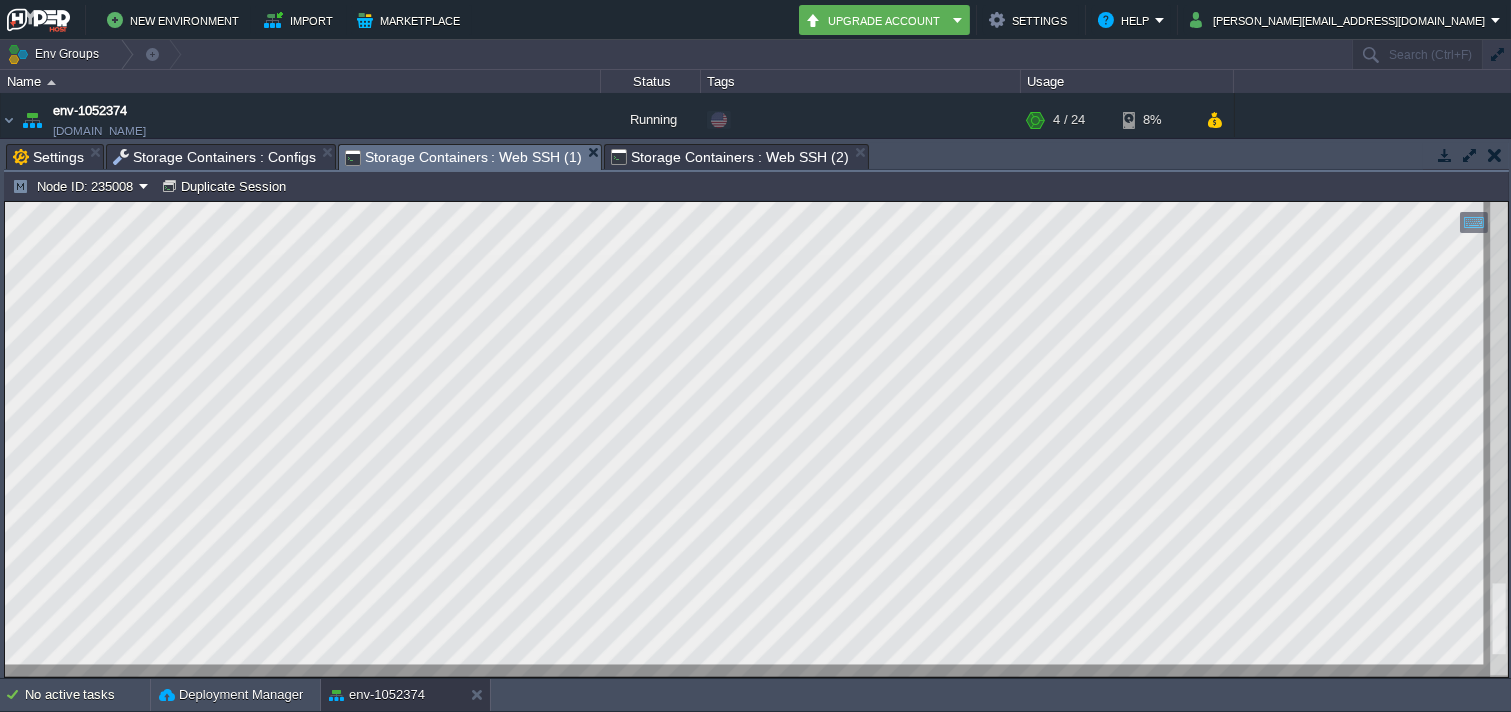 click on "Storage Containers : Web SSH (2)" at bounding box center (729, 157) 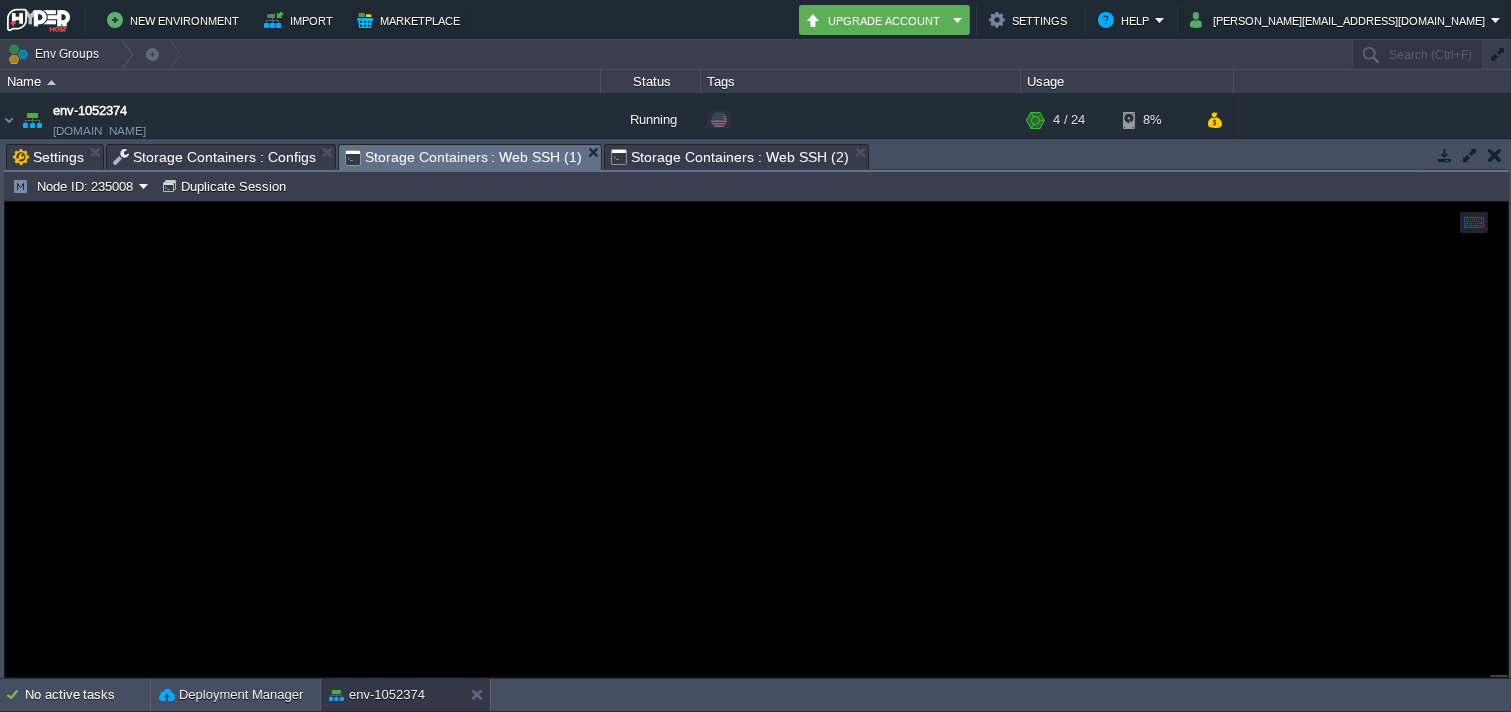 click on "Storage Containers : Web SSH (1)" at bounding box center [463, 157] 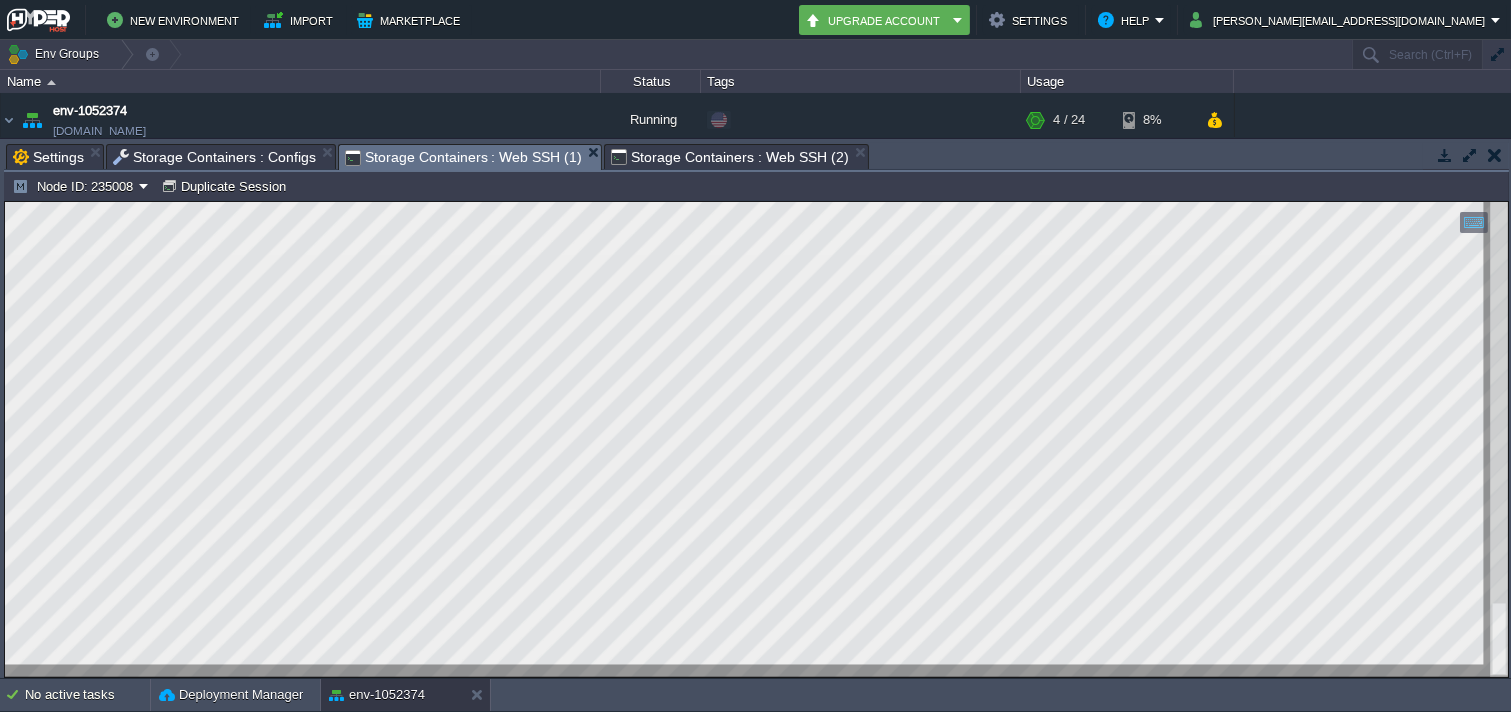 click on "Storage Containers : Web SSH (2)" at bounding box center [729, 157] 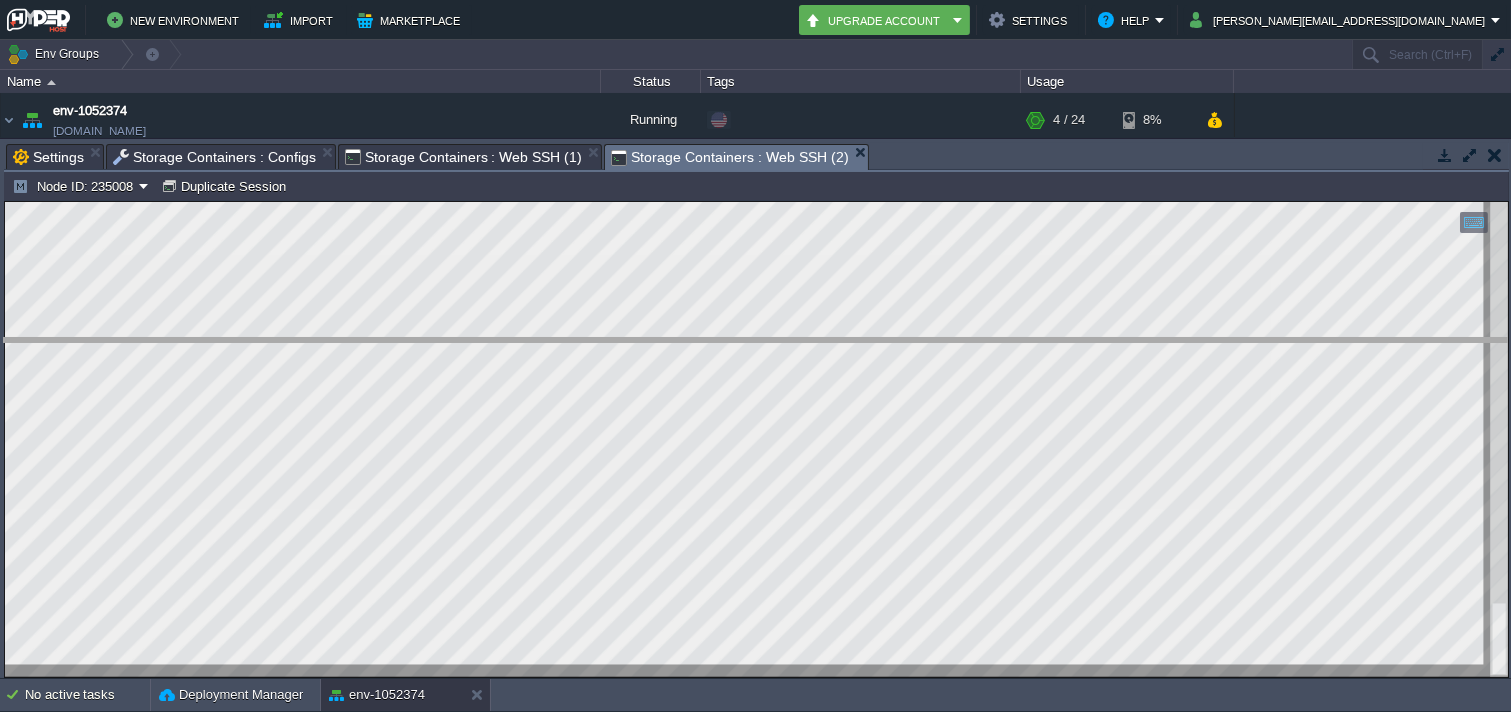 drag, startPoint x: 906, startPoint y: 158, endPoint x: 885, endPoint y: 386, distance: 228.96506 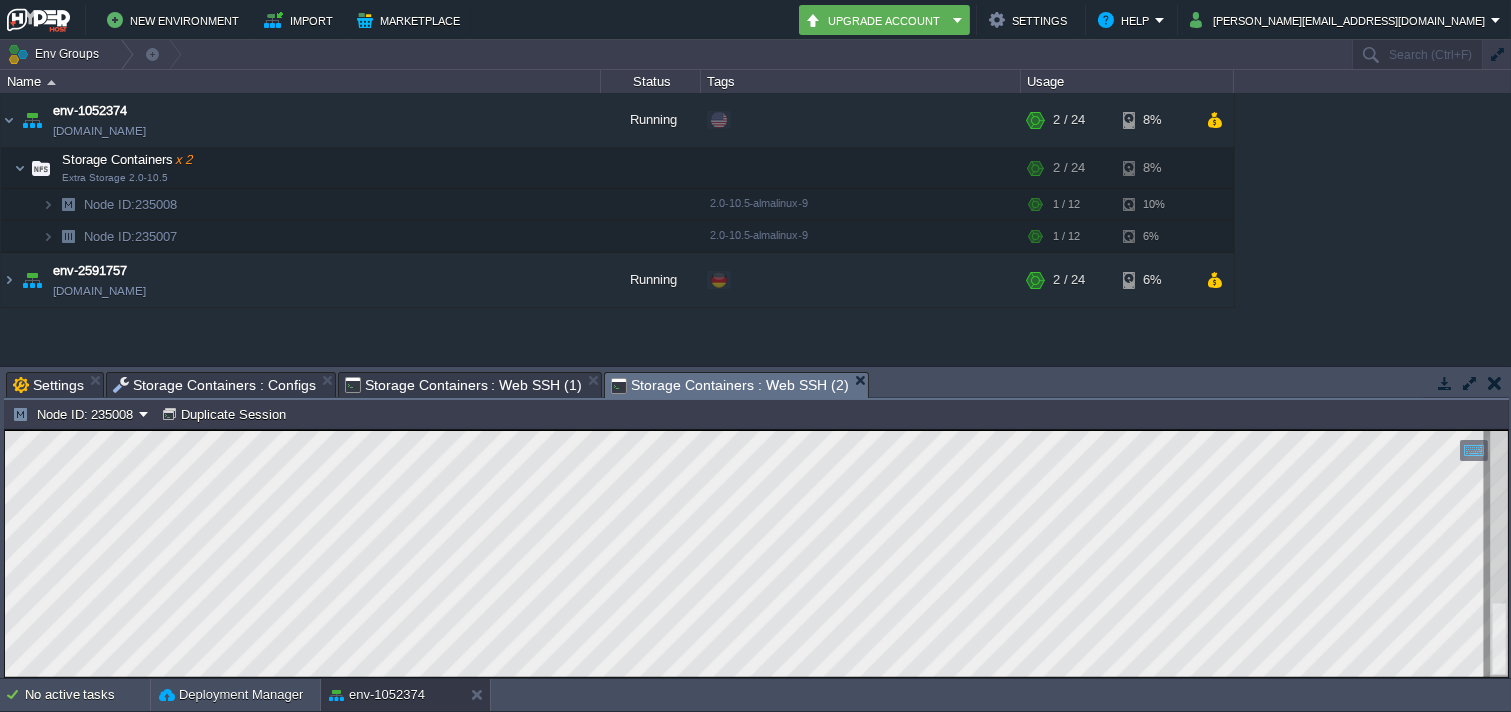 click on "Storage Containers : Web SSH (1)" at bounding box center [463, 385] 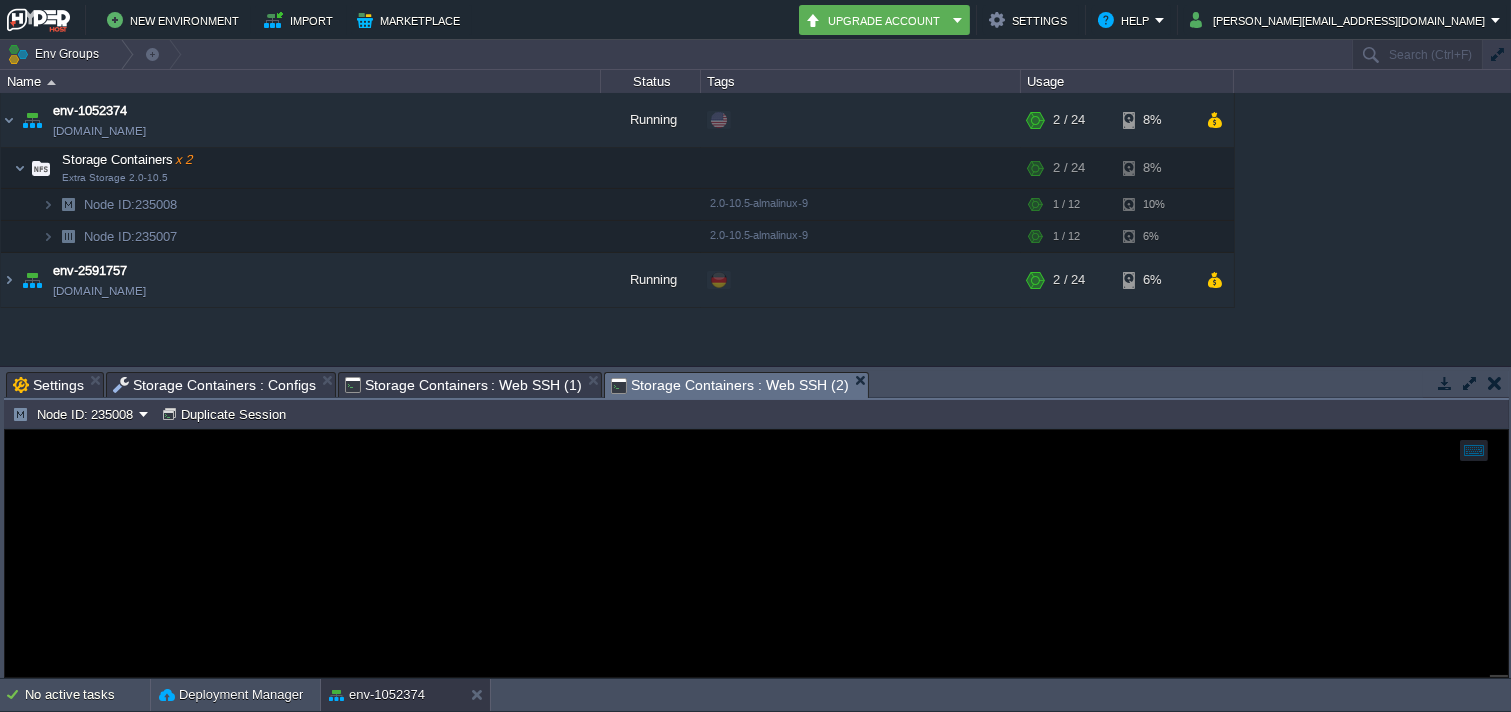 click on "Storage Containers : Web SSH (2)" at bounding box center [729, 385] 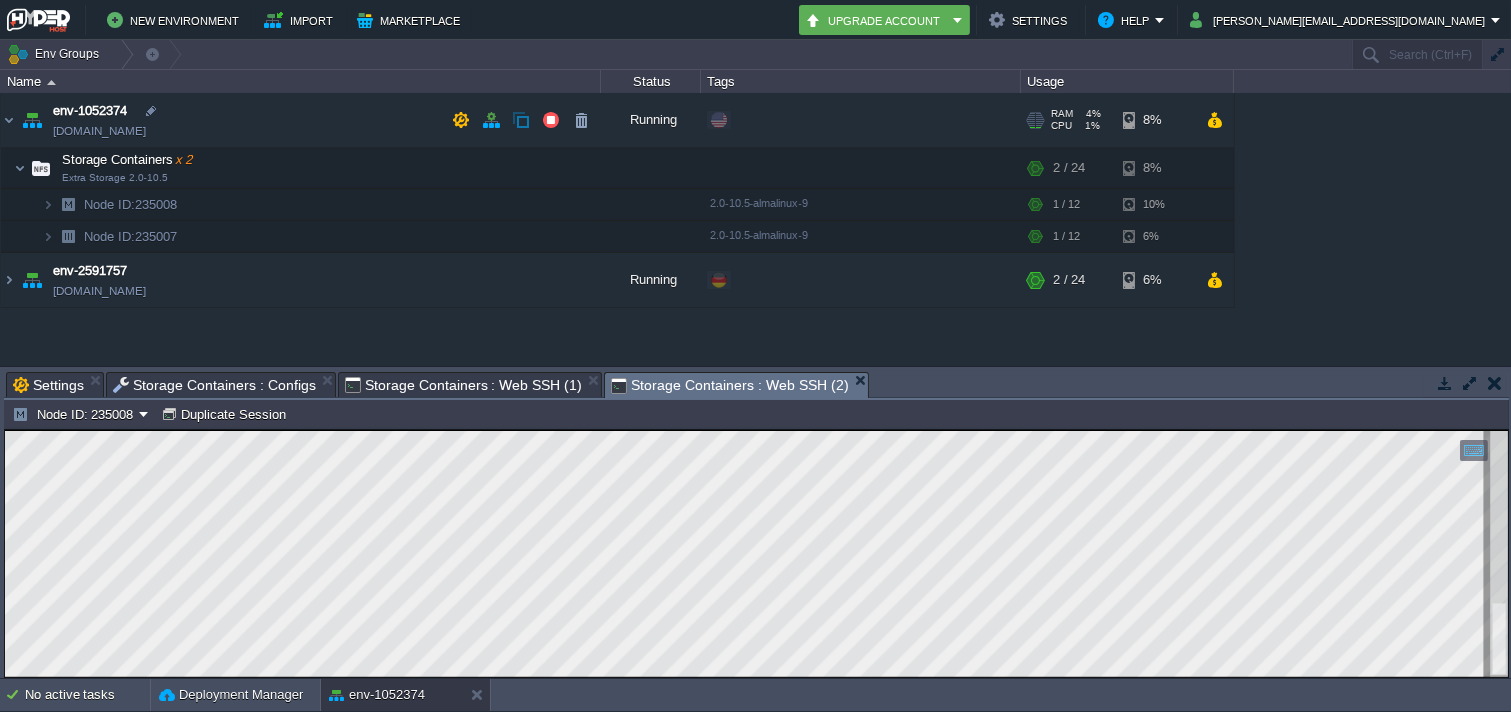 click at bounding box center (32, 120) 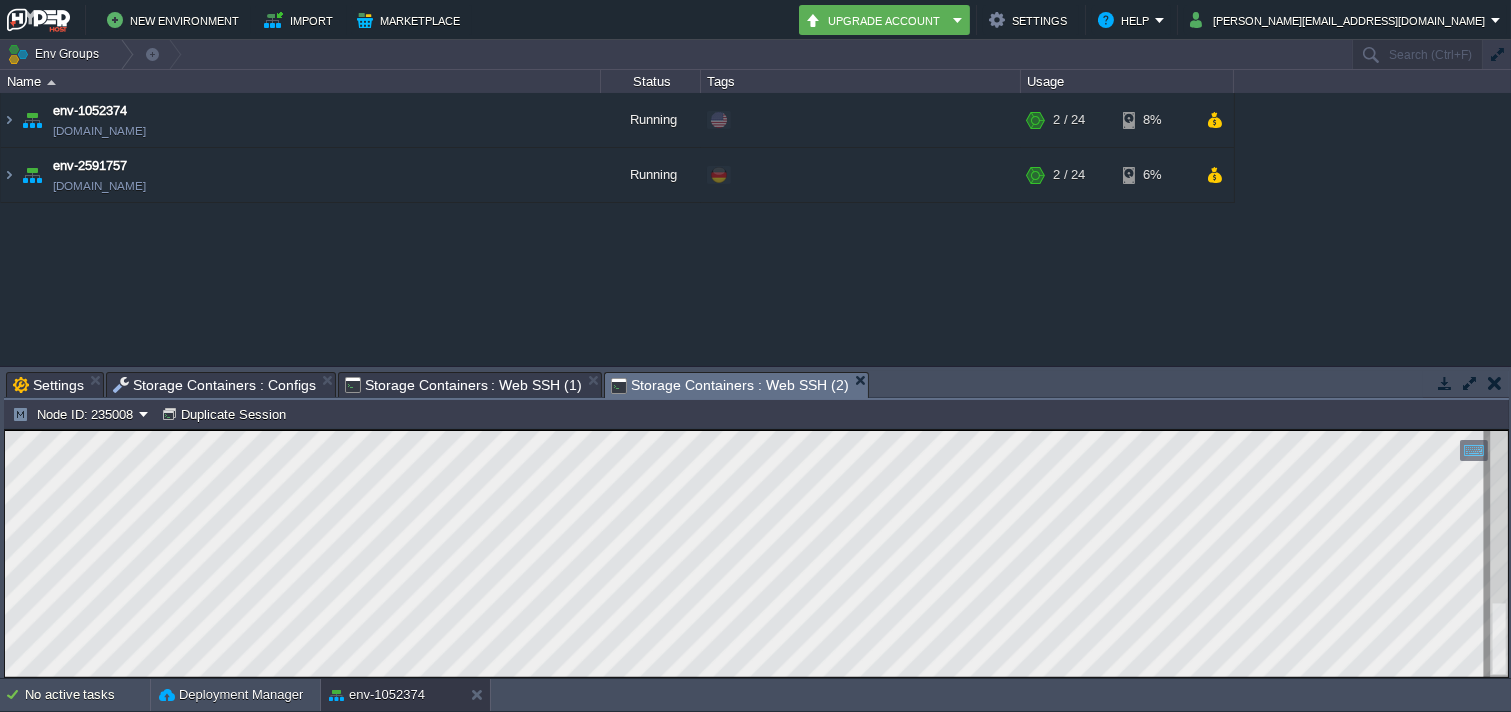click on "Storage Containers : Web SSH (1)" at bounding box center [463, 385] 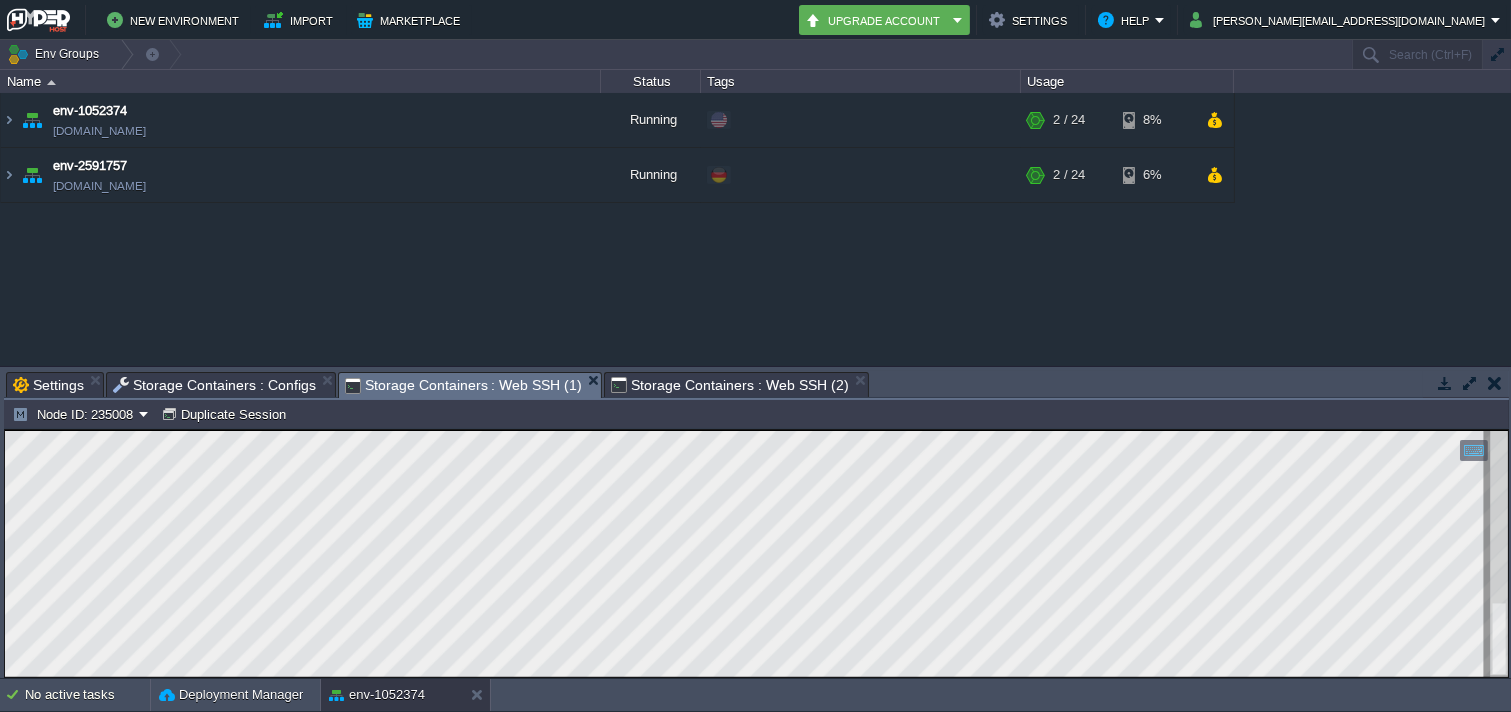 click on "Storage Containers : Web SSH (2)" at bounding box center (729, 385) 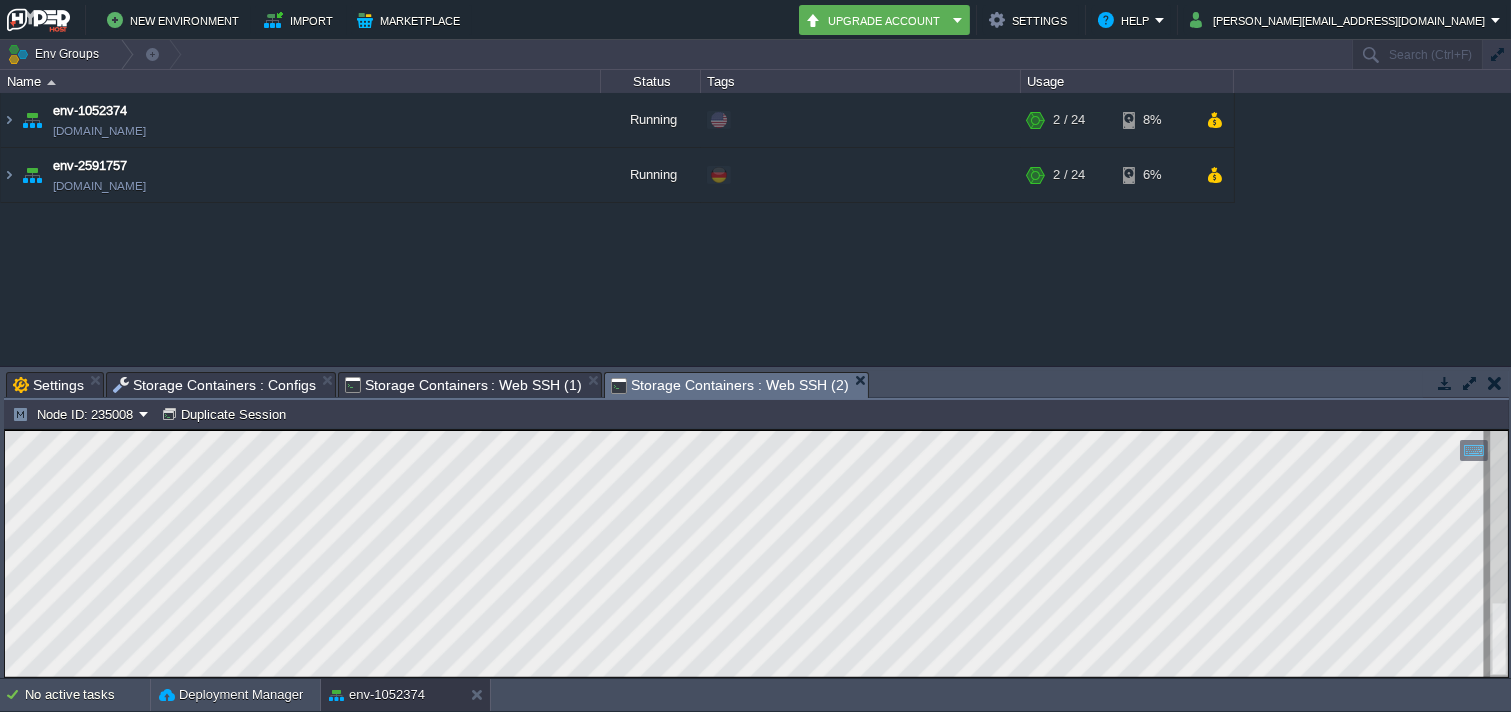 click on "Storage Containers : Web SSH (1)" at bounding box center (463, 385) 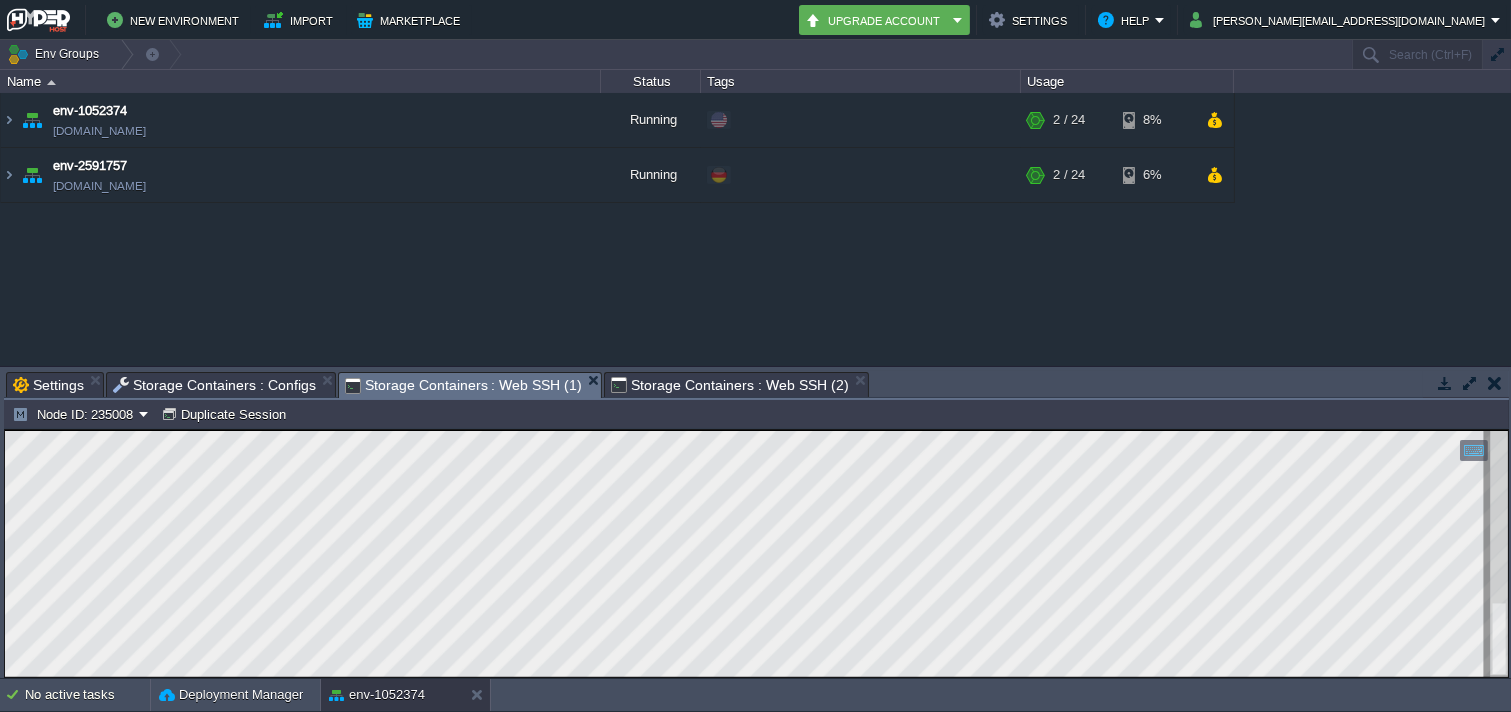 click on "Storage Containers : Configs" at bounding box center (214, 385) 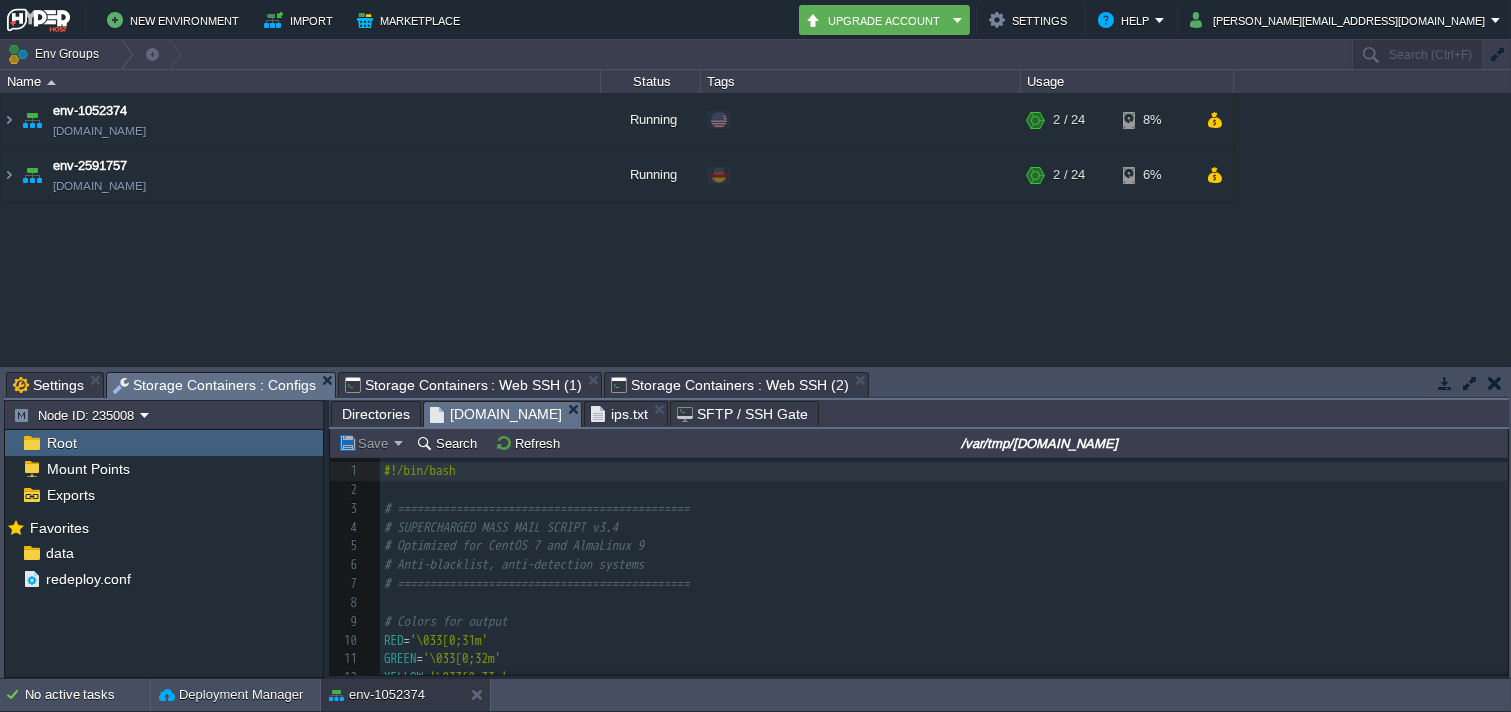 scroll, scrollTop: 80, scrollLeft: 0, axis: vertical 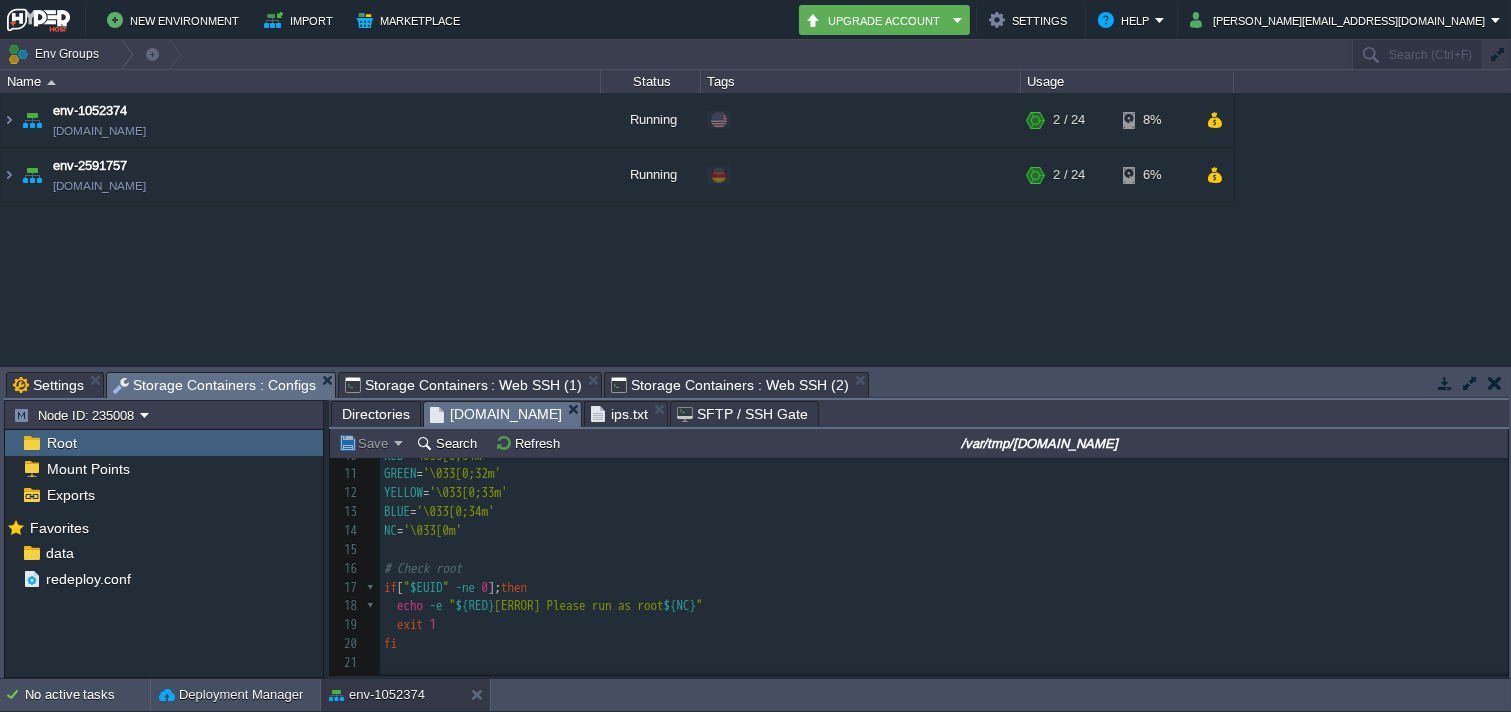 click on "BLUE = '\033[0;34m'" at bounding box center [944, 512] 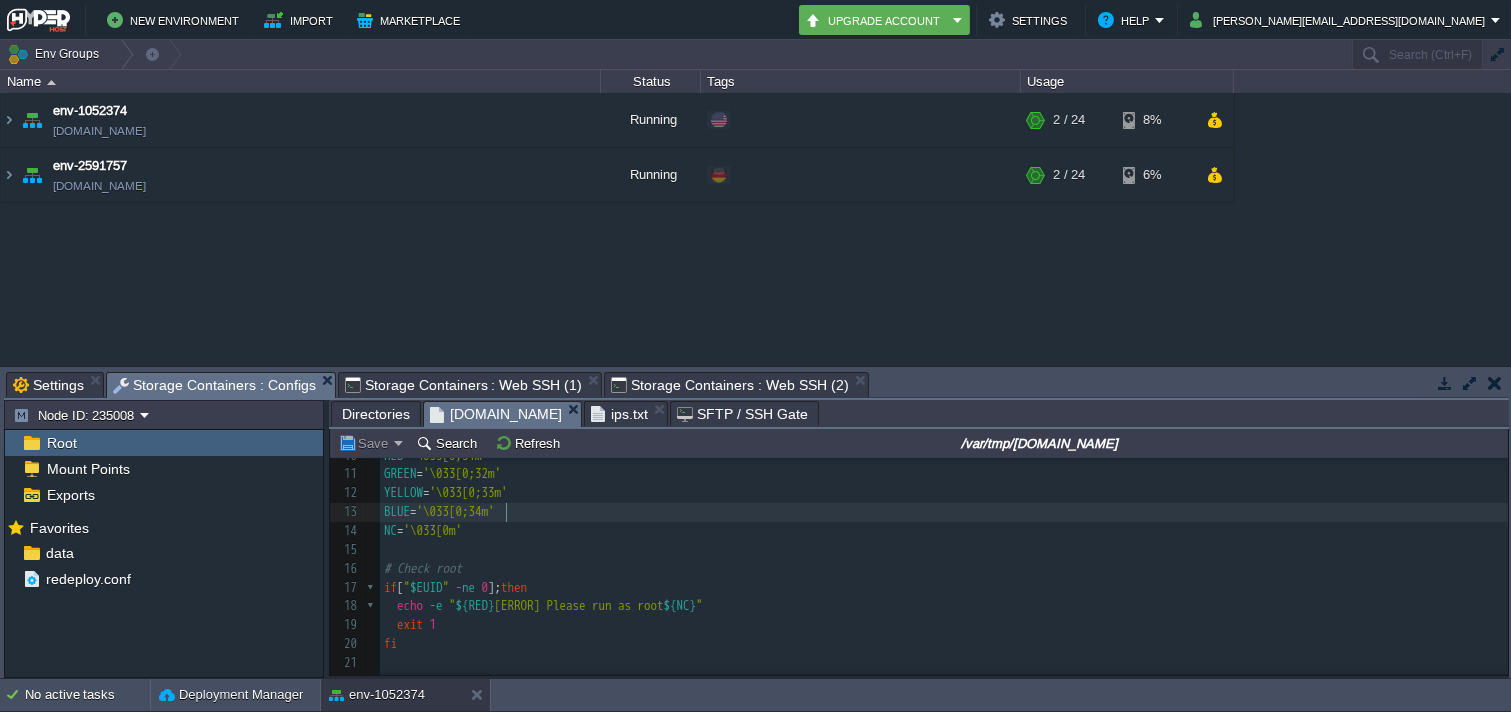scroll, scrollTop: 37, scrollLeft: 0, axis: vertical 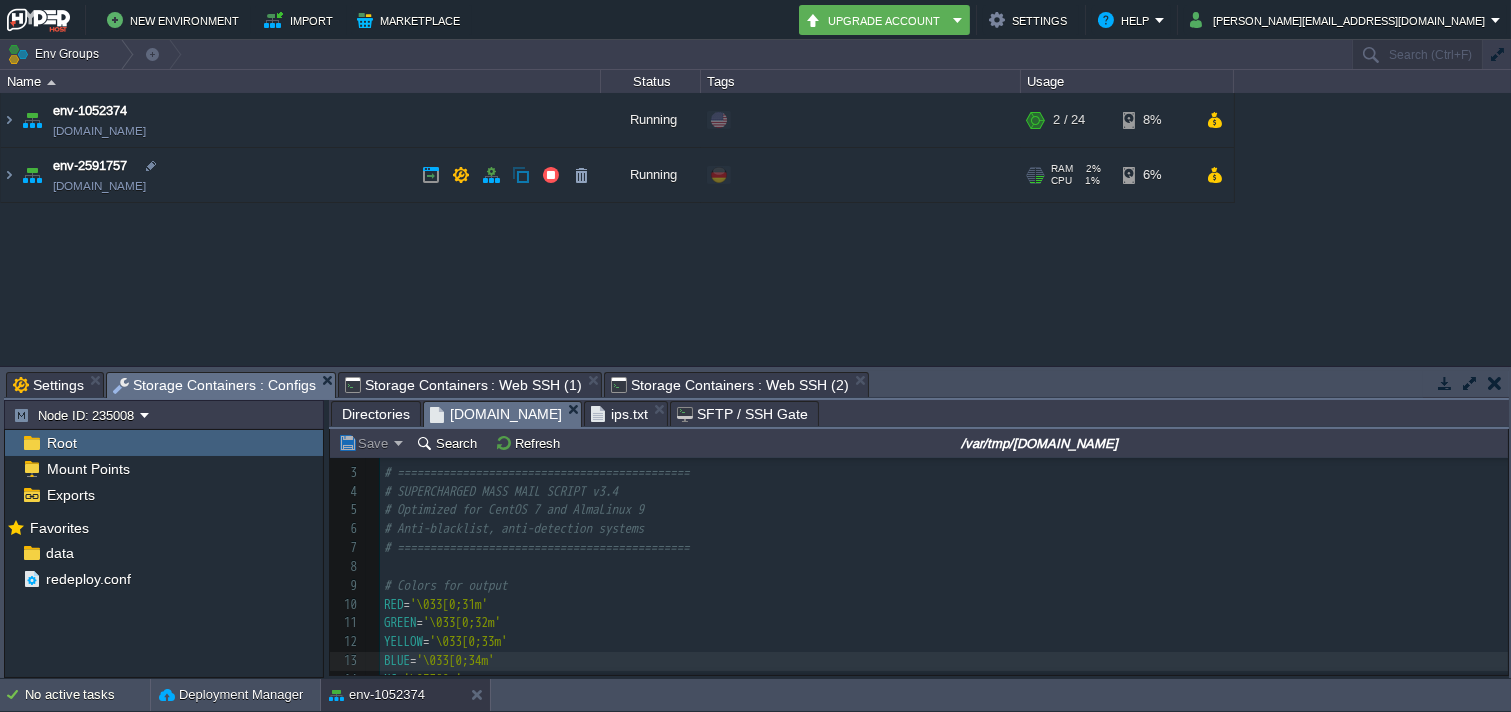 click on "env-2591757 [DOMAIN_NAME]" at bounding box center [301, 175] 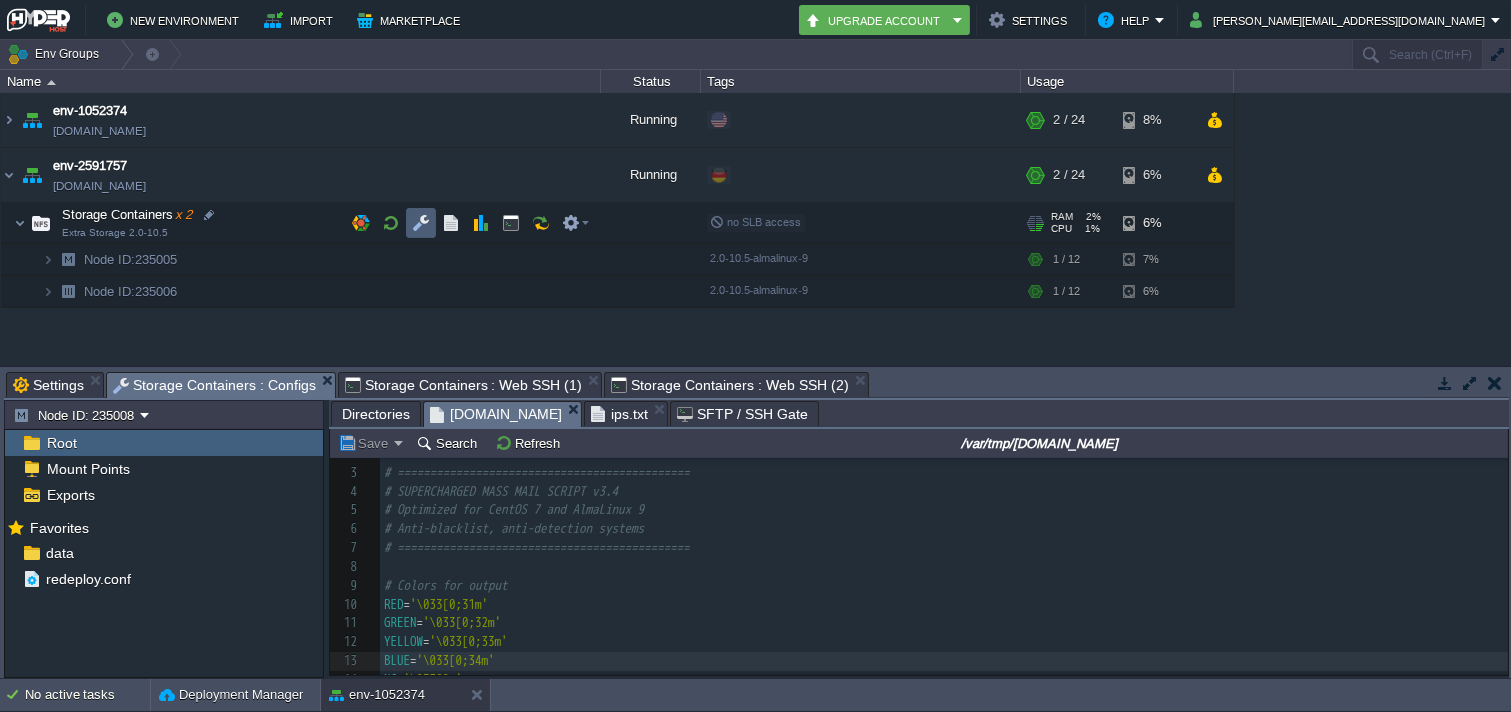 click at bounding box center (421, 223) 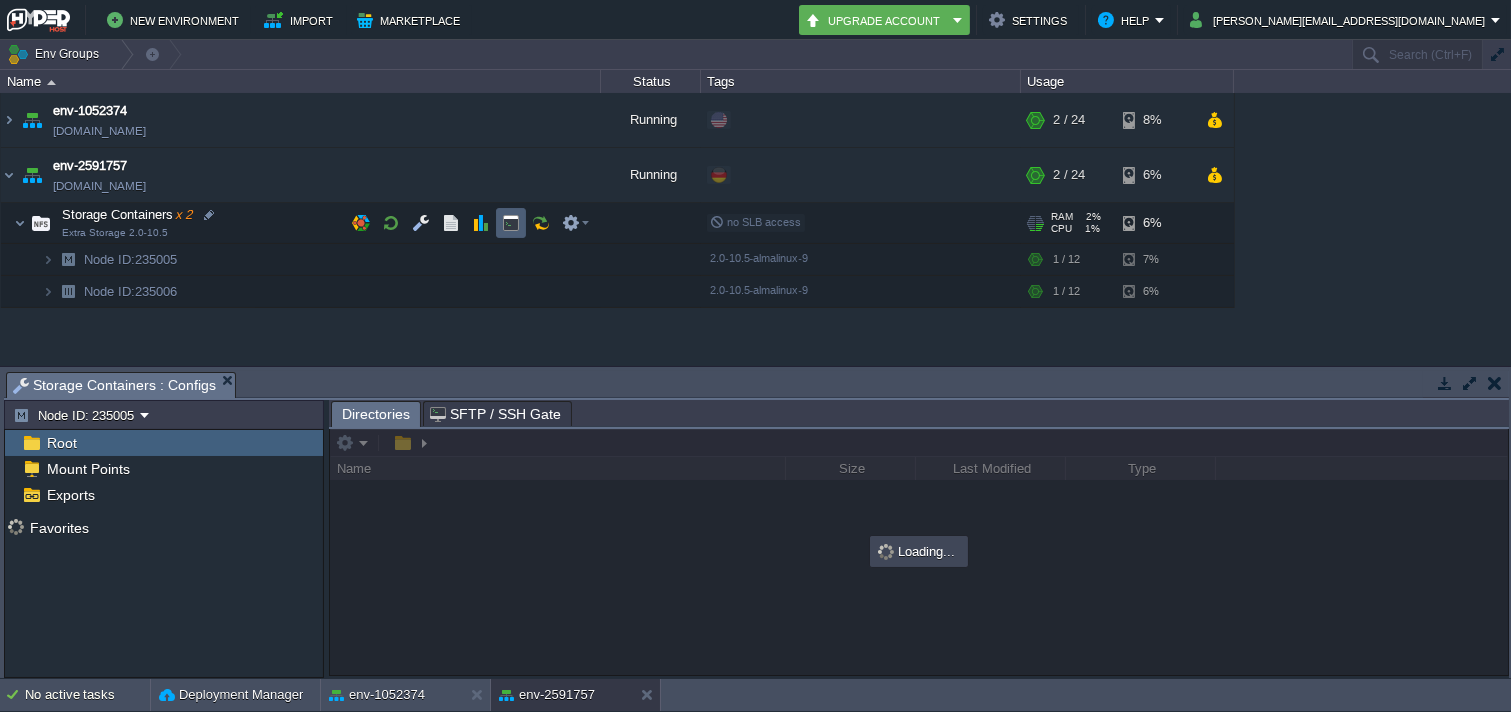 click at bounding box center (511, 223) 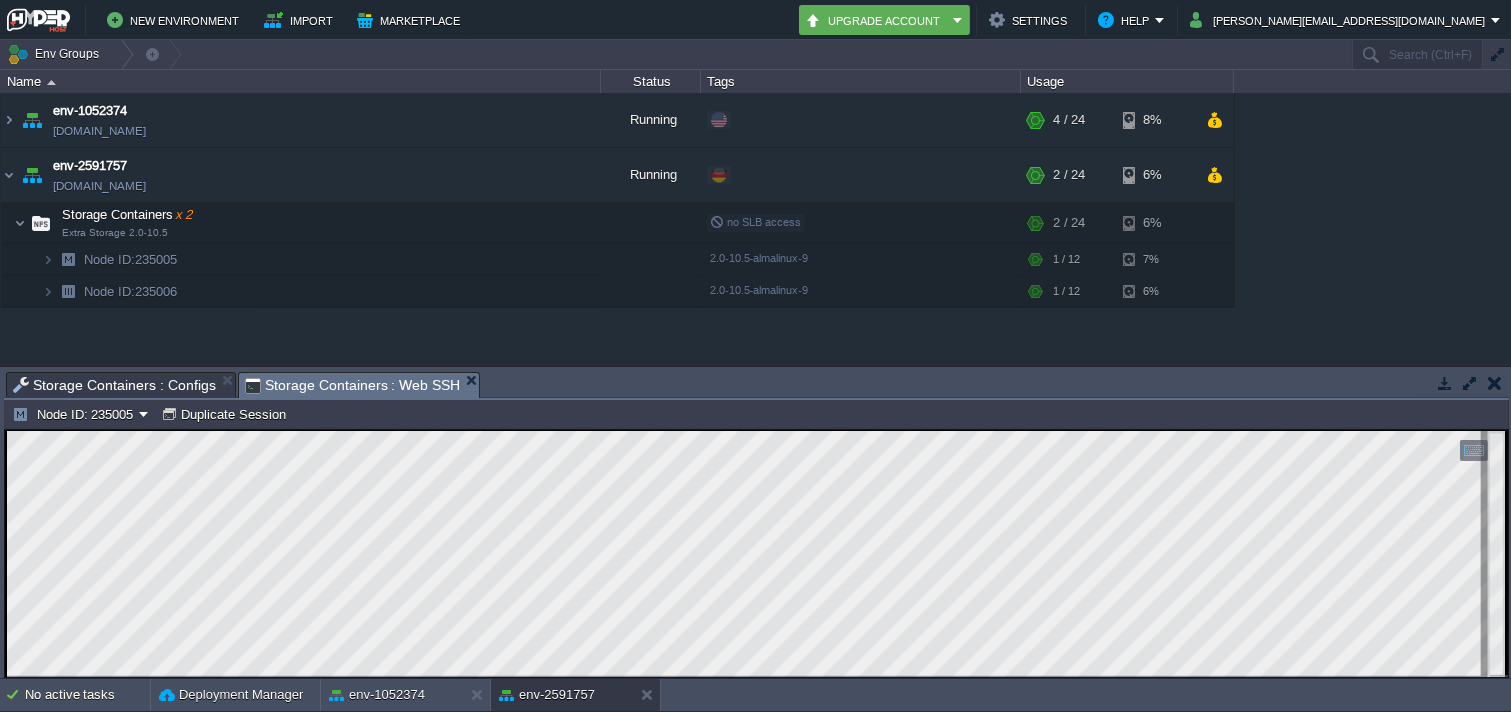 scroll, scrollTop: 0, scrollLeft: 0, axis: both 